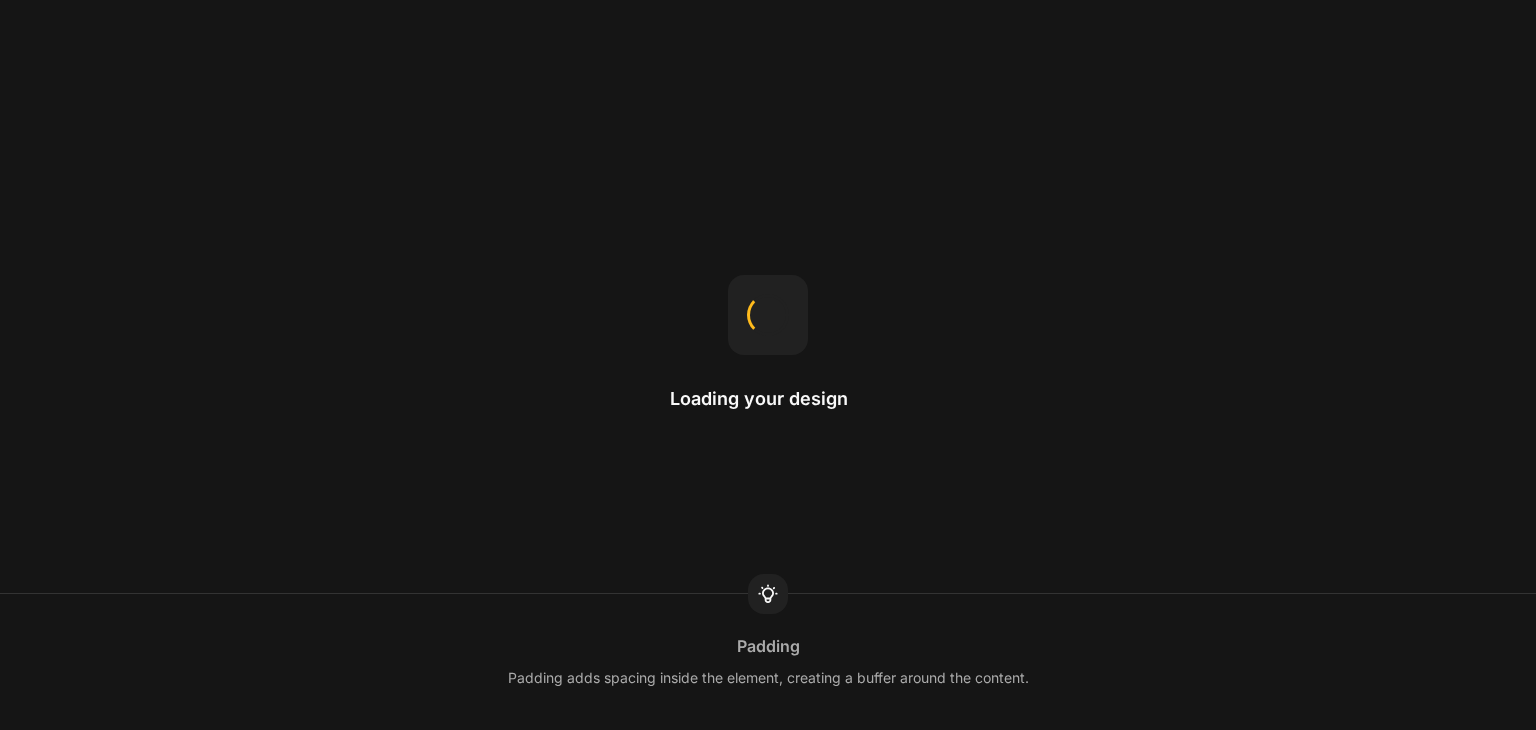 scroll, scrollTop: 0, scrollLeft: 0, axis: both 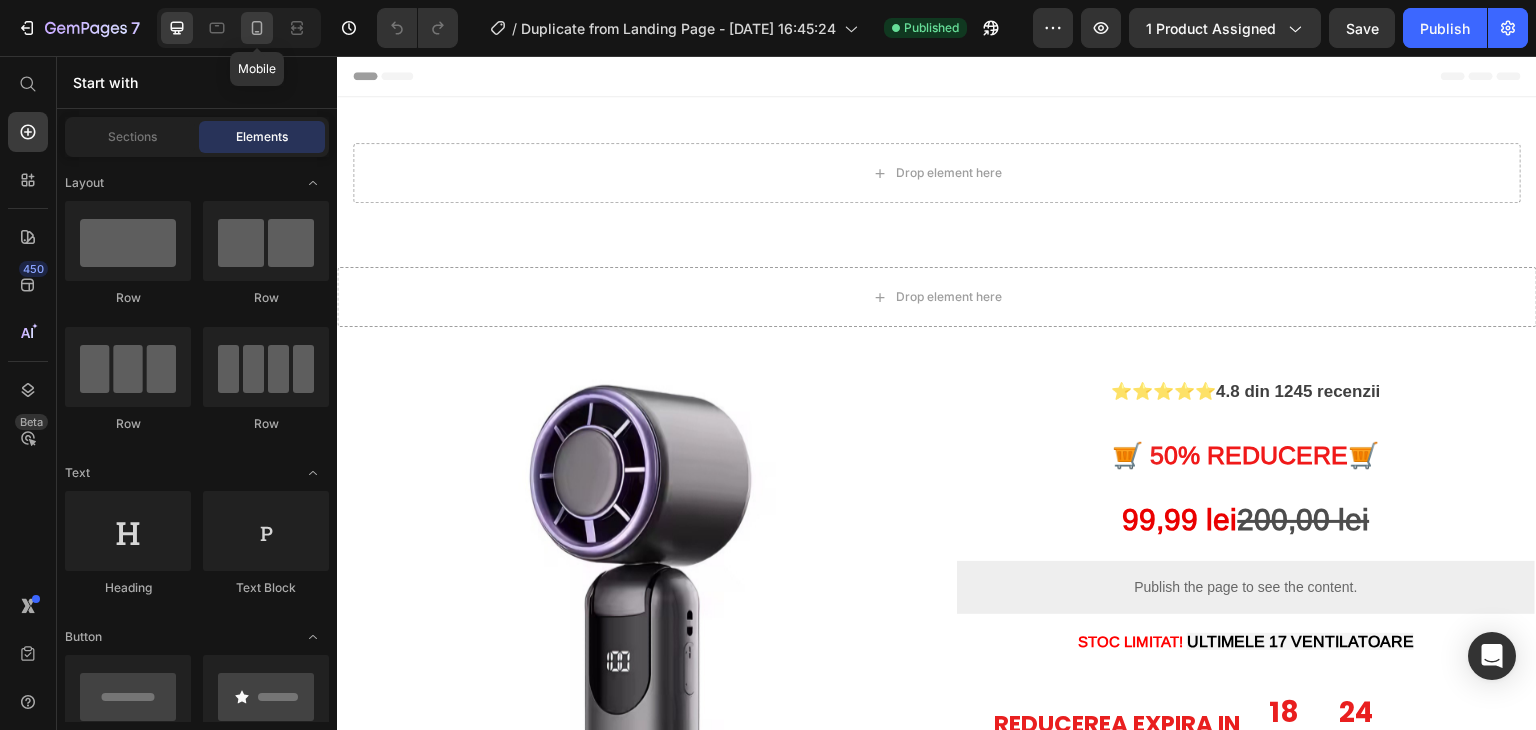 click 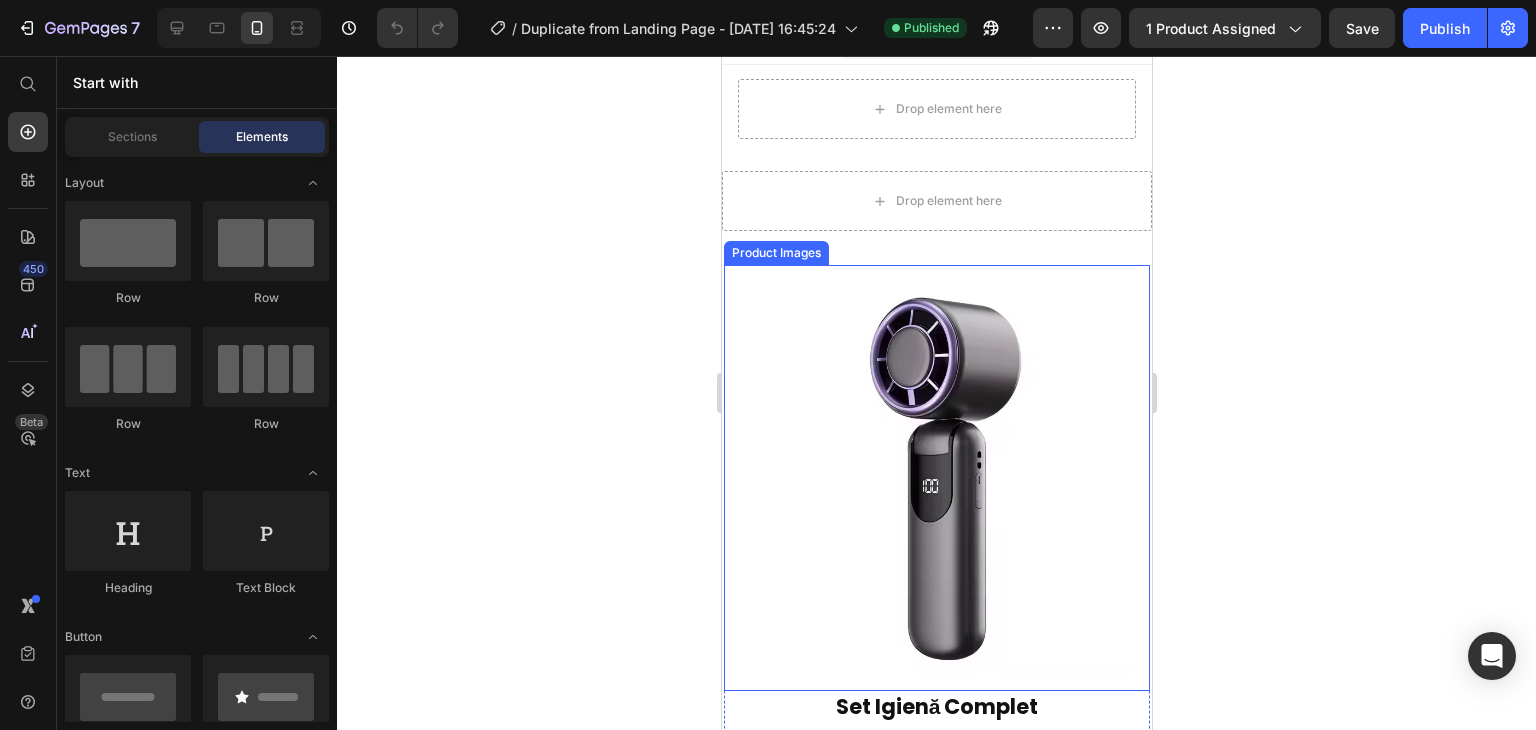 scroll, scrollTop: 400, scrollLeft: 0, axis: vertical 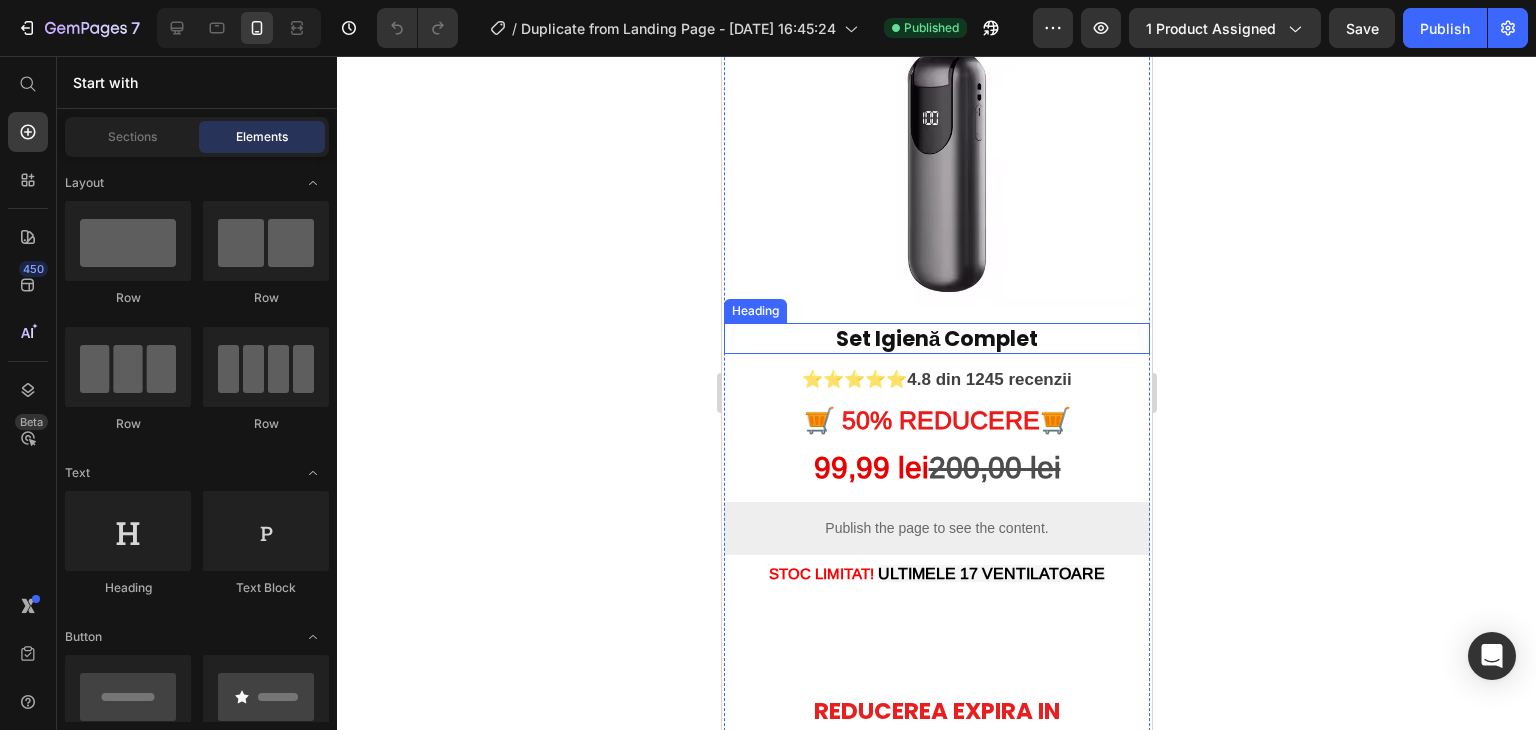 click on "Set Igienă Complet" at bounding box center (936, 338) 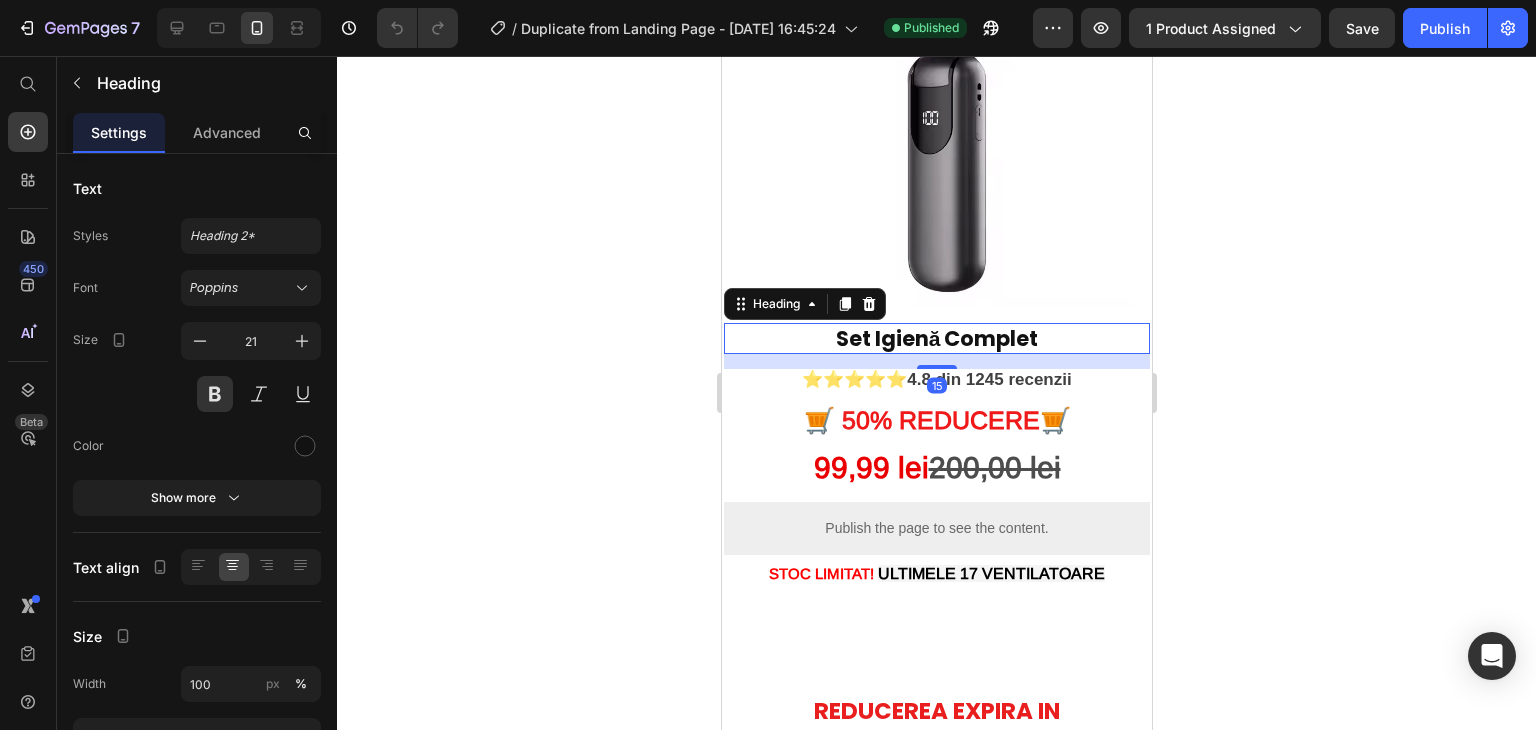 click on "Set Igienă Complet" at bounding box center (936, 338) 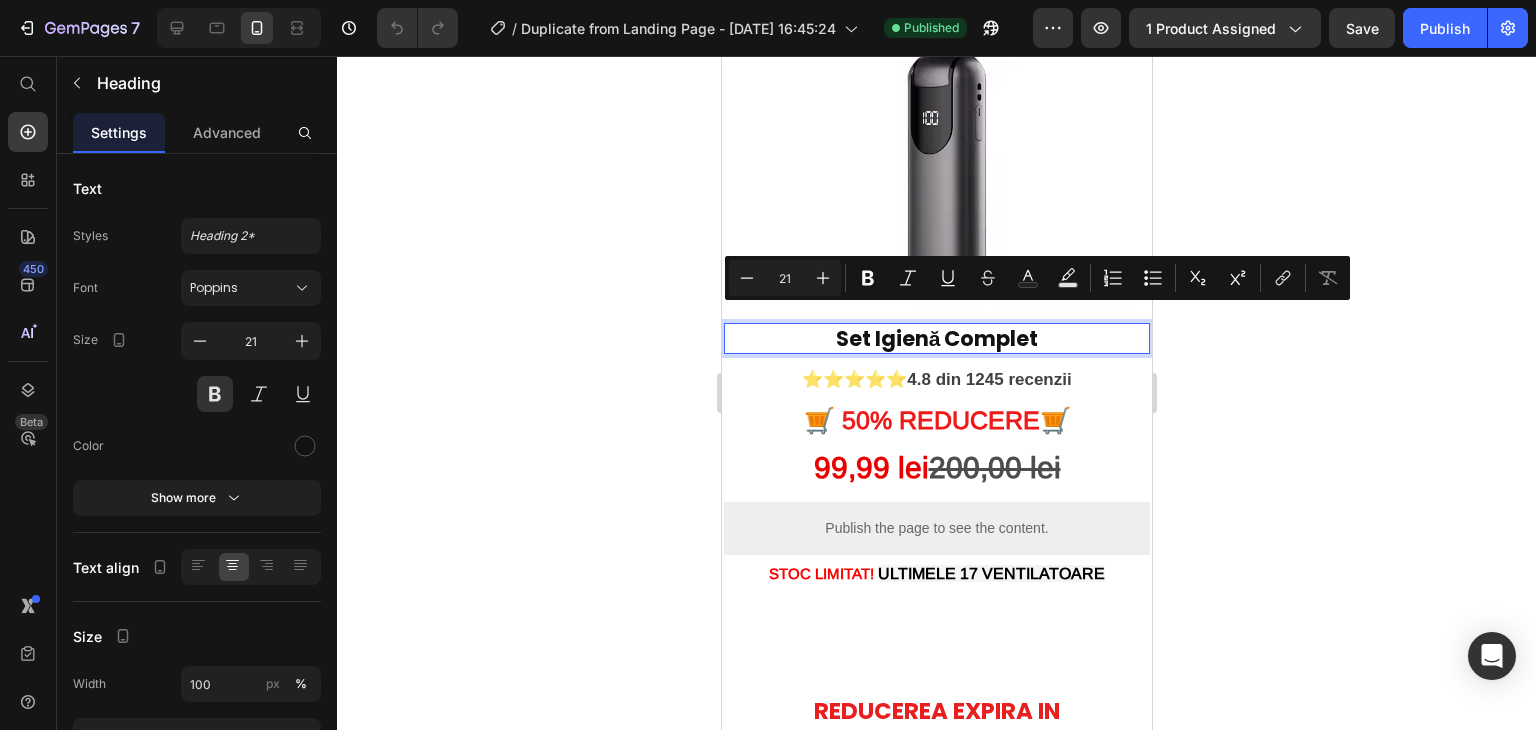 click on "Set Igienă Complet" at bounding box center [936, 338] 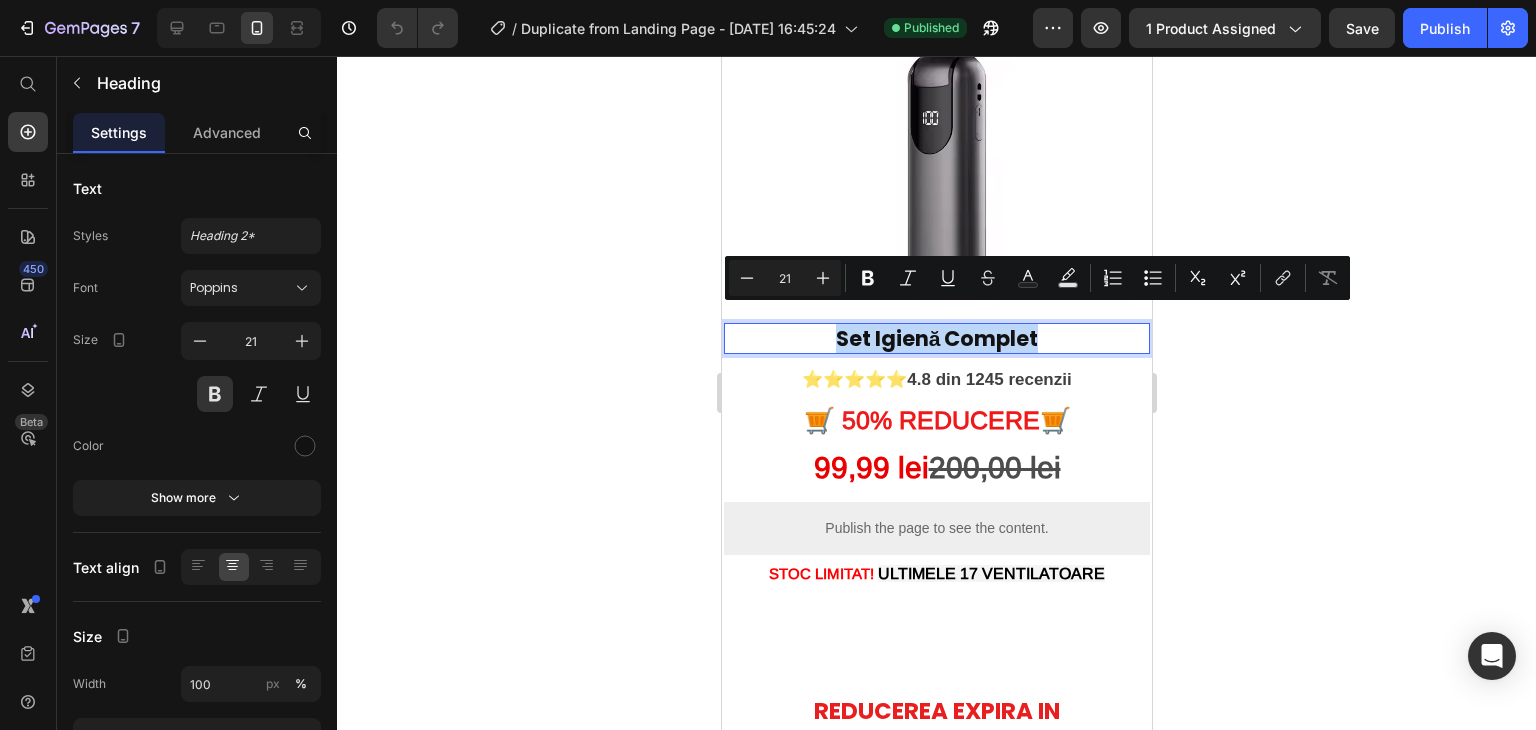click on "Set Igienă Complet" at bounding box center [936, 338] 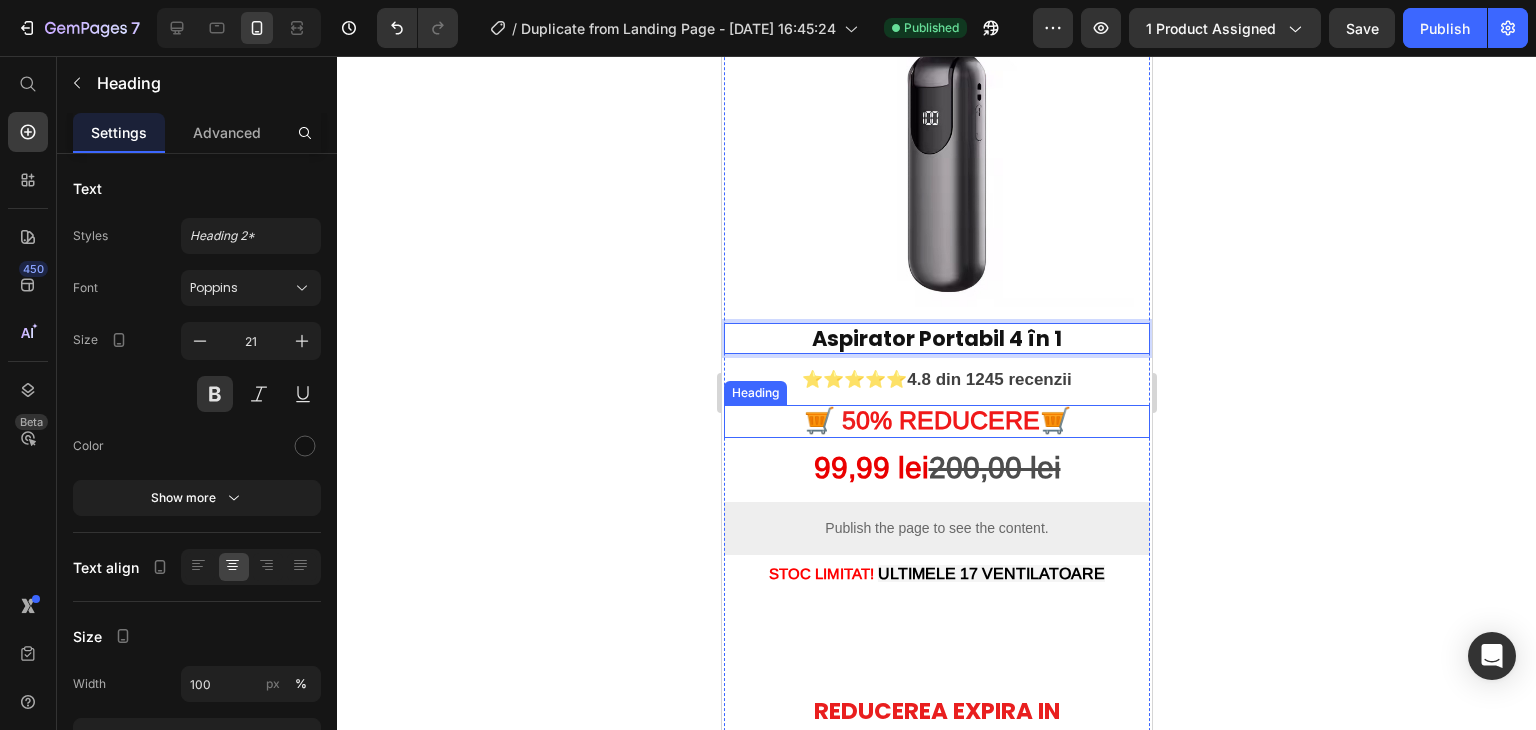 click 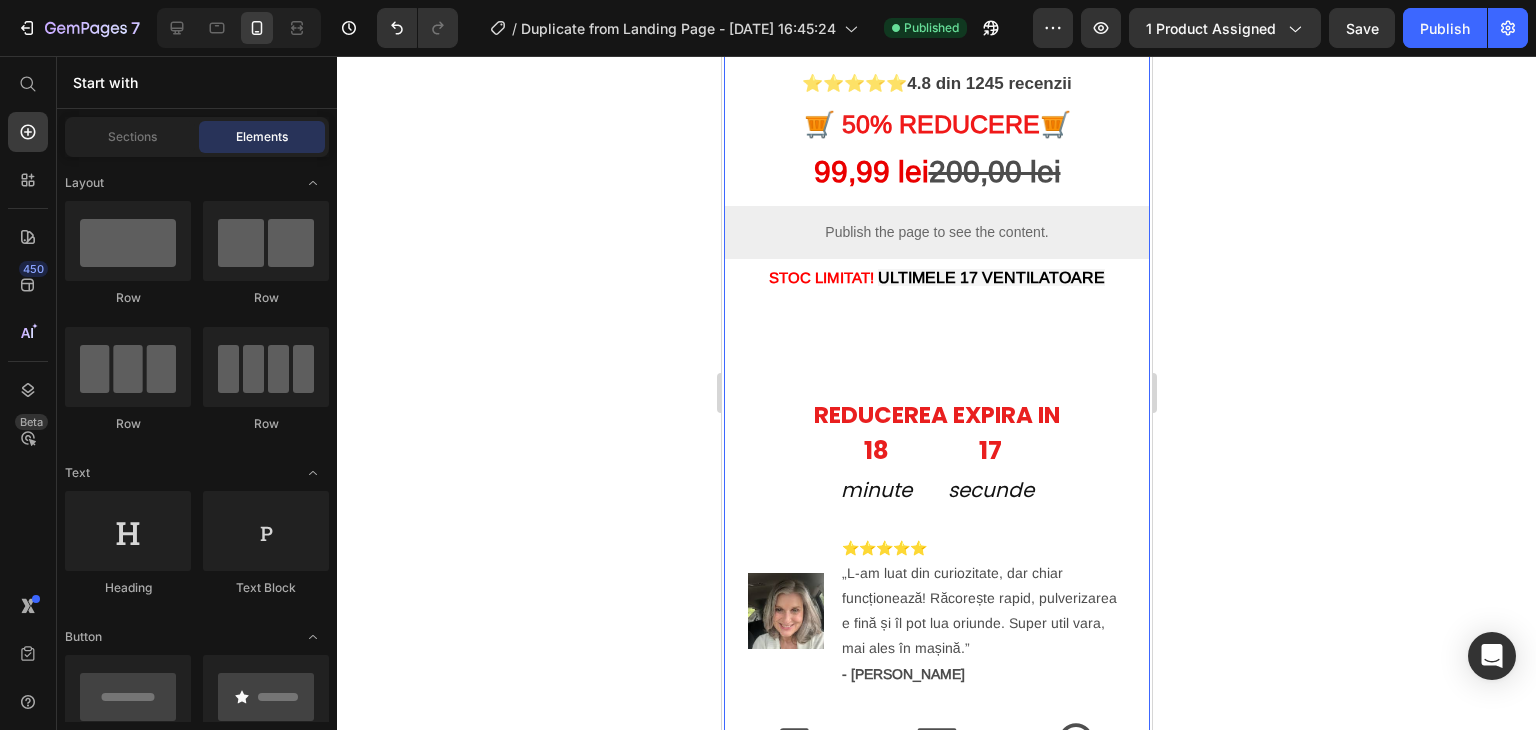scroll, scrollTop: 700, scrollLeft: 0, axis: vertical 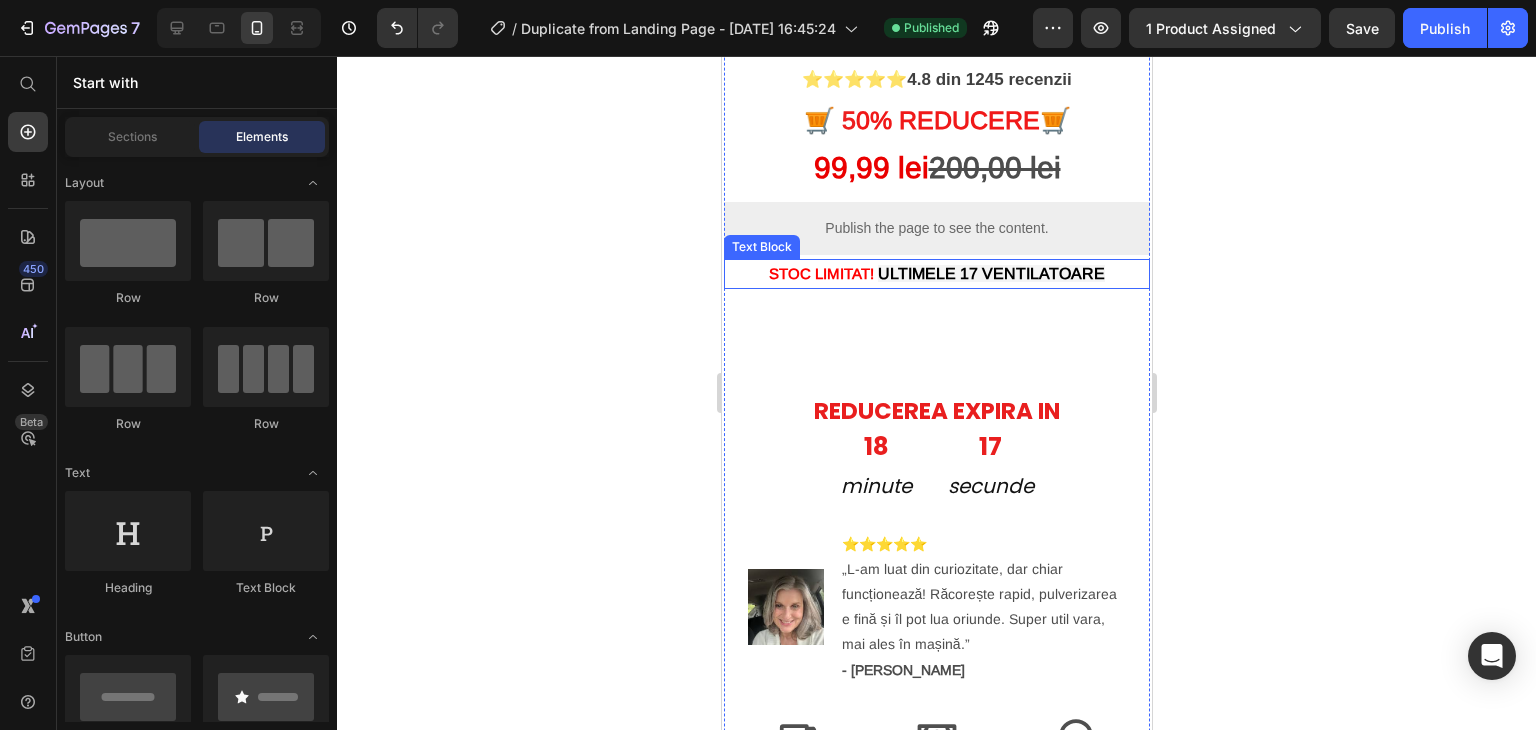 click on "ULTIMELE 17 VENTILATOARE" at bounding box center [990, 273] 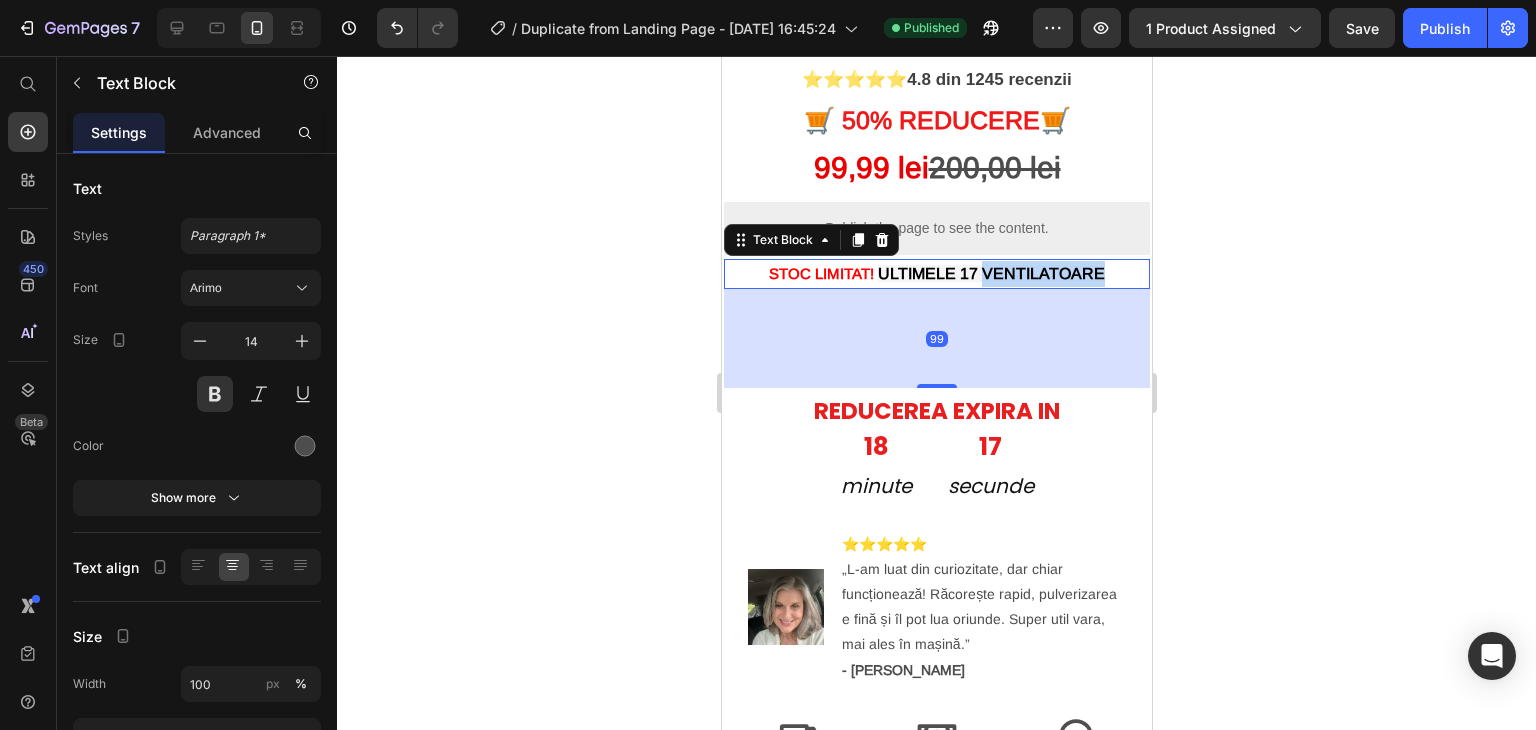 click on "ULTIMELE 17 VENTILATOARE" at bounding box center [990, 273] 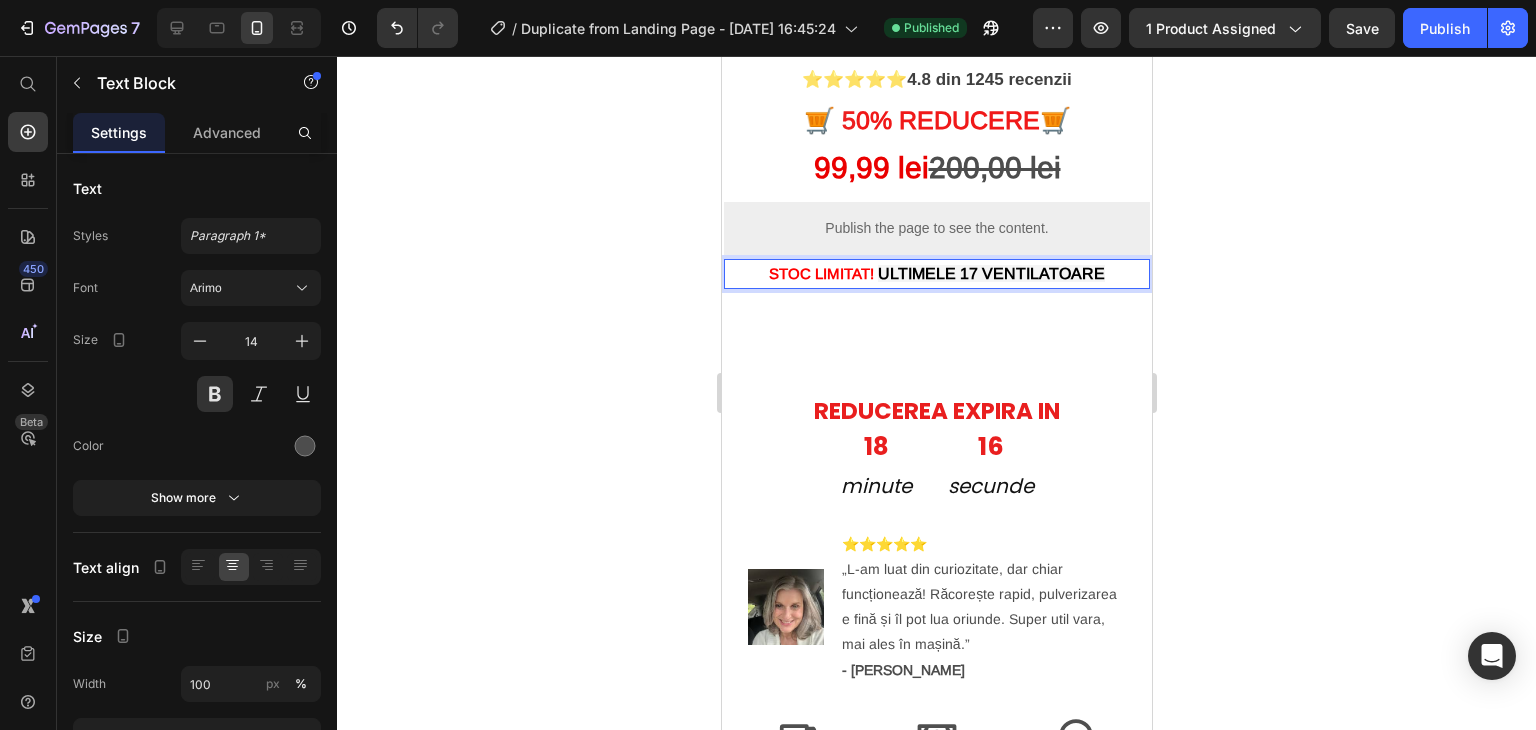 click on "ULTIMELE 17 VENTILATOARE" at bounding box center [990, 273] 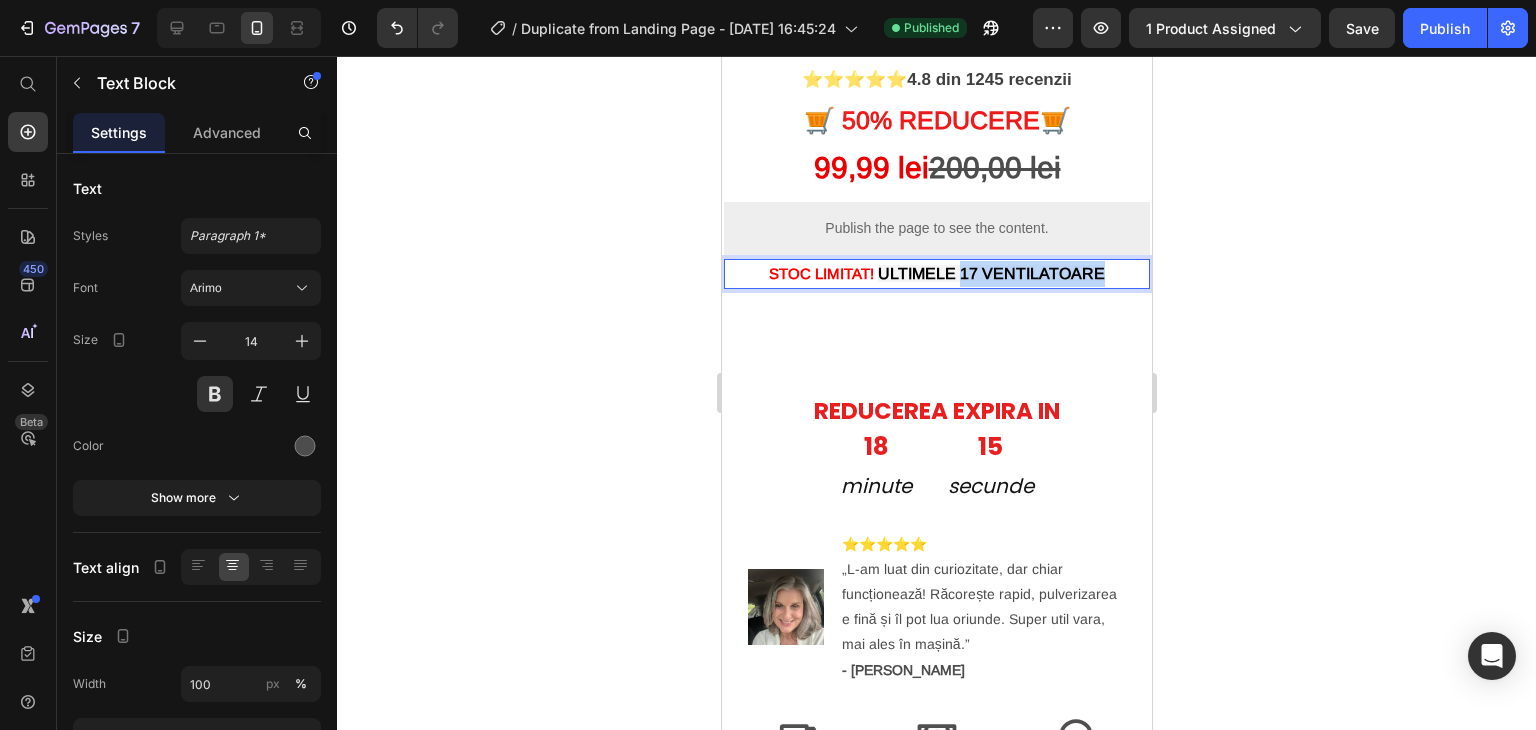 drag, startPoint x: 953, startPoint y: 260, endPoint x: 1106, endPoint y: 267, distance: 153.16005 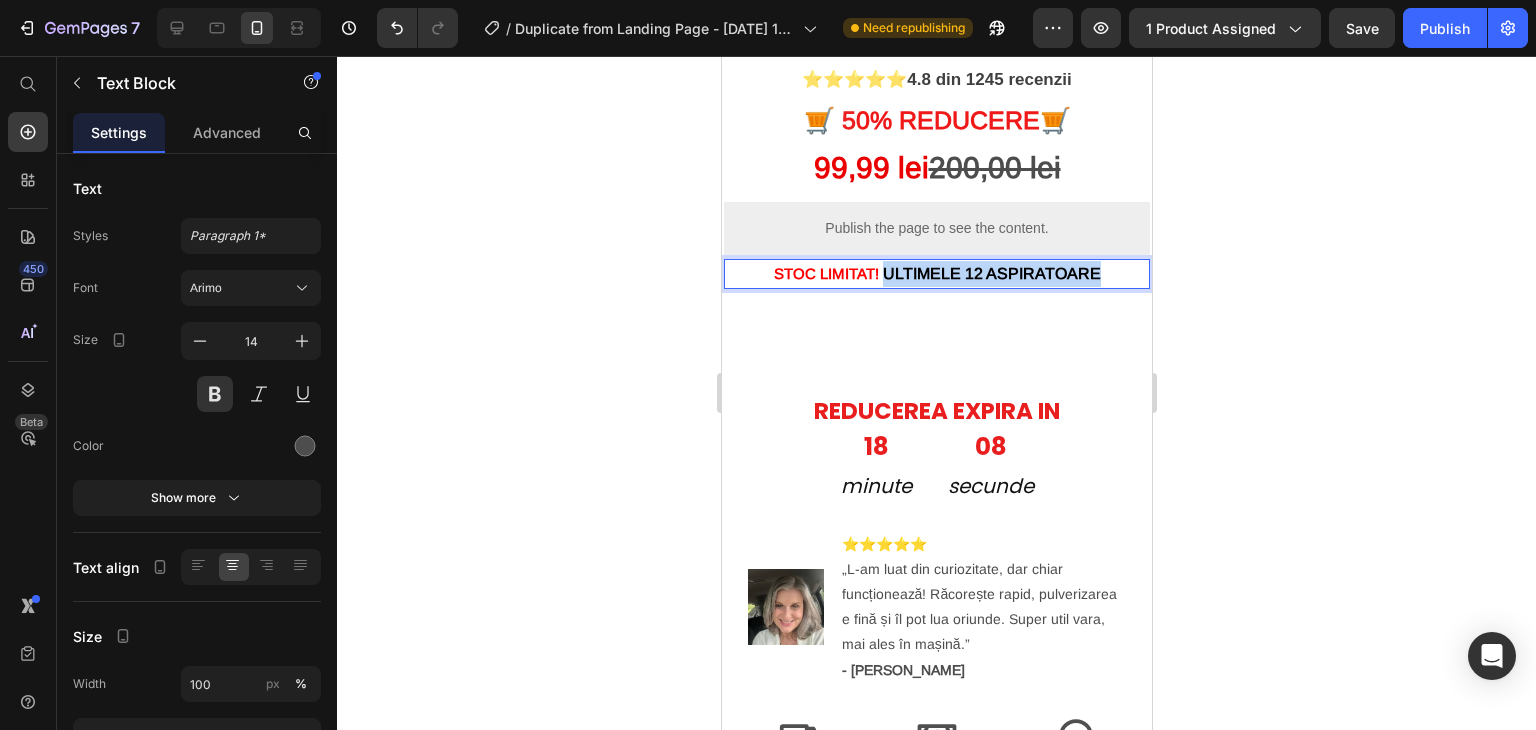 drag, startPoint x: 1097, startPoint y: 257, endPoint x: 881, endPoint y: 264, distance: 216.1134 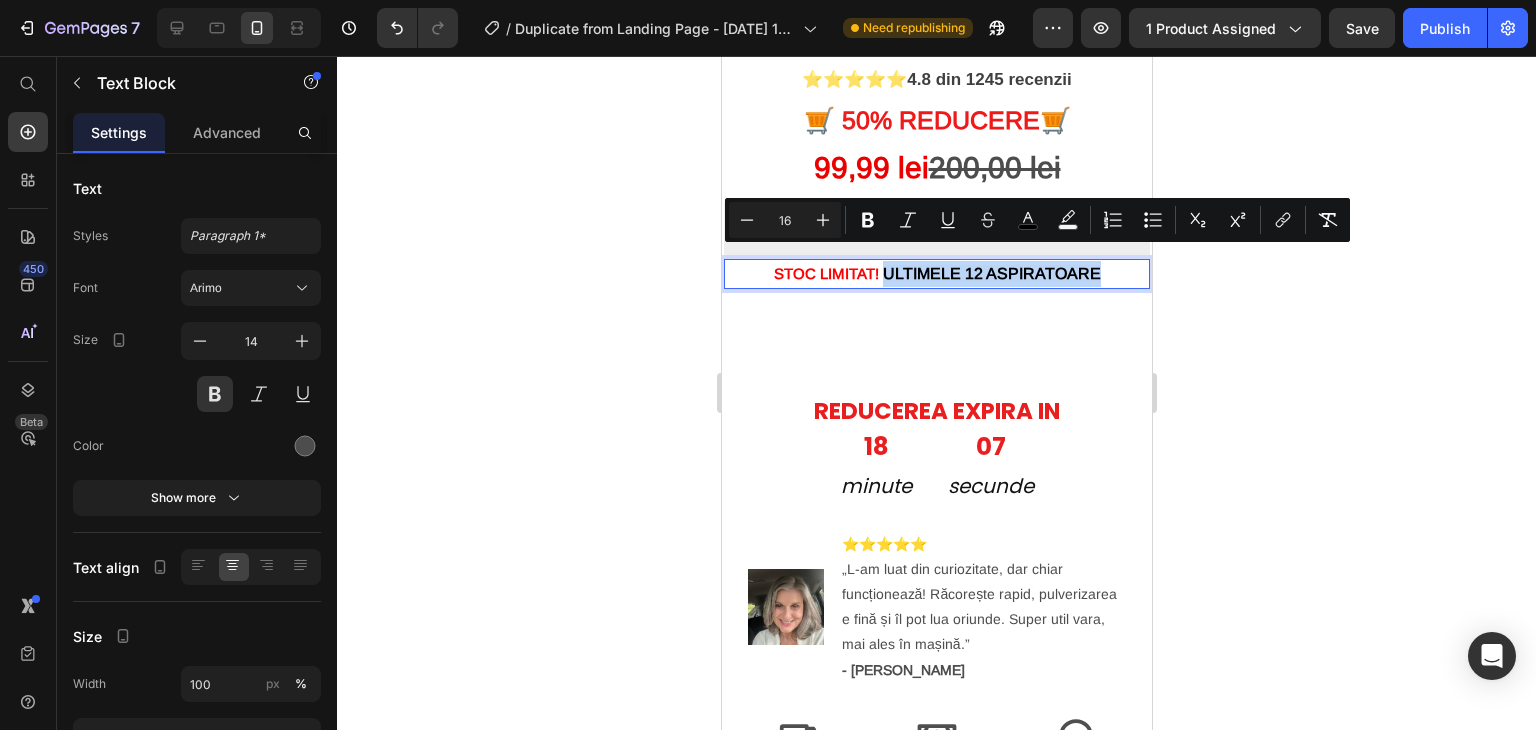 click on "STOC LIMITAT!   ULTIMELE 12 ASPIRATOARE" at bounding box center [936, 274] 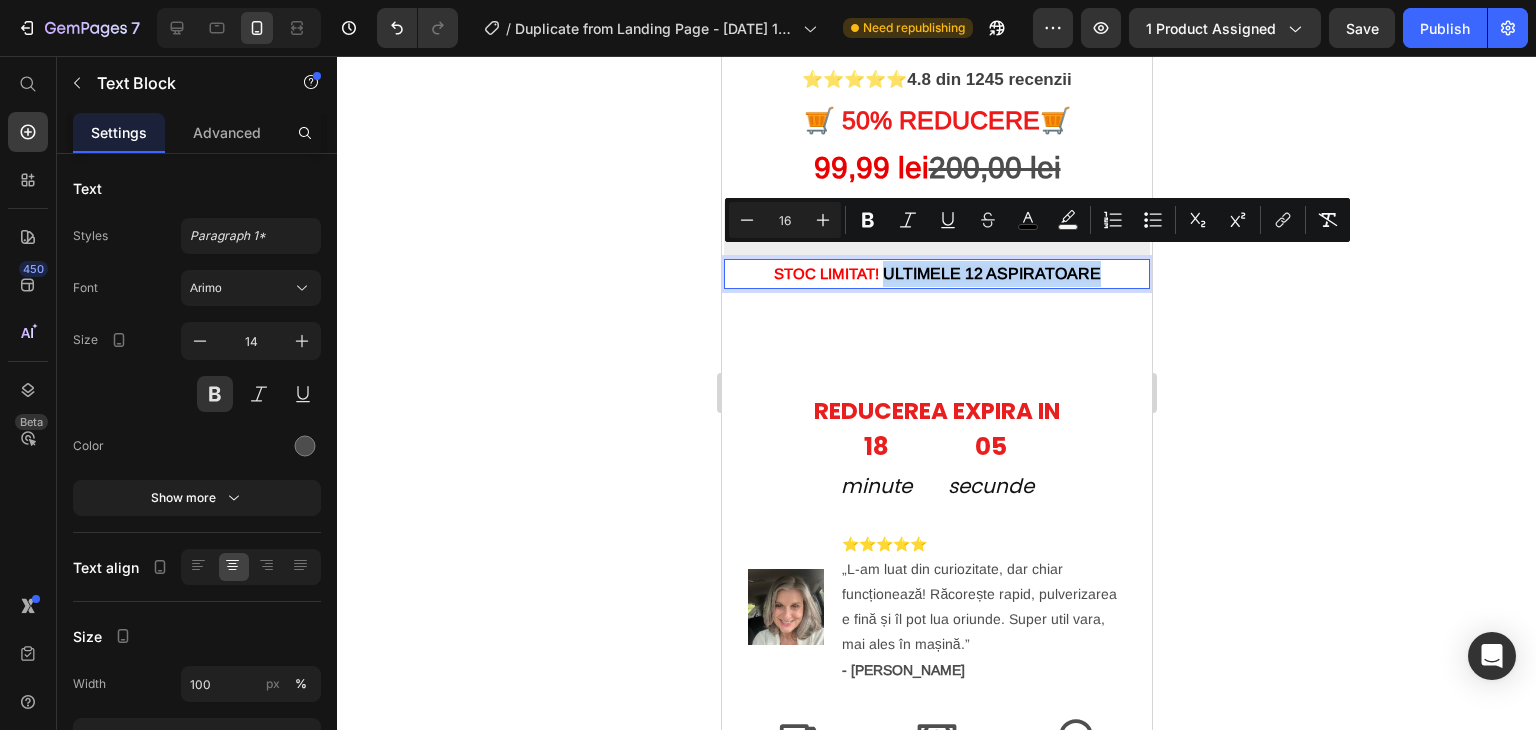 drag, startPoint x: 1091, startPoint y: 257, endPoint x: 881, endPoint y: 258, distance: 210.00238 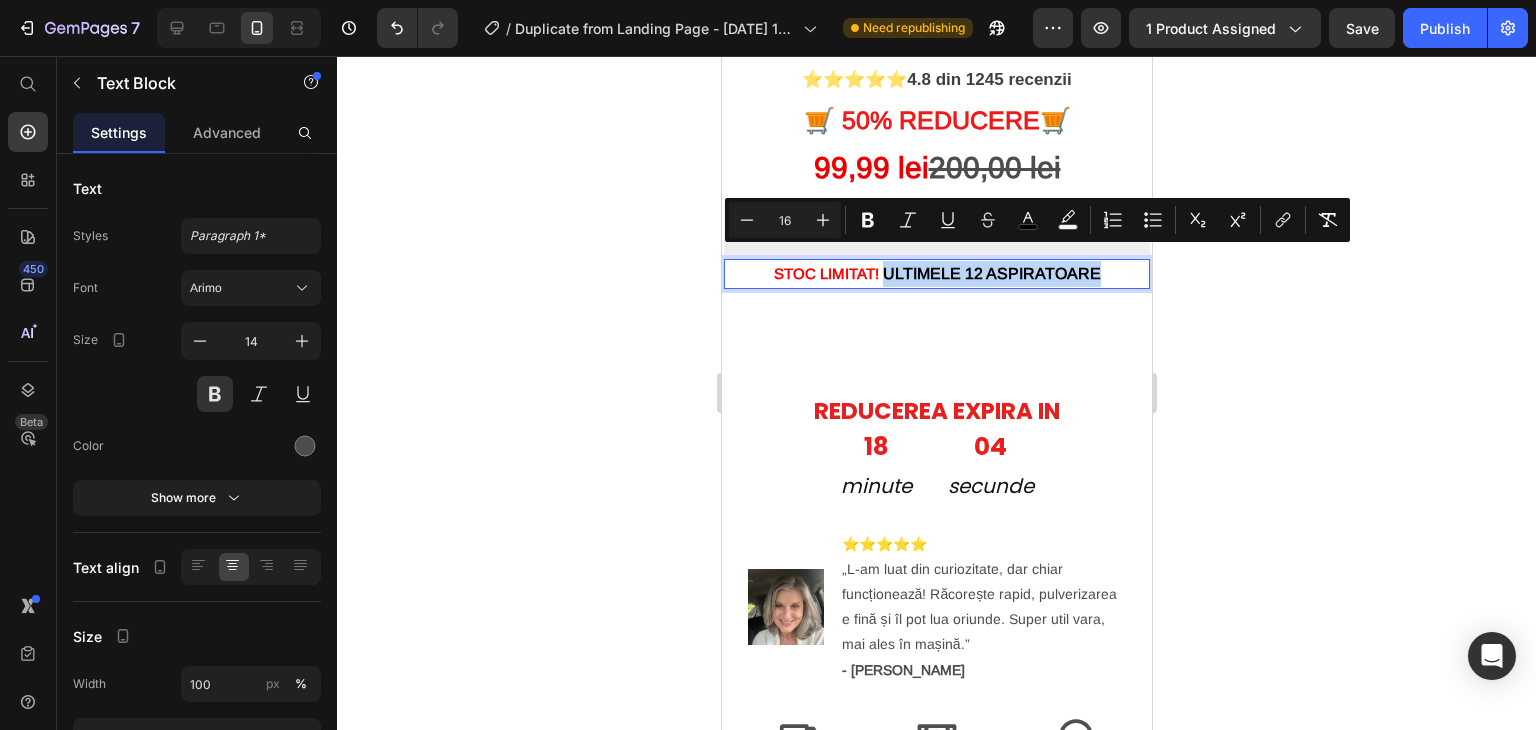 copy on "ULTIMELE 12 ASPIRATOARE" 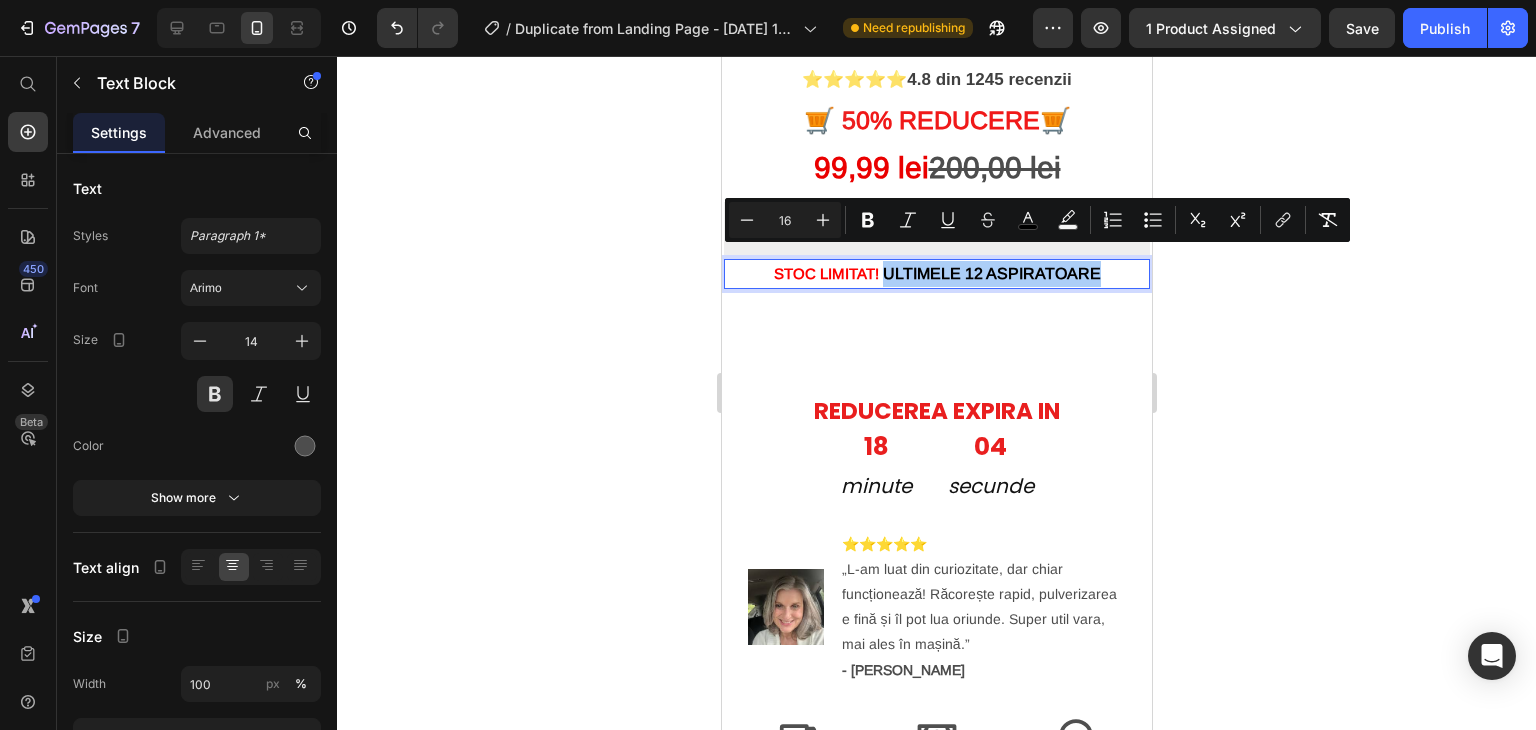 click 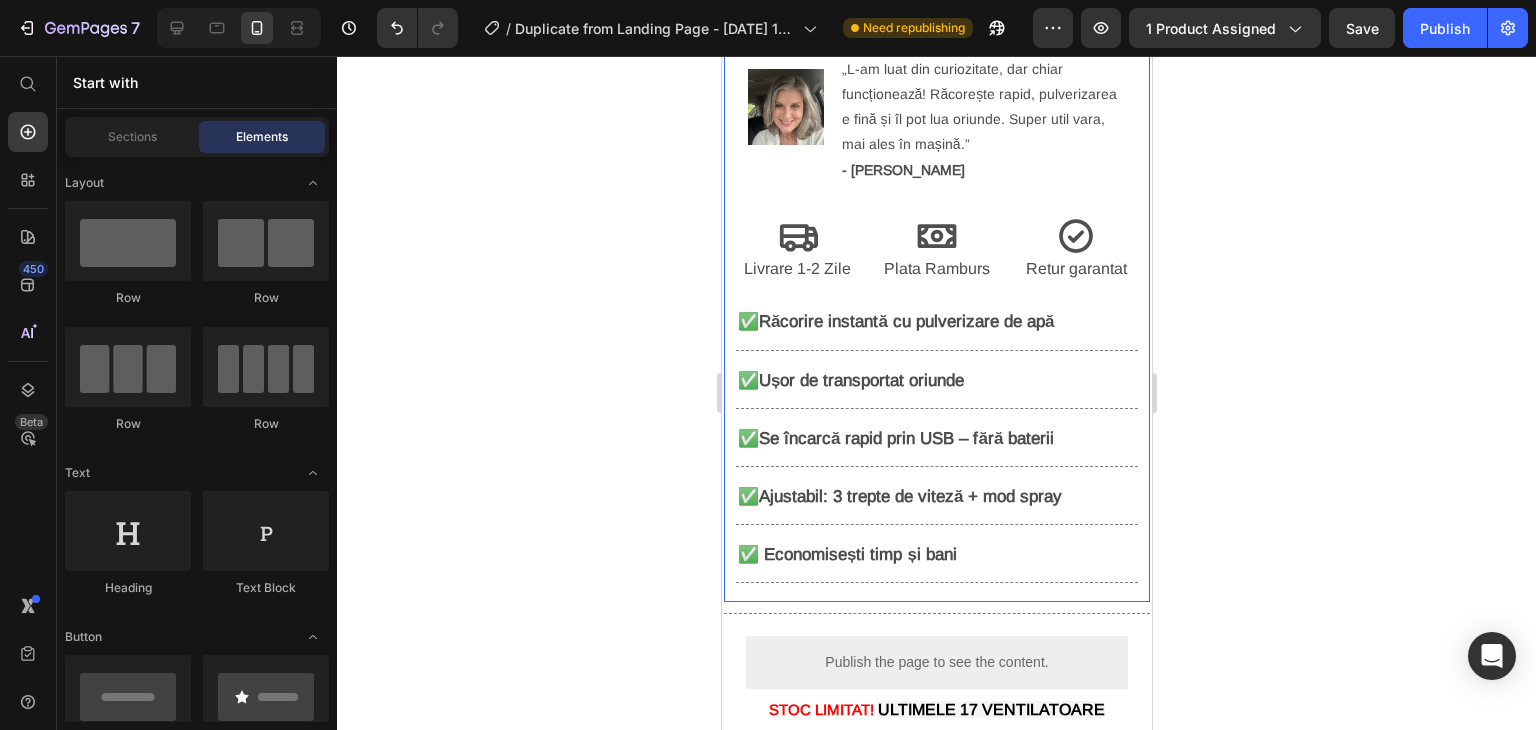 scroll, scrollTop: 1600, scrollLeft: 0, axis: vertical 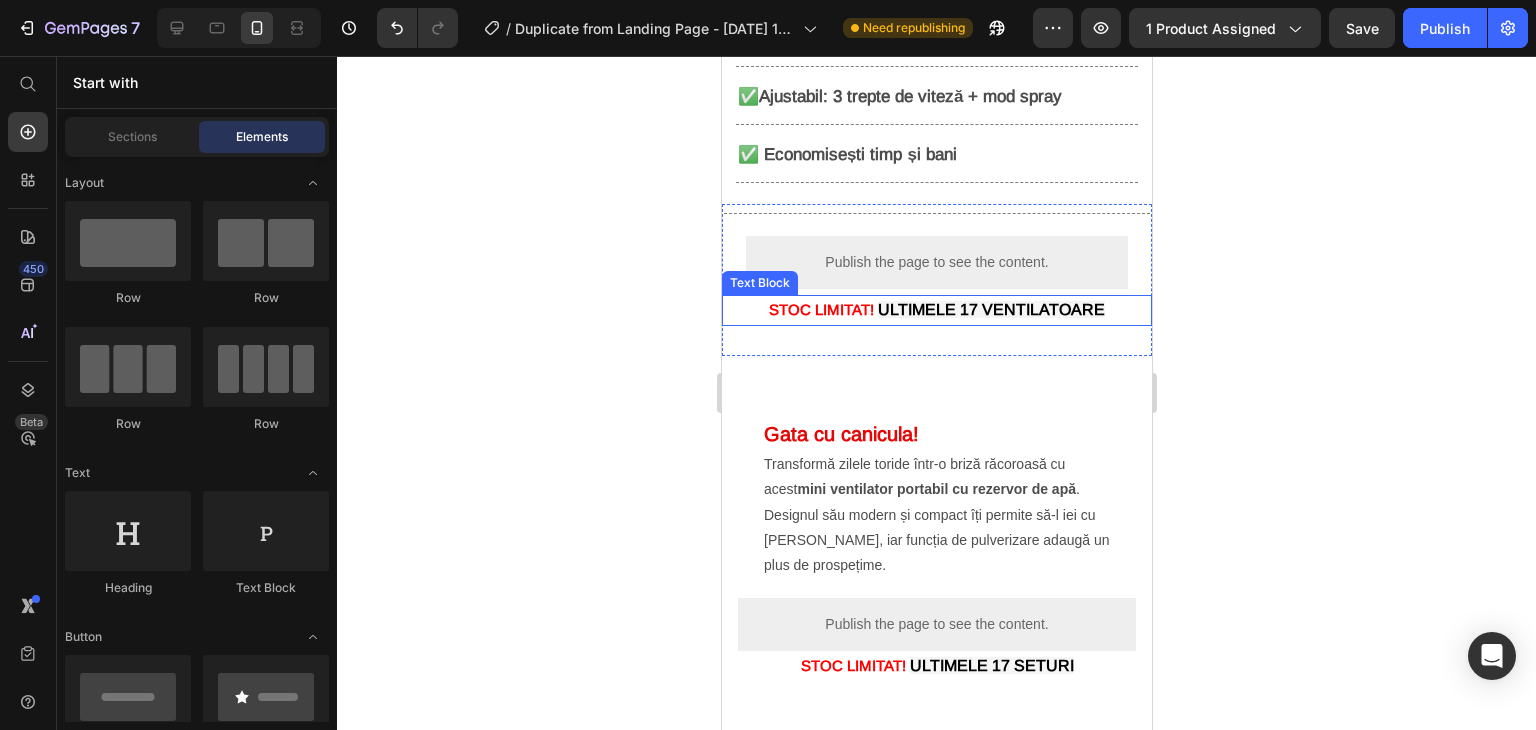 click on "ULTIMELE 17 VENTILATOARE" at bounding box center (990, 309) 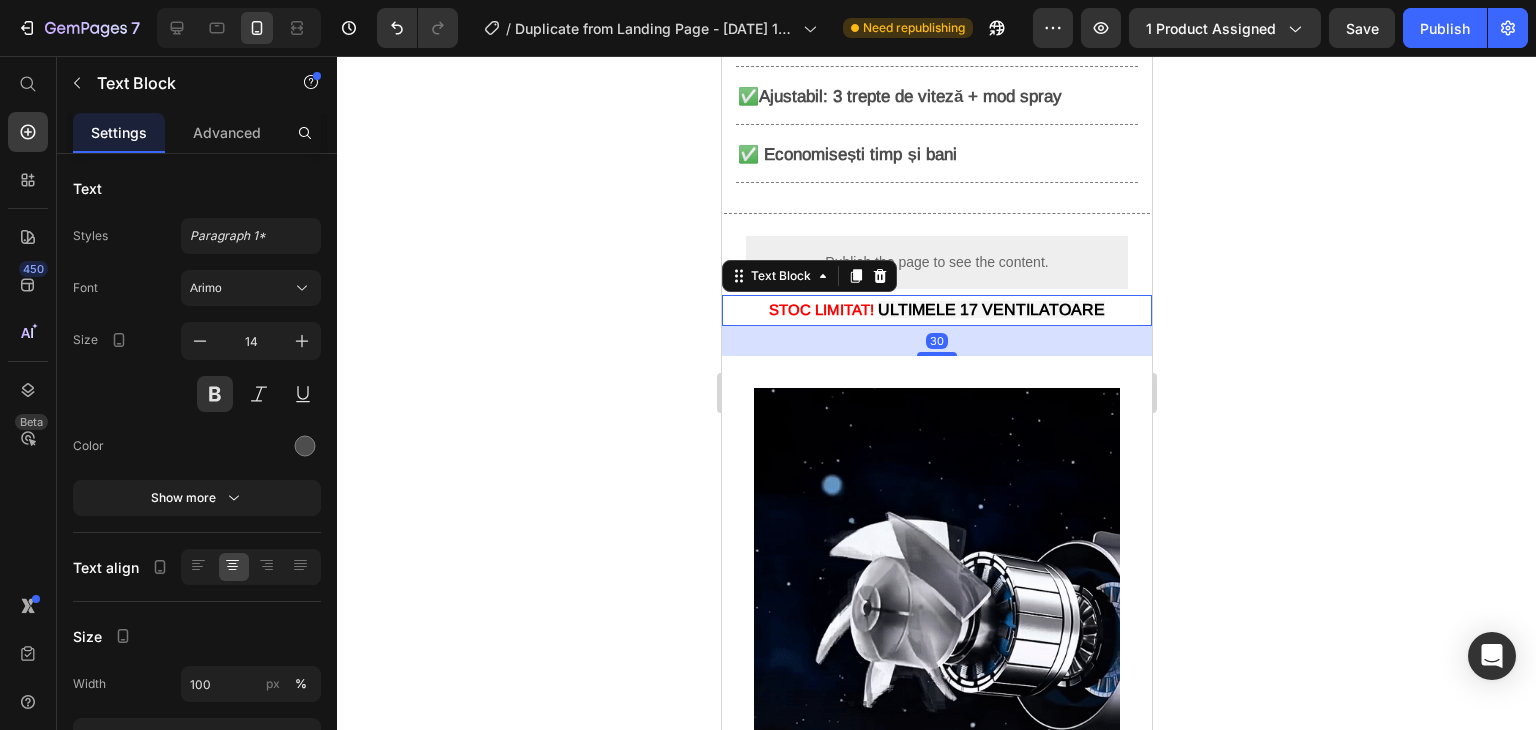 click on "ULTIMELE 17 VENTILATOARE" at bounding box center (990, 309) 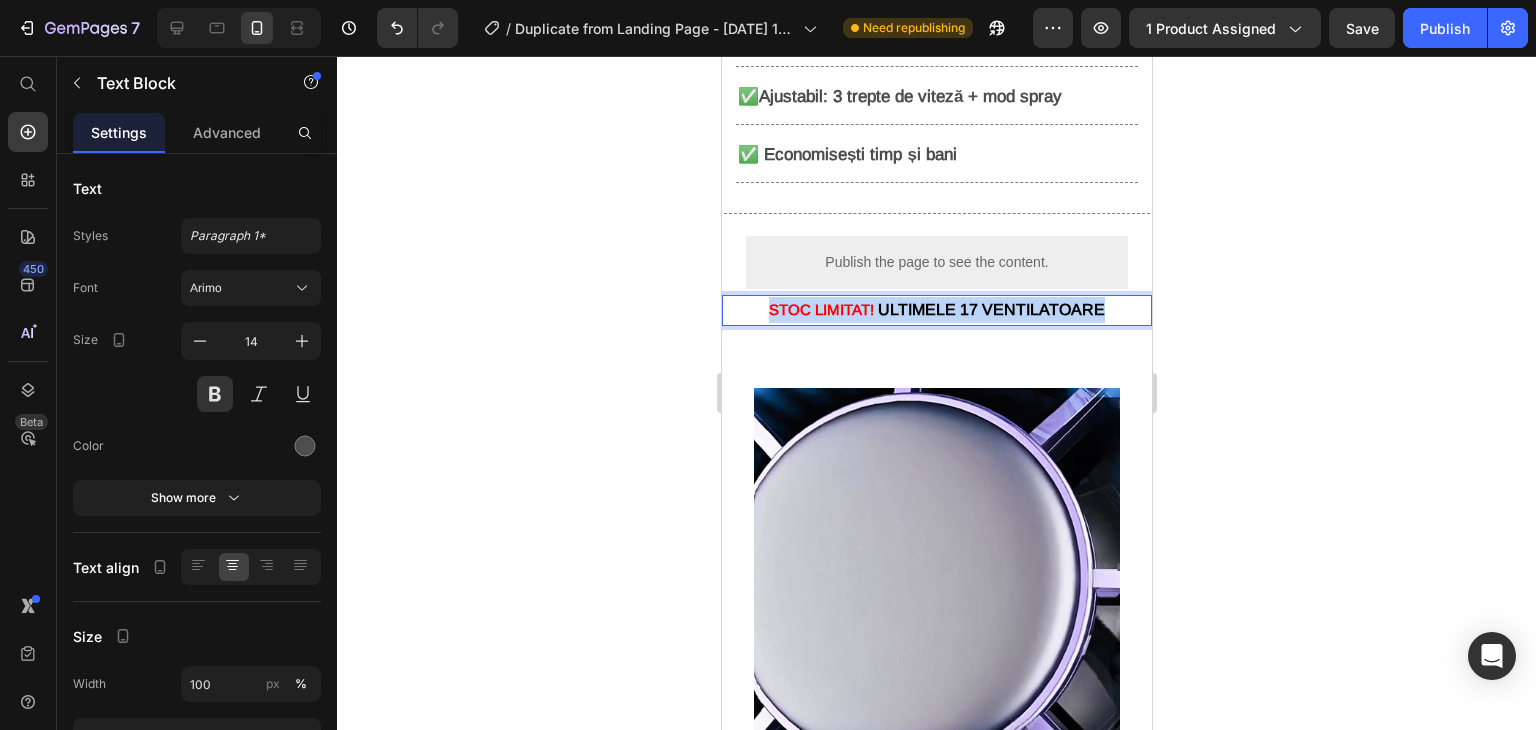 click on "ULTIMELE 17 VENTILATOARE" at bounding box center (990, 309) 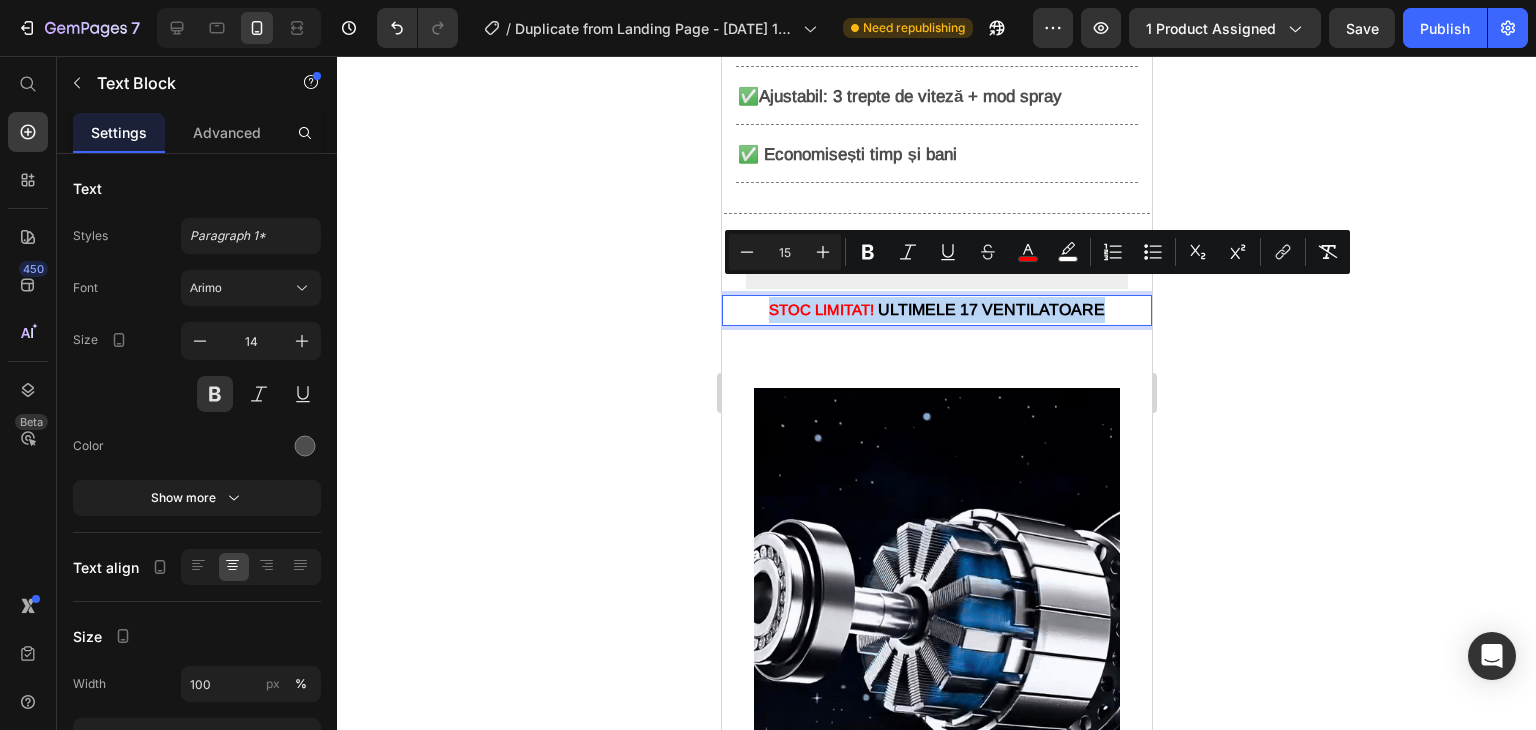 click on "ULTIMELE 17 VENTILATOARE" at bounding box center [990, 309] 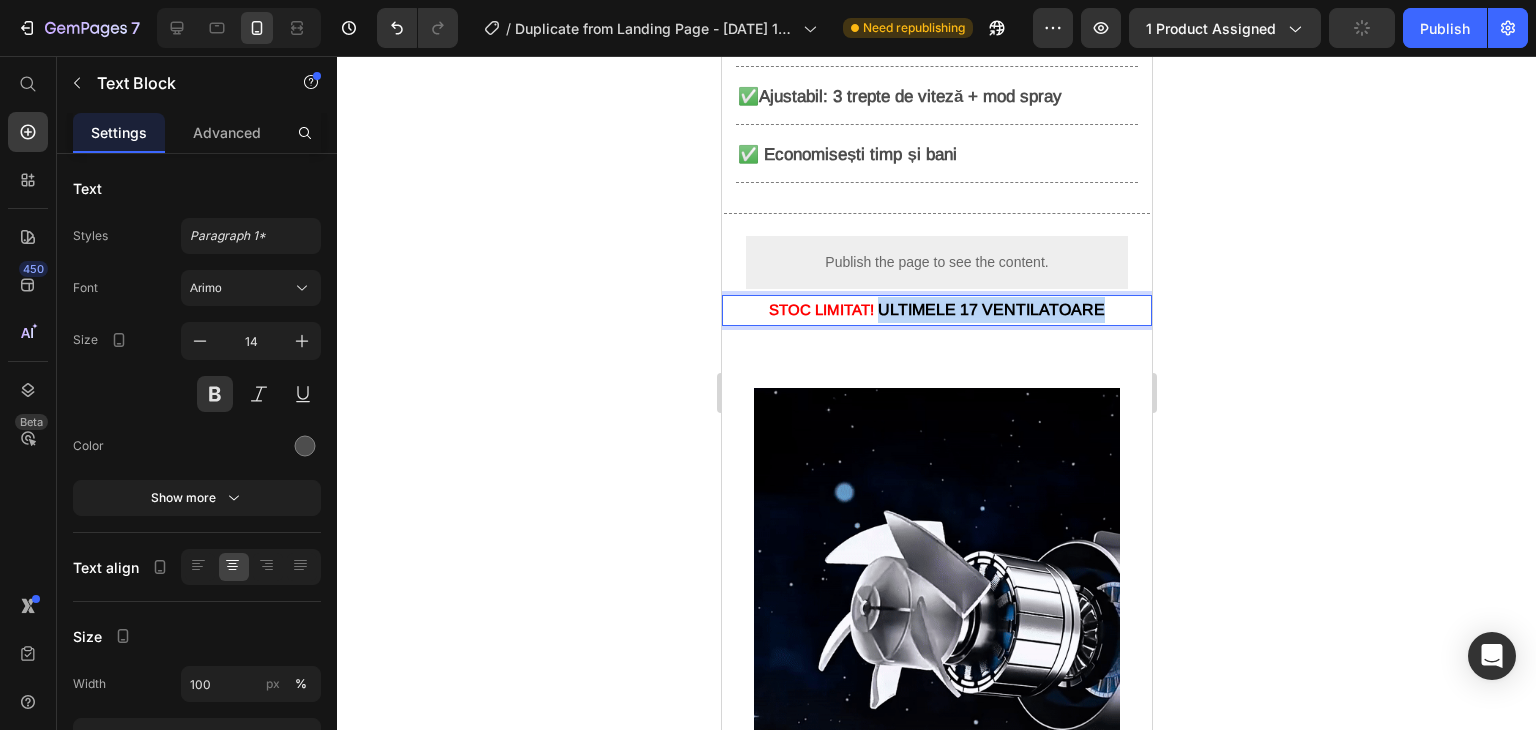 drag, startPoint x: 873, startPoint y: 294, endPoint x: 1122, endPoint y: 290, distance: 249.03212 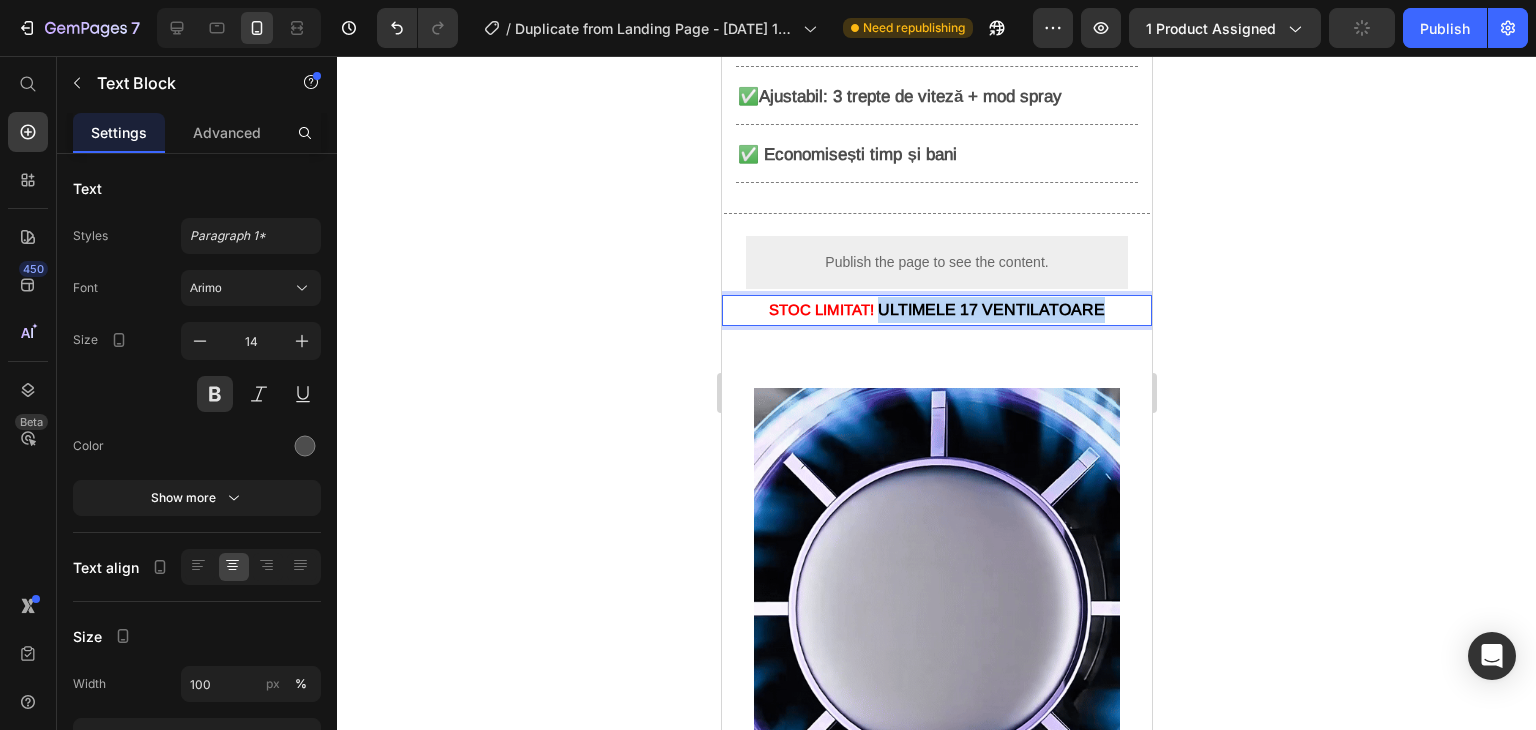 click on "STOC LIMITAT!   ULTIMELE 17 VENTILATOARE Text Block   30" at bounding box center [936, 310] 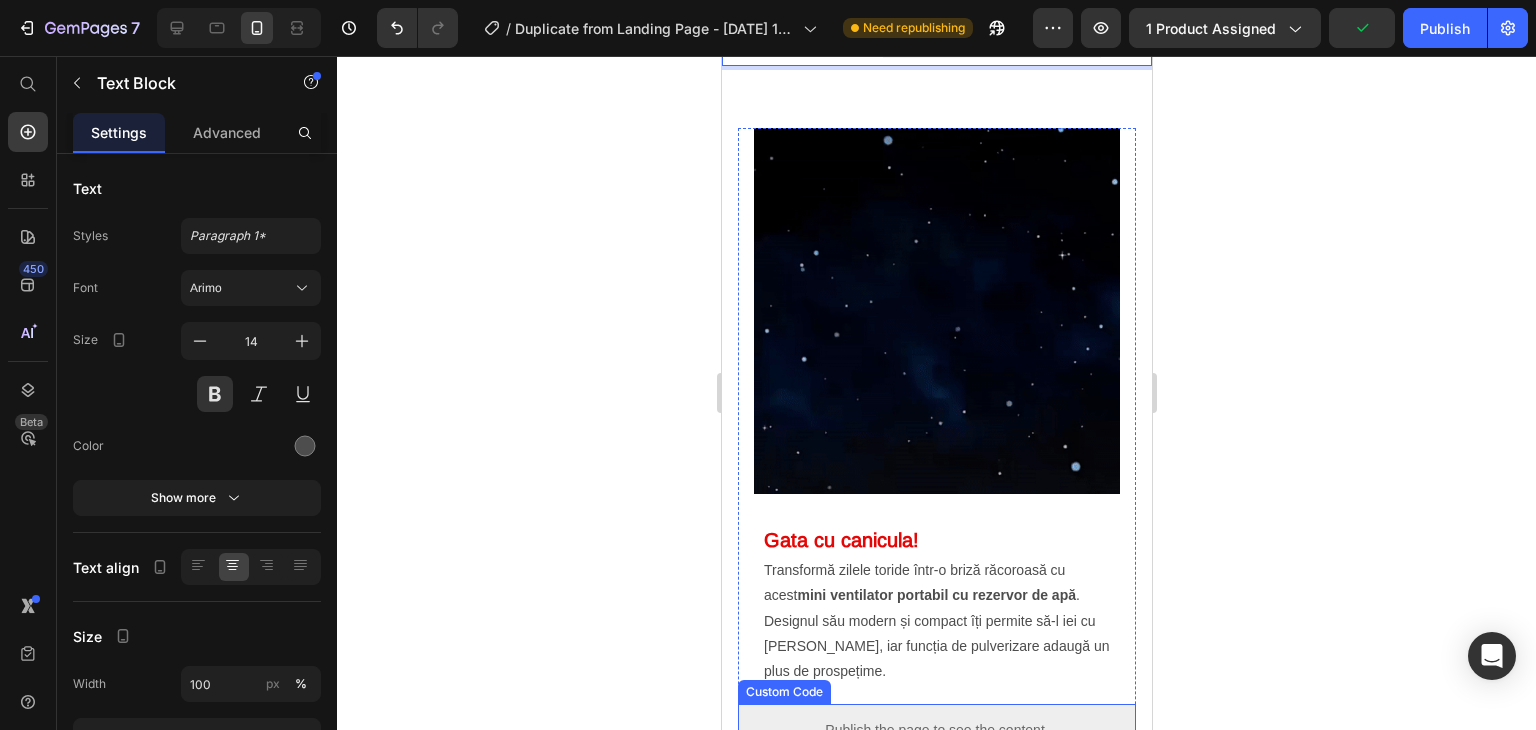 scroll, scrollTop: 2200, scrollLeft: 0, axis: vertical 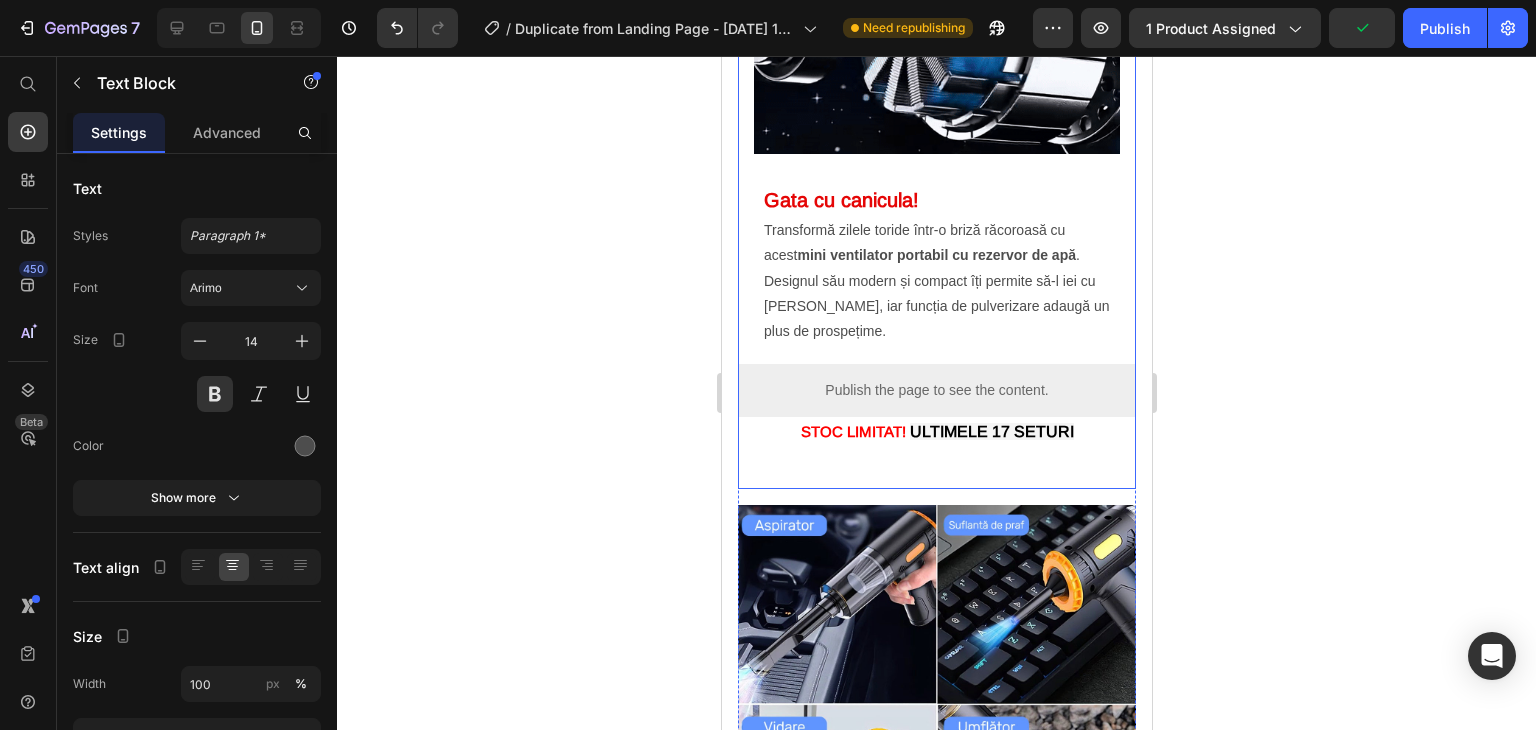 click on "ULTIMELE 17 SETURI" at bounding box center [991, 431] 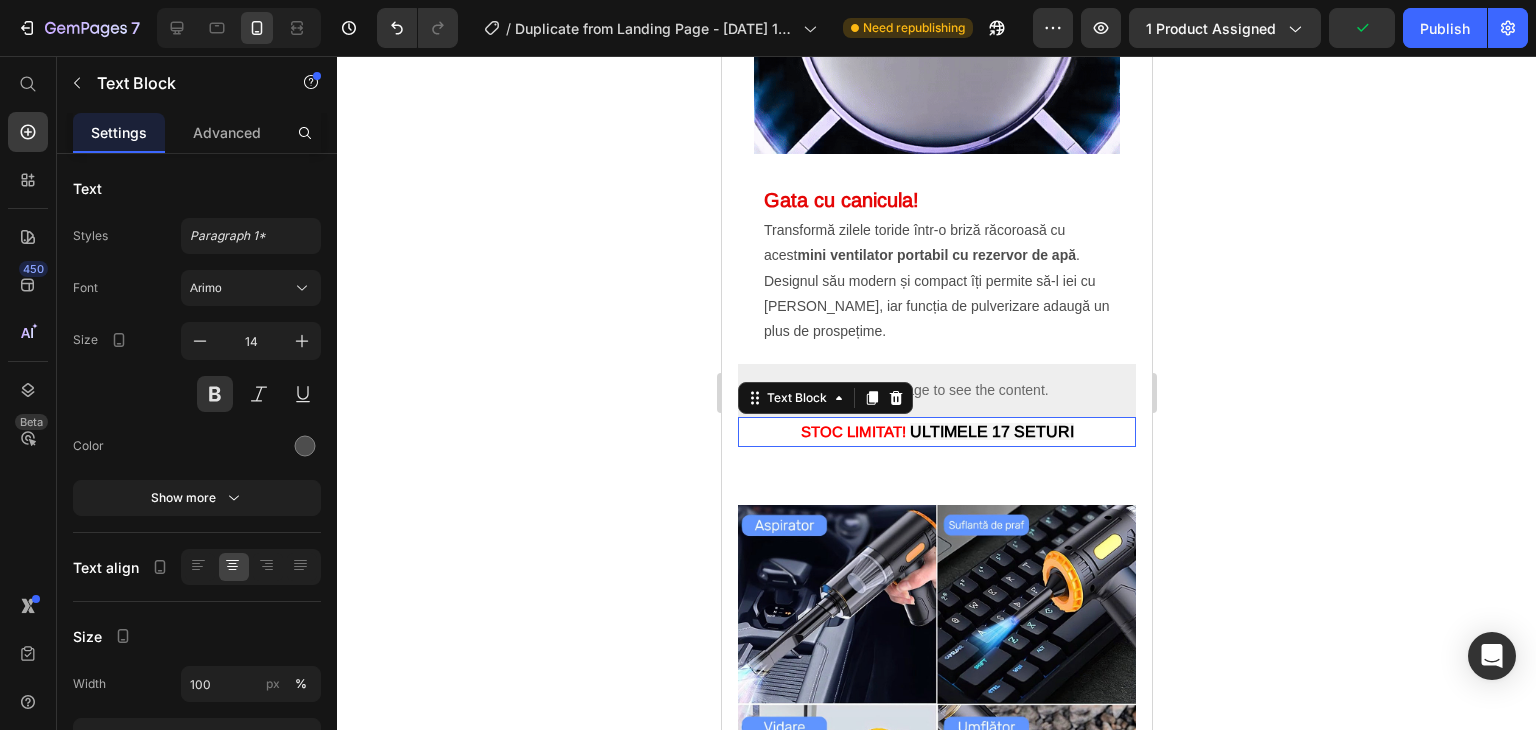 click on "ULTIMELE 17 SETURI" at bounding box center (991, 431) 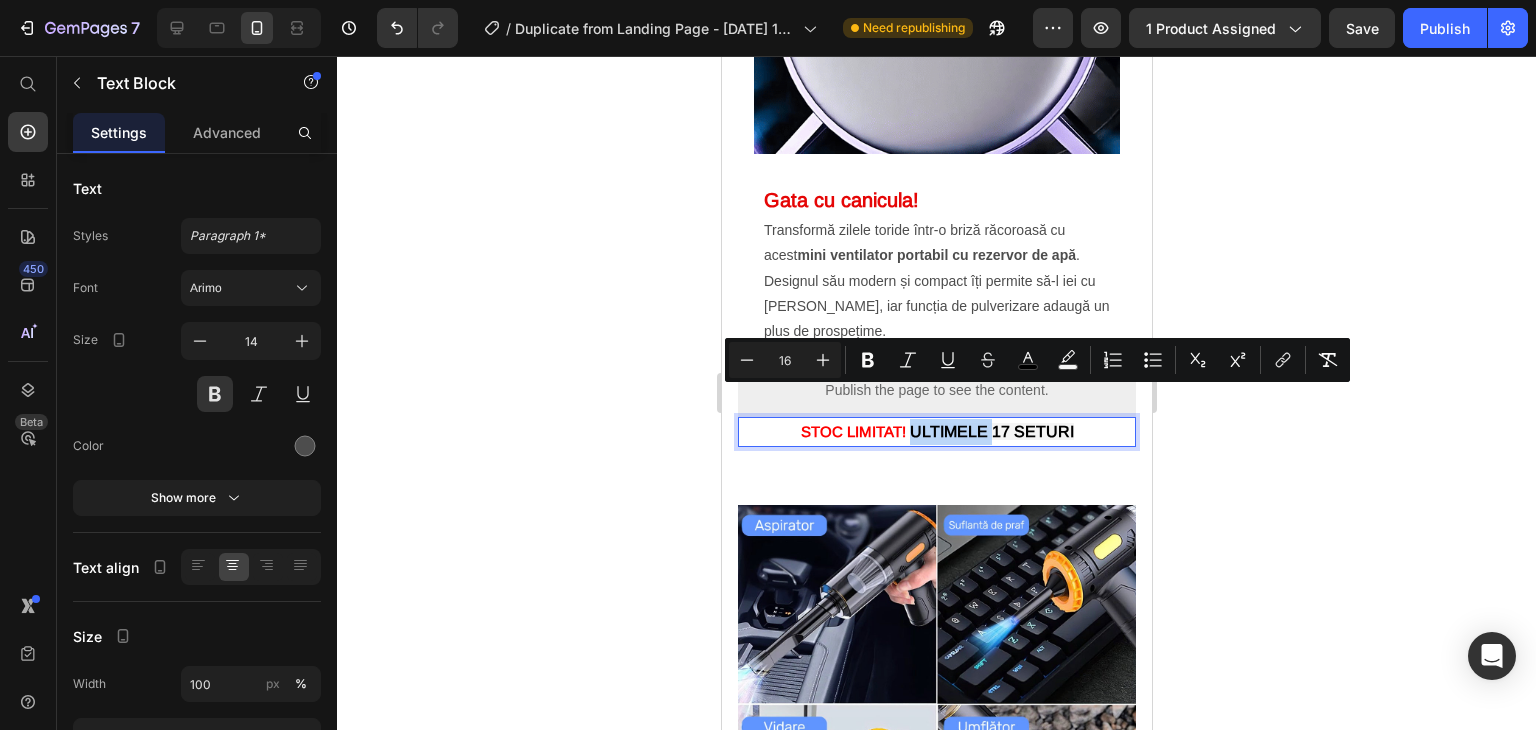 click on "ULTIMELE 17 SETURI" at bounding box center [991, 431] 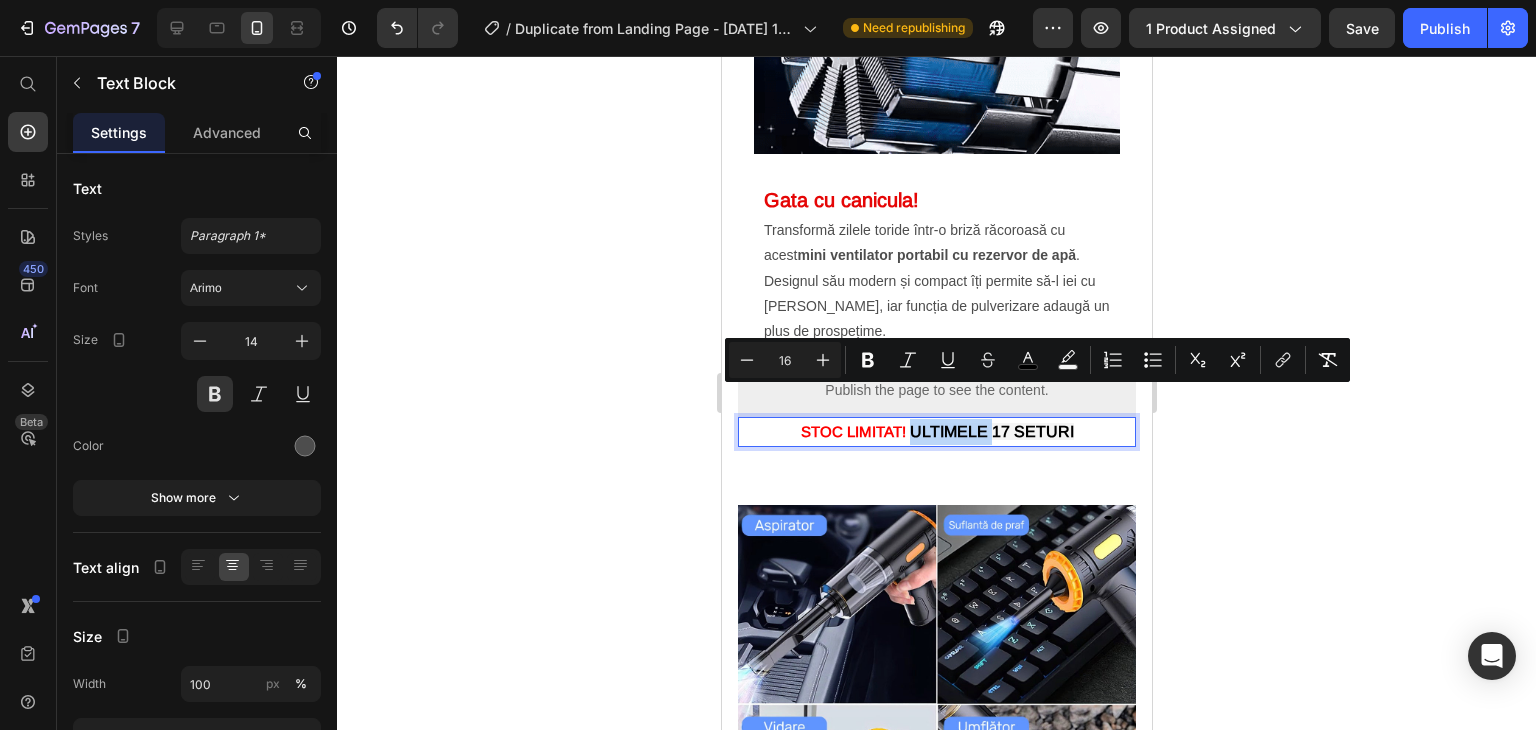 click on "ULTIMELE 17 SETURI" at bounding box center [991, 431] 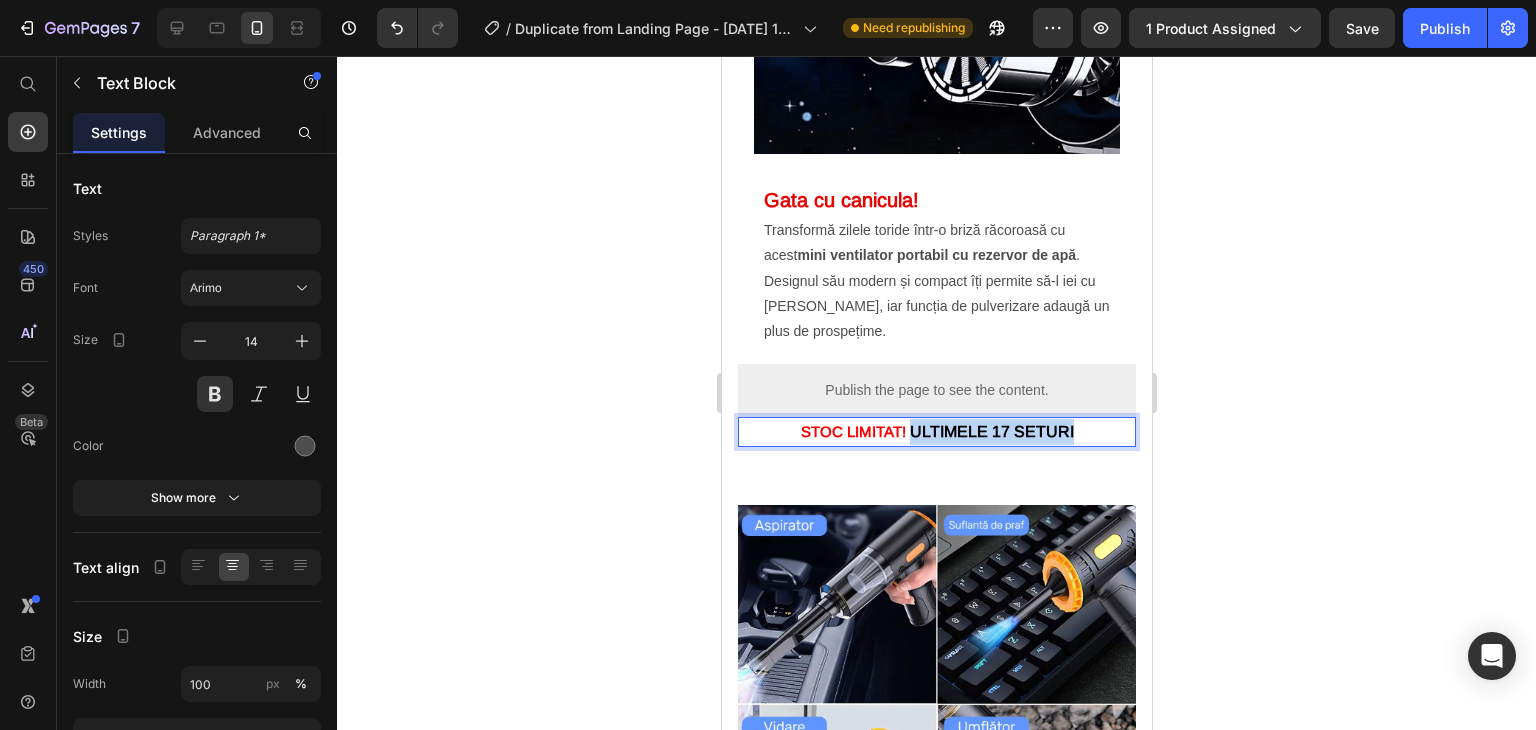 drag, startPoint x: 902, startPoint y: 401, endPoint x: 1089, endPoint y: 397, distance: 187.04277 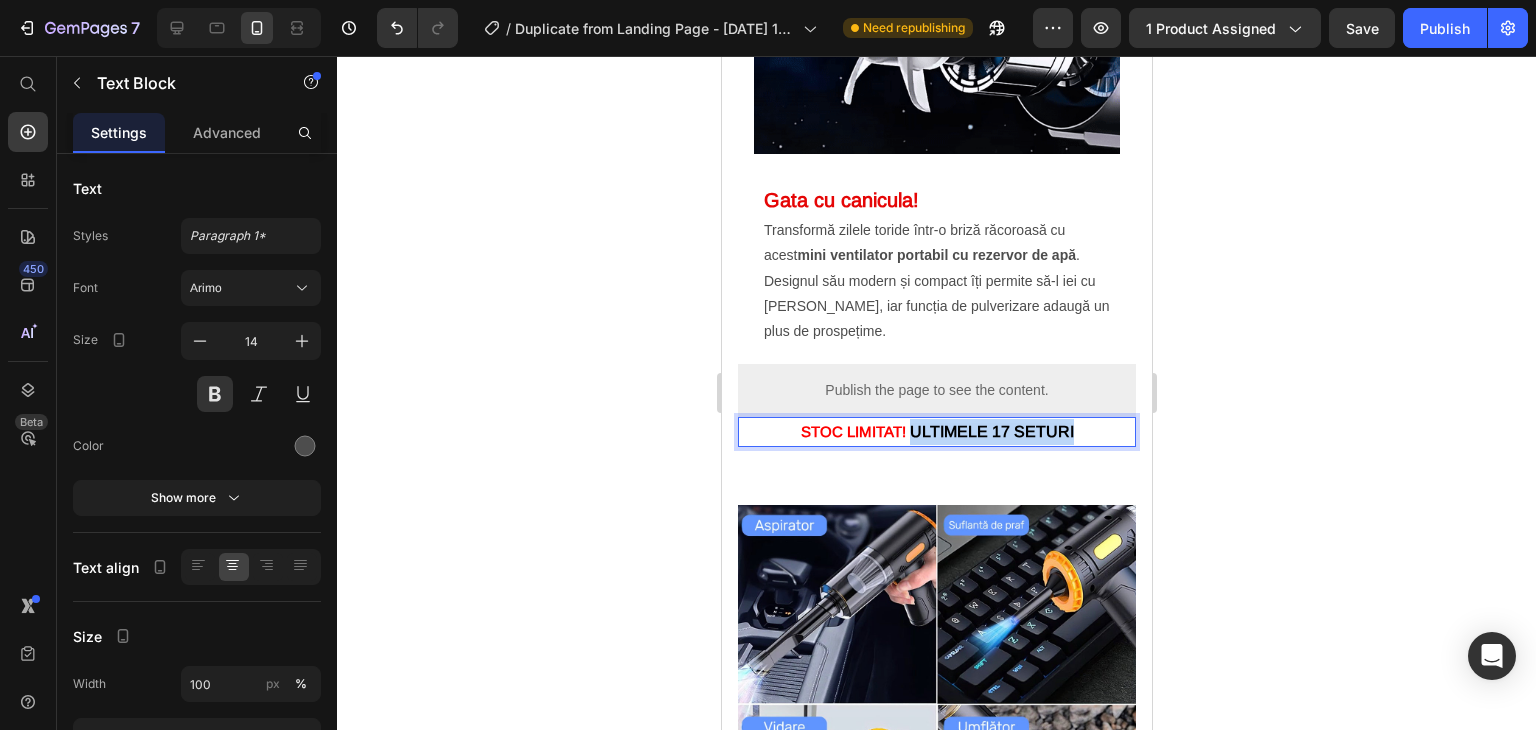click on "STOC LIMITAT!   ULTIMELE 17 SETURI" at bounding box center [936, 432] 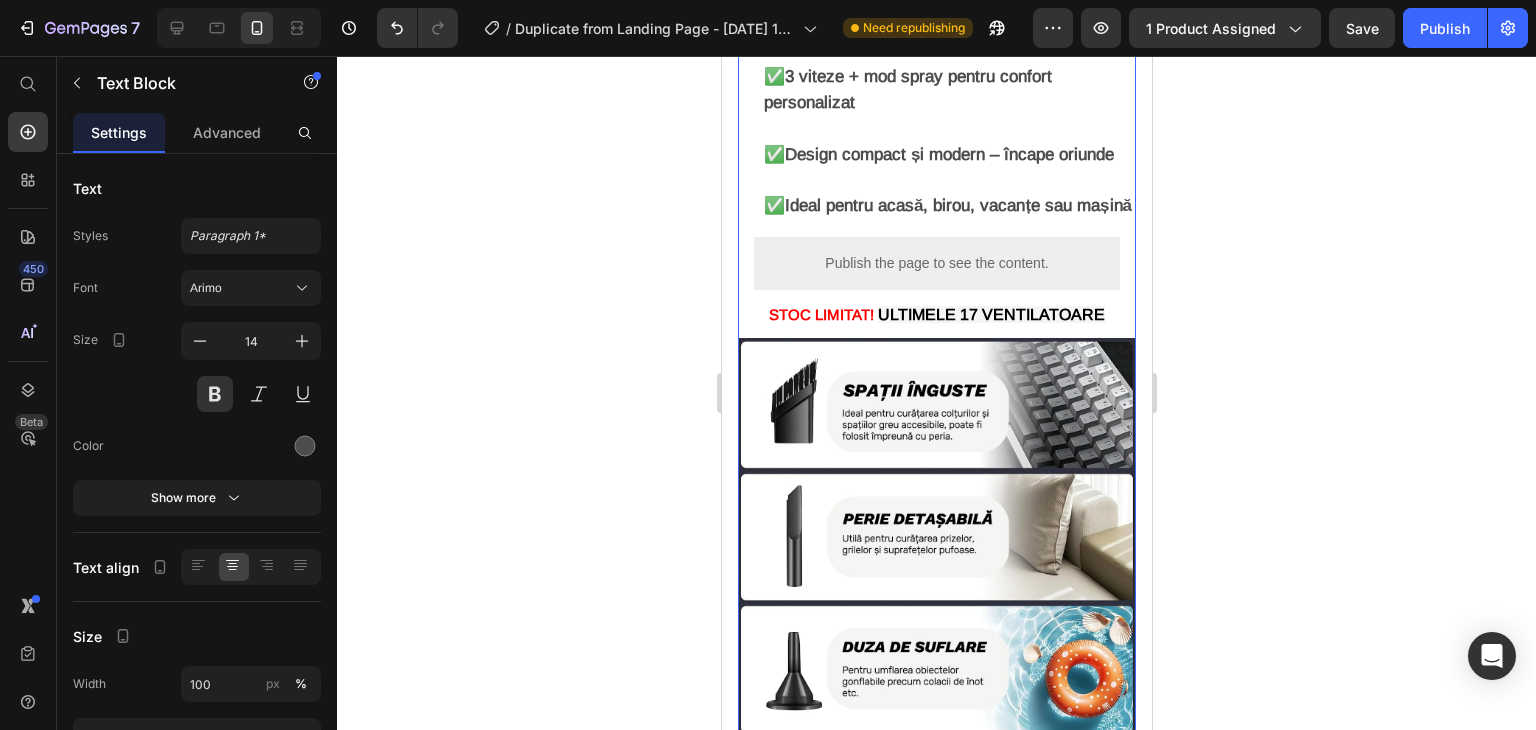 scroll, scrollTop: 3100, scrollLeft: 0, axis: vertical 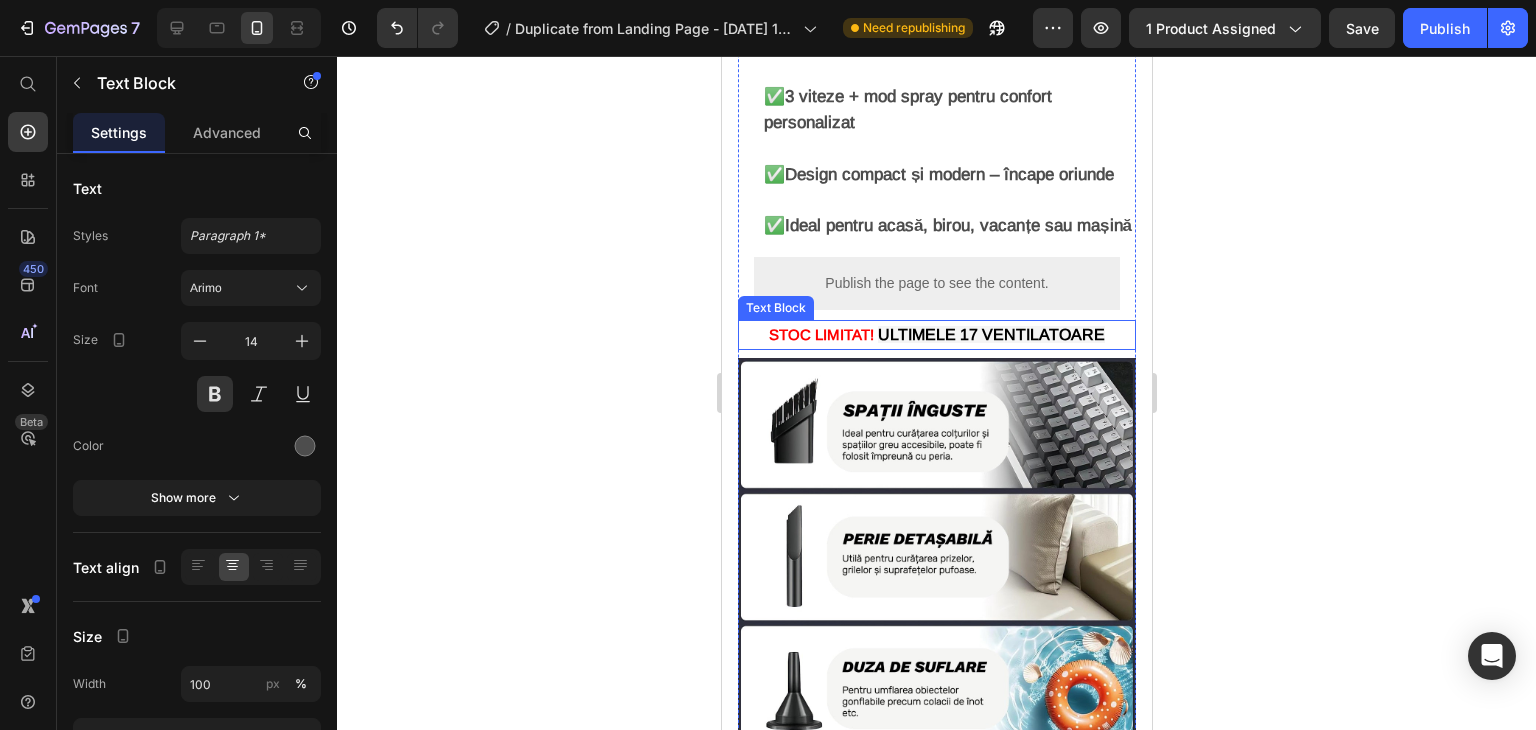 click on "ULTIMELE 17 VENTILATOARE" at bounding box center (990, 334) 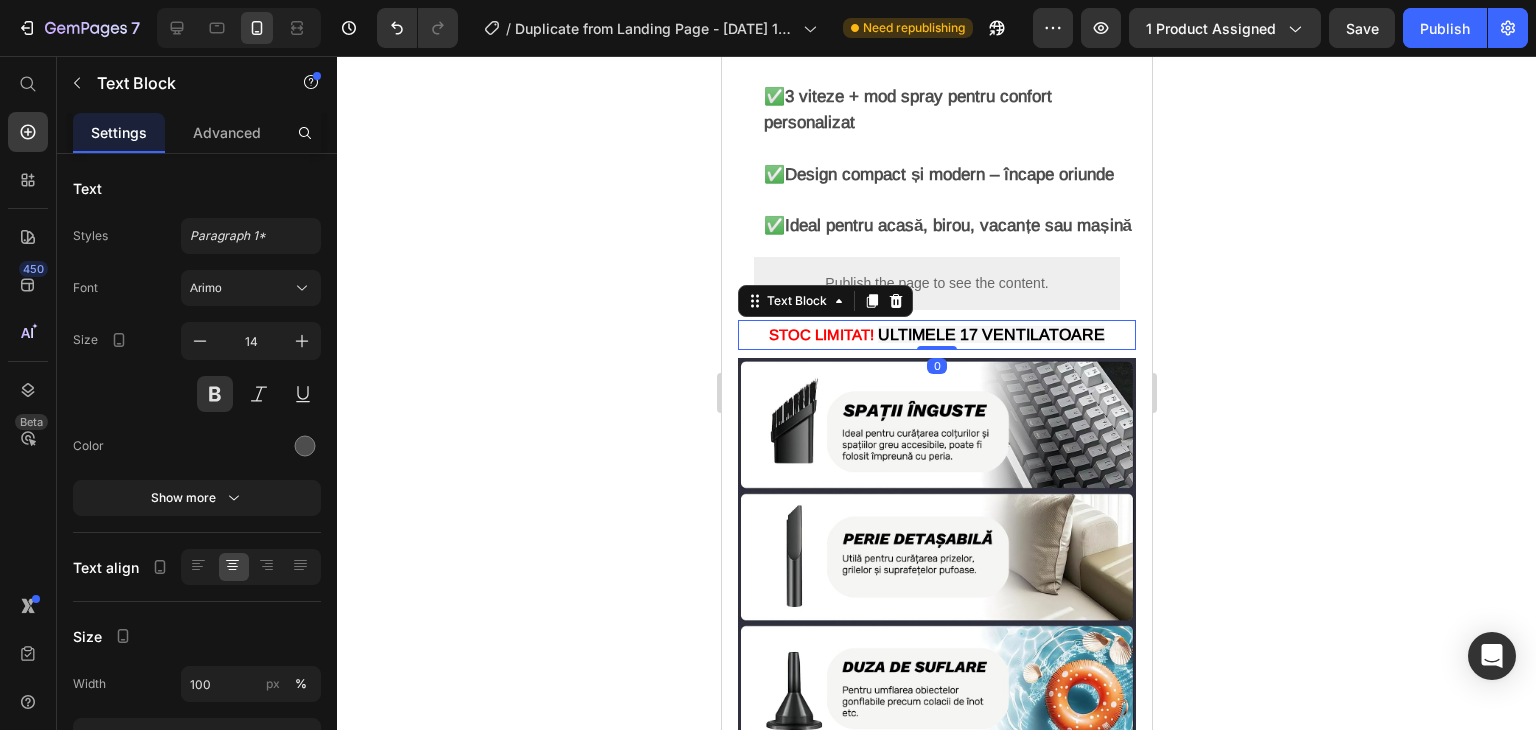 click on "ULTIMELE 17 VENTILATOARE" at bounding box center [990, 334] 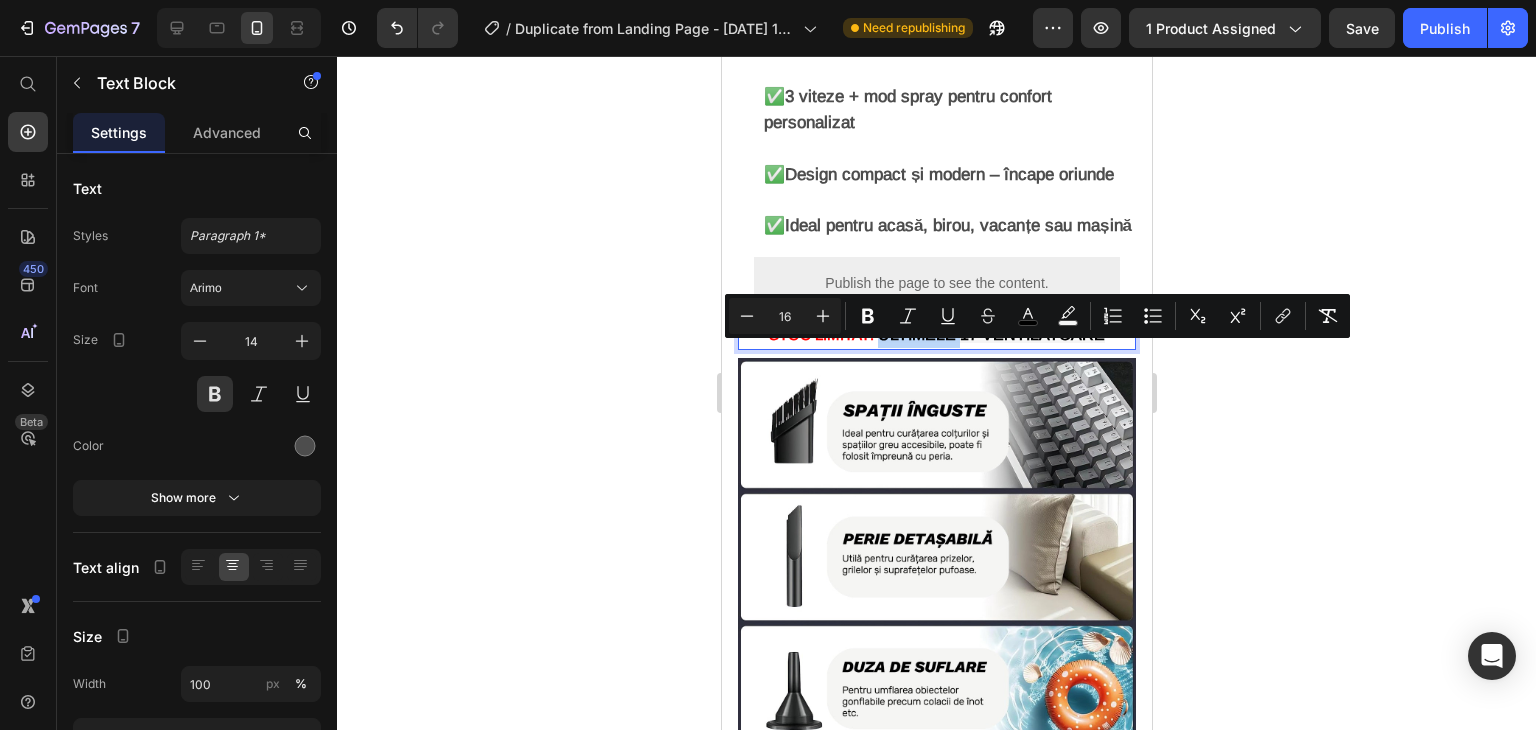 click on "ULTIMELE 17 VENTILATOARE" at bounding box center [990, 334] 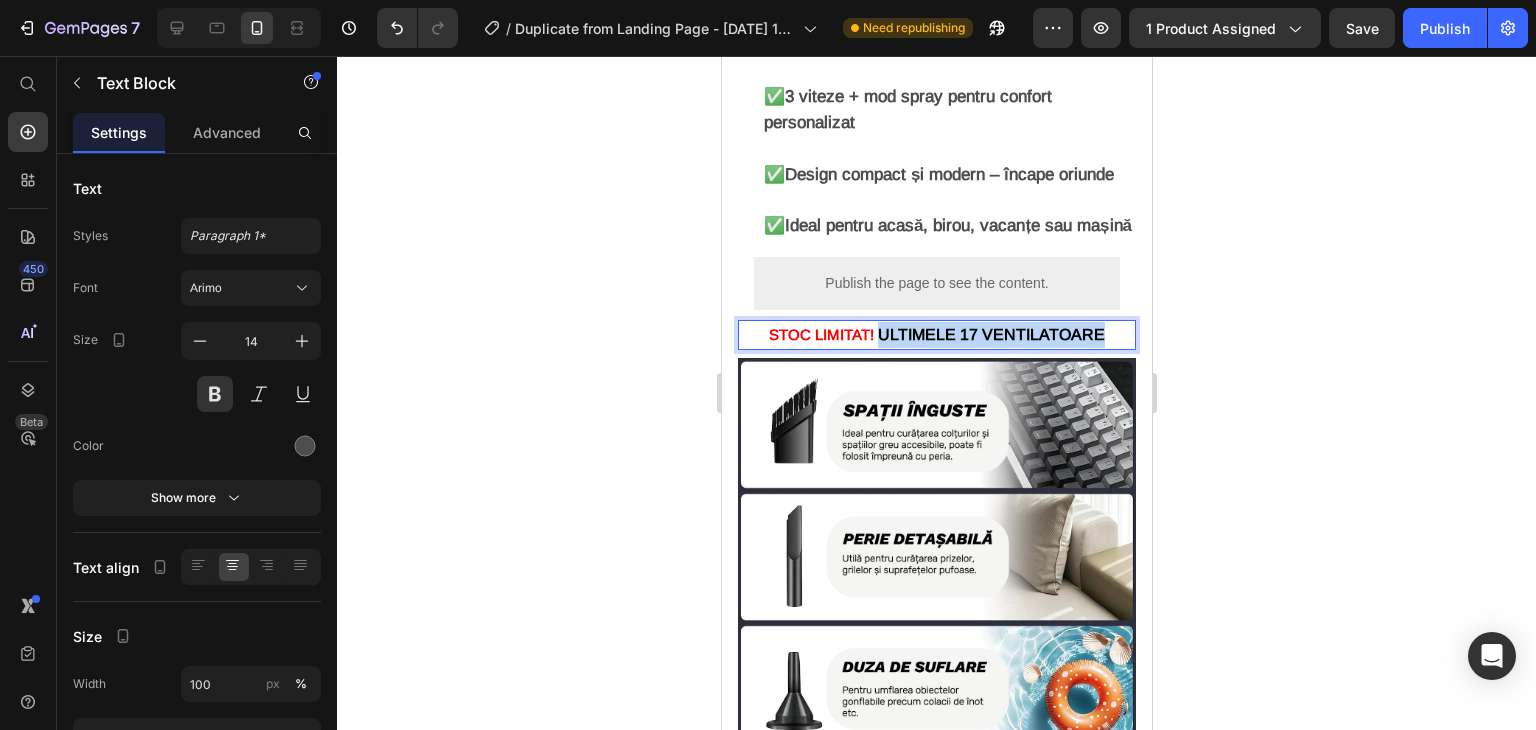 drag, startPoint x: 936, startPoint y: 353, endPoint x: 1018, endPoint y: 387, distance: 88.76936 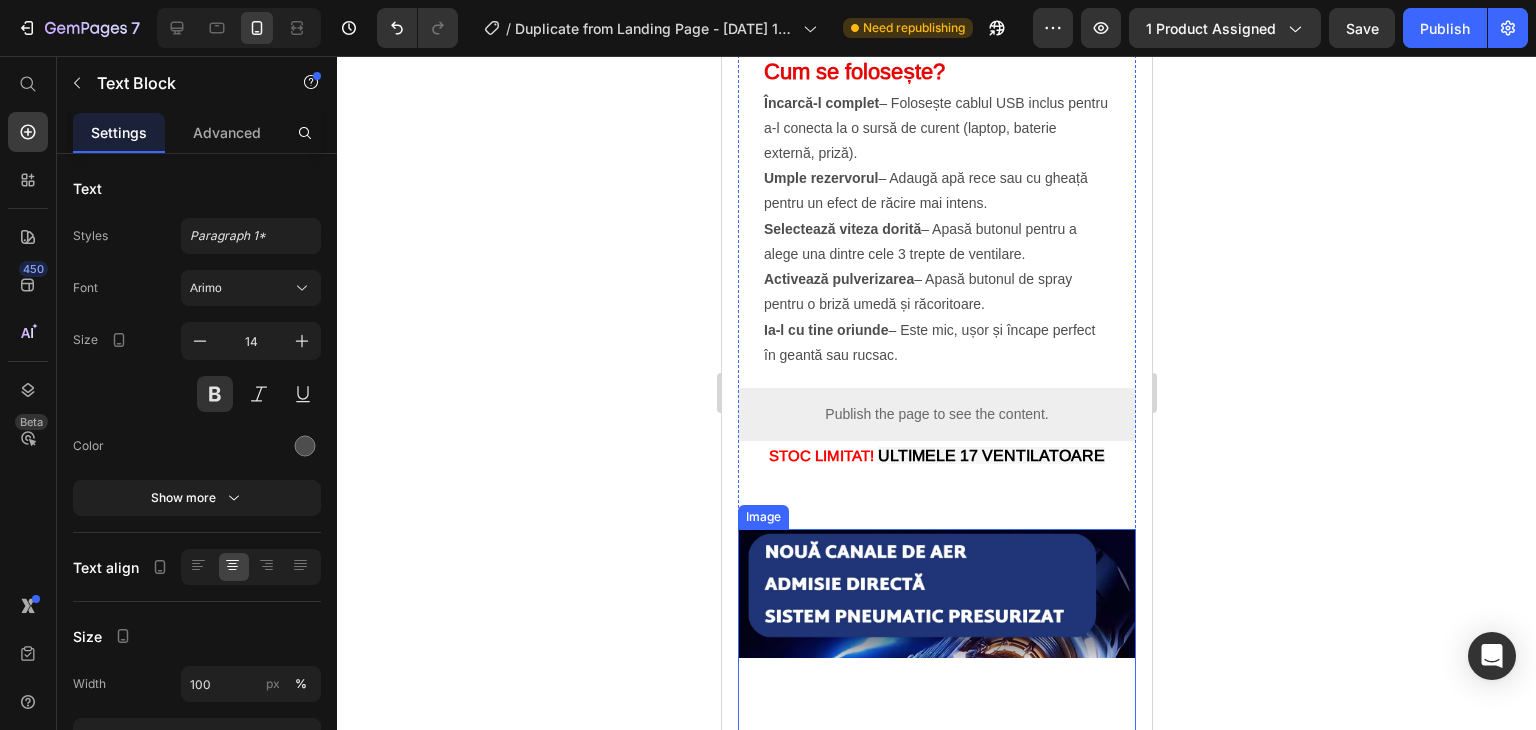scroll, scrollTop: 4400, scrollLeft: 0, axis: vertical 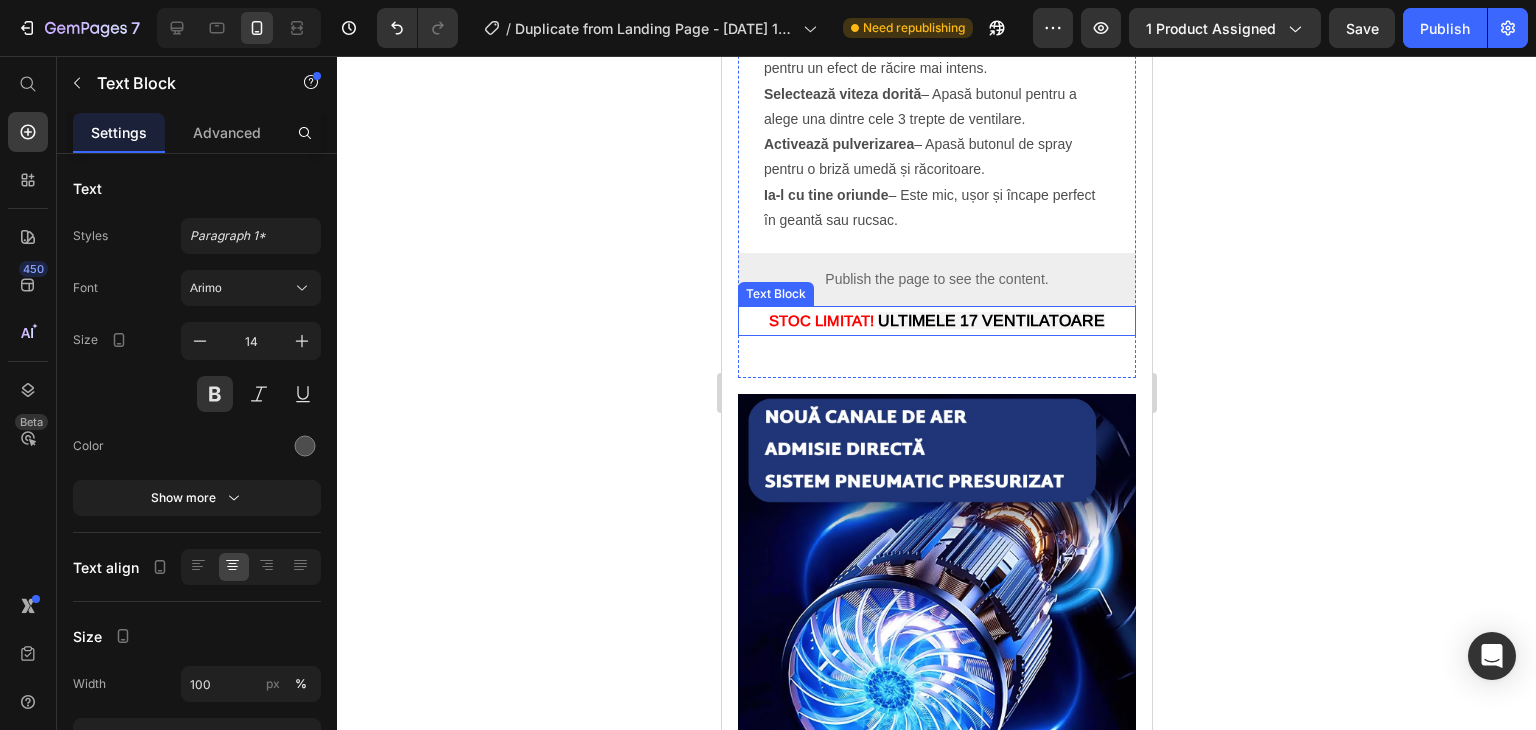 click on "STOC LIMITAT!   ULTIMELE 17 VENTILATOARE" at bounding box center (936, 321) 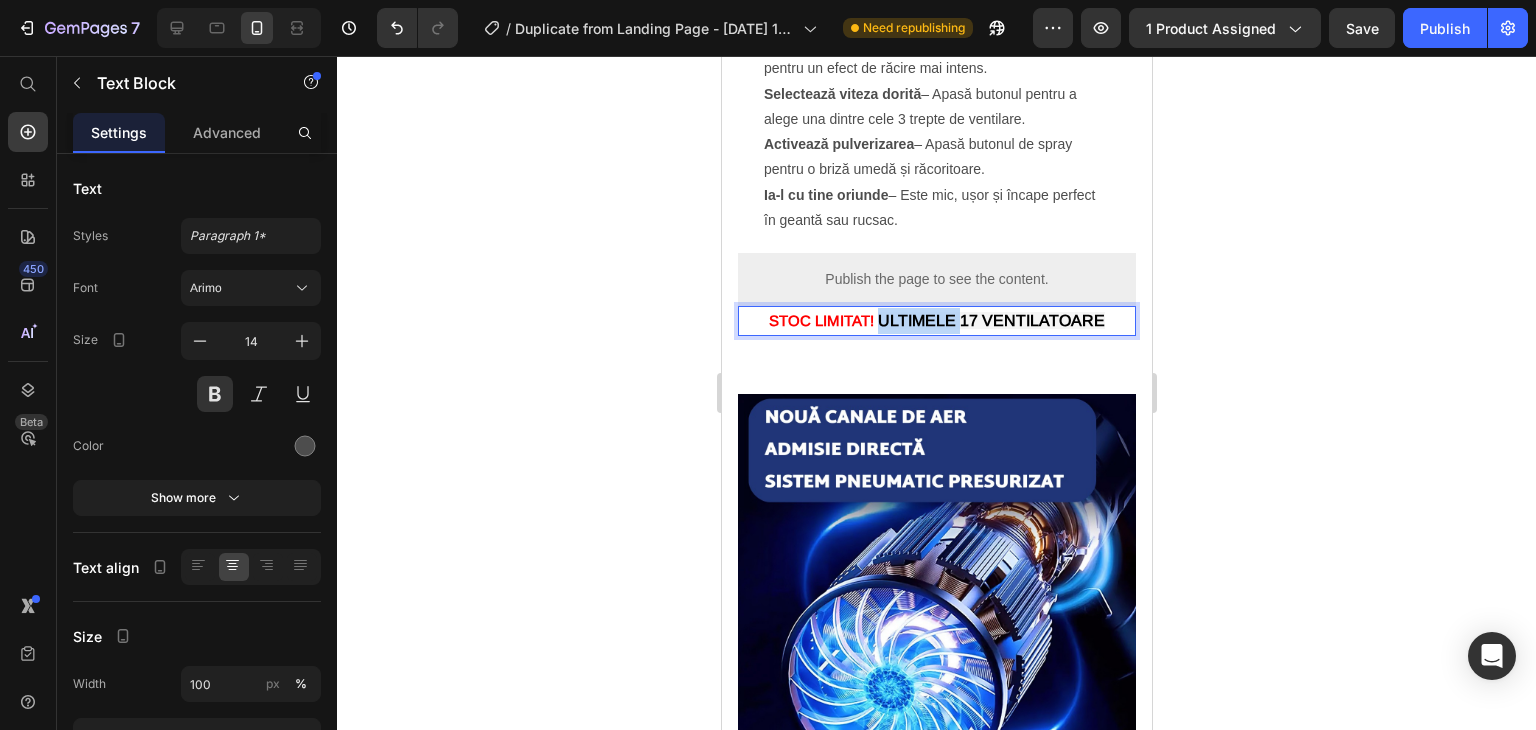 click on "STOC LIMITAT!   ULTIMELE 17 VENTILATOARE" at bounding box center (936, 321) 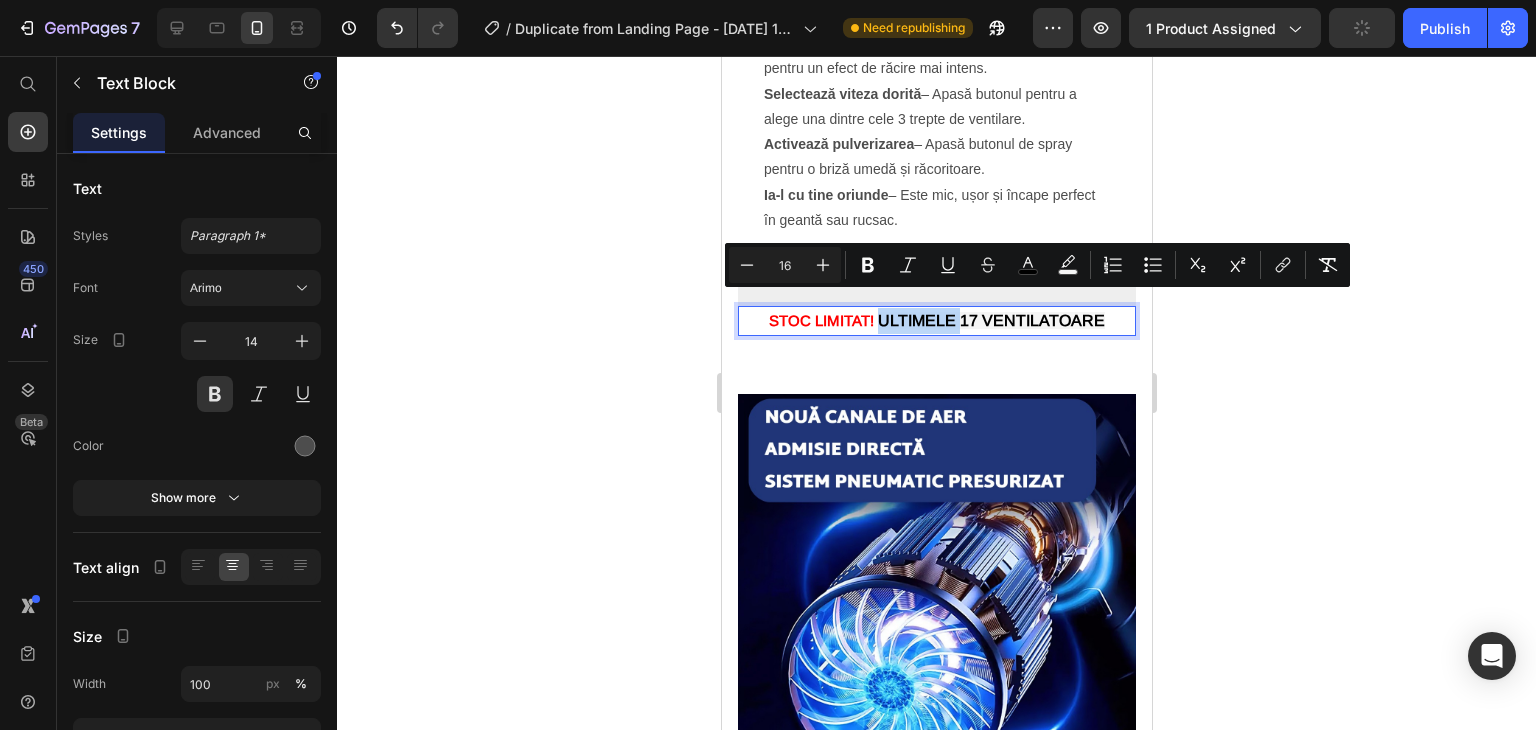 click on "ULTIMELE 17 VENTILATOARE" at bounding box center (990, 320) 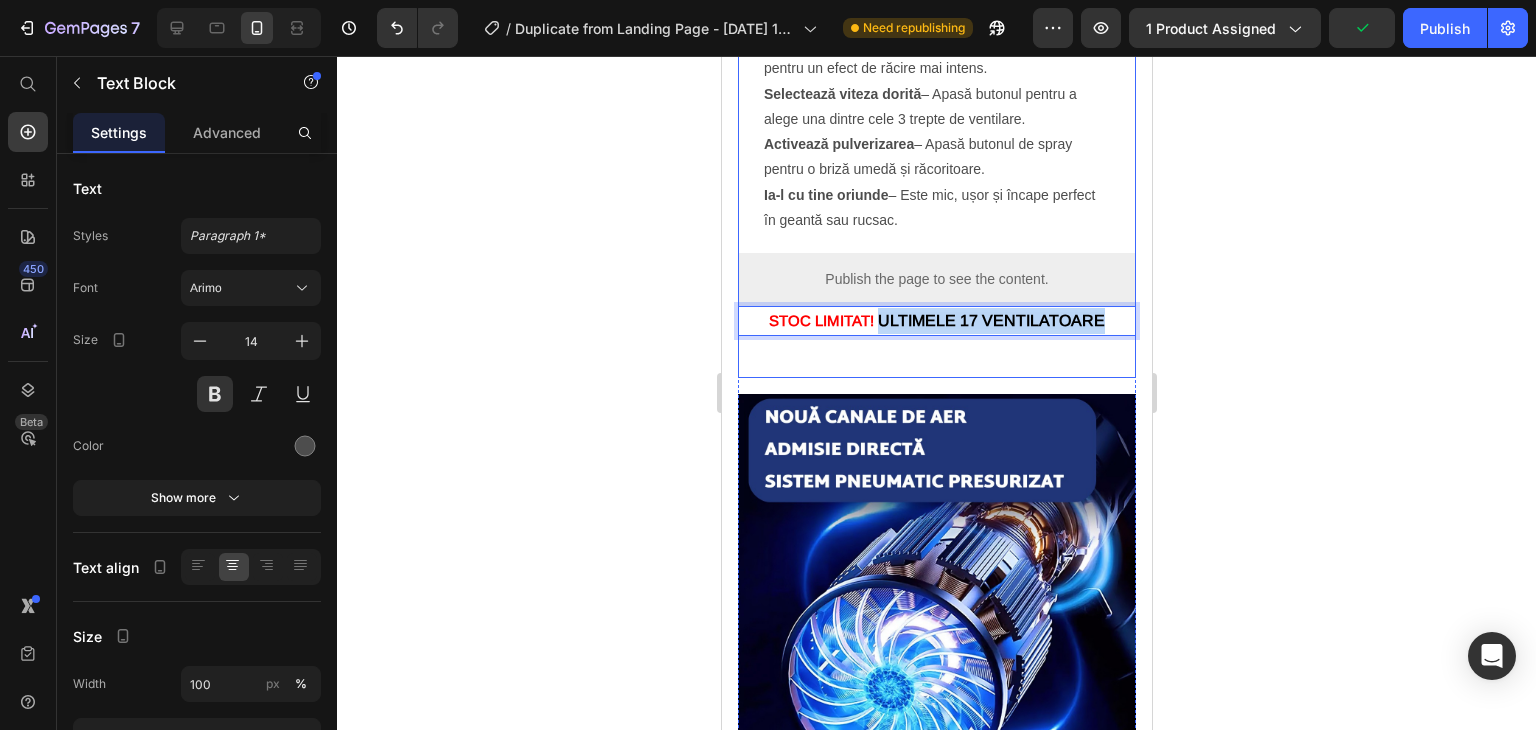 drag, startPoint x: 933, startPoint y: 304, endPoint x: 1013, endPoint y: 361, distance: 98.229324 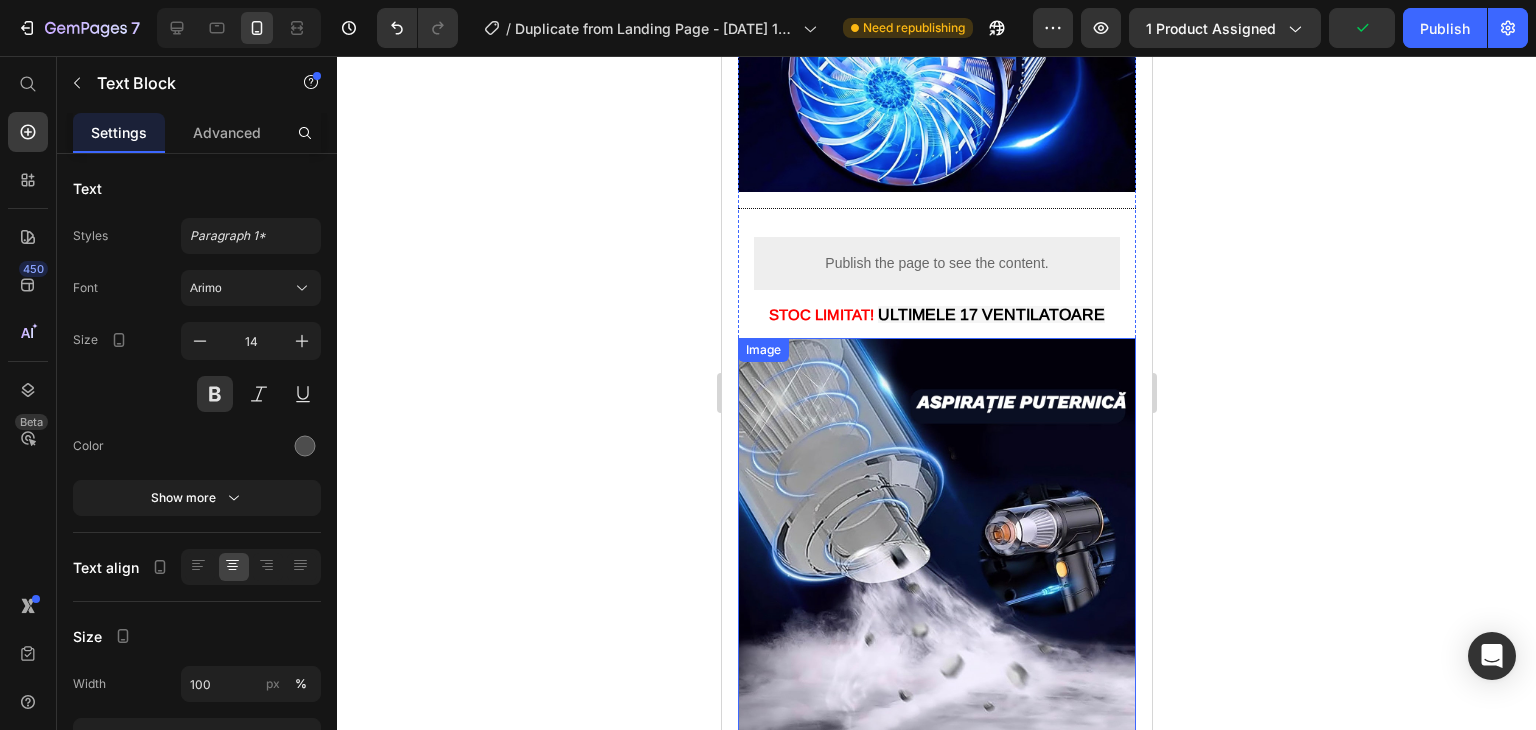 scroll, scrollTop: 4900, scrollLeft: 0, axis: vertical 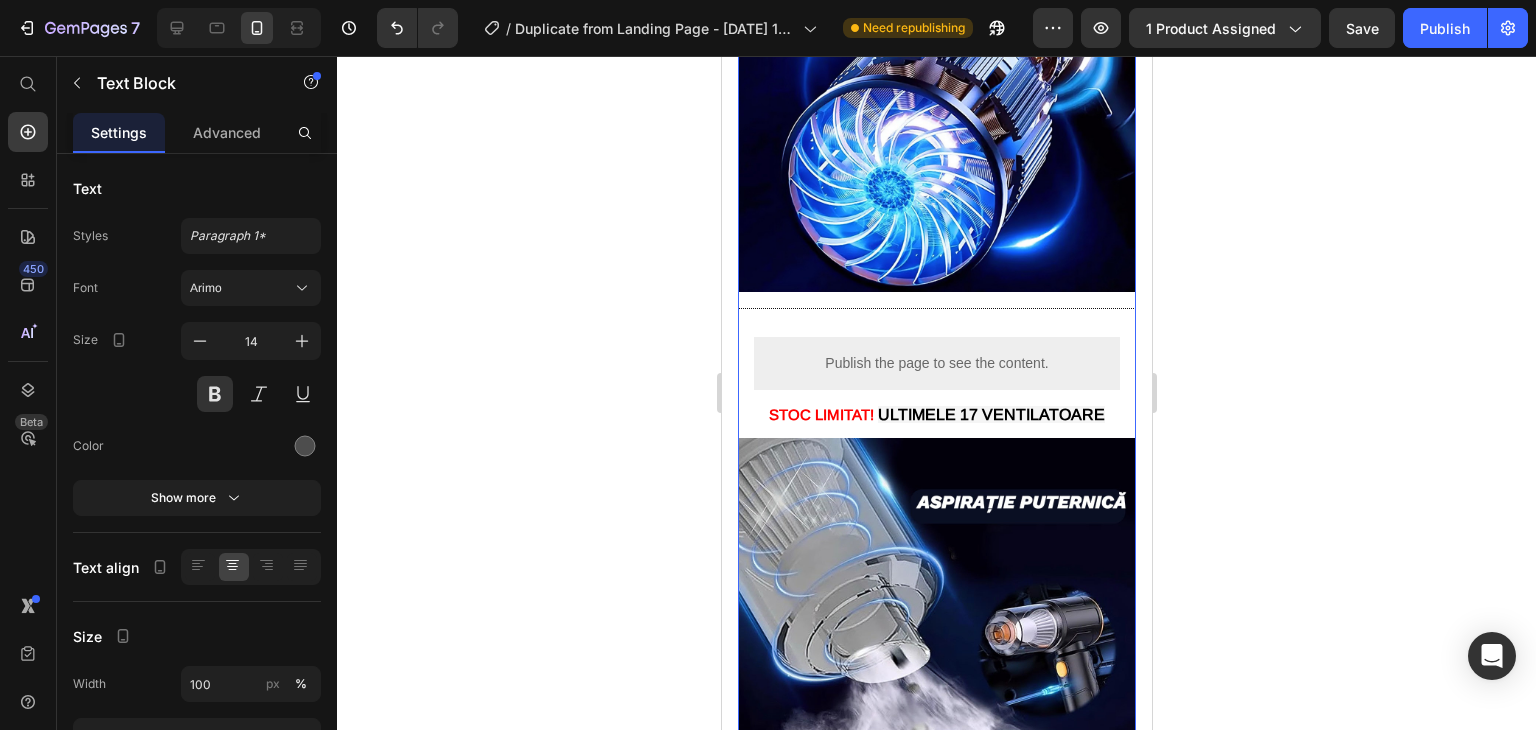click on "ULTIMELE 17 VENTILATOARE" at bounding box center (990, 414) 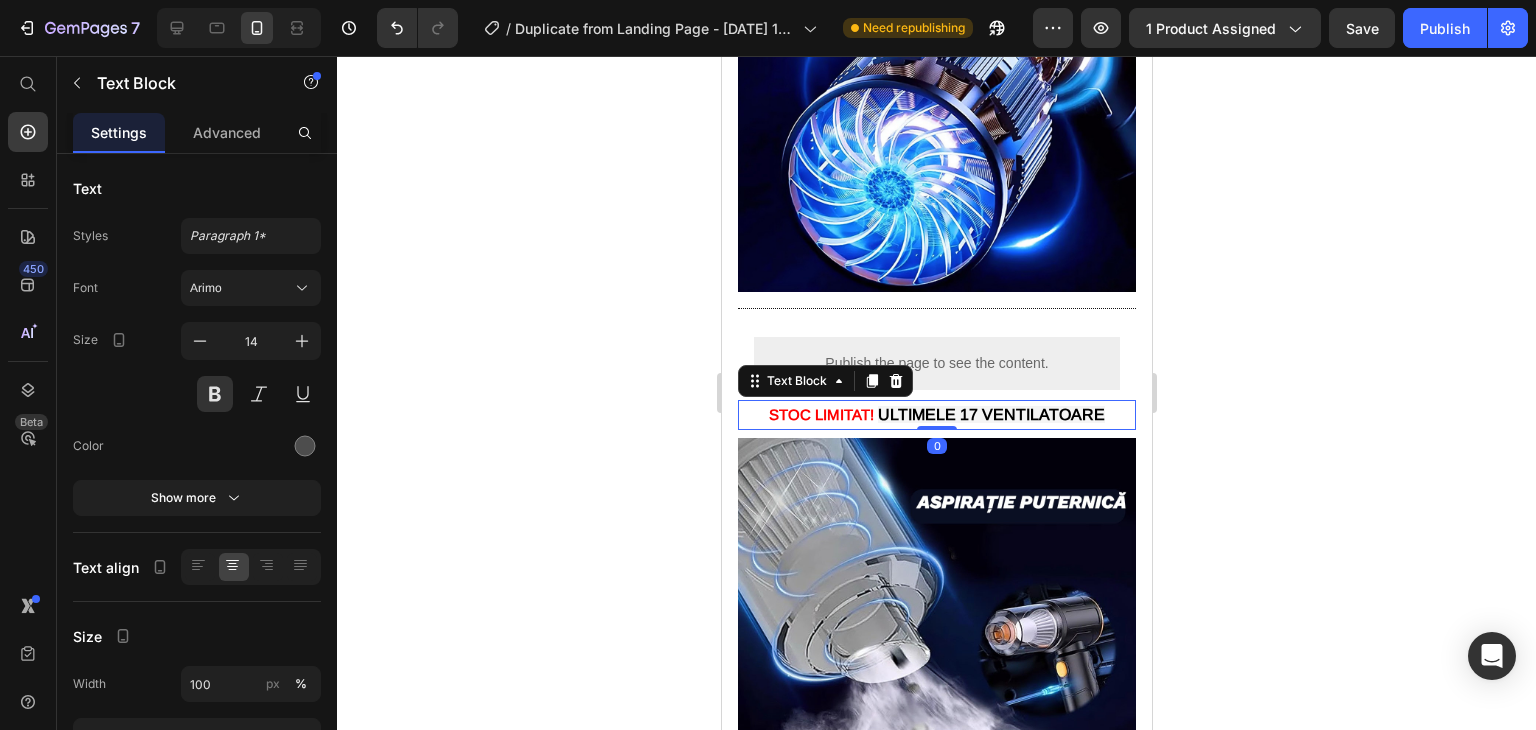 click on "ULTIMELE 17 VENTILATOARE" at bounding box center (990, 414) 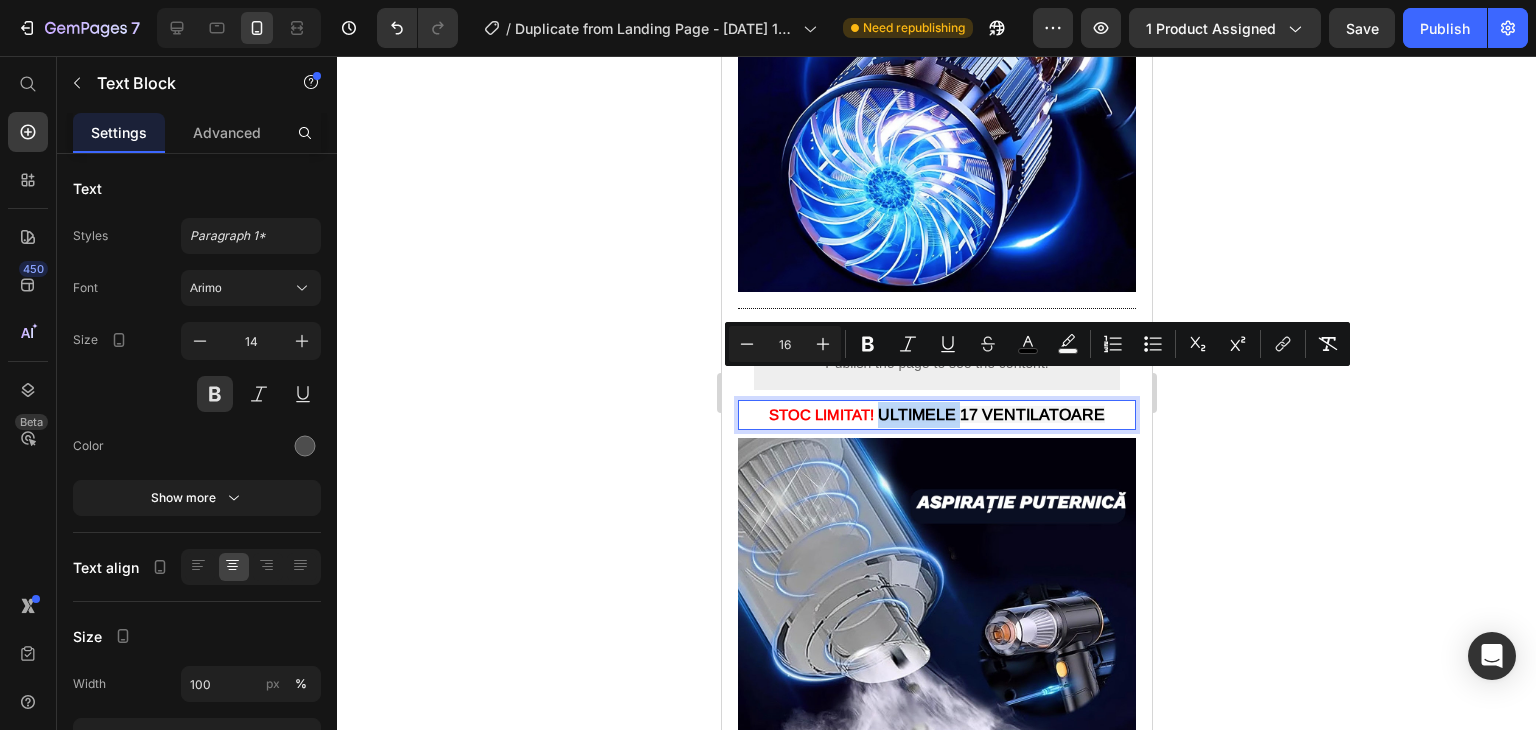 click on "ULTIMELE 17 VENTILATOARE" at bounding box center [990, 414] 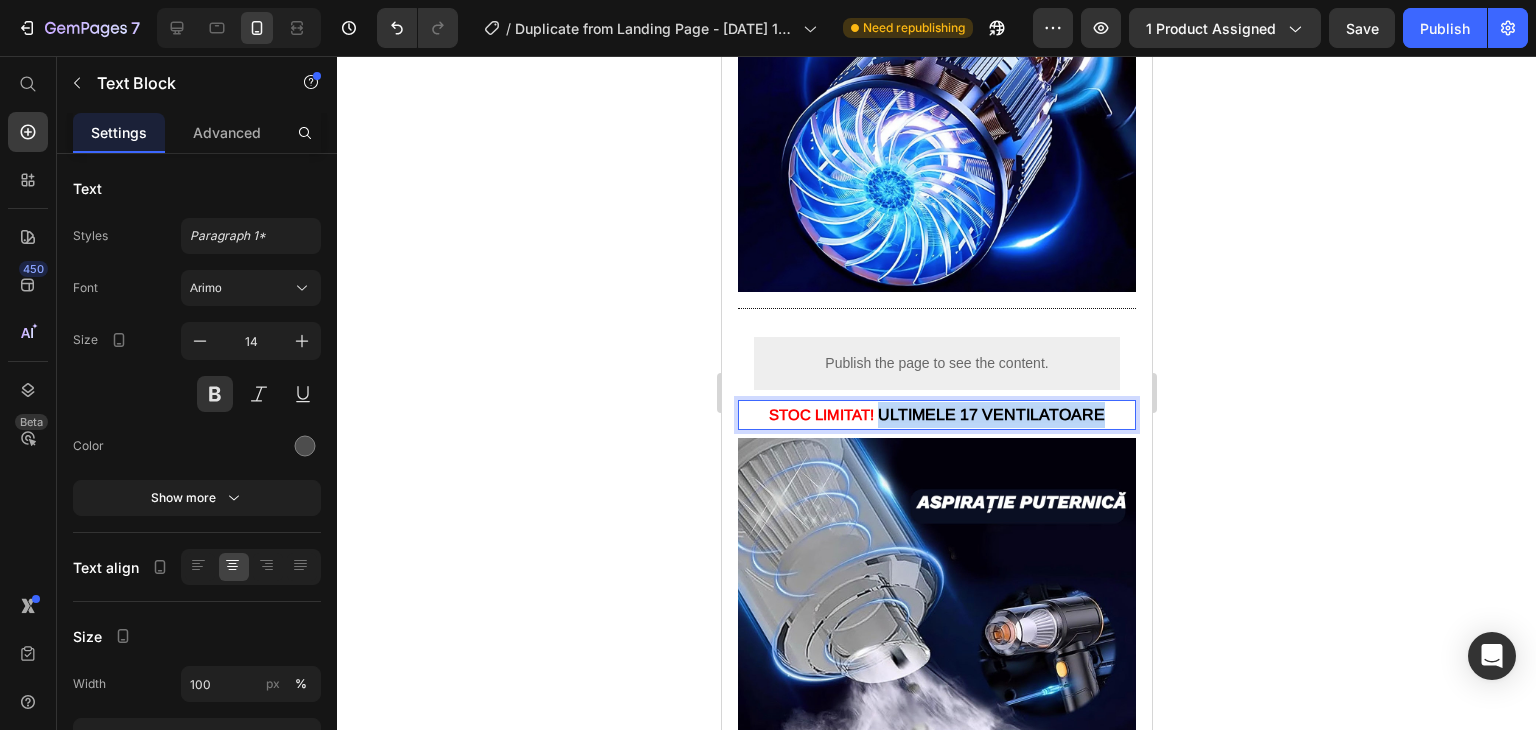 drag, startPoint x: 936, startPoint y: 381, endPoint x: 1007, endPoint y: 417, distance: 79.60528 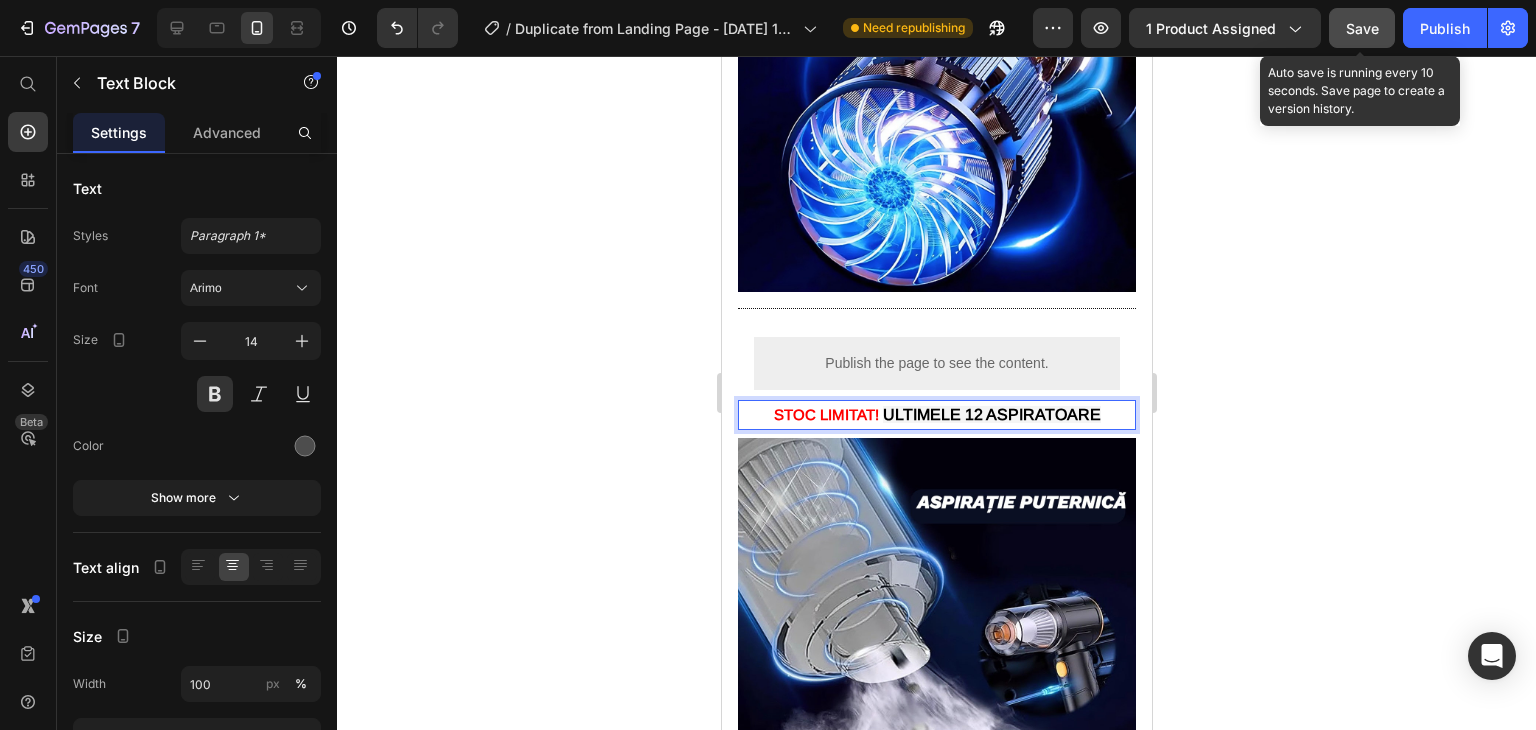 click on "Save" at bounding box center [1362, 28] 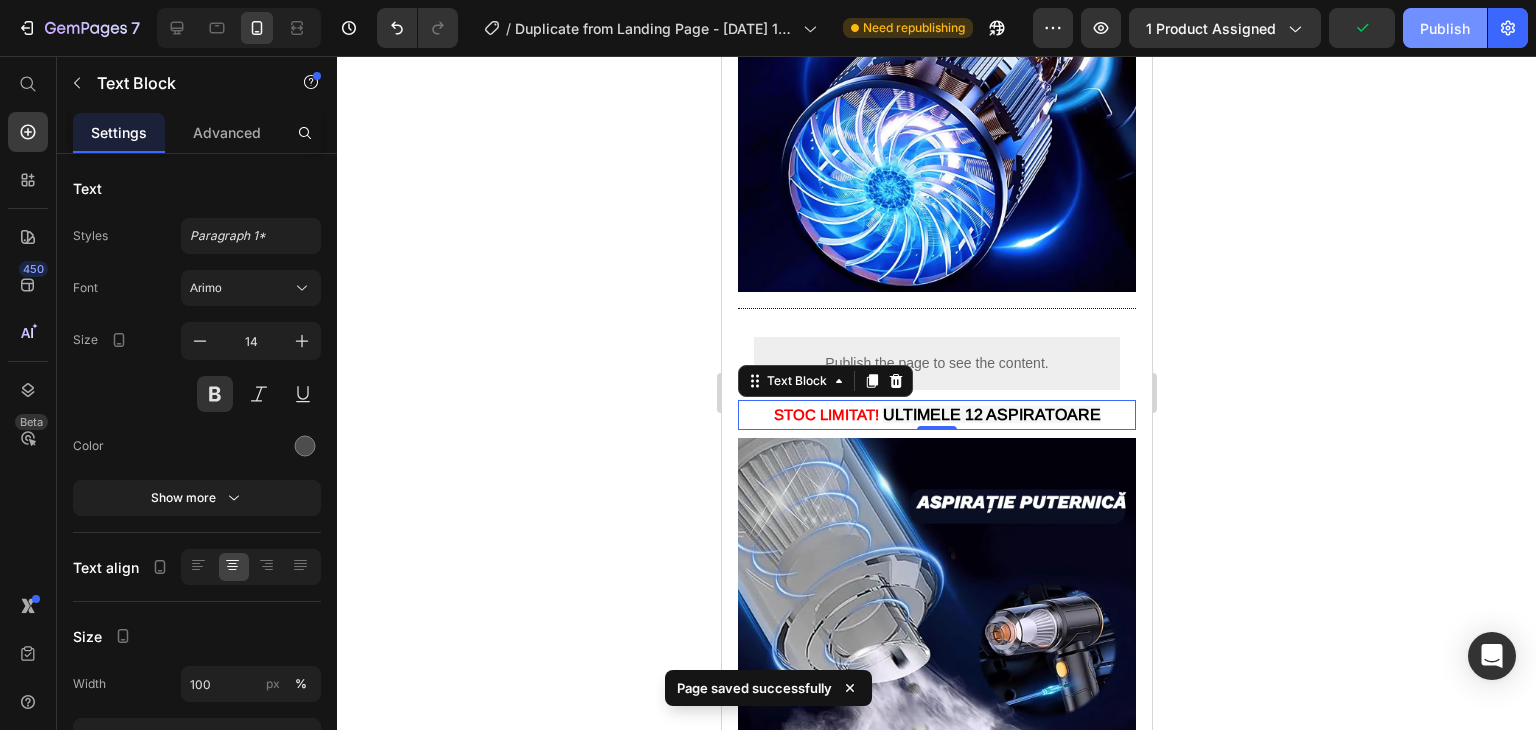 click on "Publish" at bounding box center (1445, 28) 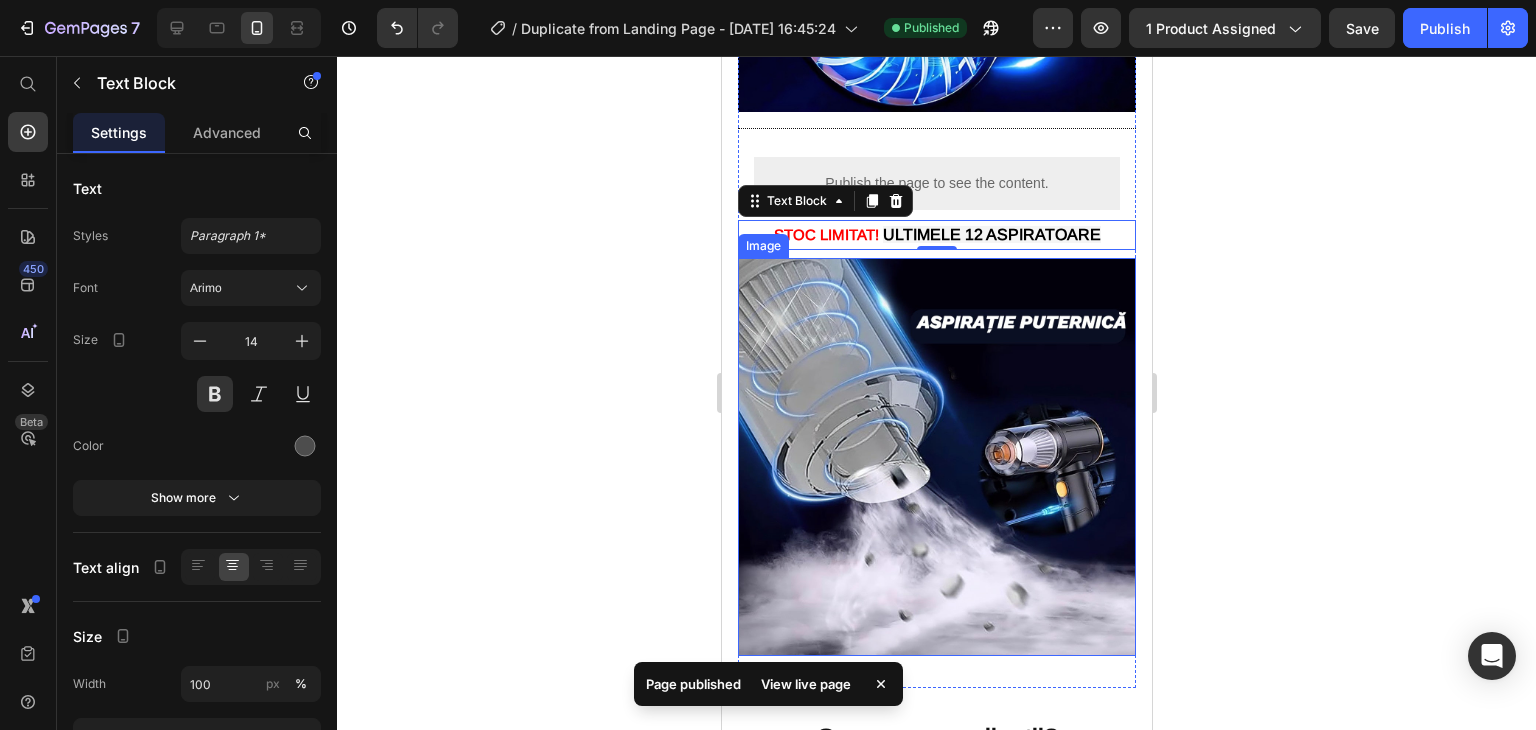 scroll, scrollTop: 5300, scrollLeft: 0, axis: vertical 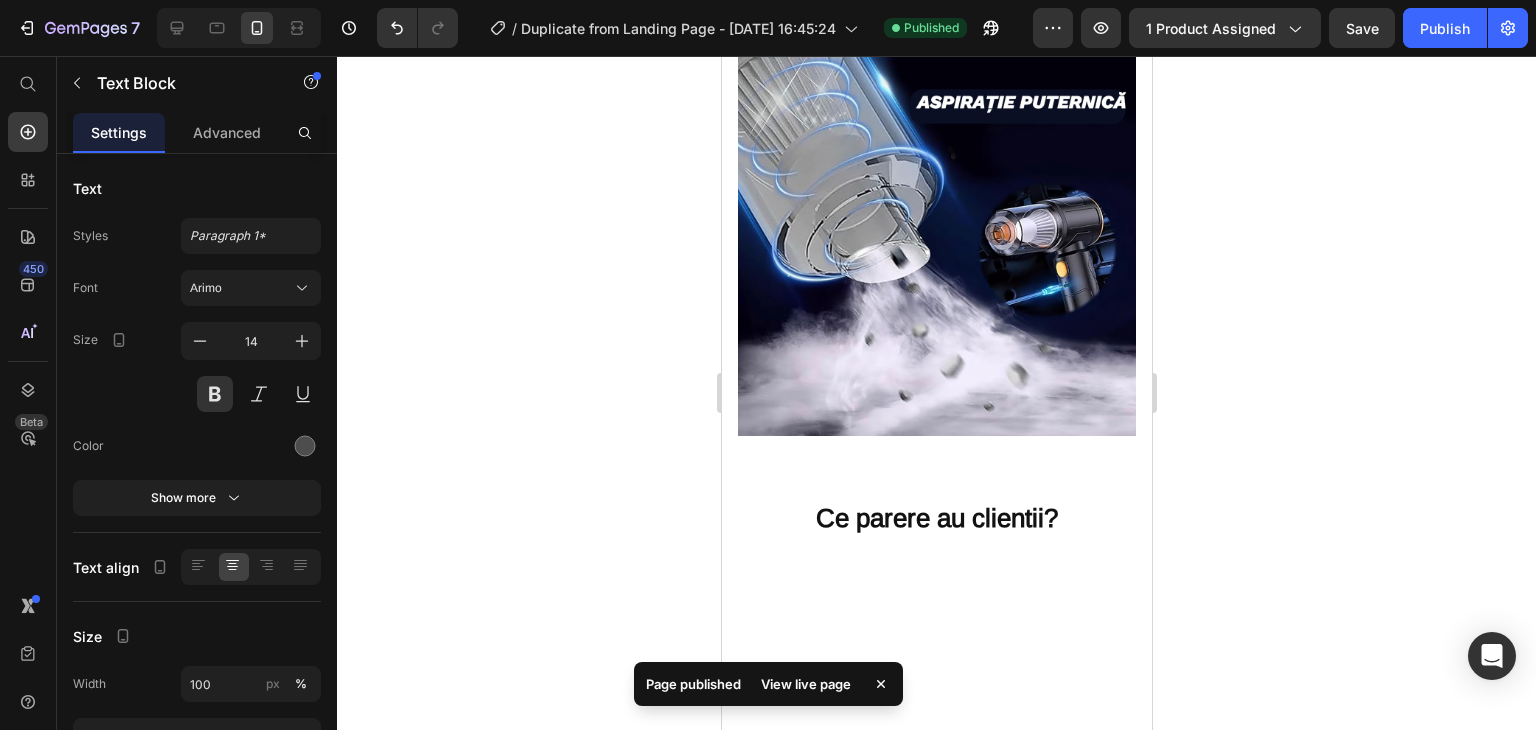 click 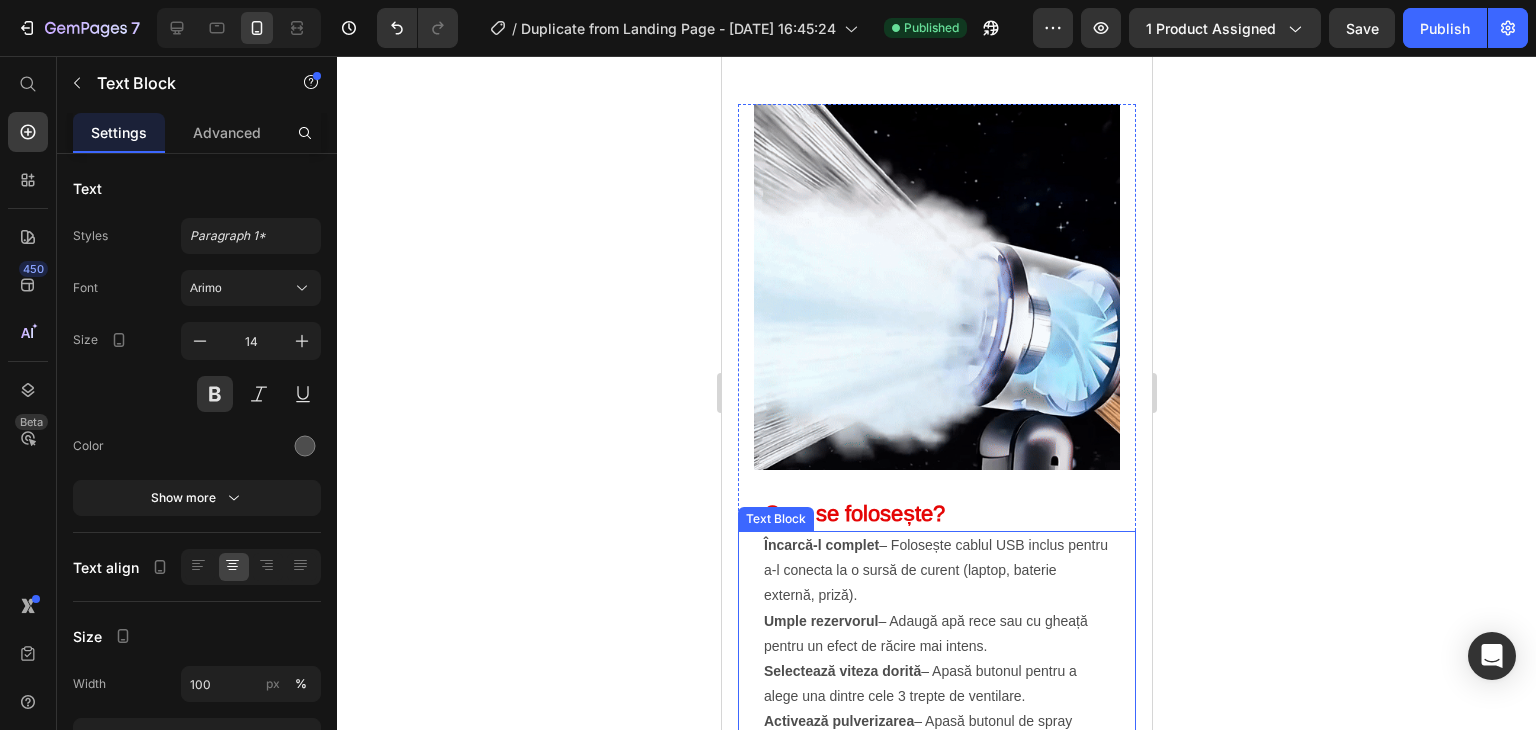 scroll, scrollTop: 4000, scrollLeft: 0, axis: vertical 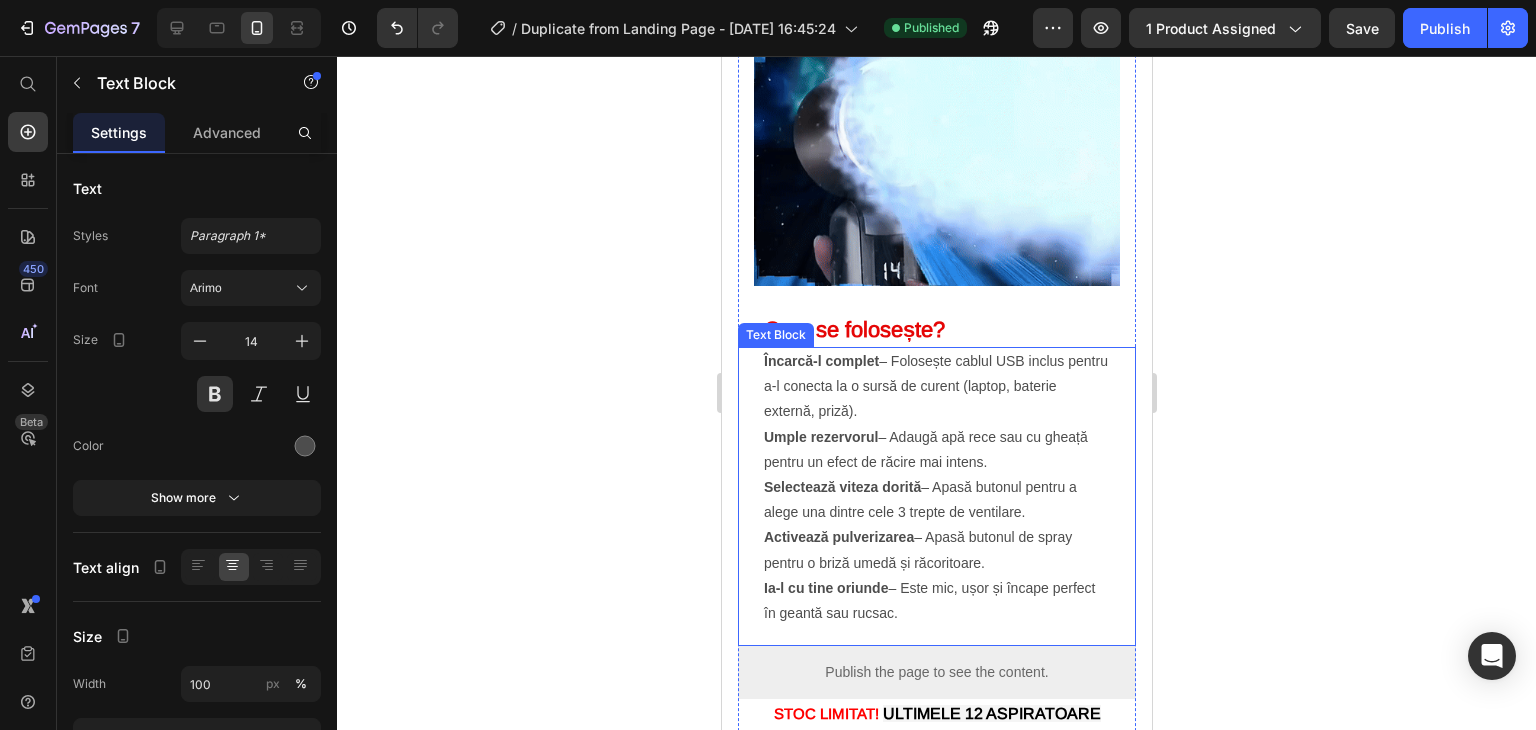 click on "Activează pulverizarea  – Apasă butonul de spray pentru o briză umedă și răcoritoare." at bounding box center [936, 550] 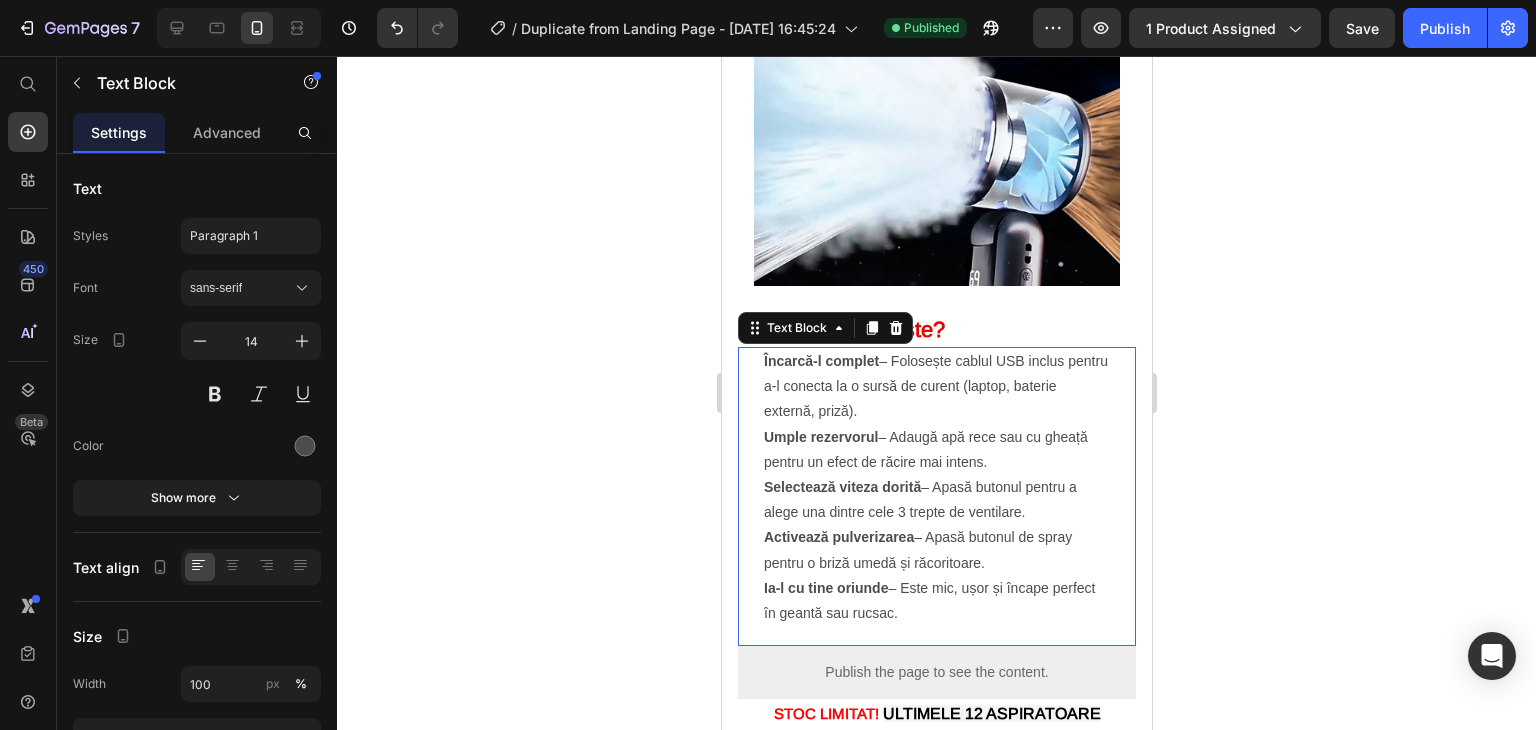 click on "Activează pulverizarea  – Apasă butonul de spray pentru o briză umedă și răcoritoare." at bounding box center [936, 550] 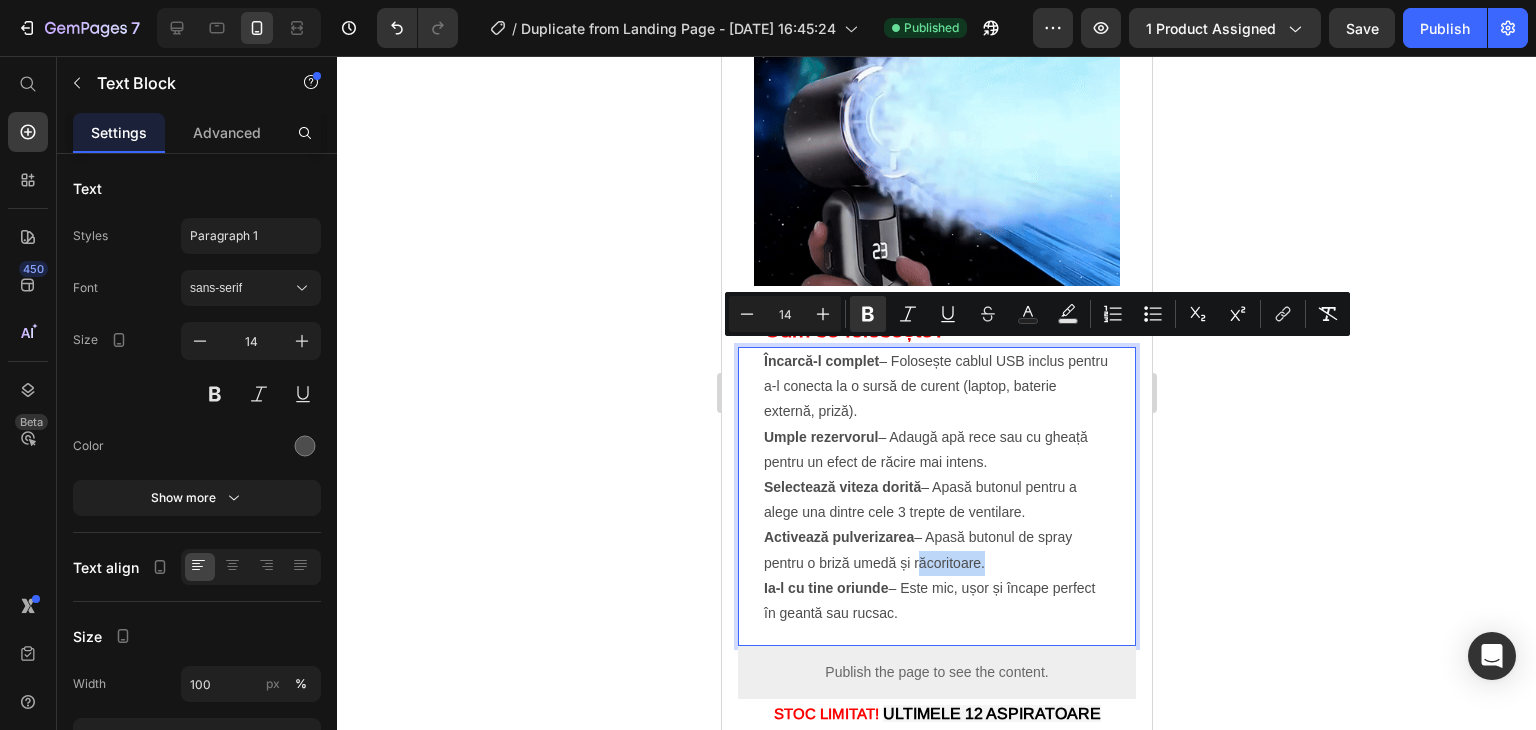 drag, startPoint x: 963, startPoint y: 614, endPoint x: 687, endPoint y: 348, distance: 383.3171 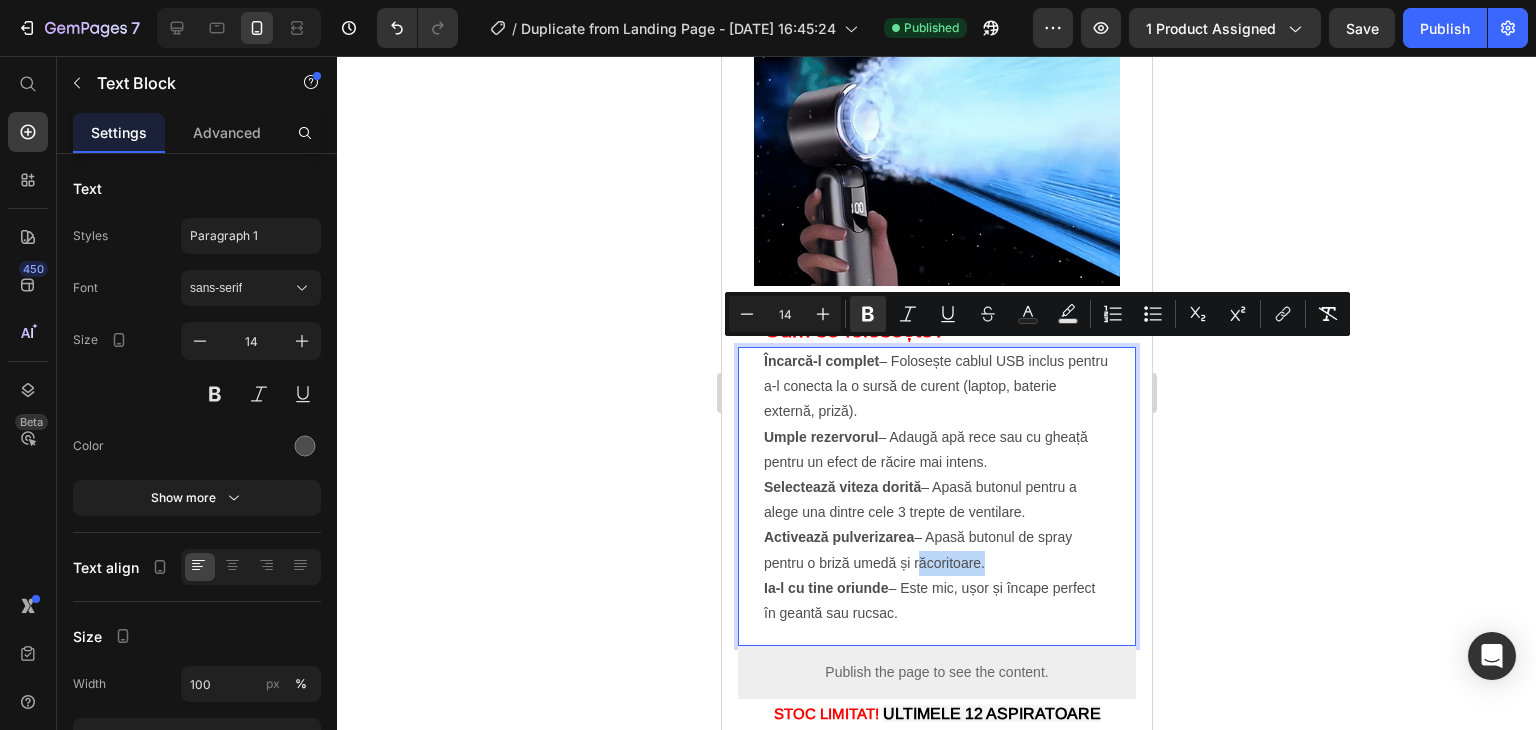 click on "iPhone 15 Pro Max  ( 430 px) iPhone 13 Mini iPhone 13 Pro iPhone 11 Pro Max iPhone 15 Pro Max Pixel 7 Galaxy S8+ Galaxy S20 Ultra iPad Mini iPad Air iPad Pro Header Image Gata cu canicula! Heading Transformă zilele toride într-o briză răcoroasă cu acest  mini ventilator portabil cu rezervor de apă . Designul său modern și compact îți permite să-l iei cu [PERSON_NAME], iar funcția de pulverizare adaugă un plus de prospețime. Text Block
Publish the page to see the content.
Custom Code STOC LIMITAT!   ULTIMELE 12 ASPIRATOARE Text Block Row Image                Title Line ✅  Răcire rapidă cu pulverizare de apă ✅  3 viteze + mod spray pentru confort personalizat ✅  Design compact și modern – încape oriunde ✅  Ideal pentru acasă, birou, vacanțe sau mașină Text Block
Publish the page to see the content.
Custom Code STOC LIMITAT!   ULTIMELE 12 ASPIRATOARE Text Block Image Image Section 5 Image Cum se folosește? Heading Încarcă-l complet Text Block" at bounding box center (936, 400) 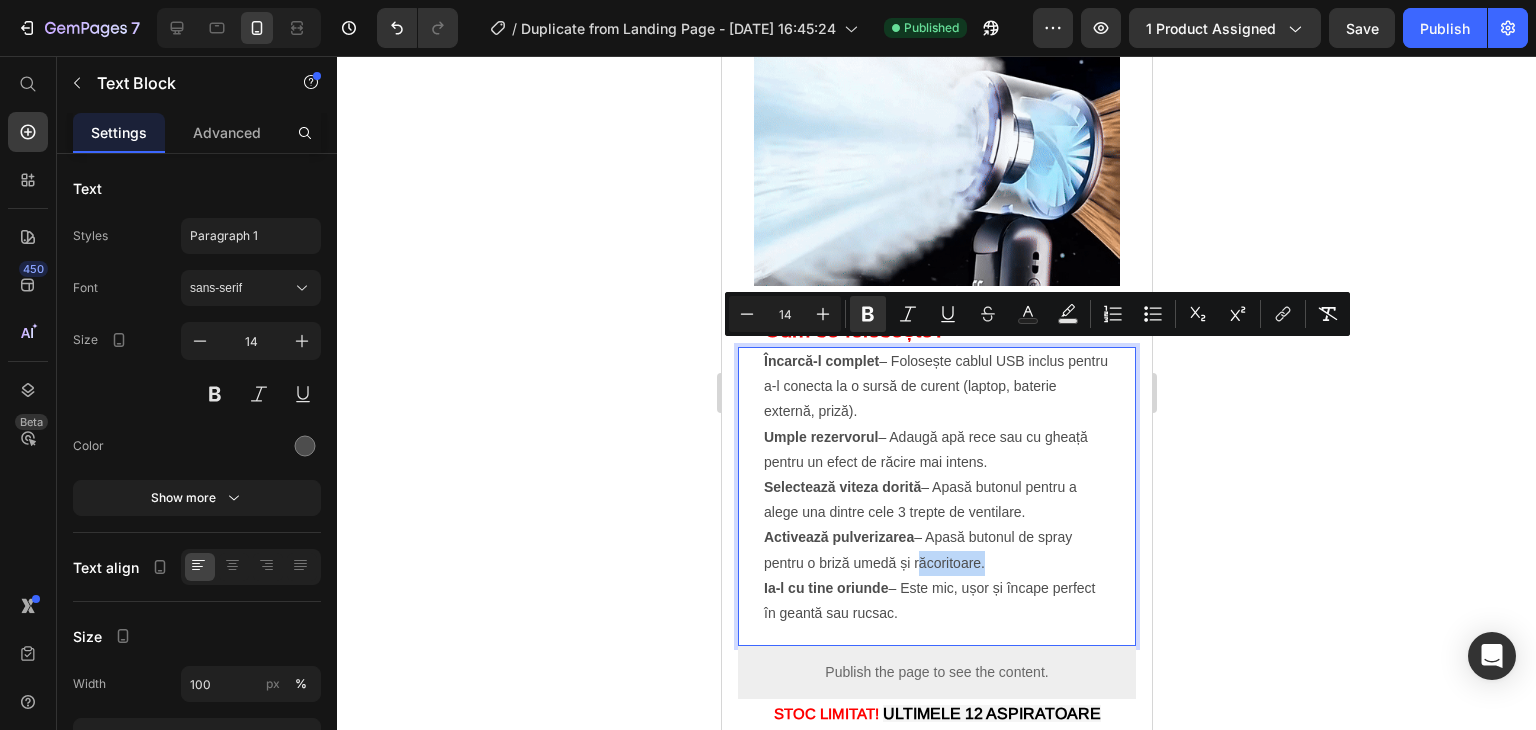 copy on "Încarcă-l complet  – Folosește cablul USB inclus pentru a-l conecta la o sursă de curent (laptop, baterie externă, priză). Umple rezervorul  – Adaugă apă rece sau cu gheață pentru un efect de răcire mai intens. Selectează viteza dorită  – Apasă butonul pentru a alege una dintre cele 3 trepte de ventilare. Activează pulverizarea  – Apasă butonul de spray pentru o briză umedă și răcoritoare. Ia-l cu tine oriunde  – Este mic, ușor și încape perfect în geantă sau rucsac." 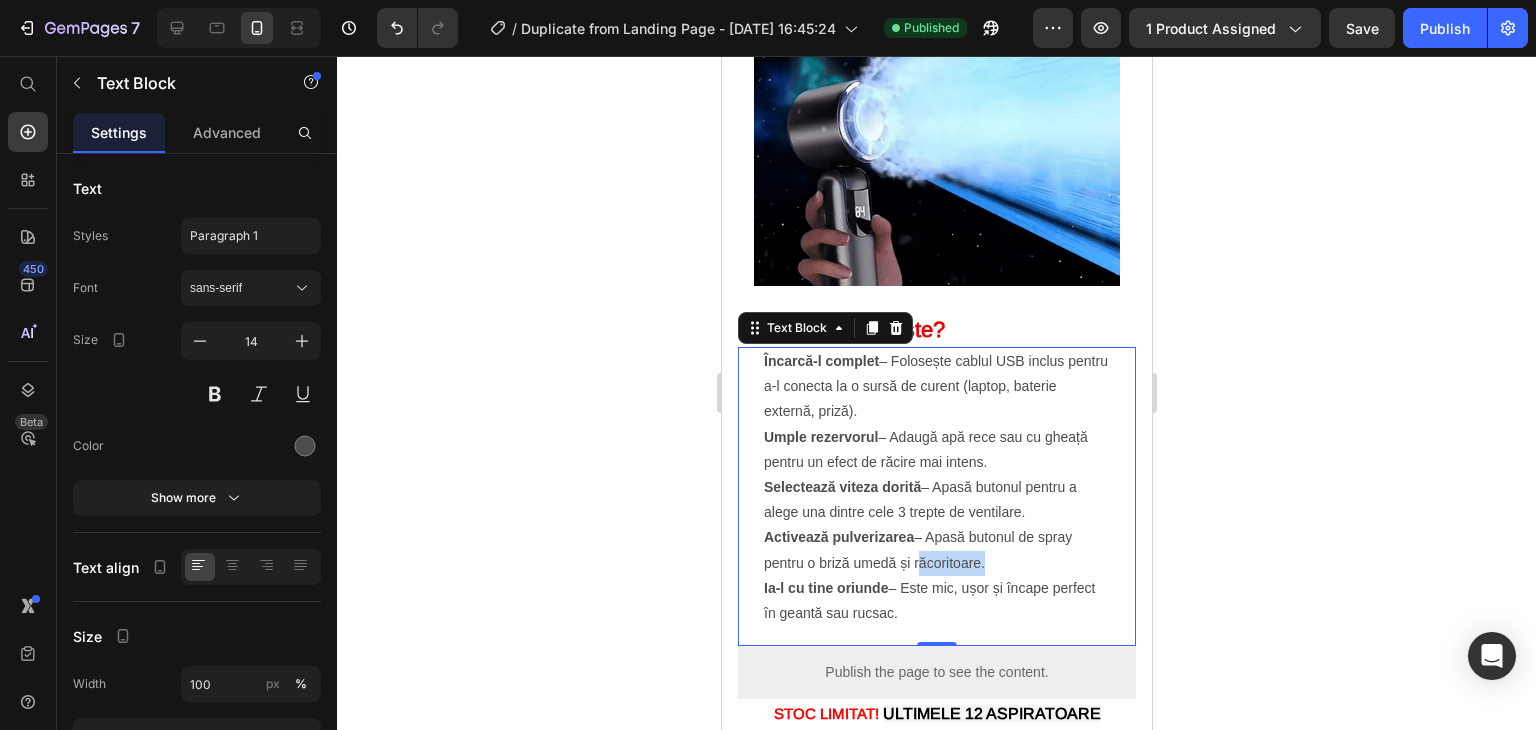 click on "Ia-l cu tine oriunde  – Este mic, ușor și încape perfect în geantă sau rucsac." at bounding box center [936, 601] 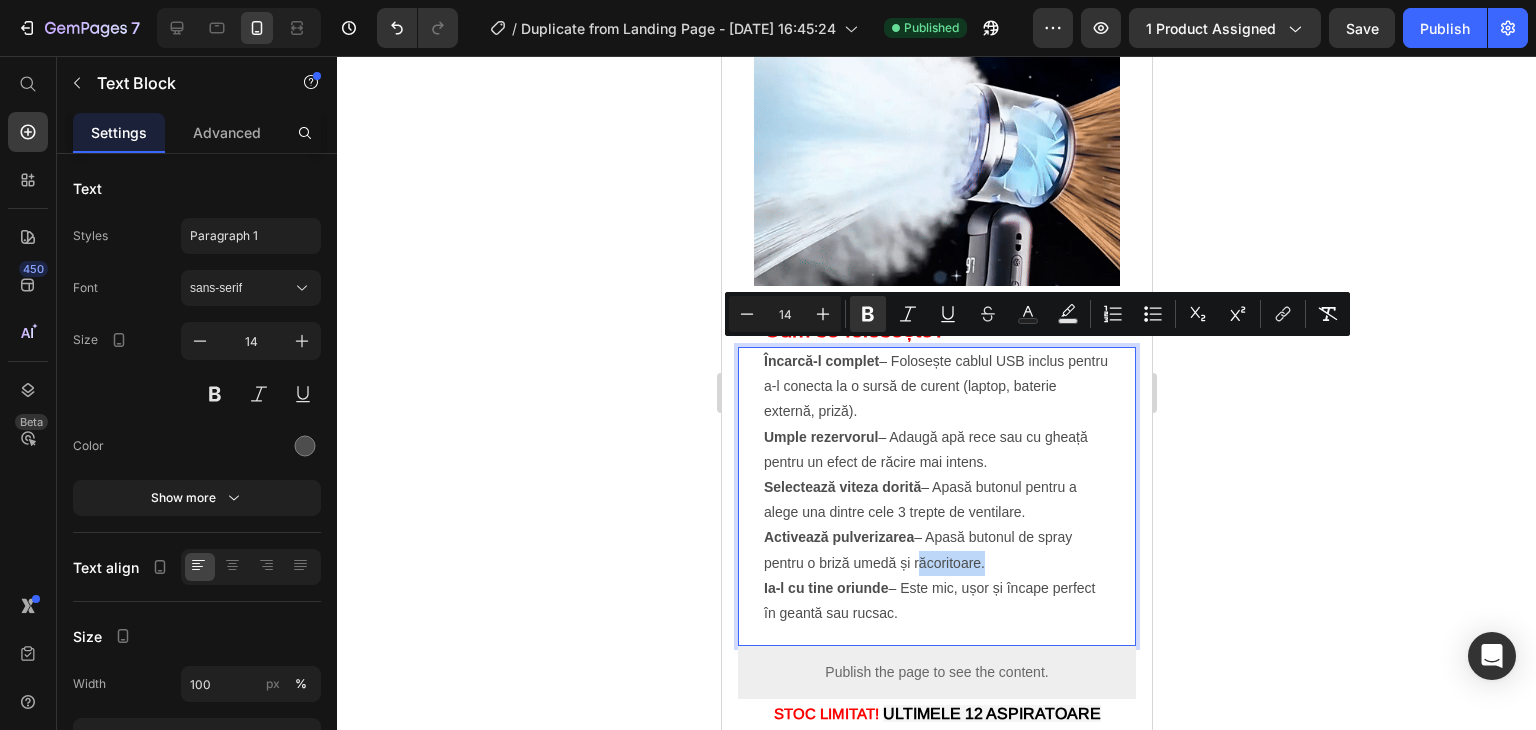 click on "Ia-l cu tine oriunde  – Este mic, ușor și încape perfect în geantă sau rucsac." at bounding box center (936, 601) 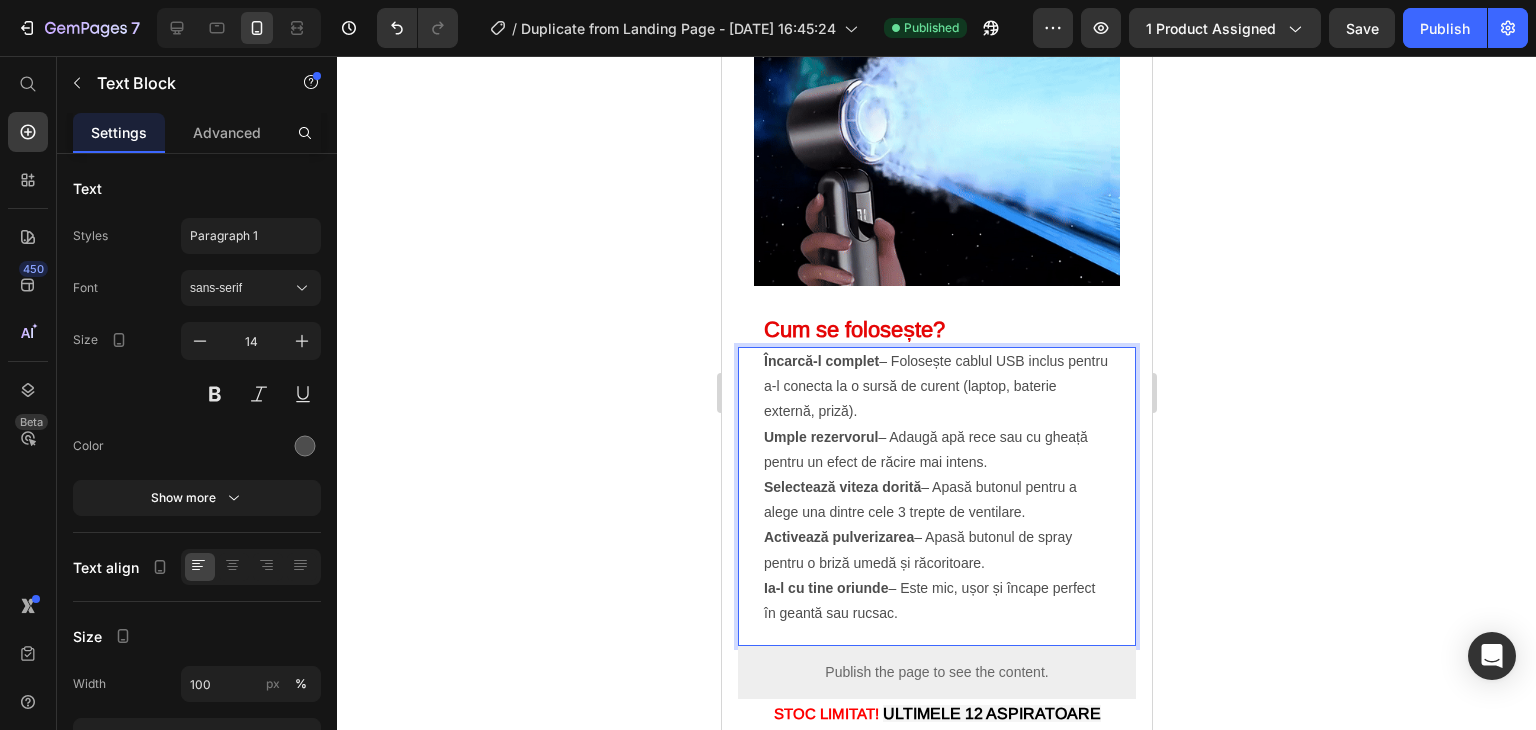 drag, startPoint x: 1024, startPoint y: 614, endPoint x: 1434, endPoint y: 403, distance: 461.10846 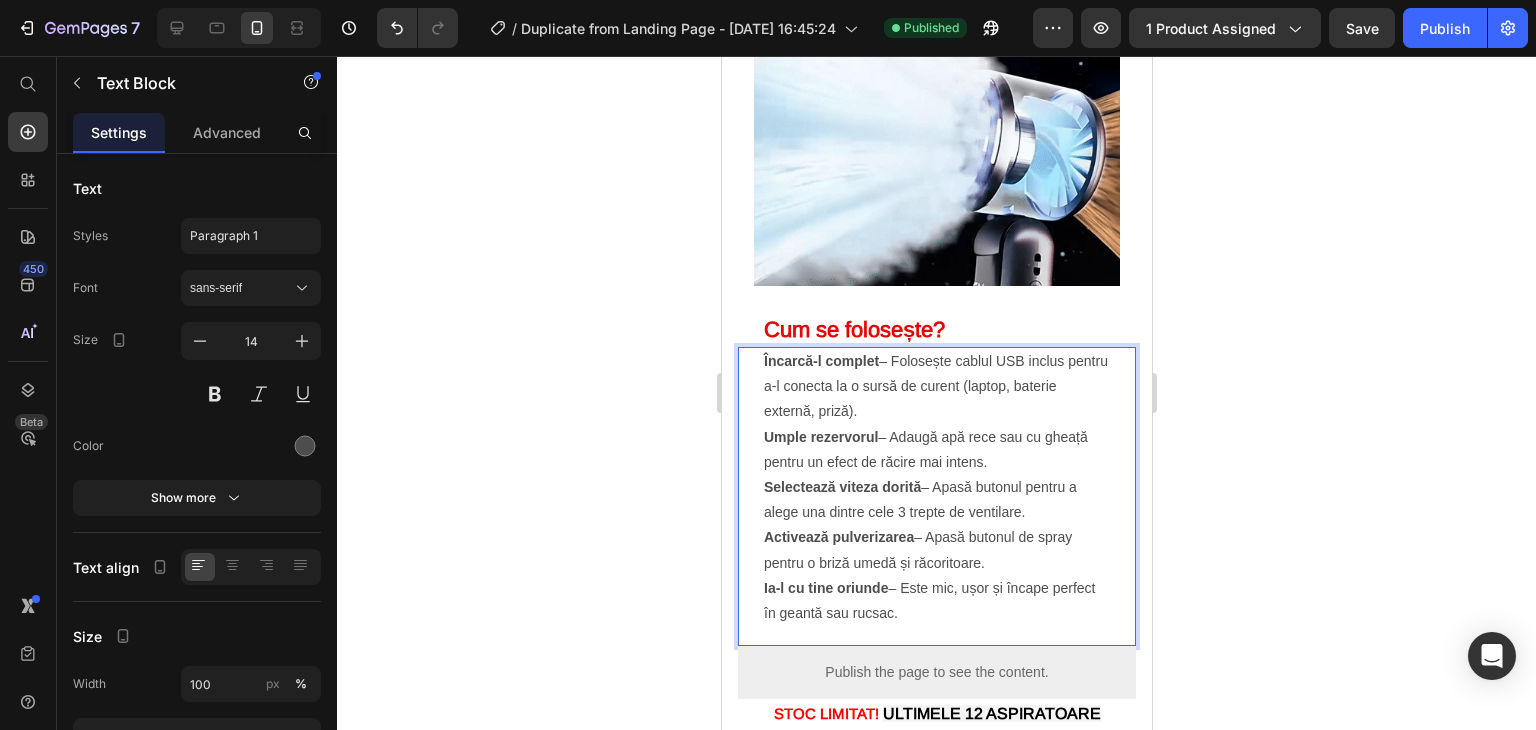 click on "iPhone 15 Pro Max  ( 430 px) iPhone 13 Mini iPhone 13 Pro iPhone 11 Pro Max iPhone 15 Pro Max Pixel 7 Galaxy S8+ Galaxy S20 Ultra iPad Mini iPad Air iPad Pro Header Image Gata cu canicula! Heading Transformă zilele toride într-o briză răcoroasă cu acest  mini ventilator portabil cu rezervor de apă . Designul său modern și compact îți permite să-l iei cu [PERSON_NAME], iar funcția de pulverizare adaugă un plus de prospețime. Text Block
Publish the page to see the content.
Custom Code STOC LIMITAT!   ULTIMELE 12 ASPIRATOARE Text Block Row Image                Title Line ✅  Răcire rapidă cu pulverizare de apă ✅  3 viteze + mod spray pentru confort personalizat ✅  Design compact și modern – încape oriunde ✅  Ideal pentru acasă, birou, vacanțe sau mașină Text Block
Publish the page to see the content.
Custom Code STOC LIMITAT!   ULTIMELE 12 ASPIRATOARE Text Block Image Image Section 5 Image Cum se folosește? Heading Încarcă-l complet Text Block" at bounding box center [936, 400] 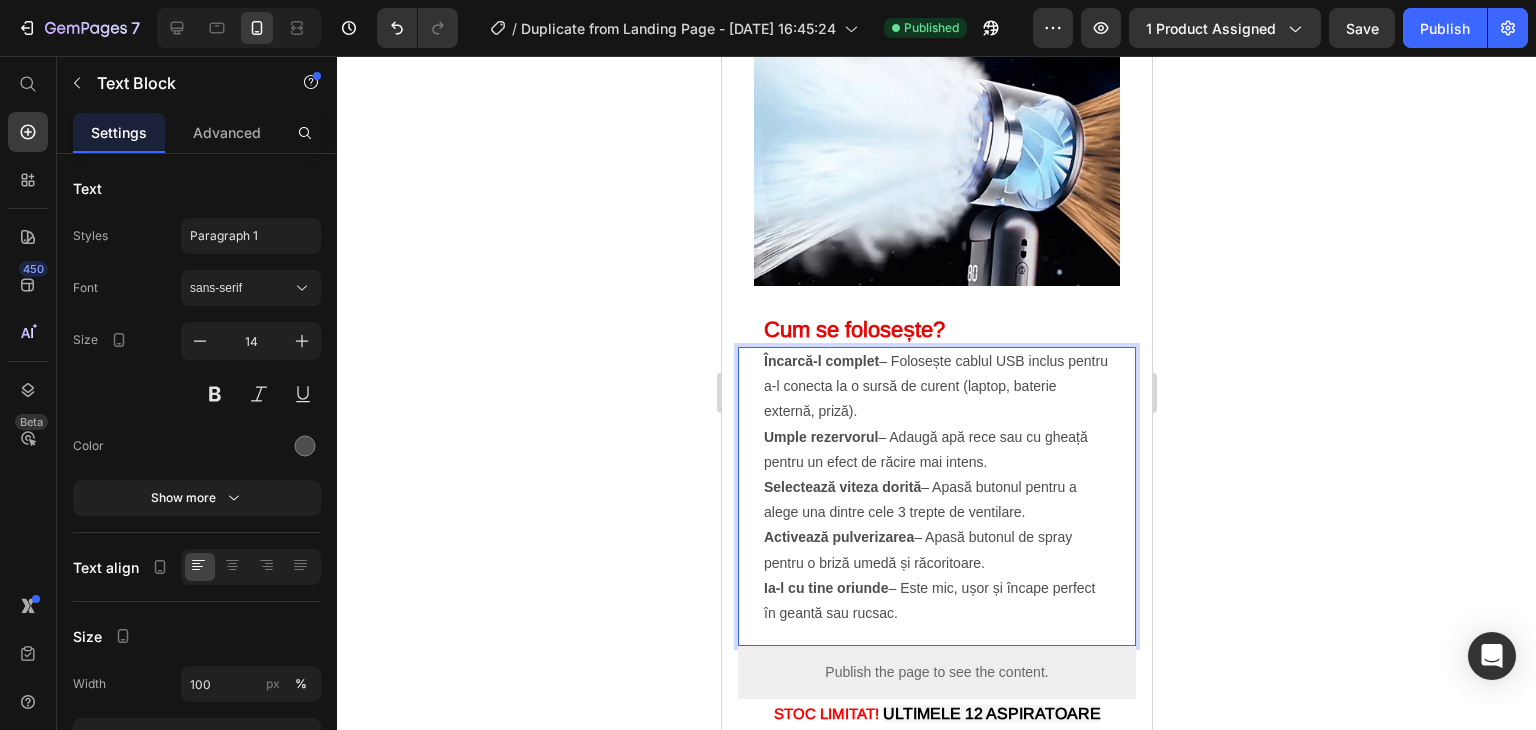 scroll, scrollTop: 4028, scrollLeft: 0, axis: vertical 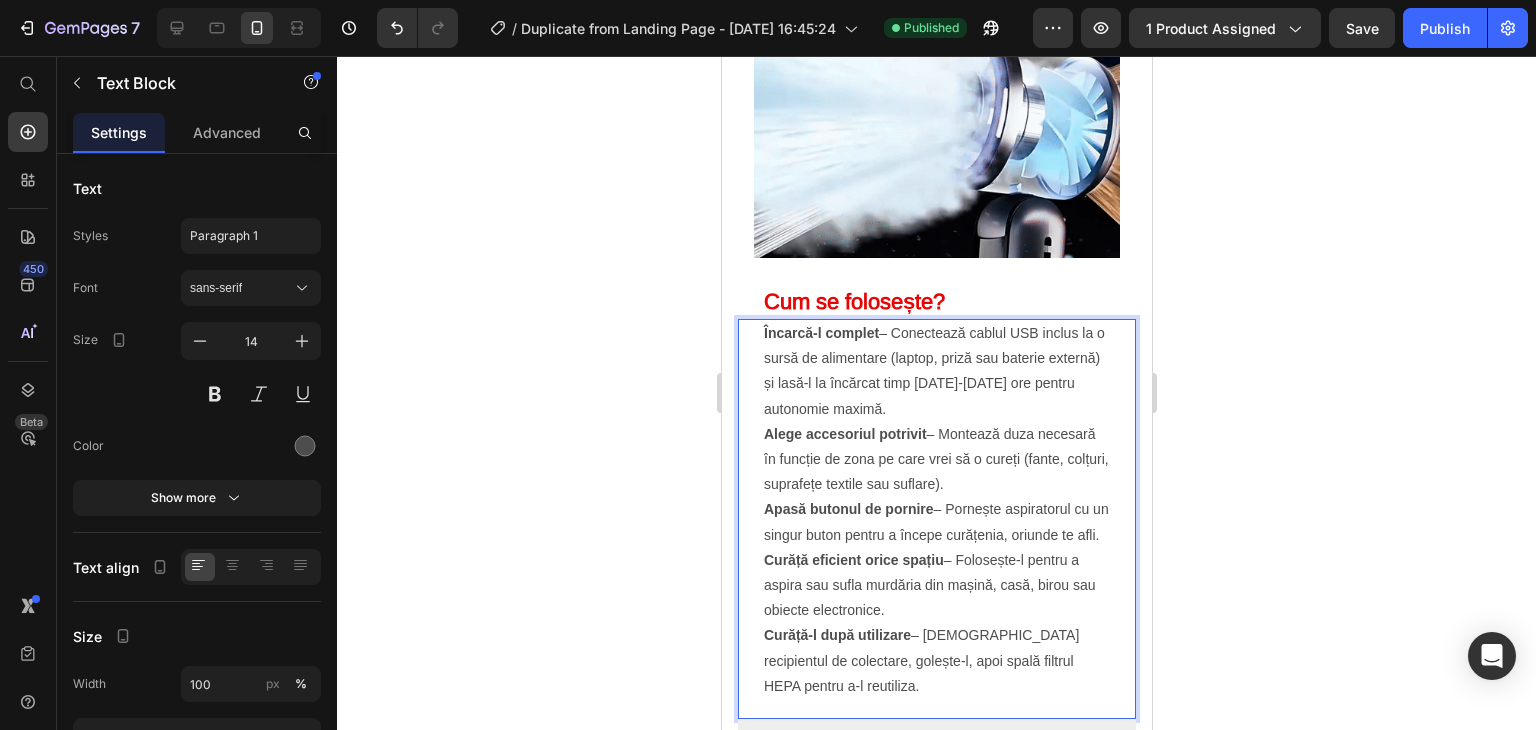 click 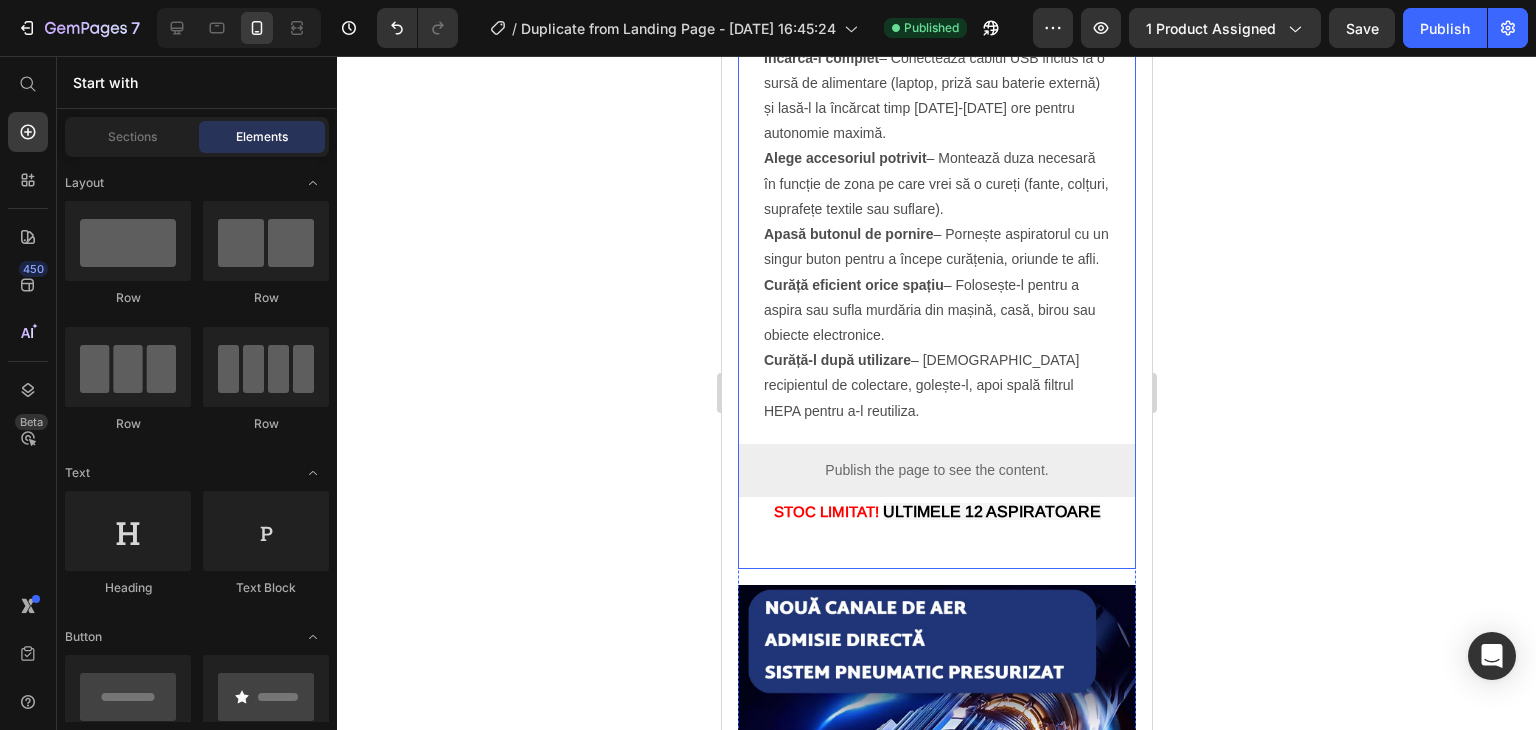 scroll, scrollTop: 4128, scrollLeft: 0, axis: vertical 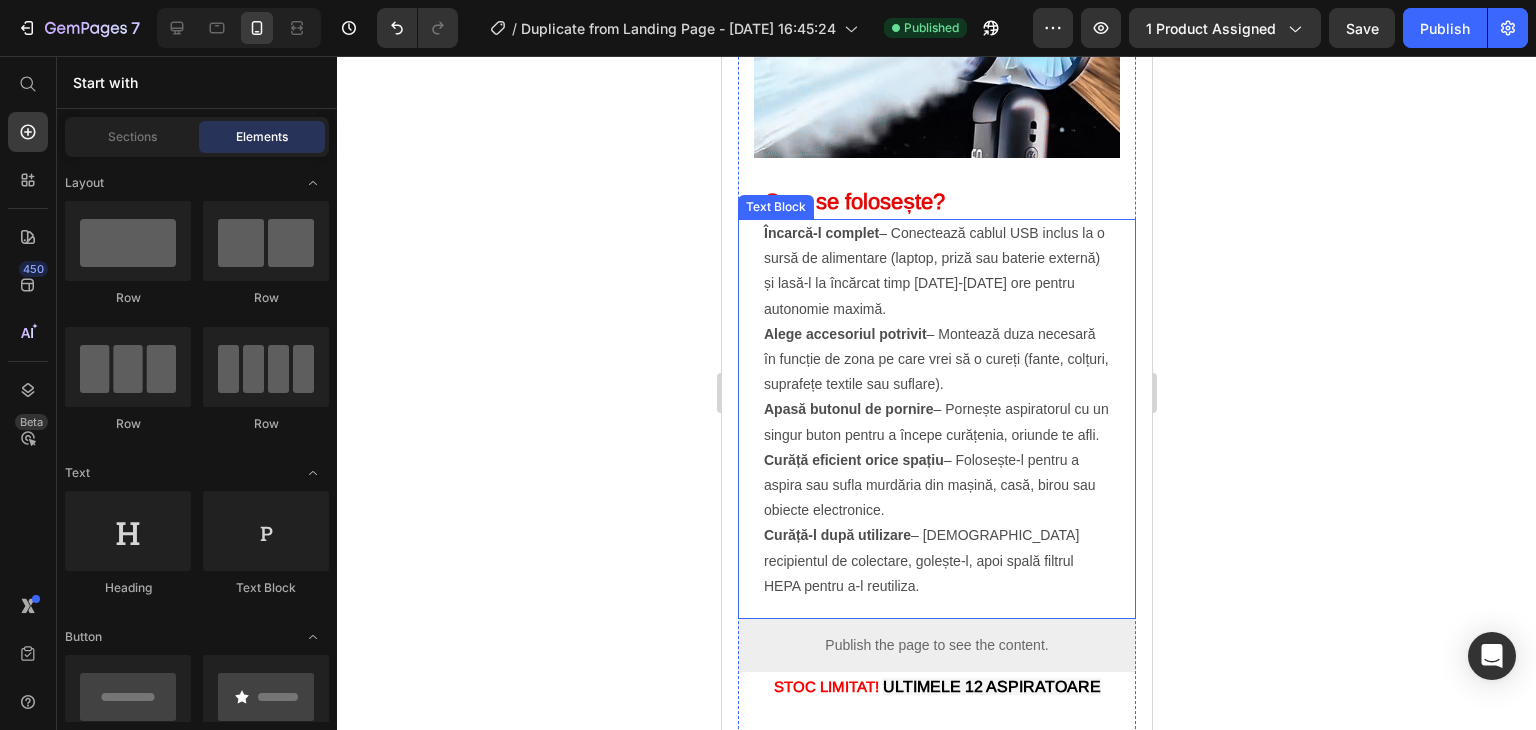 click on "Încarcă-l complet  – Conectează cablul USB inclus la o sursă de alimentare (laptop, priză sau baterie externă) și lasă-l la încărcat timp [DATE]-[DATE] ore pentru autonomie maximă." at bounding box center (936, 271) 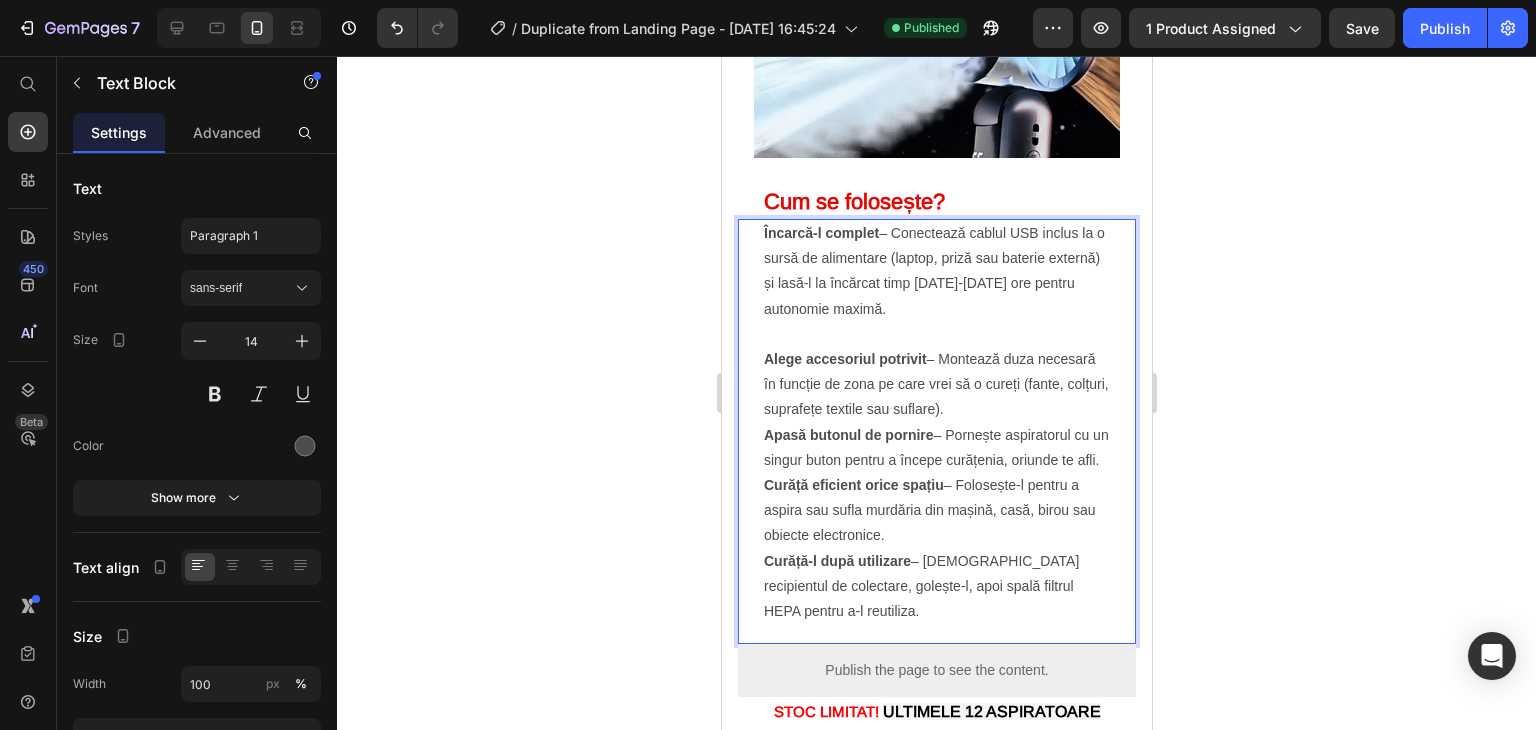 click on "Alege accesoriul potrivit  – Montează duza necesară în funcție de zona pe care vrei să o cureți (fante, colțuri, suprafețe textile sau suflare)." at bounding box center [936, 385] 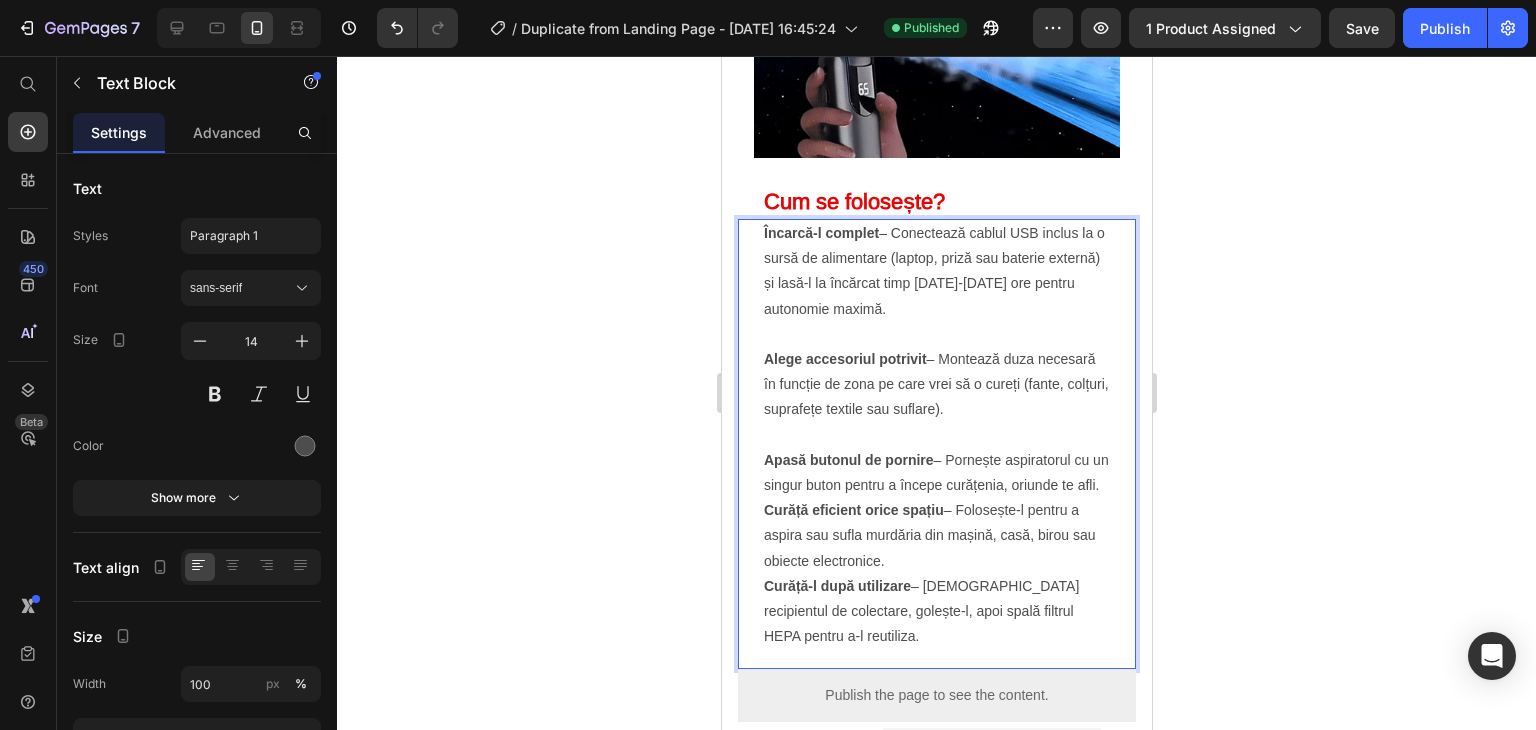 click on "Apasă butonul de pornire  – Pornește aspiratorul cu un singur buton pentru a începe curățenia, oriunde te afli." at bounding box center [936, 473] 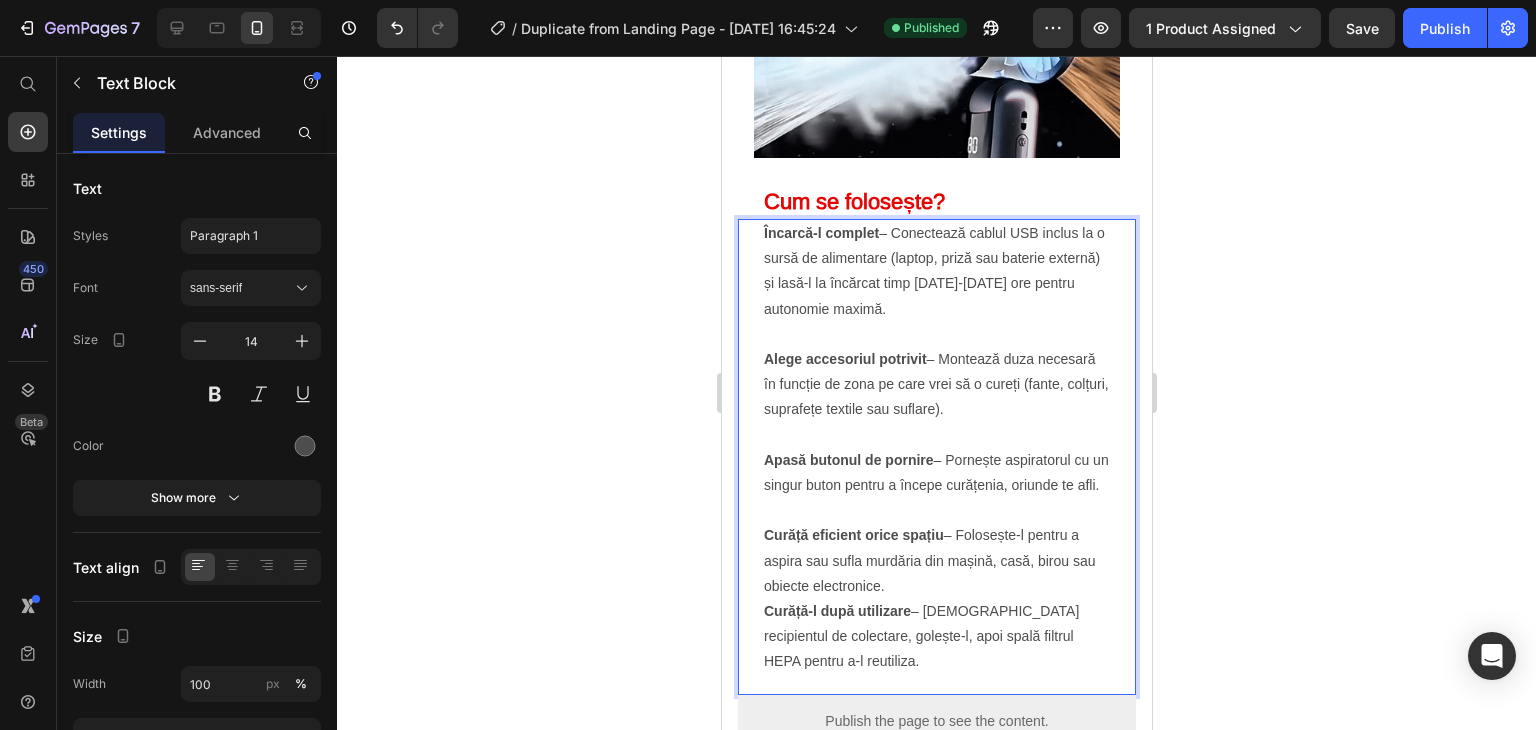 click on "Curăță eficient orice spațiu  – Folosește-l pentru a aspira sau sufla murdăria din mașină, casă, birou sau obiecte electronice." at bounding box center [936, 561] 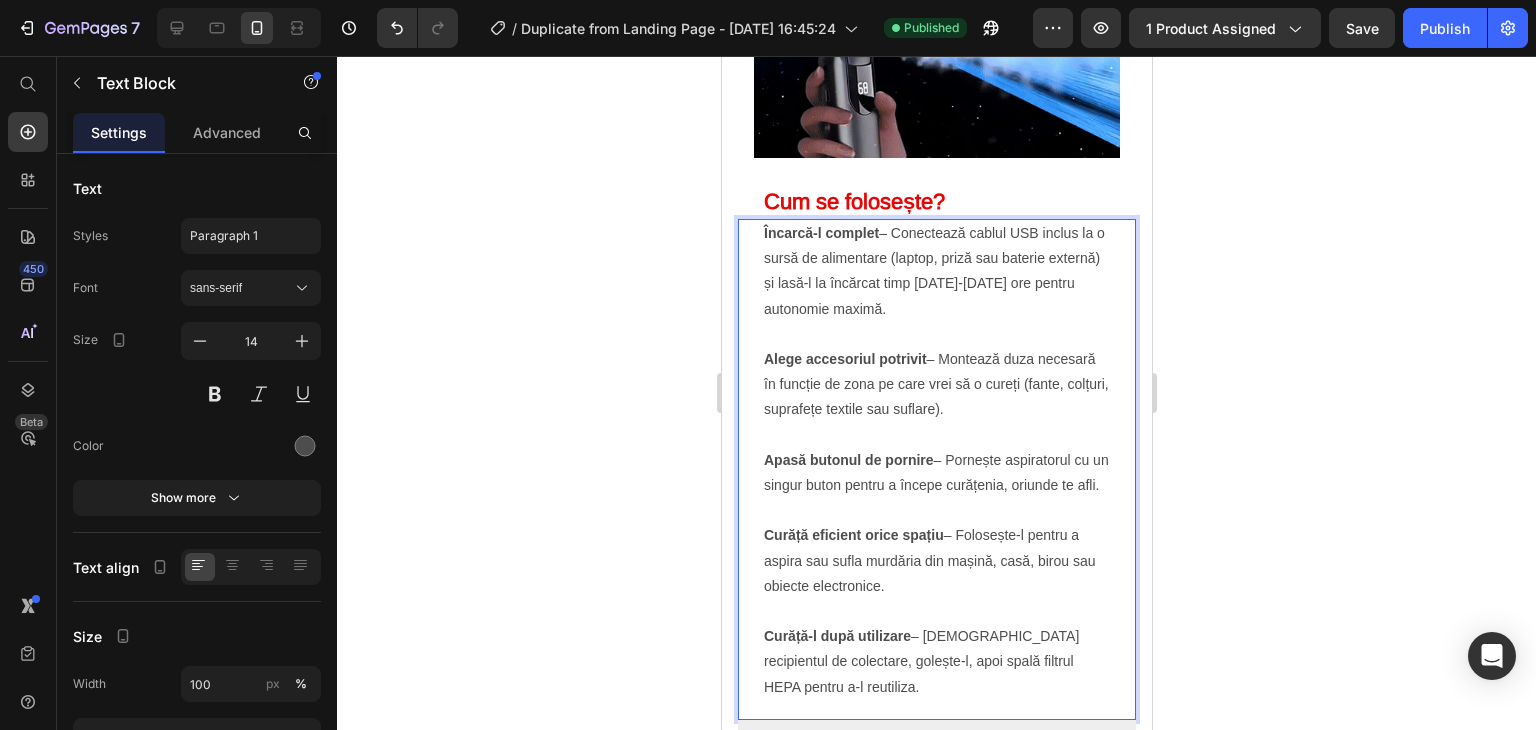 click 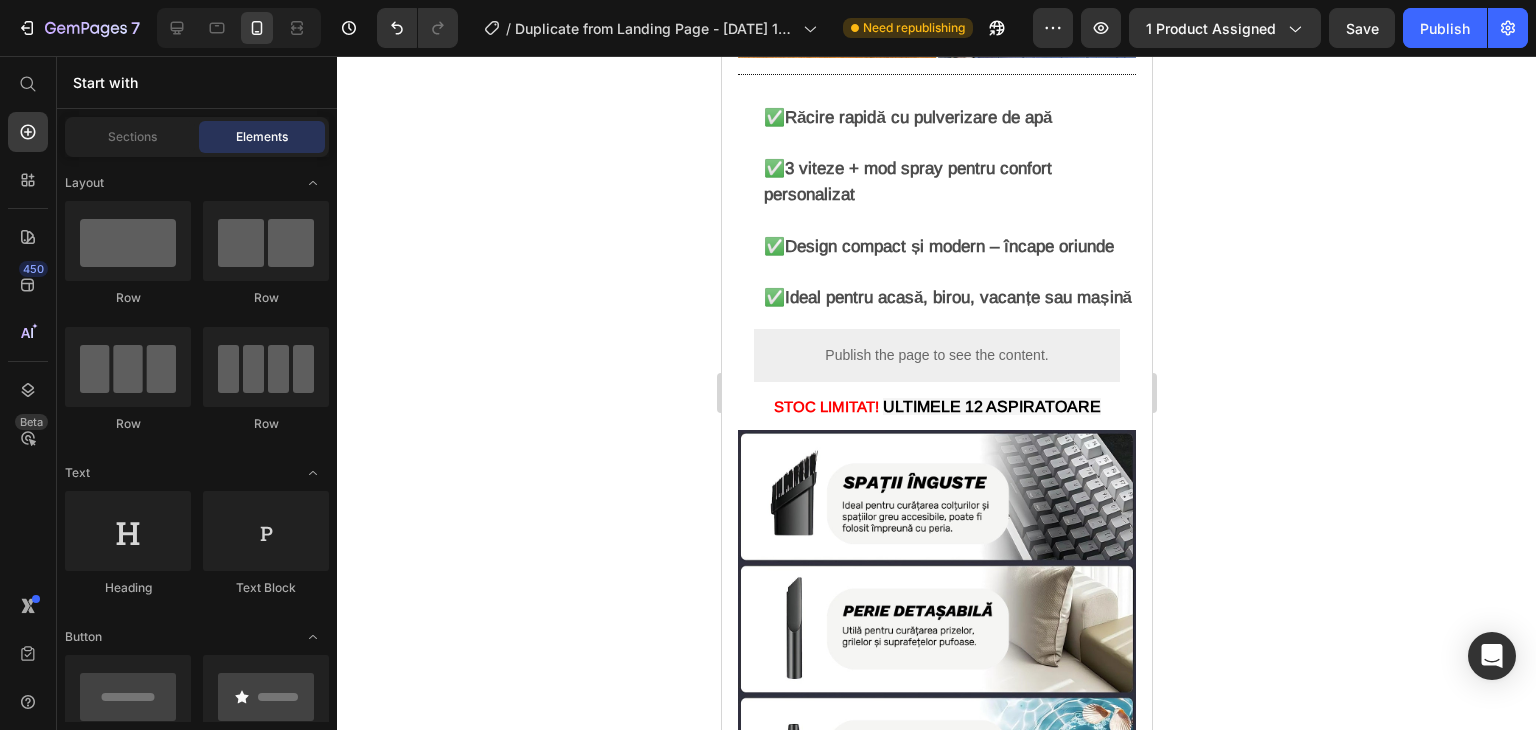 scroll, scrollTop: 2828, scrollLeft: 0, axis: vertical 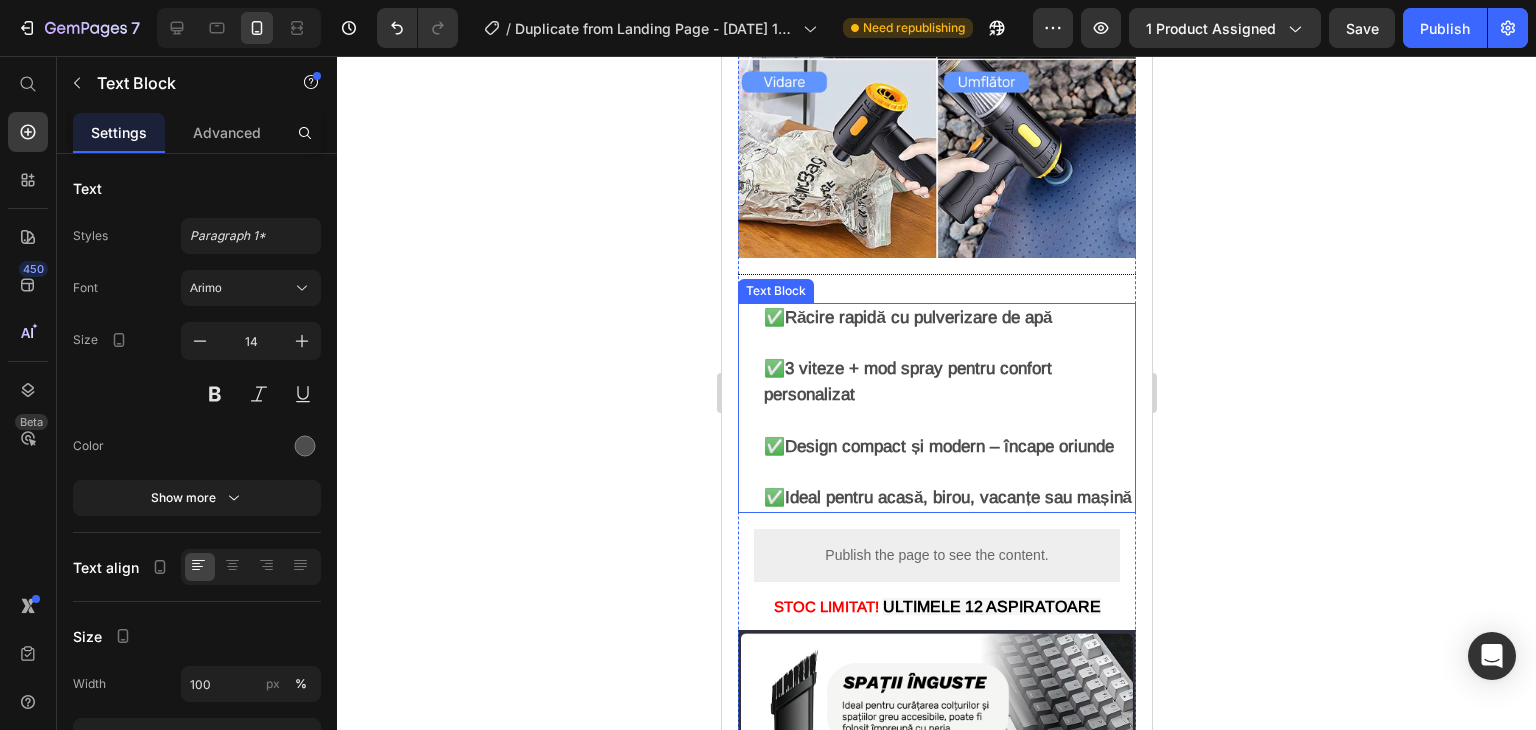 click on "Ideal pentru acasă, birou, vacanțe sau mașină" at bounding box center (957, 497) 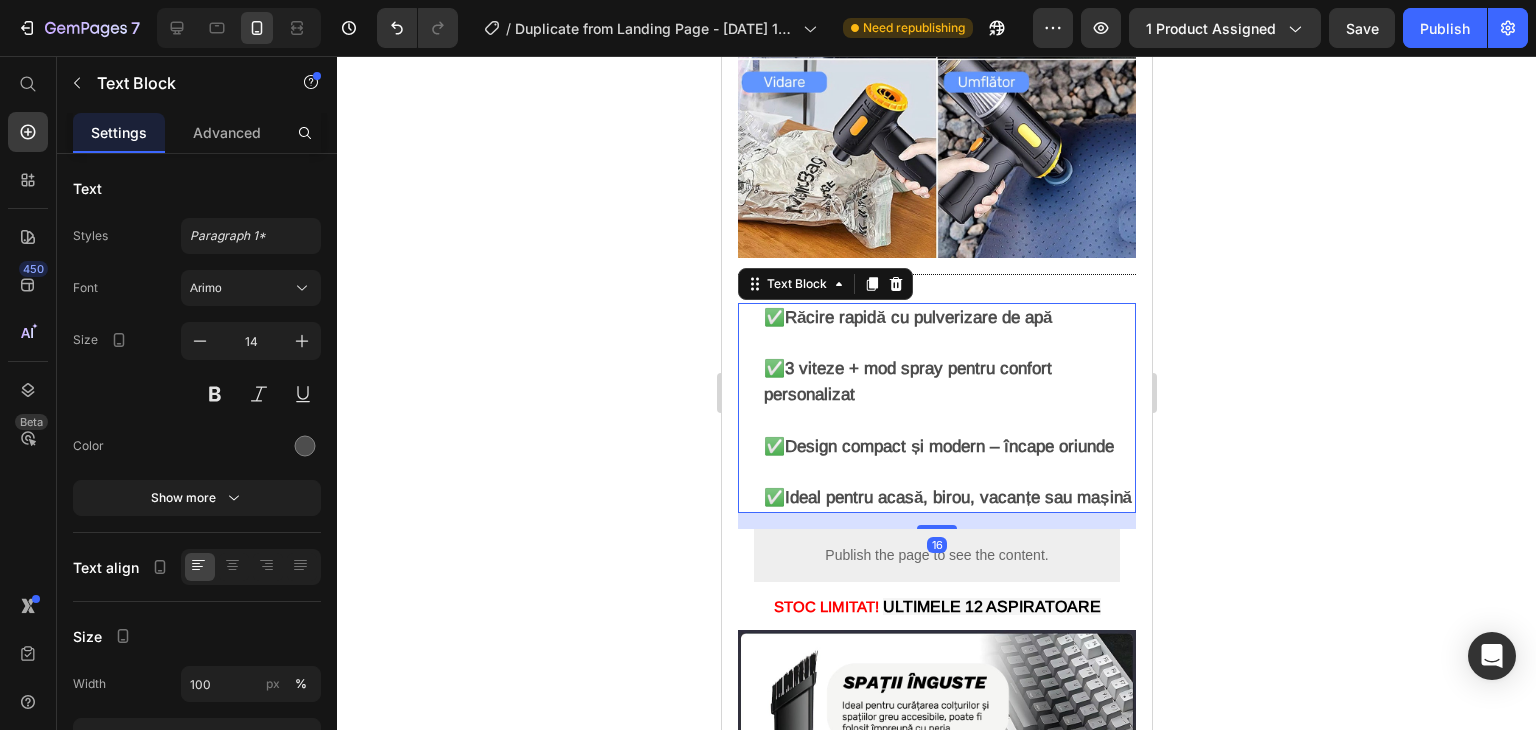 click on "✅  Ideal pentru acasă, birou, vacanțe sau mașină" at bounding box center [948, 485] 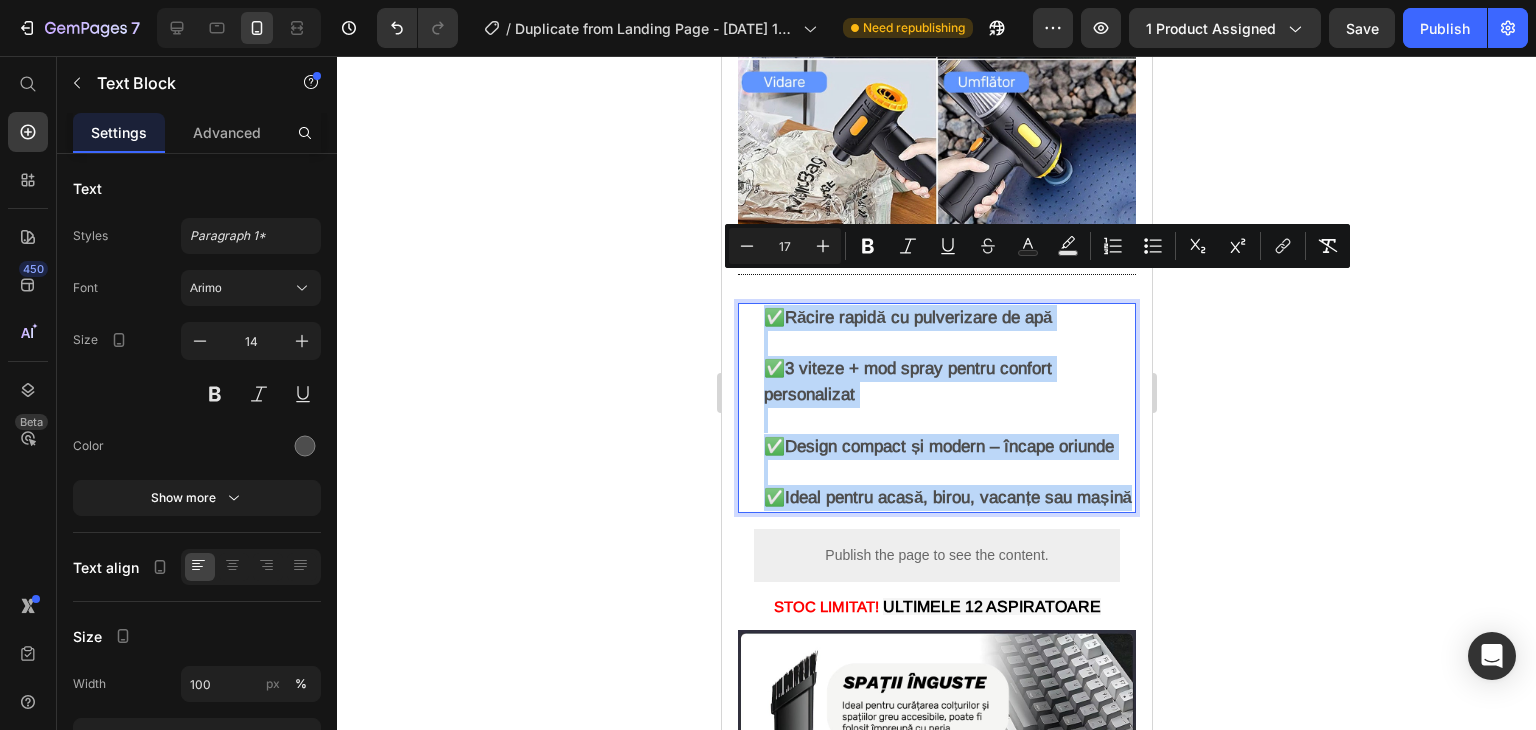 drag, startPoint x: 886, startPoint y: 525, endPoint x: 693, endPoint y: 241, distance: 343.373 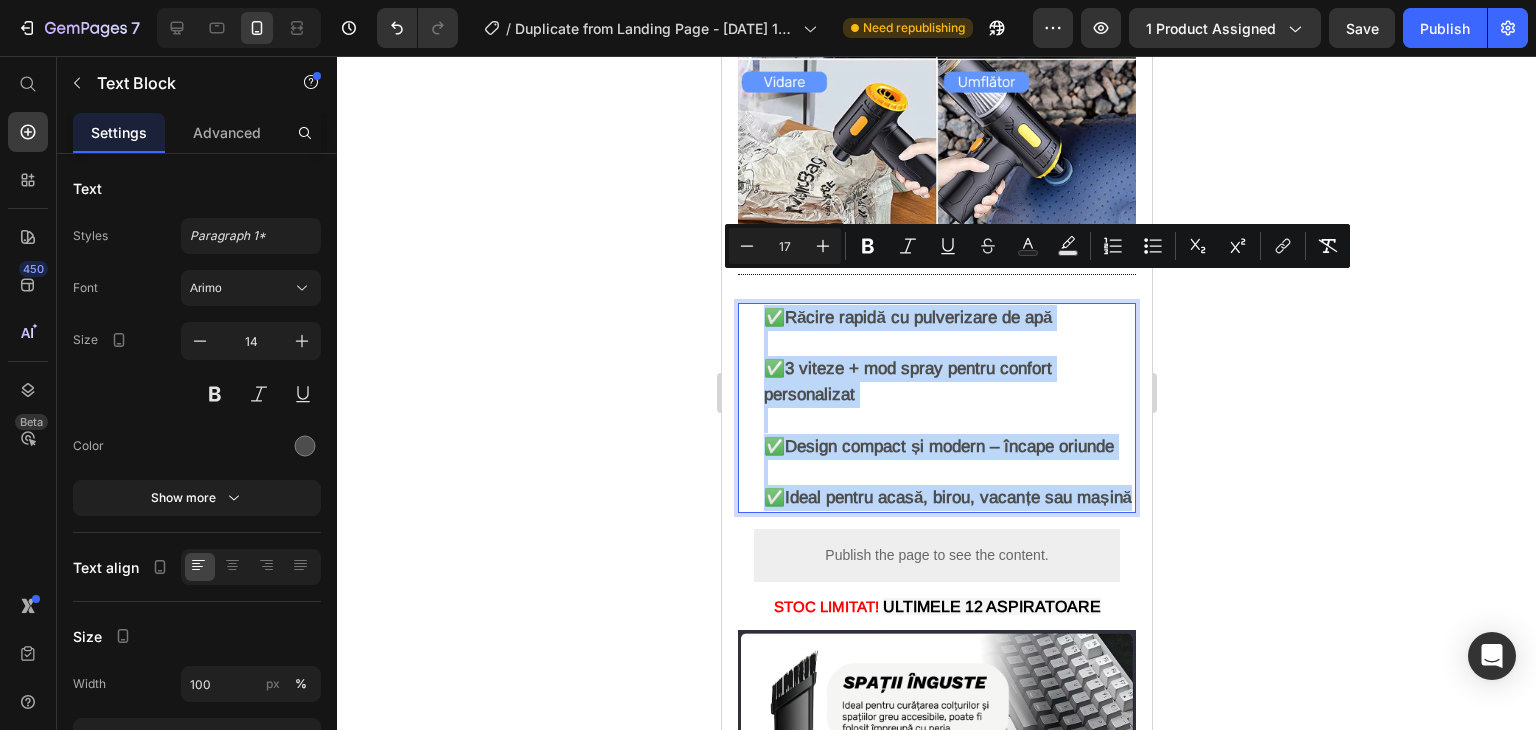copy on "✅  Răcire rapidă cu pulverizare de apă ✅  3 viteze + mod spray pentru confort personalizat ✅  Design compact și modern – încape oriunde ✅  Ideal pentru acasă, birou, vacanțe sau mașină" 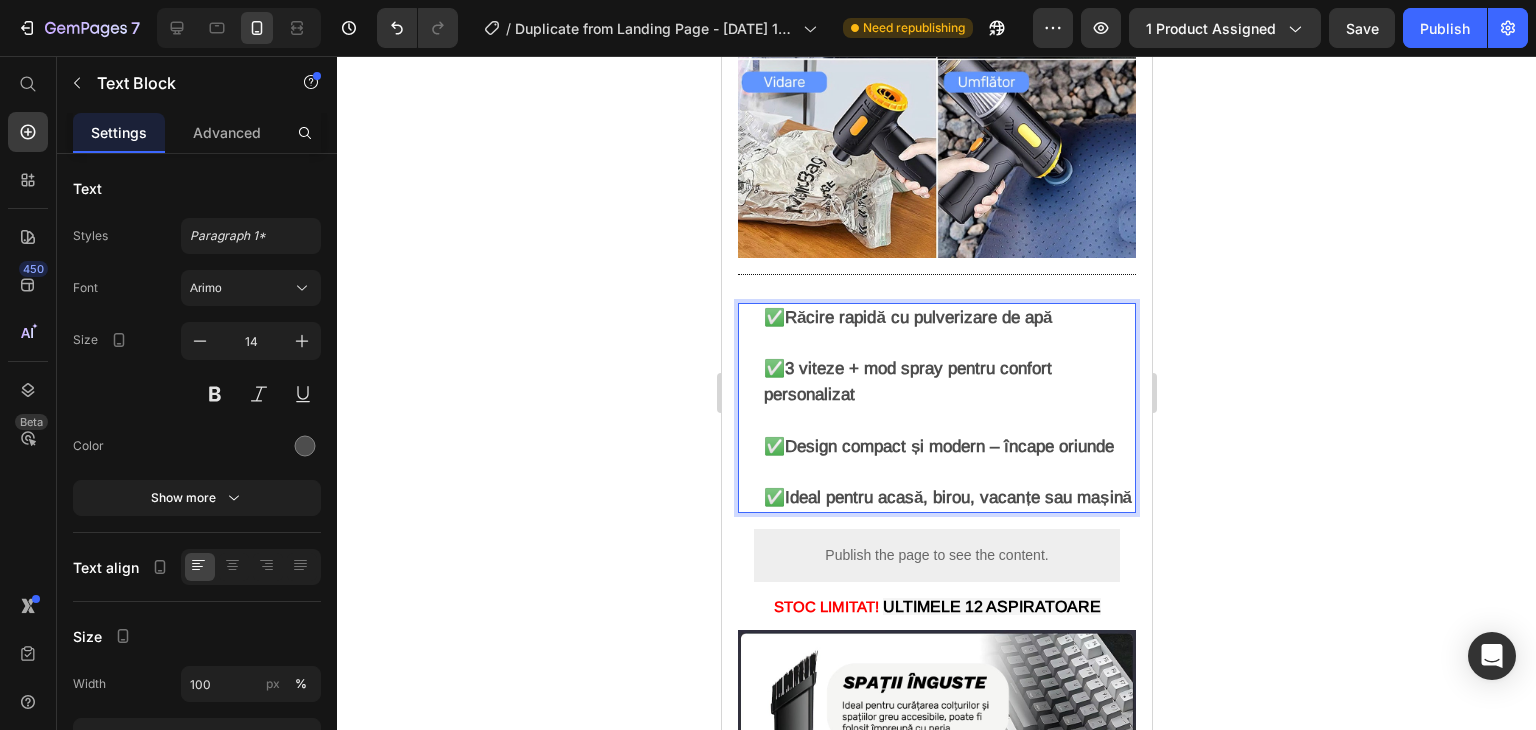 drag, startPoint x: 849, startPoint y: 509, endPoint x: 712, endPoint y: 313, distance: 239.13385 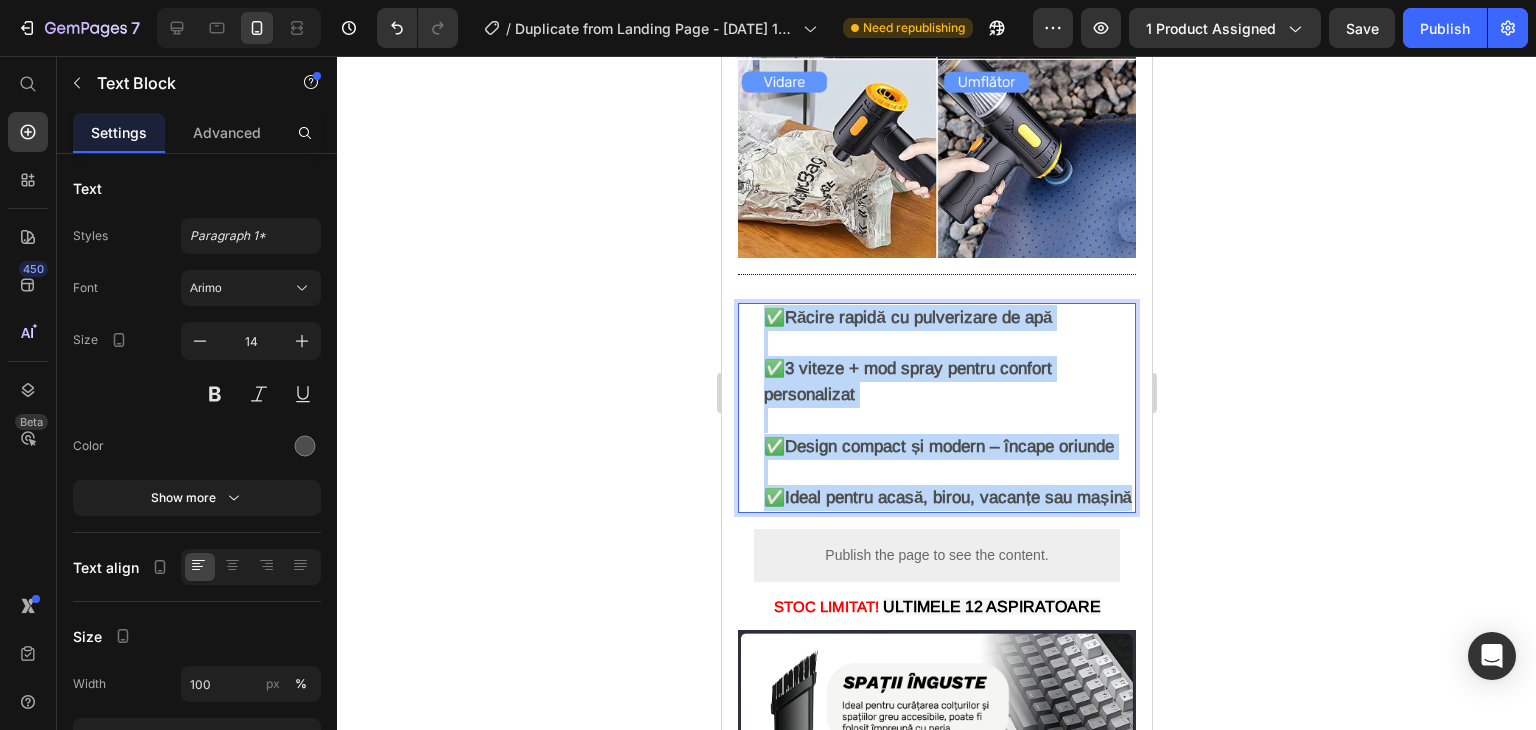 drag, startPoint x: 828, startPoint y: 512, endPoint x: 697, endPoint y: 220, distance: 320.03906 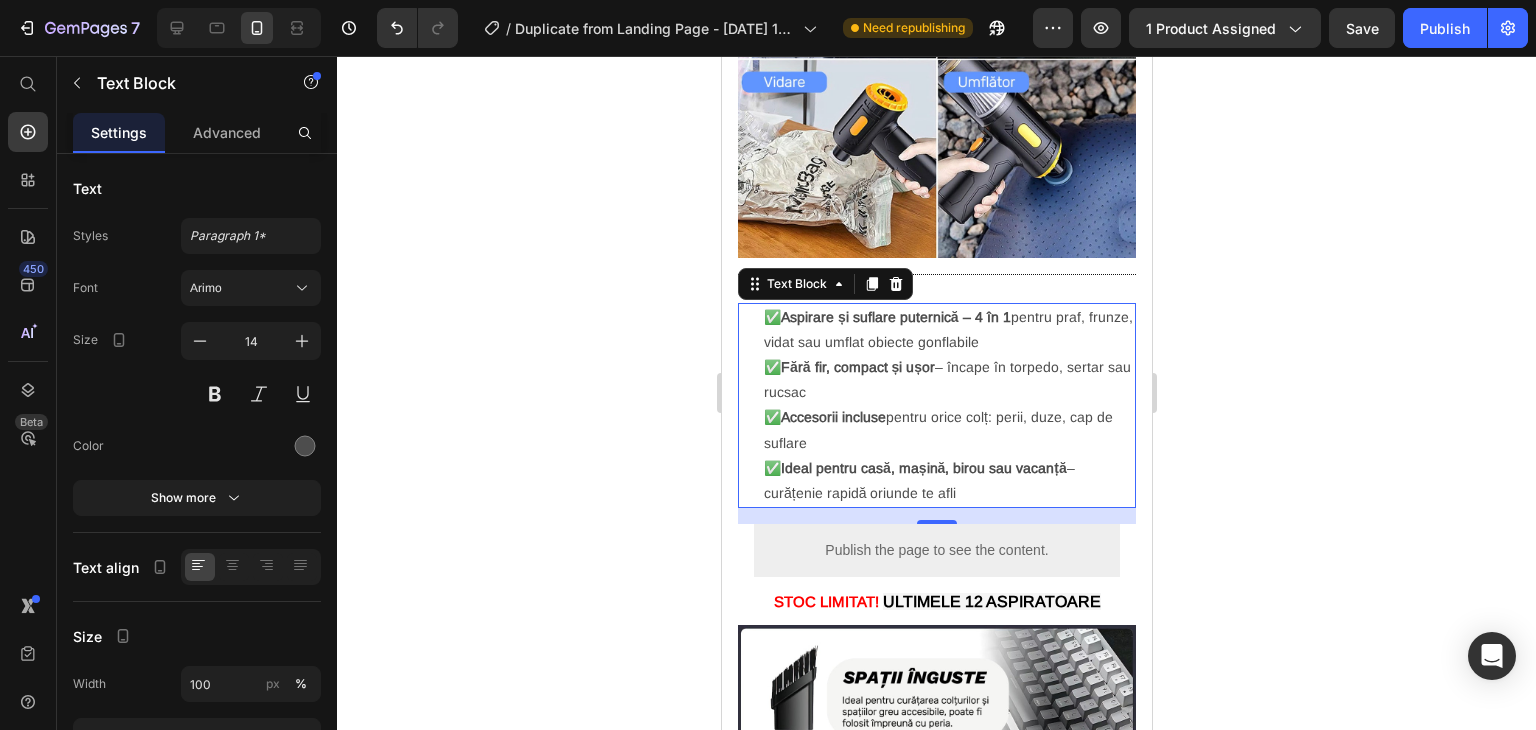 click 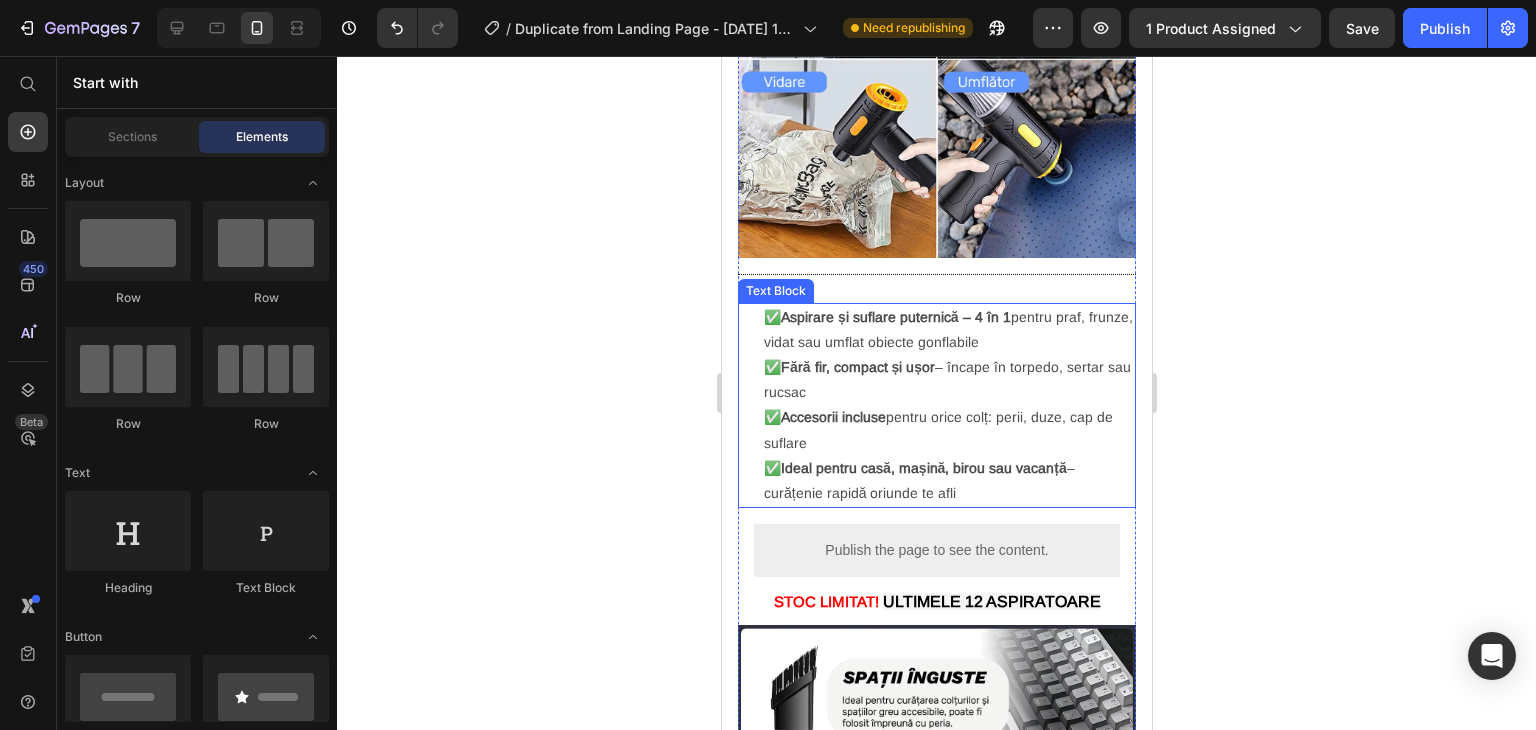 click on "✅  Accesorii incluse  pentru orice colț: perii, duze, cap de suflare" at bounding box center [948, 430] 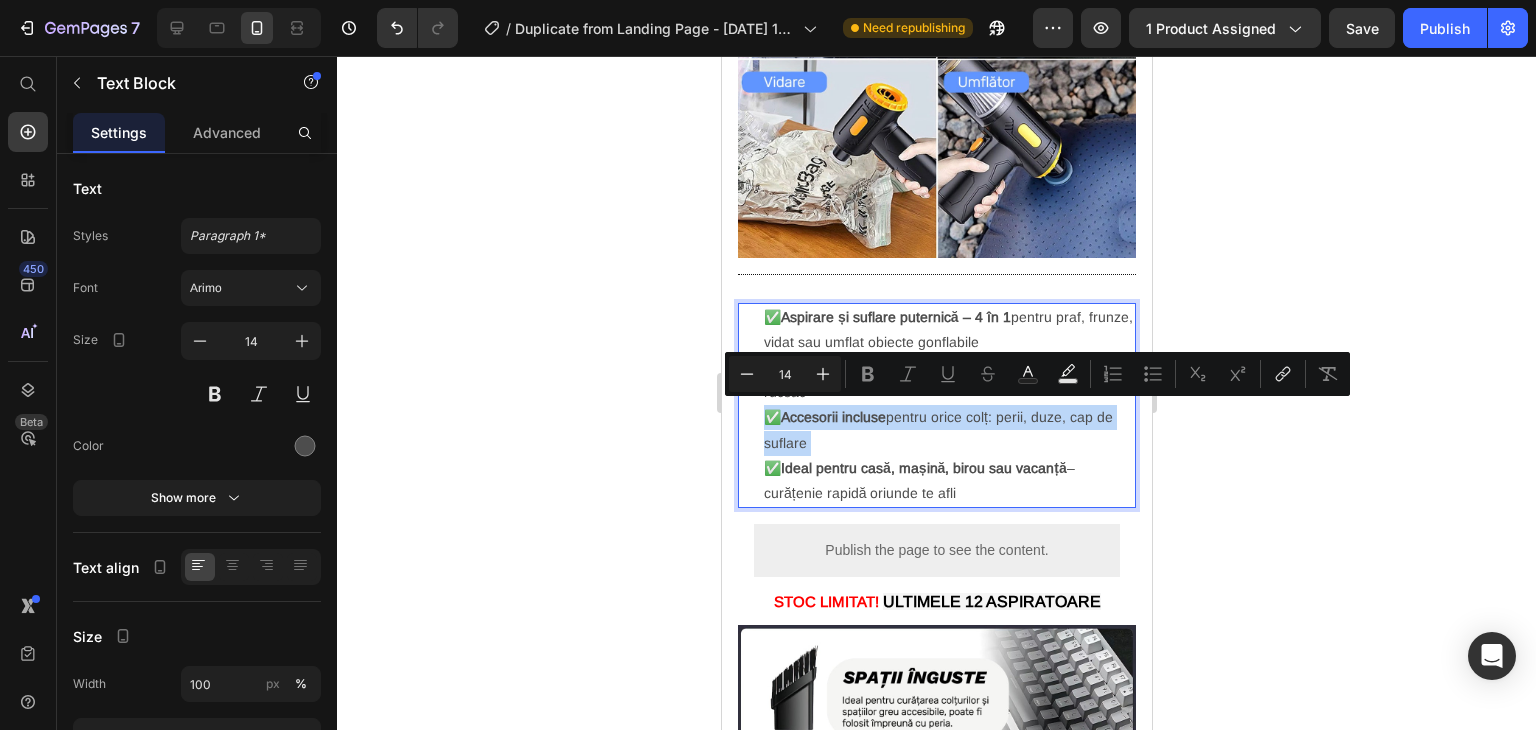 click on "✅  Accesorii incluse  pentru orice colț: perii, duze, cap de suflare" at bounding box center [948, 430] 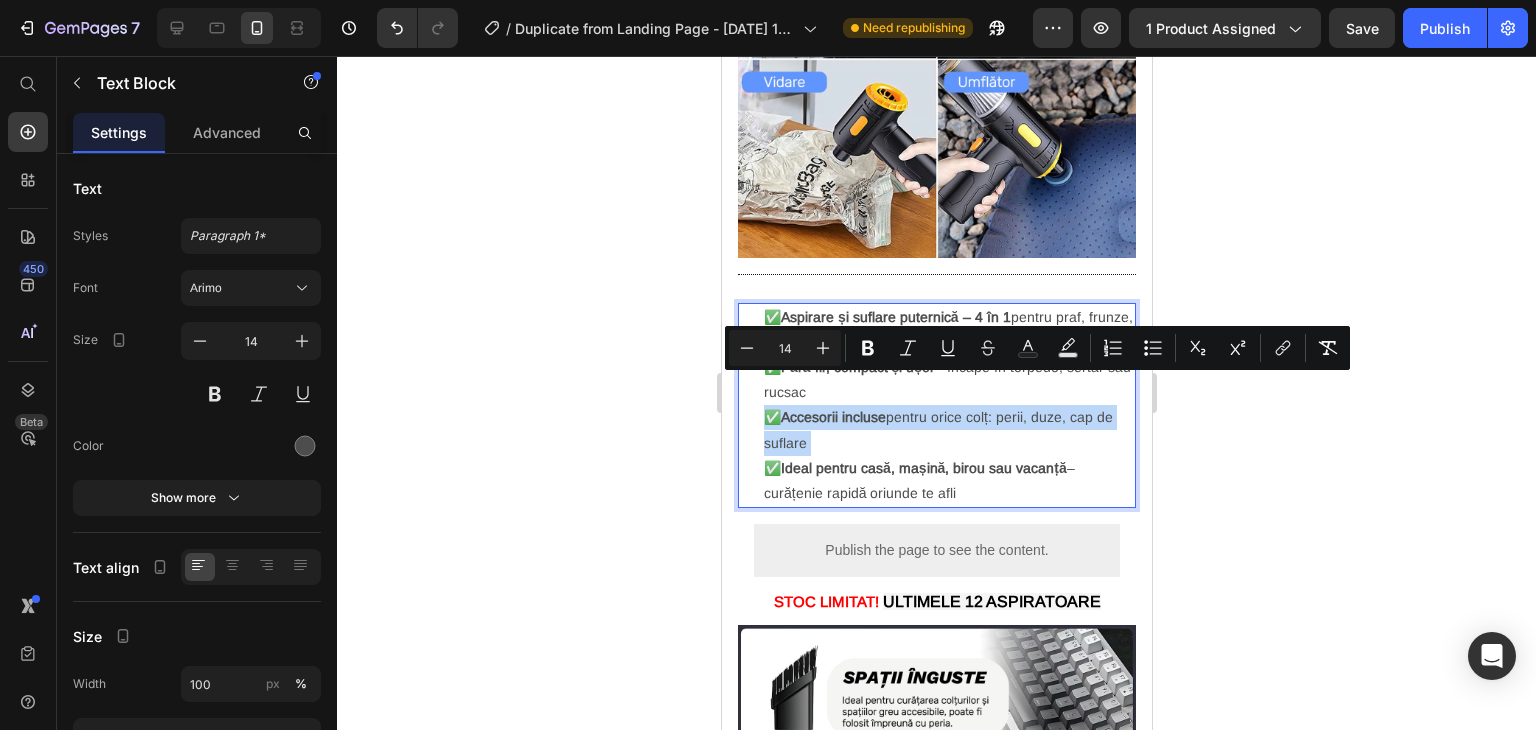 click on "✅  Accesorii incluse  pentru orice colț: perii, duze, cap de suflare" at bounding box center [948, 430] 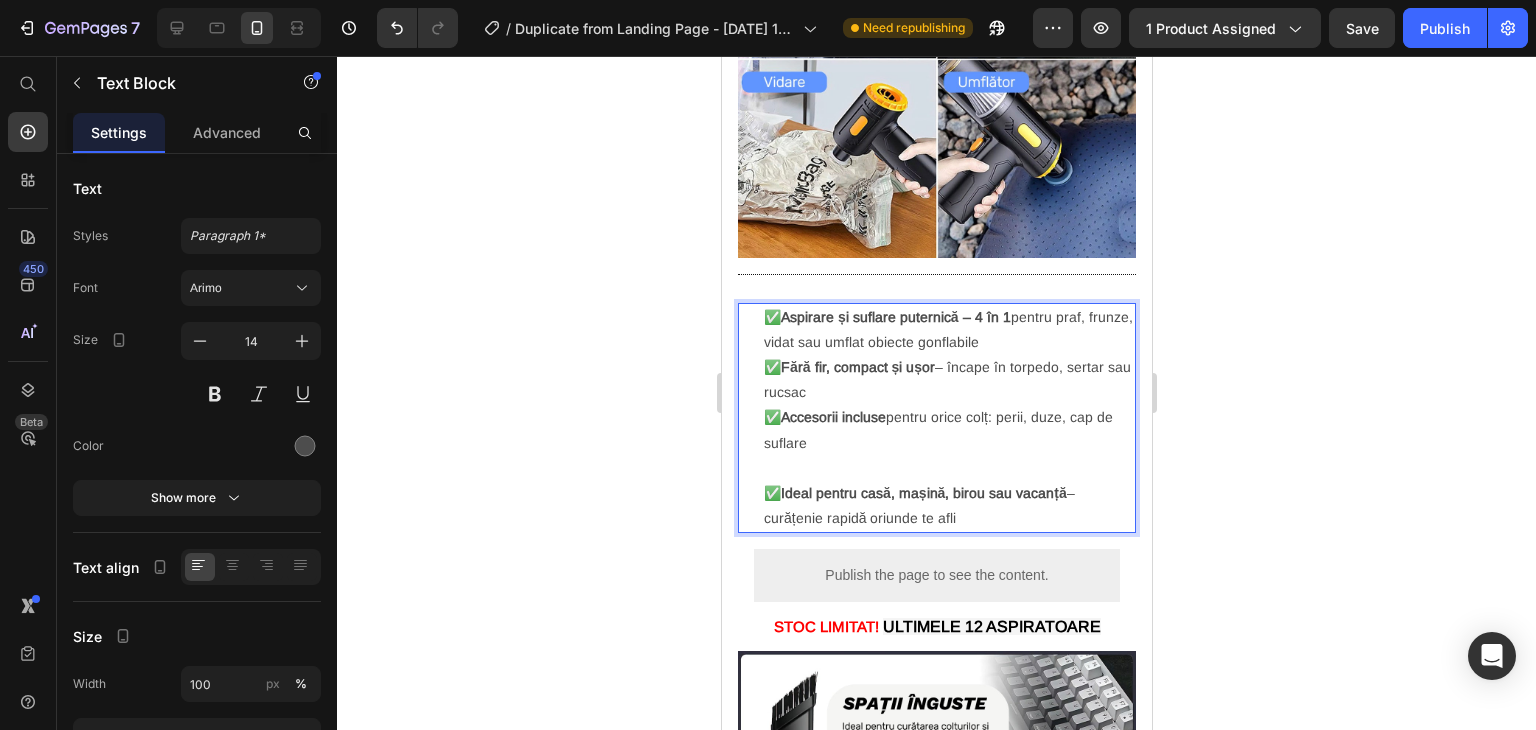 click on "✅  Fără fir, compact și ușor  – încape în torpedo, sertar sau rucsac" at bounding box center [948, 380] 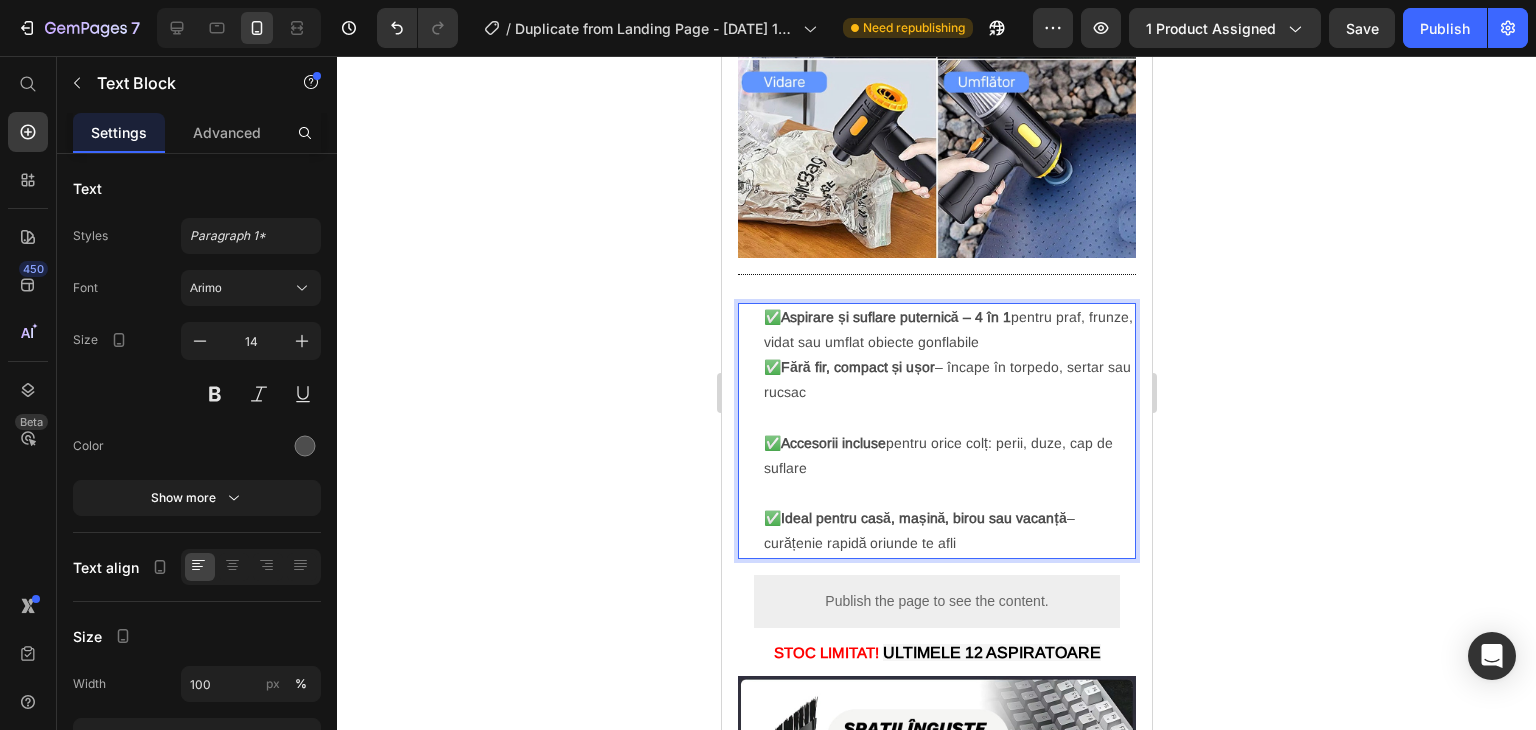 click on "✅  Aspirare și suflare puternică – 4 în 1  pentru praf, frunze, vidat sau umflat obiecte gonflabile" at bounding box center [948, 330] 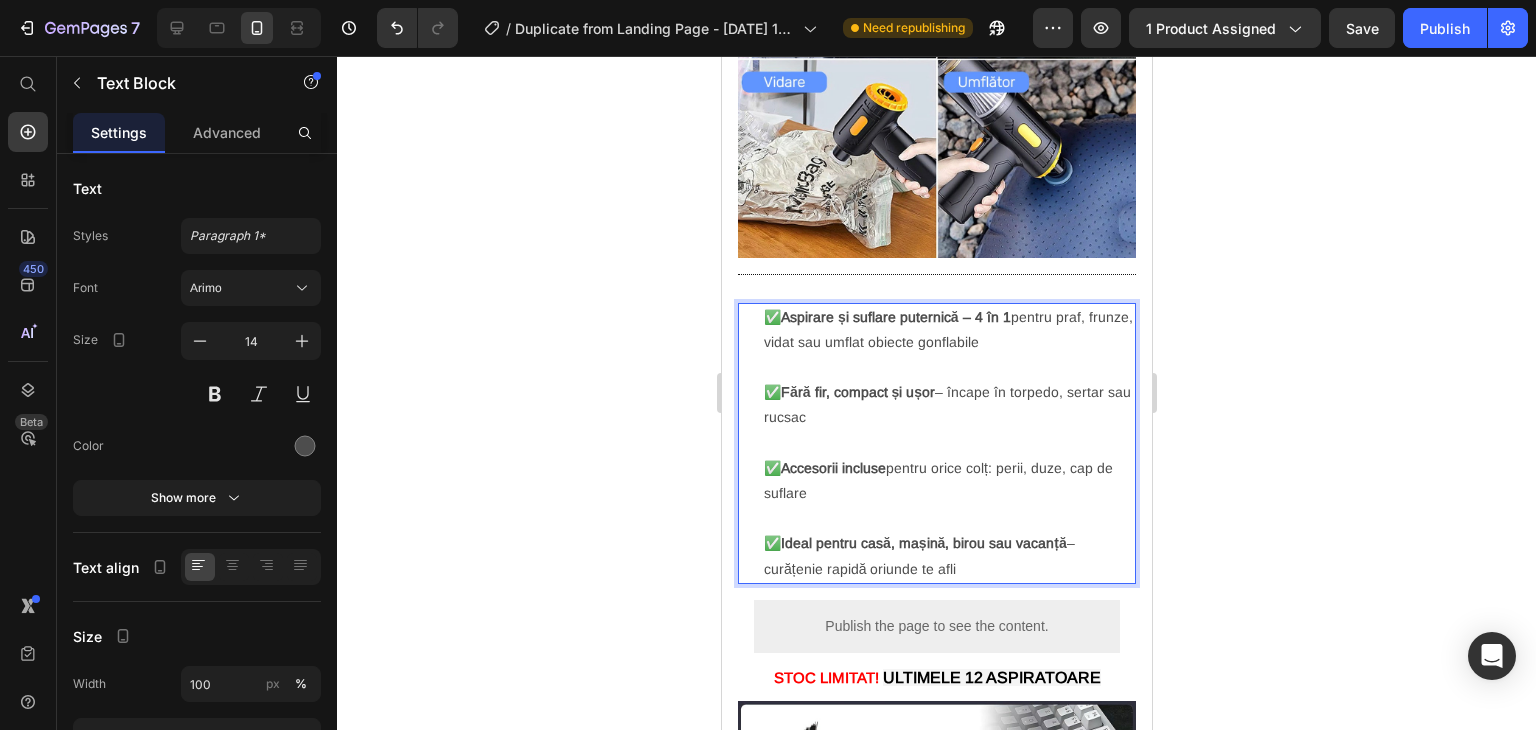 click 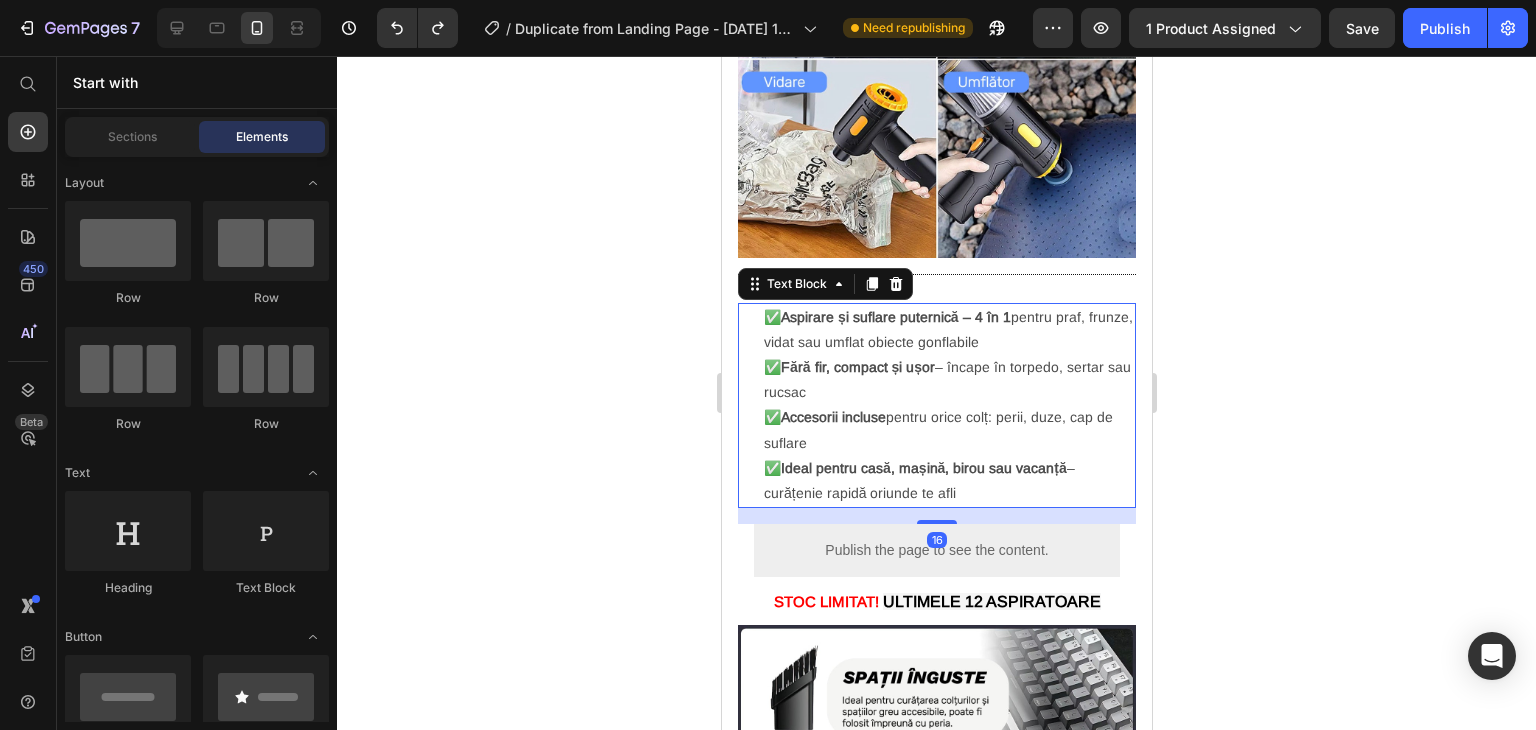 click on "✅  Ideal pentru casă, mașină, birou sau vacanță  – curățenie rapidă oriunde te afli" at bounding box center [948, 481] 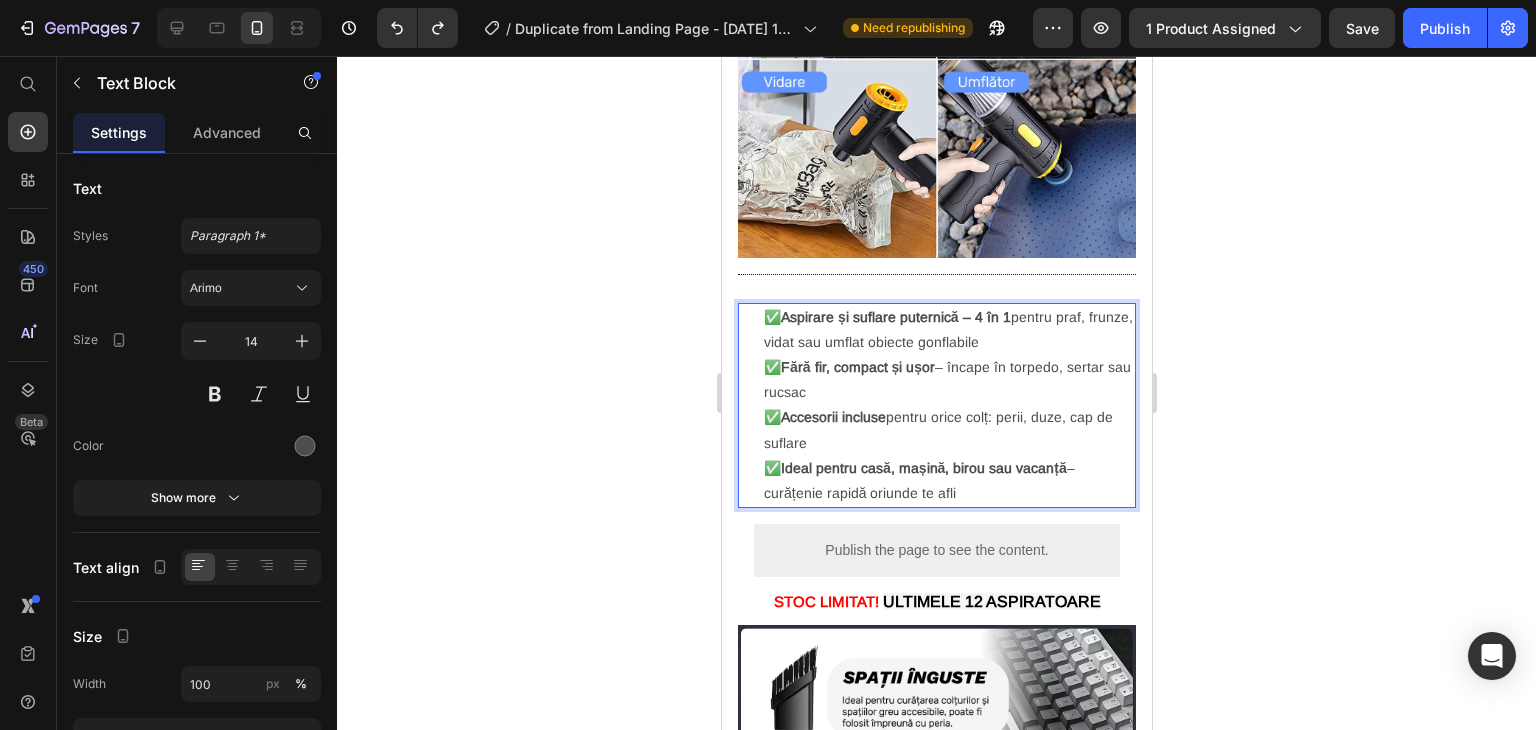click on "✅  Ideal pentru casă, mașină, birou sau vacanță  – curățenie rapidă oriunde te afli" at bounding box center (948, 481) 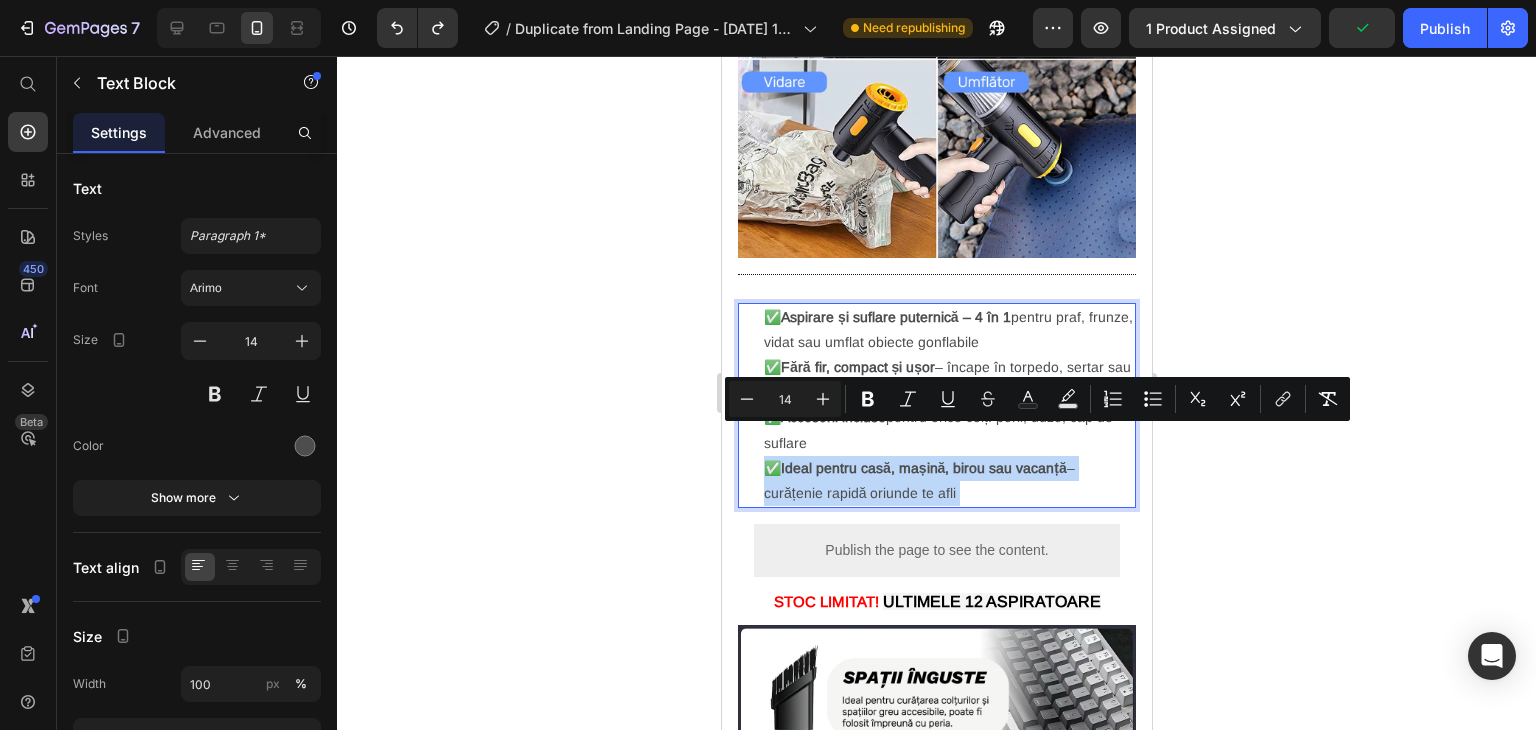drag, startPoint x: 973, startPoint y: 462, endPoint x: 1437, endPoint y: 353, distance: 476.6309 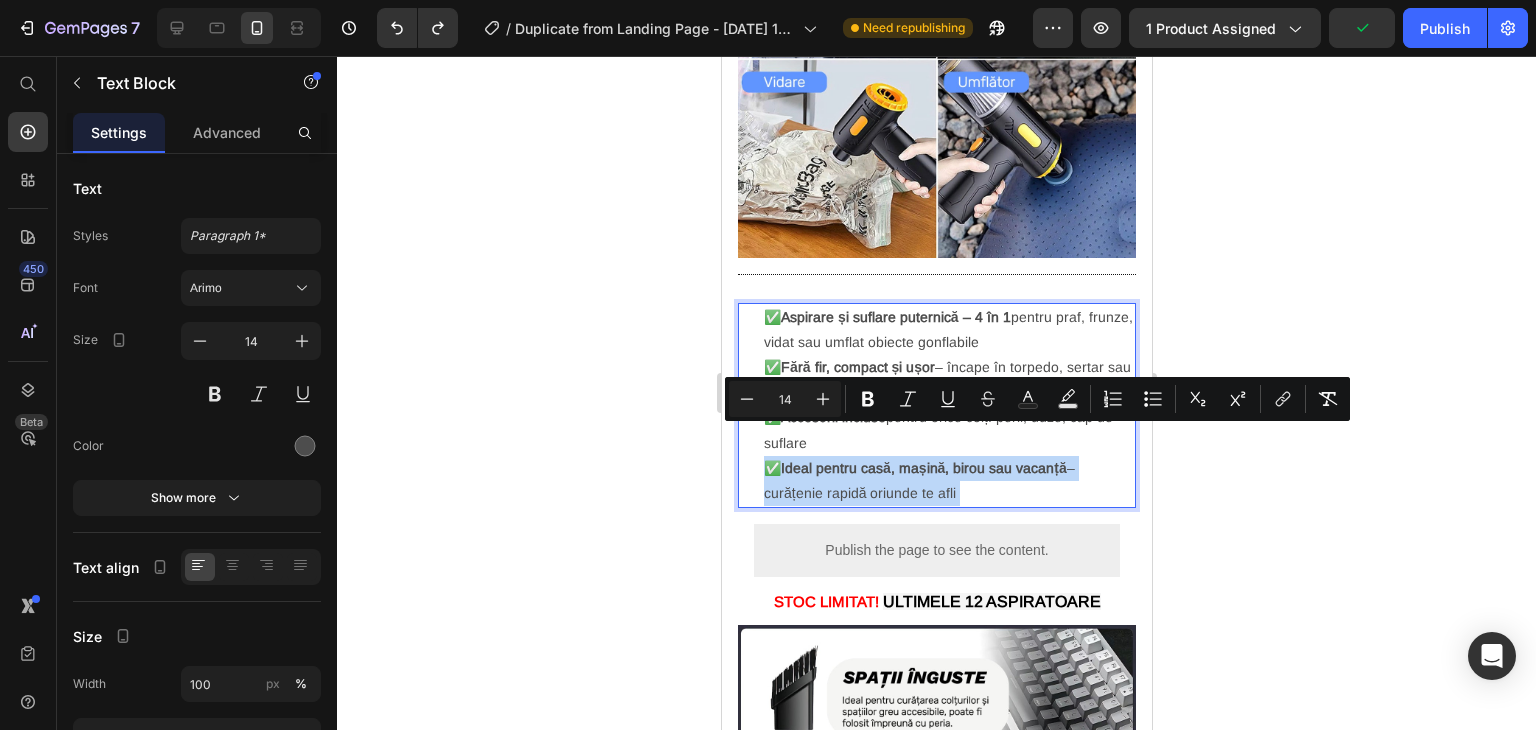 click on "✅  Ideal pentru casă, mașină, birou sau vacanță  – curățenie rapidă oriunde te afli" at bounding box center [948, 481] 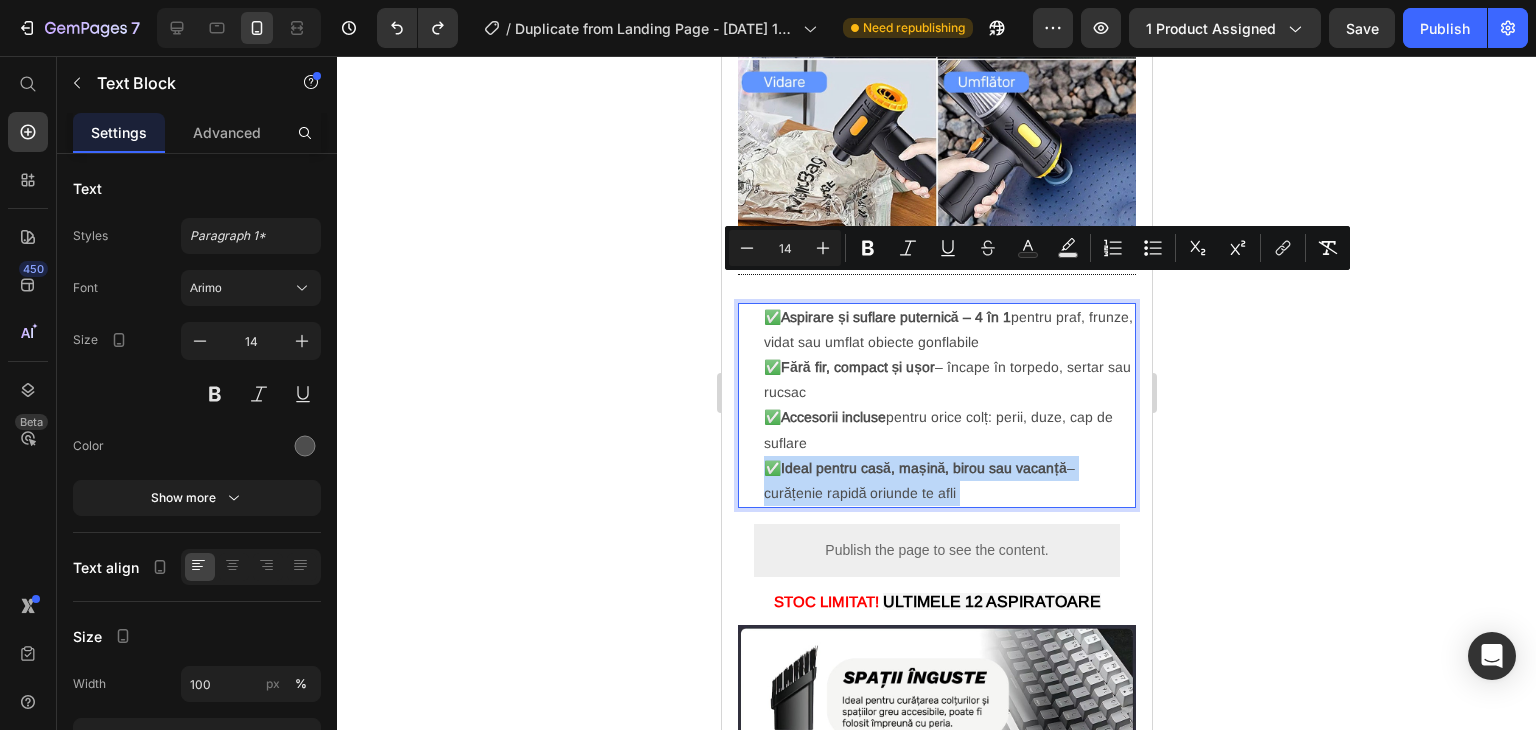 drag, startPoint x: 966, startPoint y: 460, endPoint x: 705, endPoint y: 258, distance: 330.03787 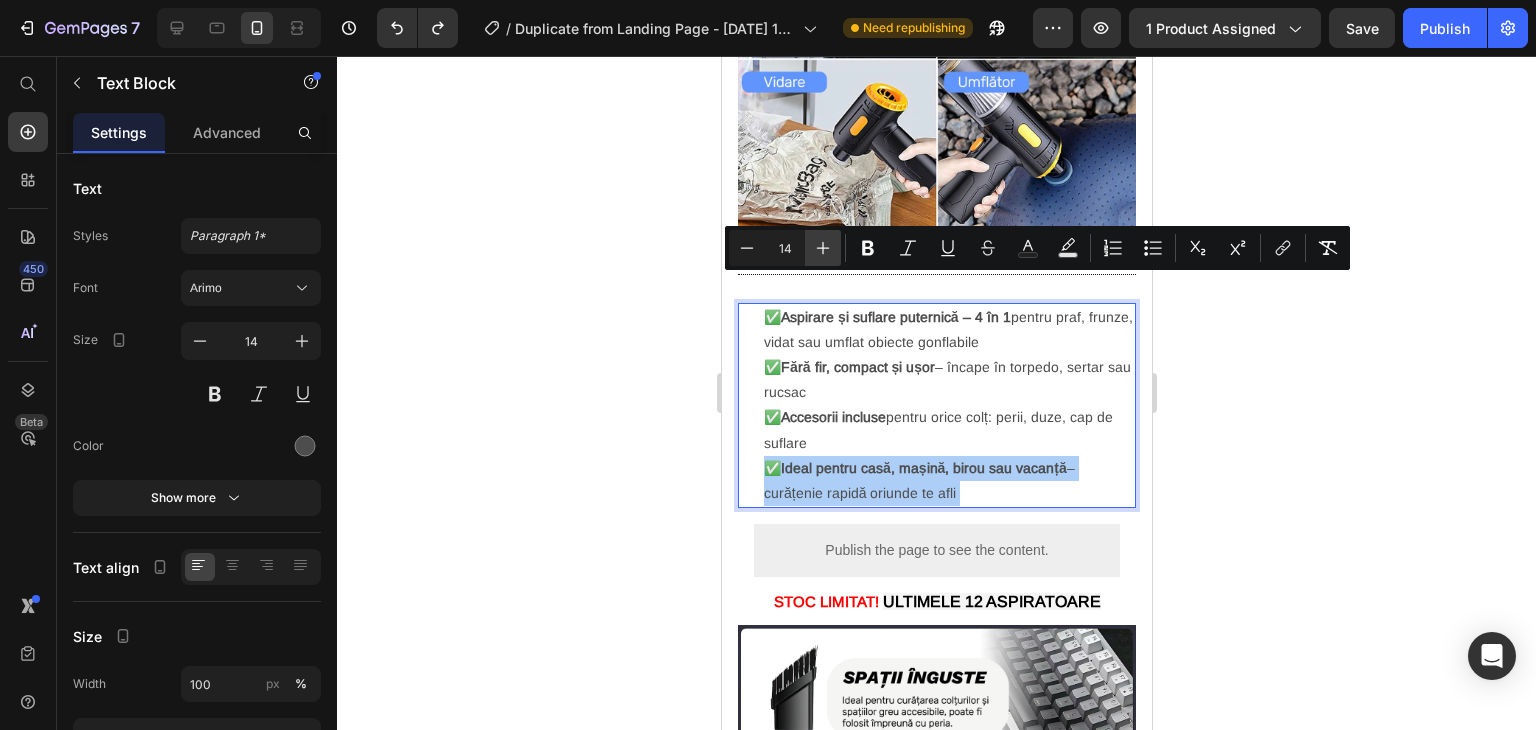 click 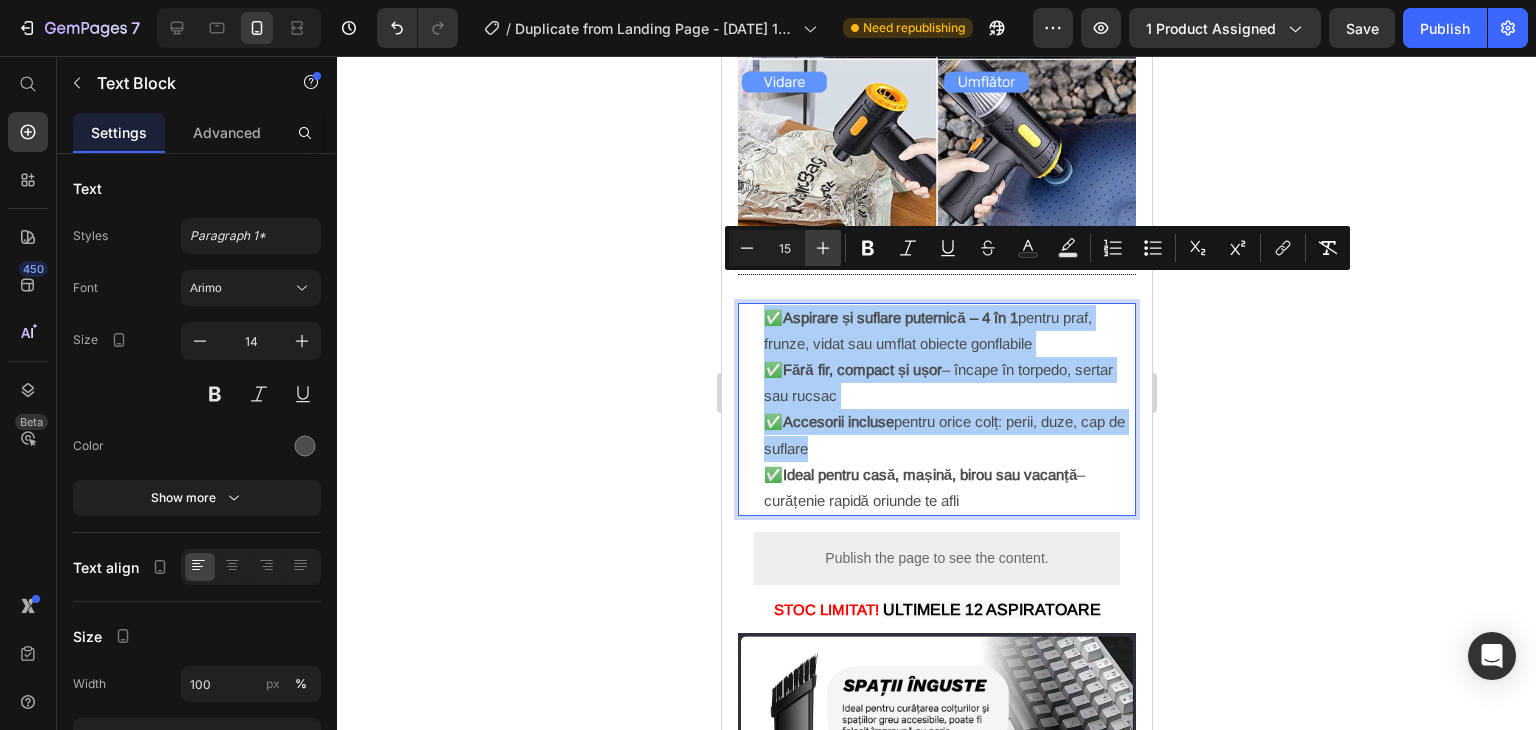 click 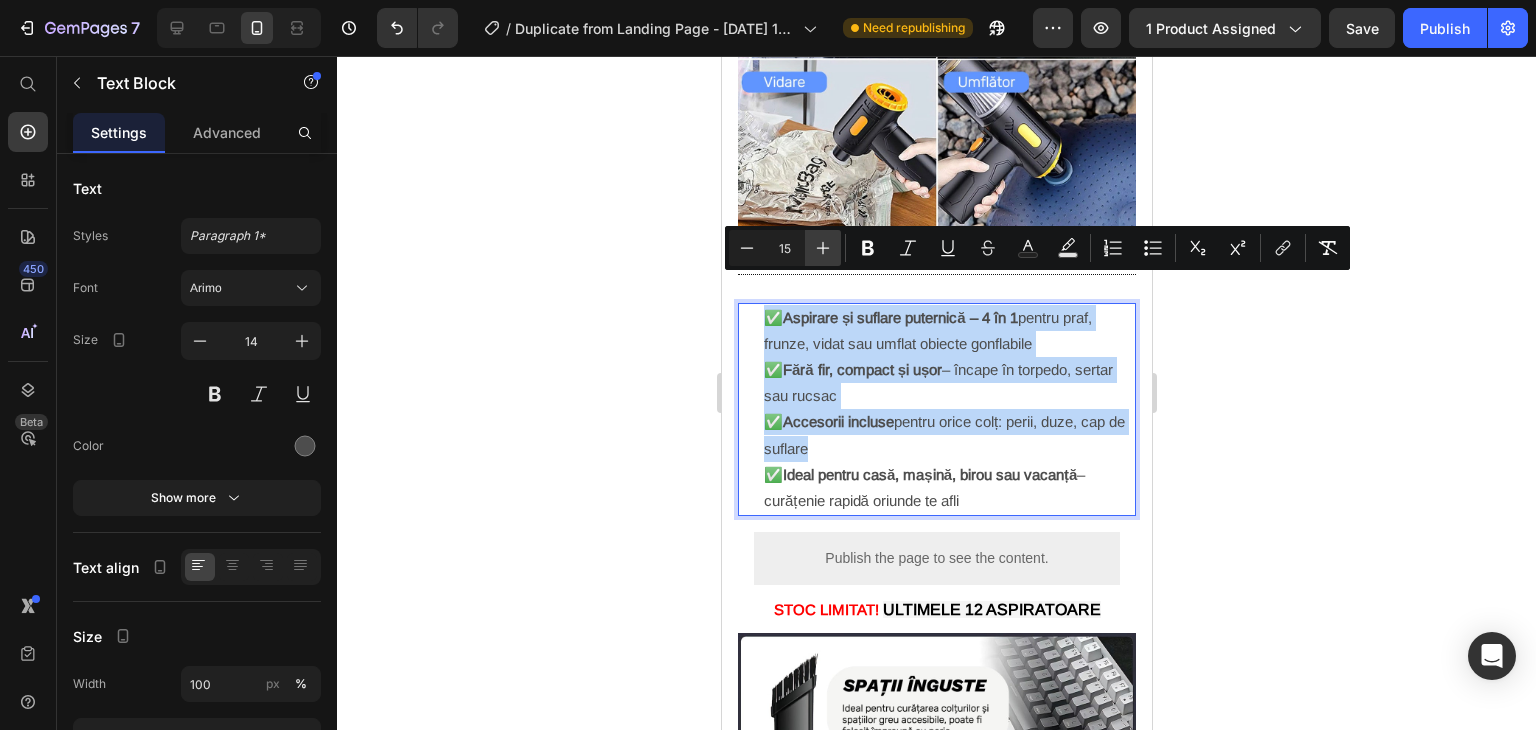 type on "16" 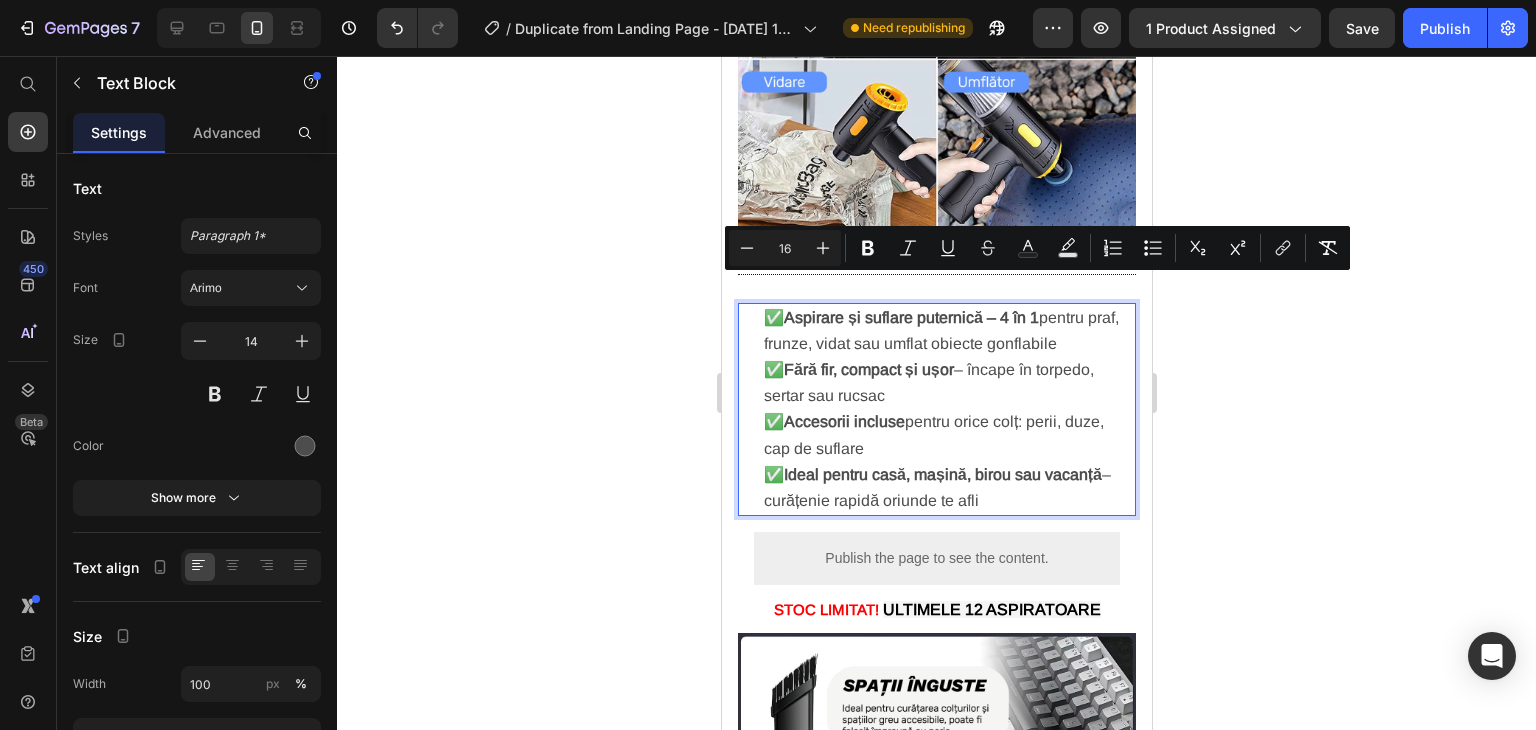 click 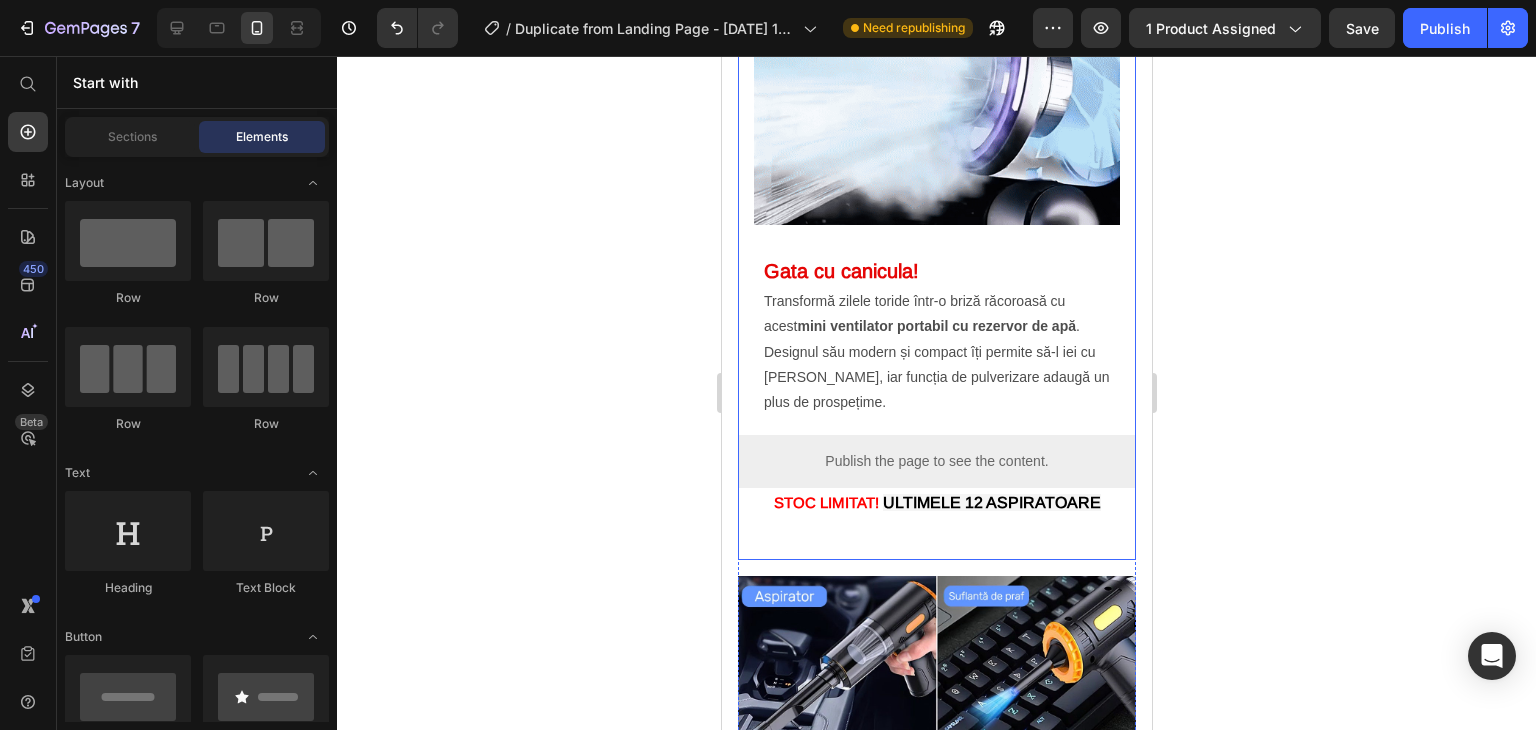 scroll, scrollTop: 2128, scrollLeft: 0, axis: vertical 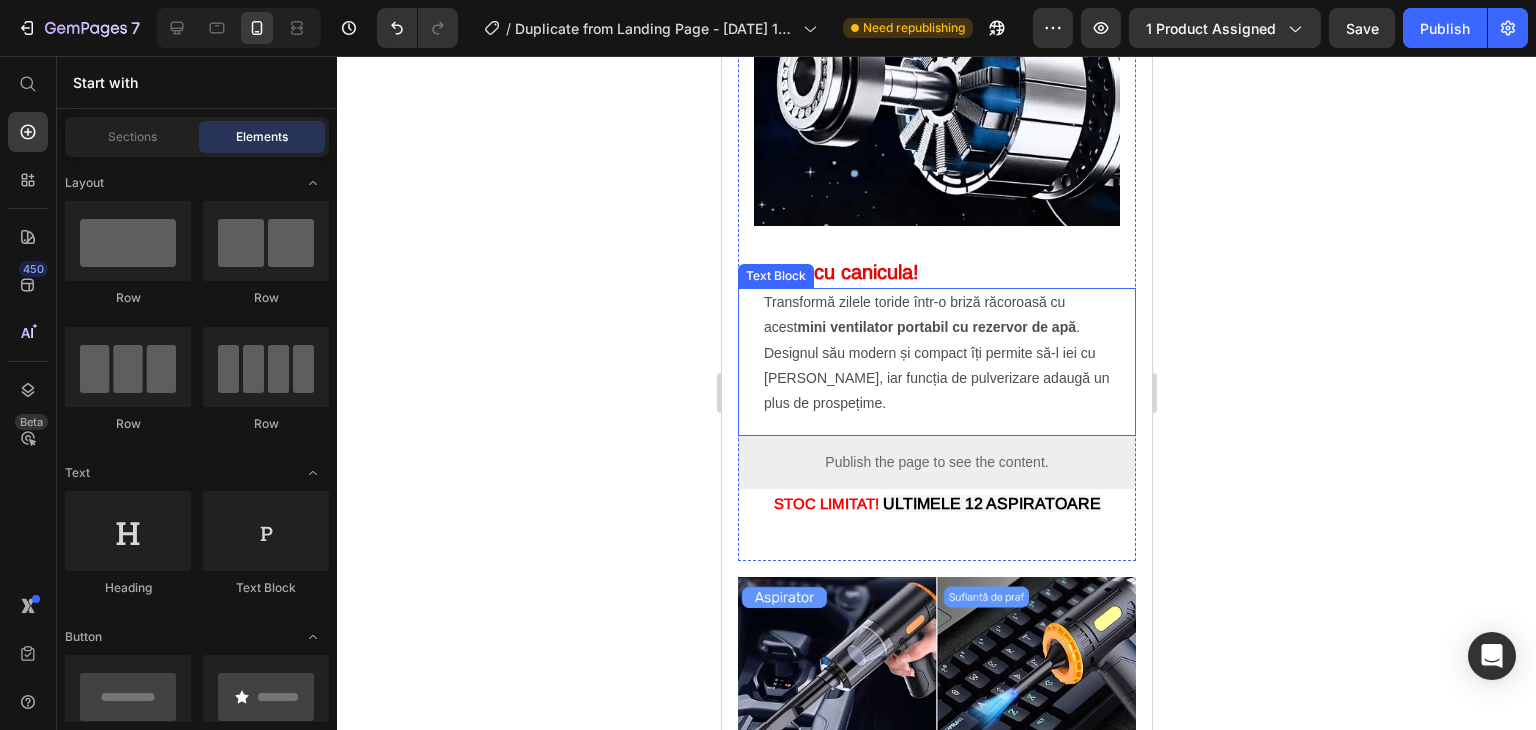 click on "Transformă zilele toride într-o briză răcoroasă cu acest  mini ventilator portabil cu rezervor de apă . Designul său modern și compact îți permite să-l iei cu [PERSON_NAME], iar funcția de pulverizare adaugă un plus de prospețime." at bounding box center (936, 353) 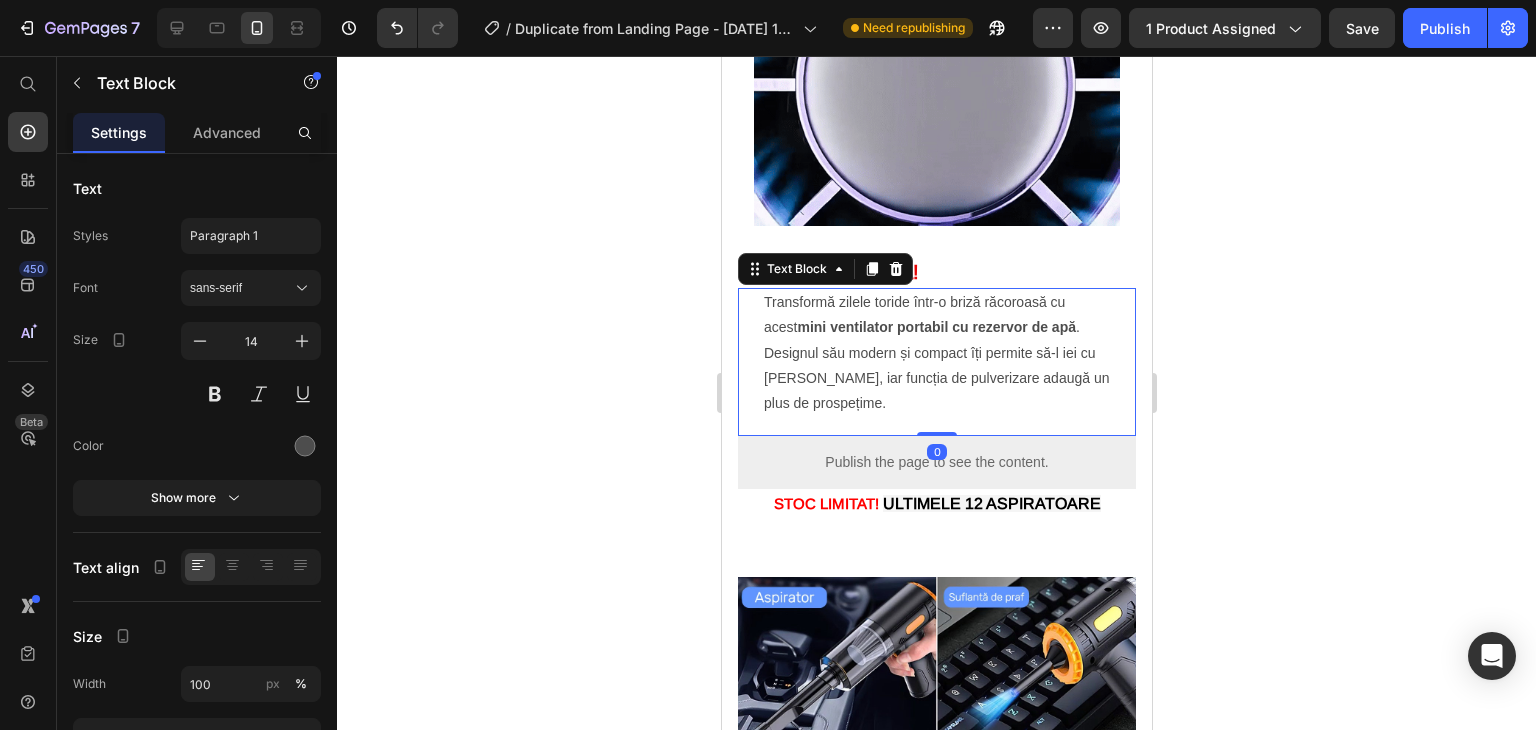 click on "Transformă zilele toride într-o briză răcoroasă cu acest  mini ventilator portabil cu rezervor de apă . Designul său modern și compact îți permite să-l iei cu [PERSON_NAME], iar funcția de pulverizare adaugă un plus de prospețime." at bounding box center [936, 353] 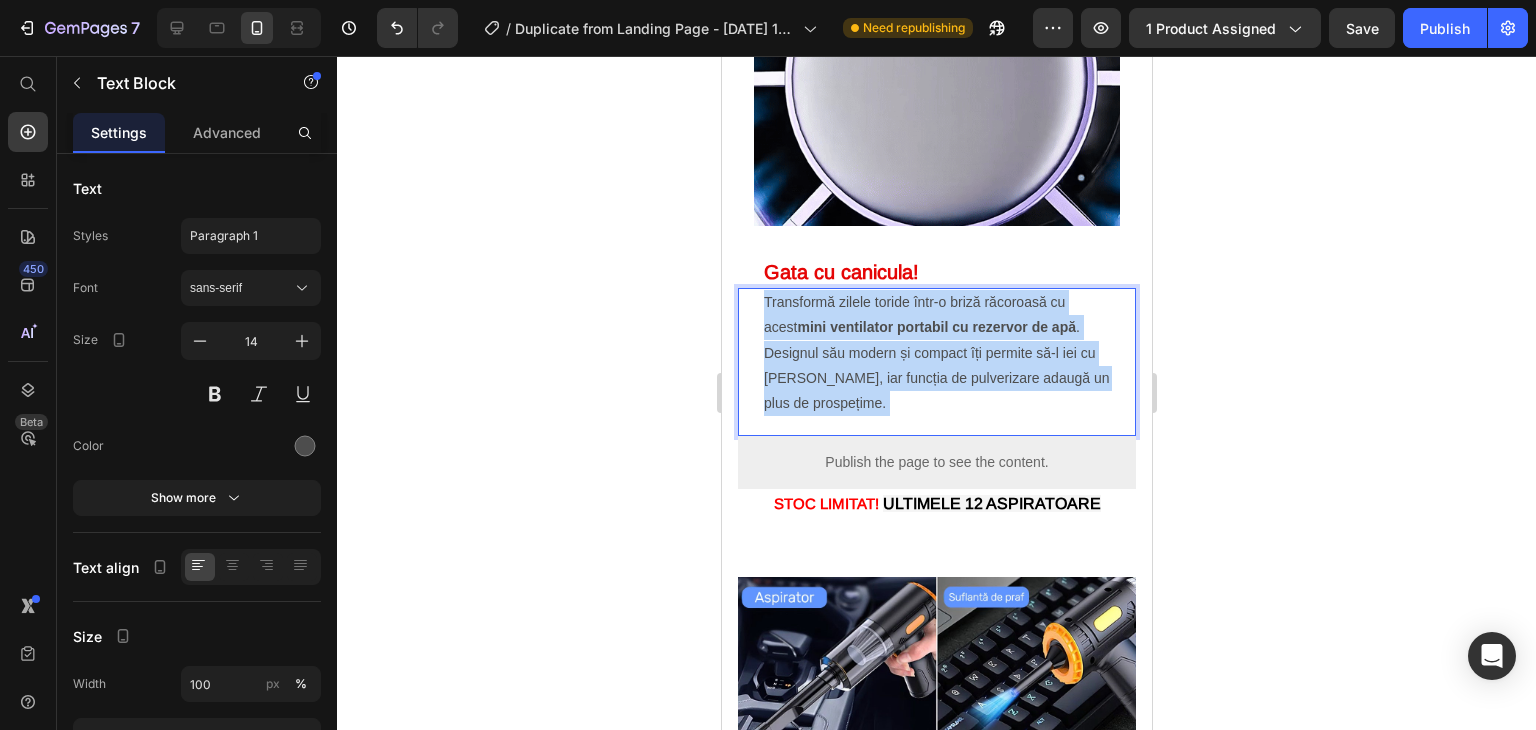 drag, startPoint x: 920, startPoint y: 369, endPoint x: 735, endPoint y: 259, distance: 215.23244 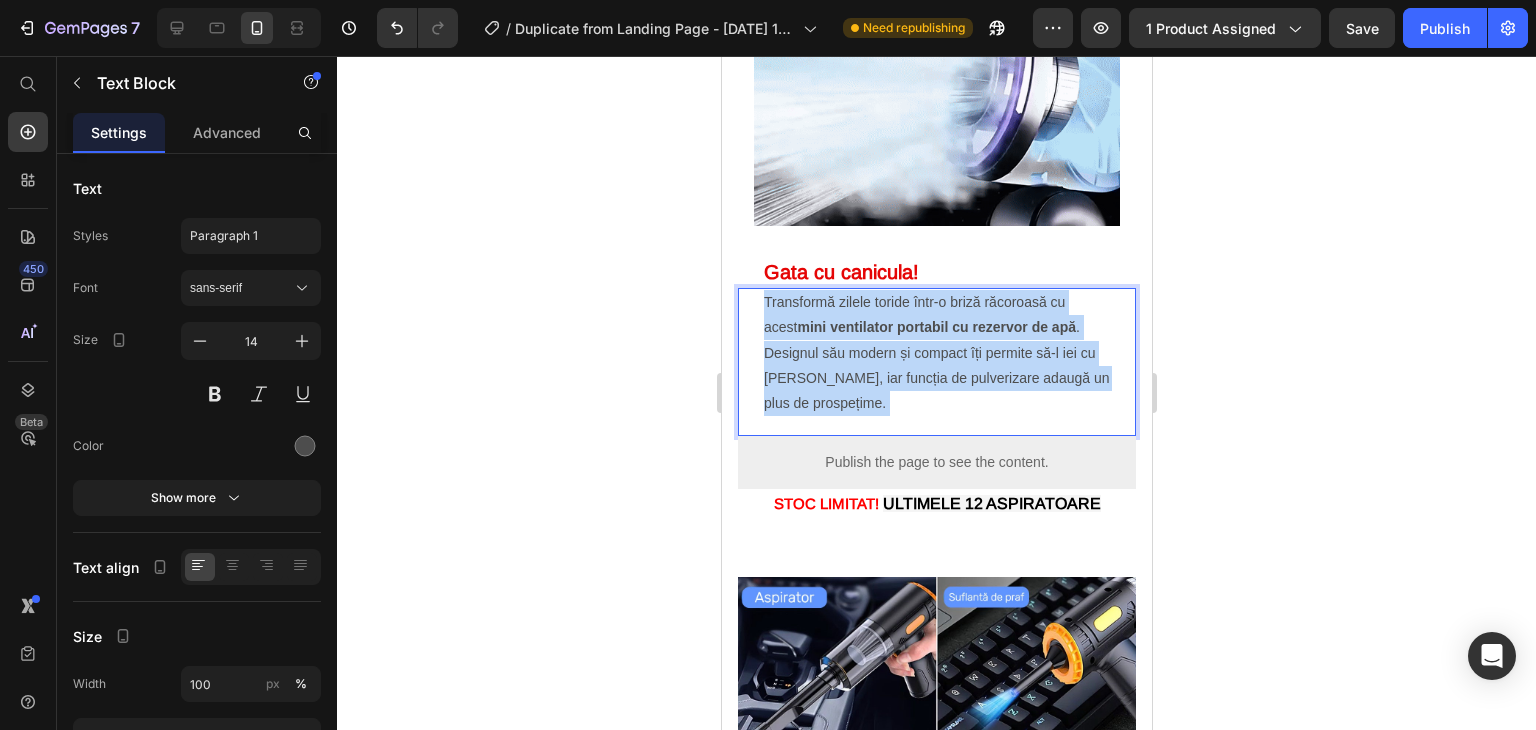 click on "Image Gata cu canicula! Heading Transformă zilele toride într-o briză răcoroasă cu acest  mini ventilator portabil cu rezervor de apă . Designul său modern și compact îți permite să-l iei cu [PERSON_NAME], iar funcția de pulverizare adaugă un plus de prospețime. Text Block   0
Publish the page to see the content.
Custom Code STOC LIMITAT!   ULTIMELE 12 ASPIRATOARE Text Block Row Image                Title Line ✅  Aspirare și suflare puternică – 4 în 1  pentru praf, frunze, vidat sau umflat obiecte gonflabile ✅  Fără fir, compact și ușor  – încape în torpedo, sertar sau rucsac ✅  Accesorii incluse  pentru orice colț: perii, duze, cap de suflare ✅  Ideal pentru casă, mașină, birou sau vacanță  – curățenie rapidă oriunde te afli Text Block
Publish the page to see the content.
Custom Code STOC LIMITAT!   ULTIMELE 12 ASPIRATOARE Text Block Image Image Section 5" at bounding box center (936, 805) 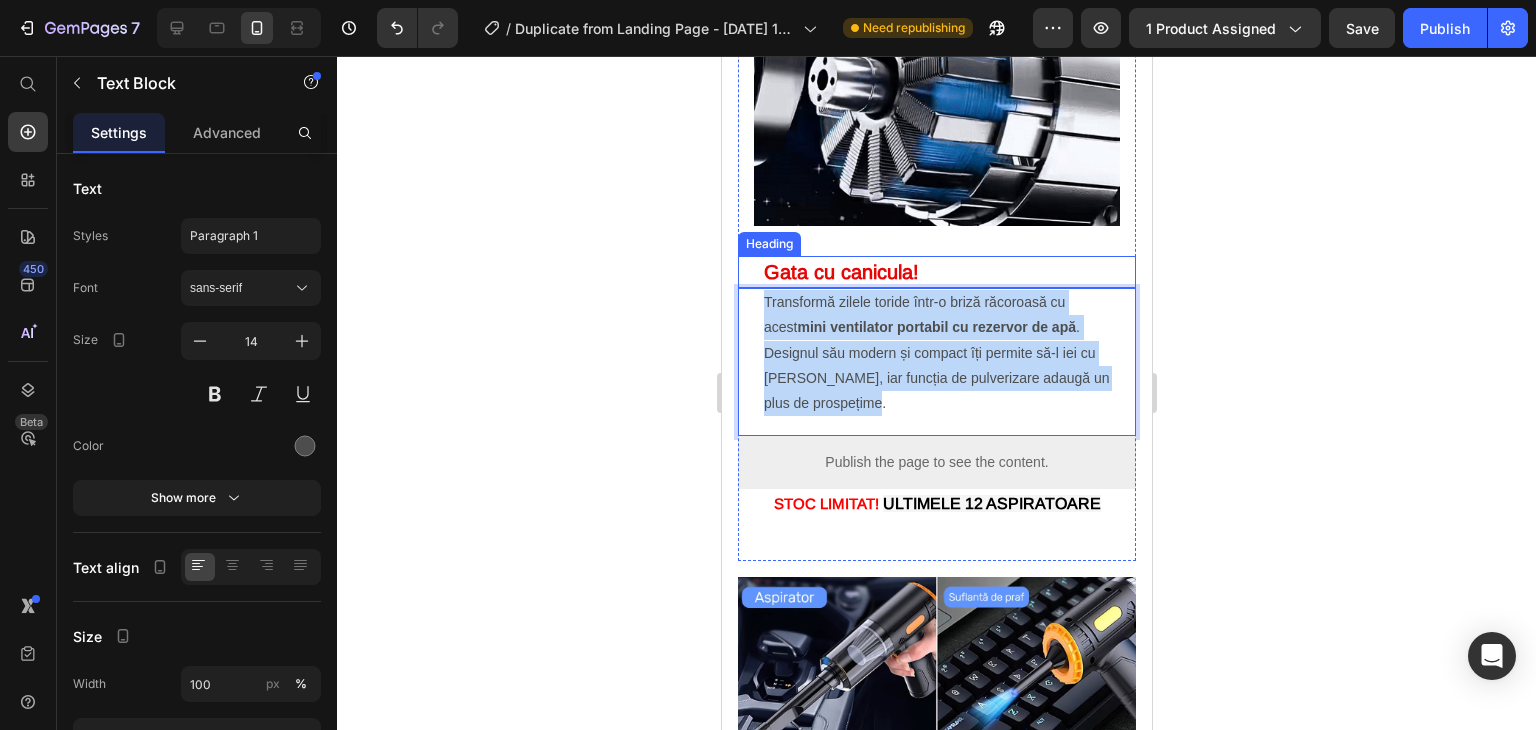 drag, startPoint x: 893, startPoint y: 360, endPoint x: 748, endPoint y: 252, distance: 180.801 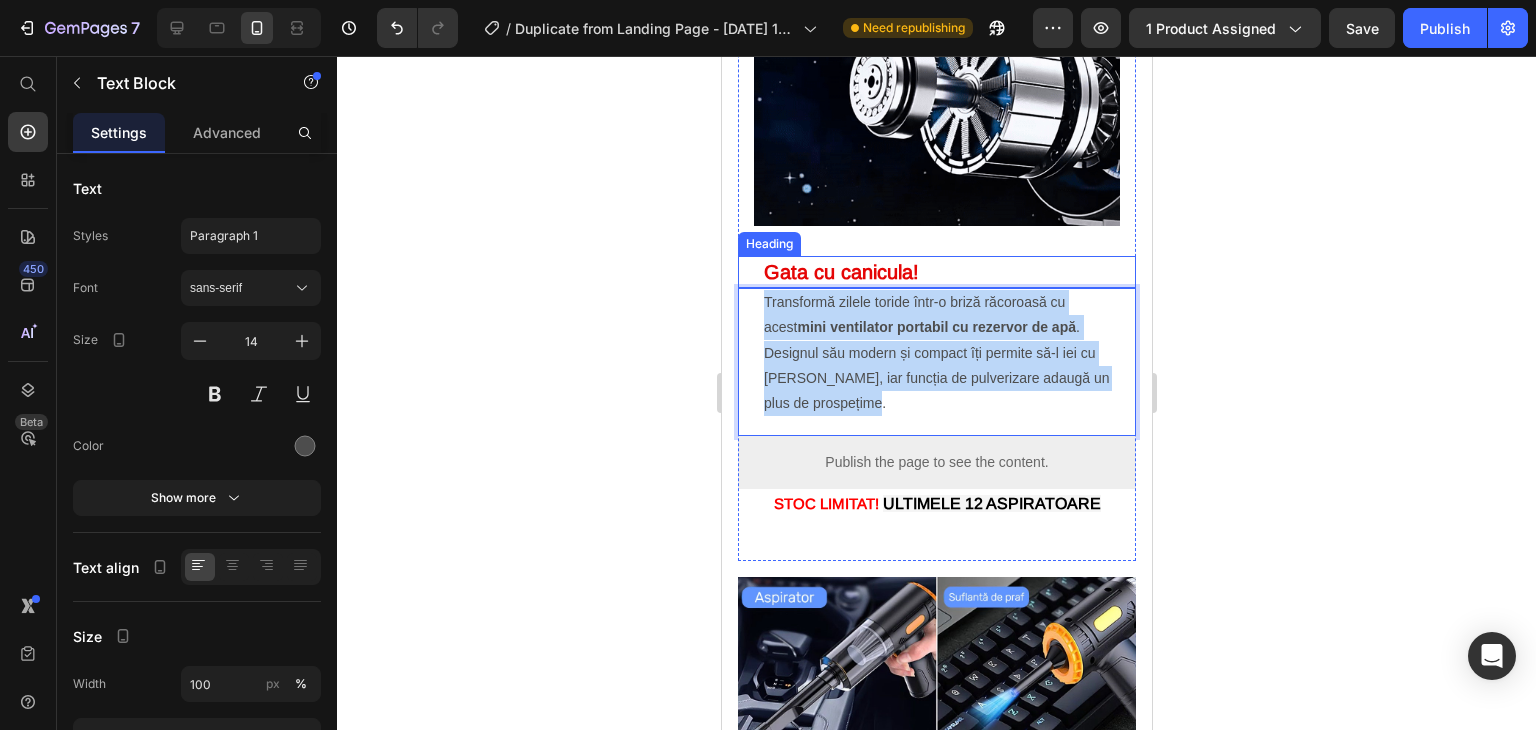 click on "Gata cu canicula! Heading Transformă zilele toride într-o briză răcoroasă cu acest  mini ventilator portabil cu rezervor de apă . Designul său modern și compact îți permite să-l iei cu [PERSON_NAME], iar funcția de pulverizare adaugă un plus de prospețime. Text Block   0
Publish the page to see the content.
Custom Code STOC LIMITAT!   ULTIMELE 12 ASPIRATOARE Text Block" at bounding box center [936, 403] 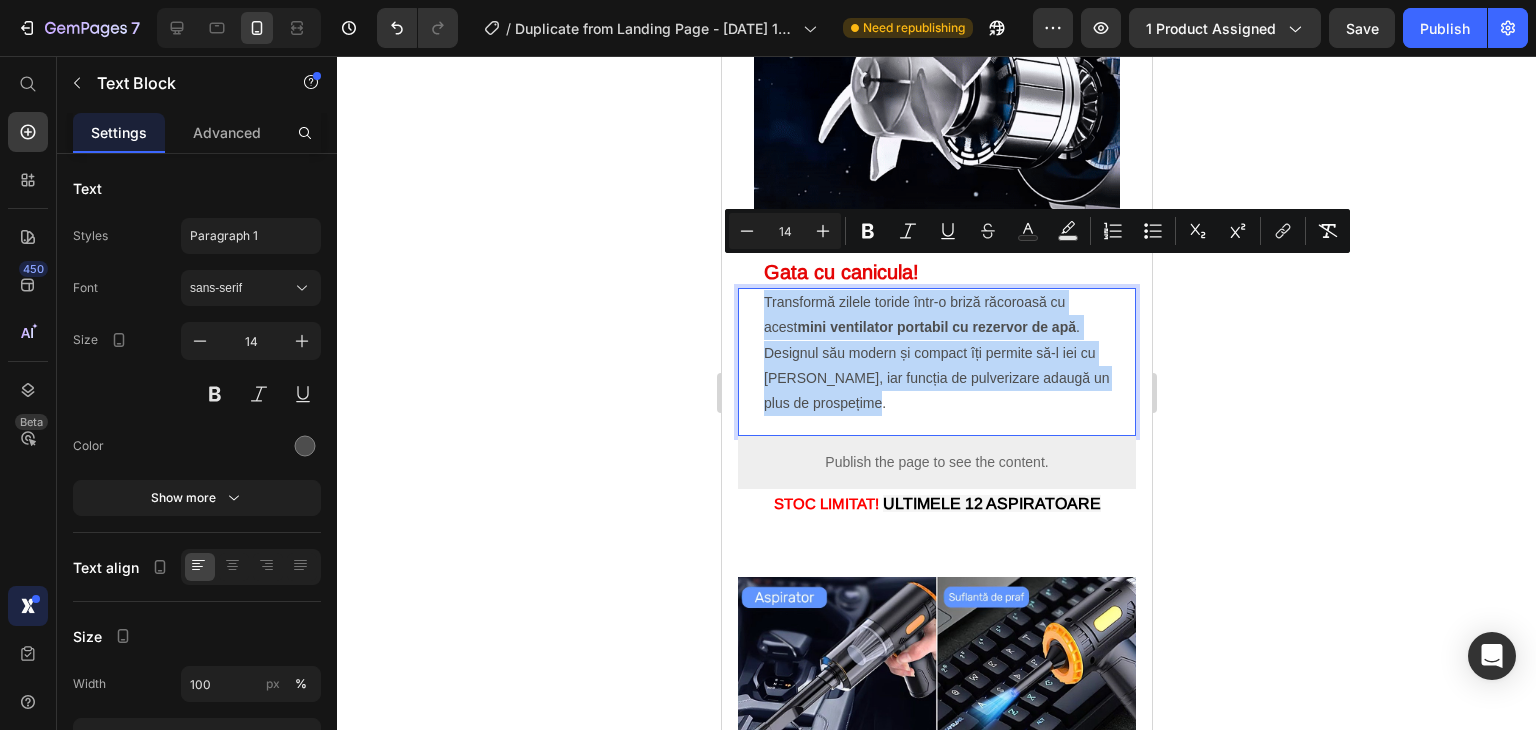 copy on "Transformă zilele toride într-o briză răcoroasă cu acest  mini ventilator portabil cu rezervor de apă . Designul său modern și compact îți permite să-l iei cu [PERSON_NAME], iar funcția de pulverizare adaugă un plus de prospețime." 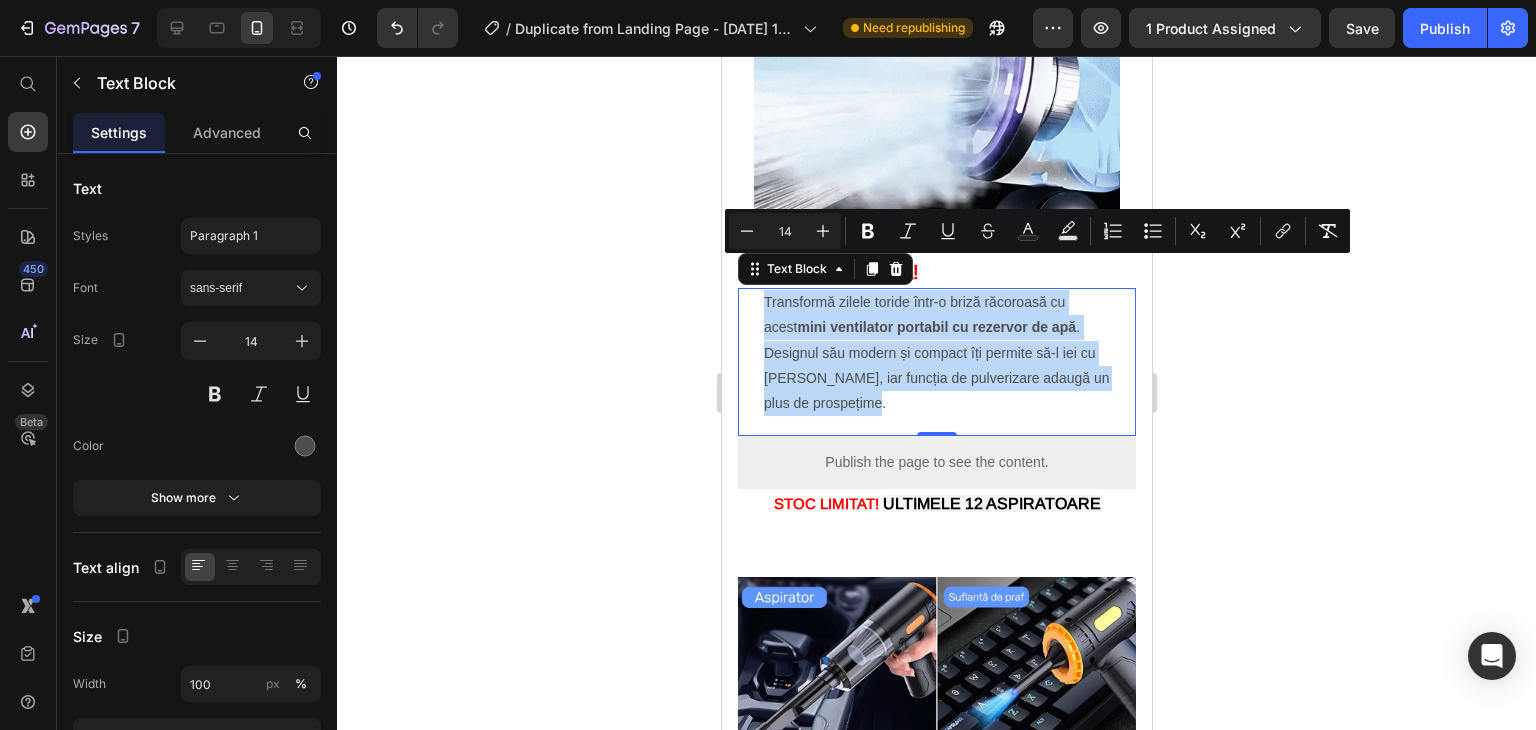 drag, startPoint x: 970, startPoint y: 385, endPoint x: 888, endPoint y: 358, distance: 86.33076 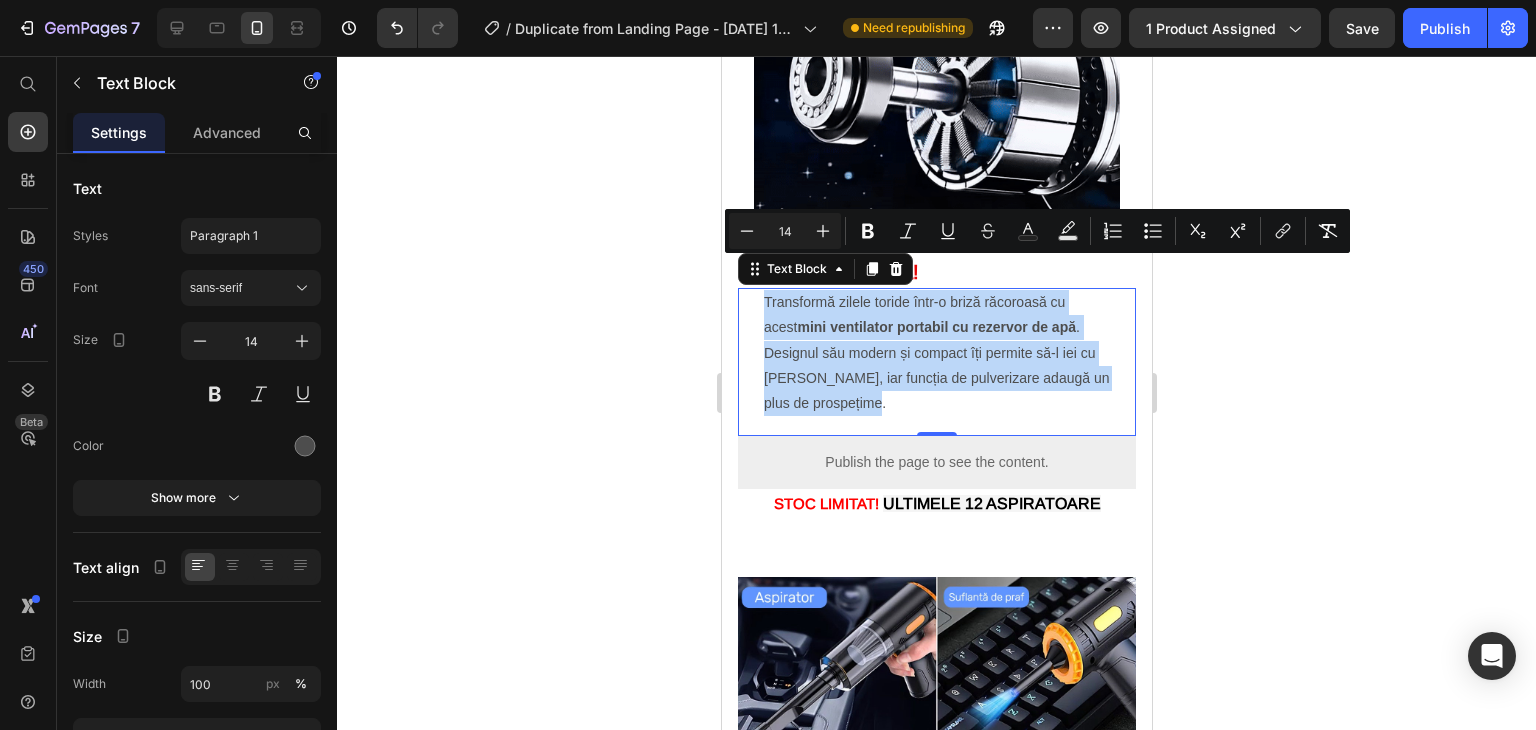 click on "Transformă zilele toride într-o briză răcoroasă cu acest  mini ventilator portabil cu rezervor de apă . Designul său modern și compact îți permite să-l iei cu [PERSON_NAME], iar funcția de pulverizare adaugă un plus de prospețime. Text Block   0" at bounding box center (936, 362) 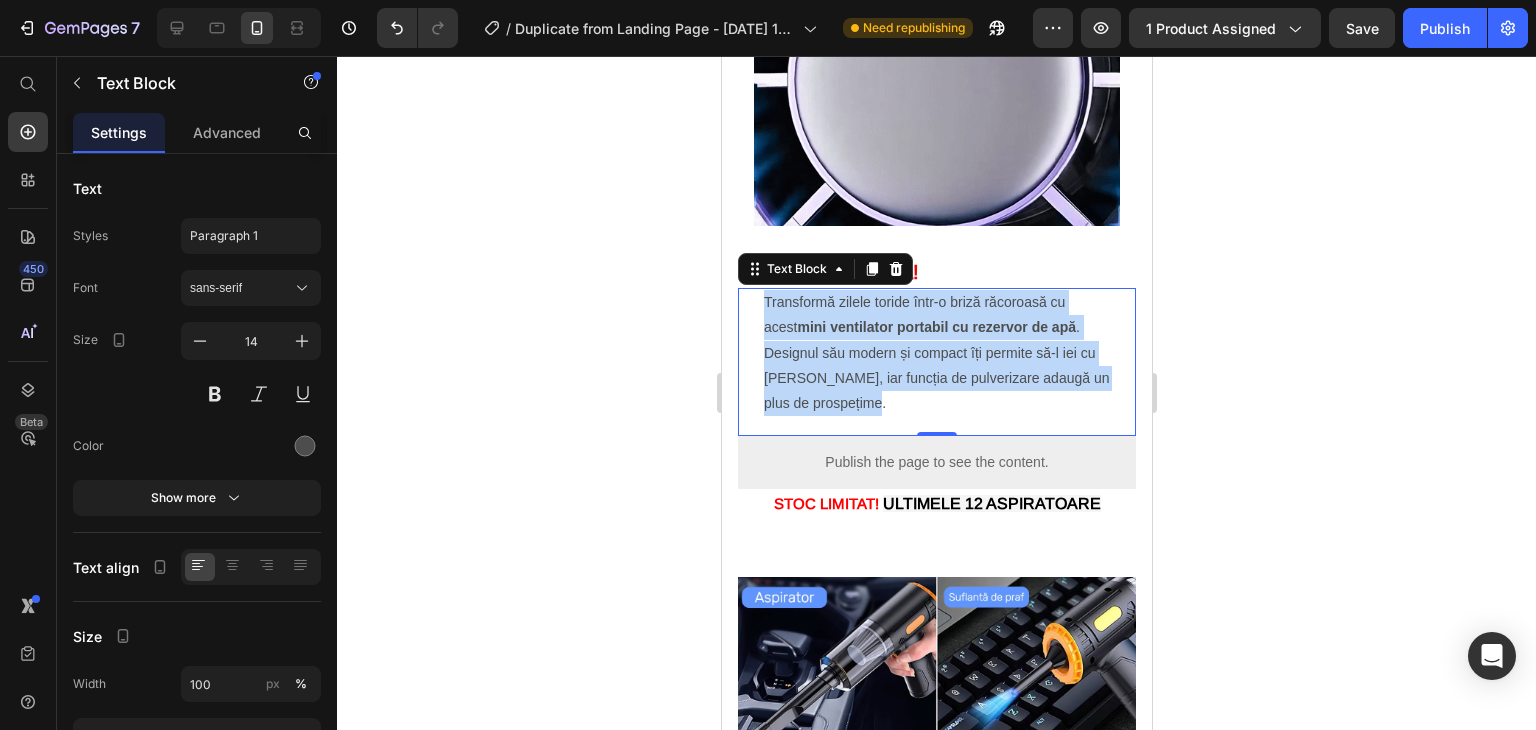 click on "Transformă zilele toride într-o briză răcoroasă cu acest  mini ventilator portabil cu rezervor de apă . Designul său modern și compact îți permite să-l iei cu [PERSON_NAME], iar funcția de pulverizare adaugă un plus de prospețime." at bounding box center [936, 353] 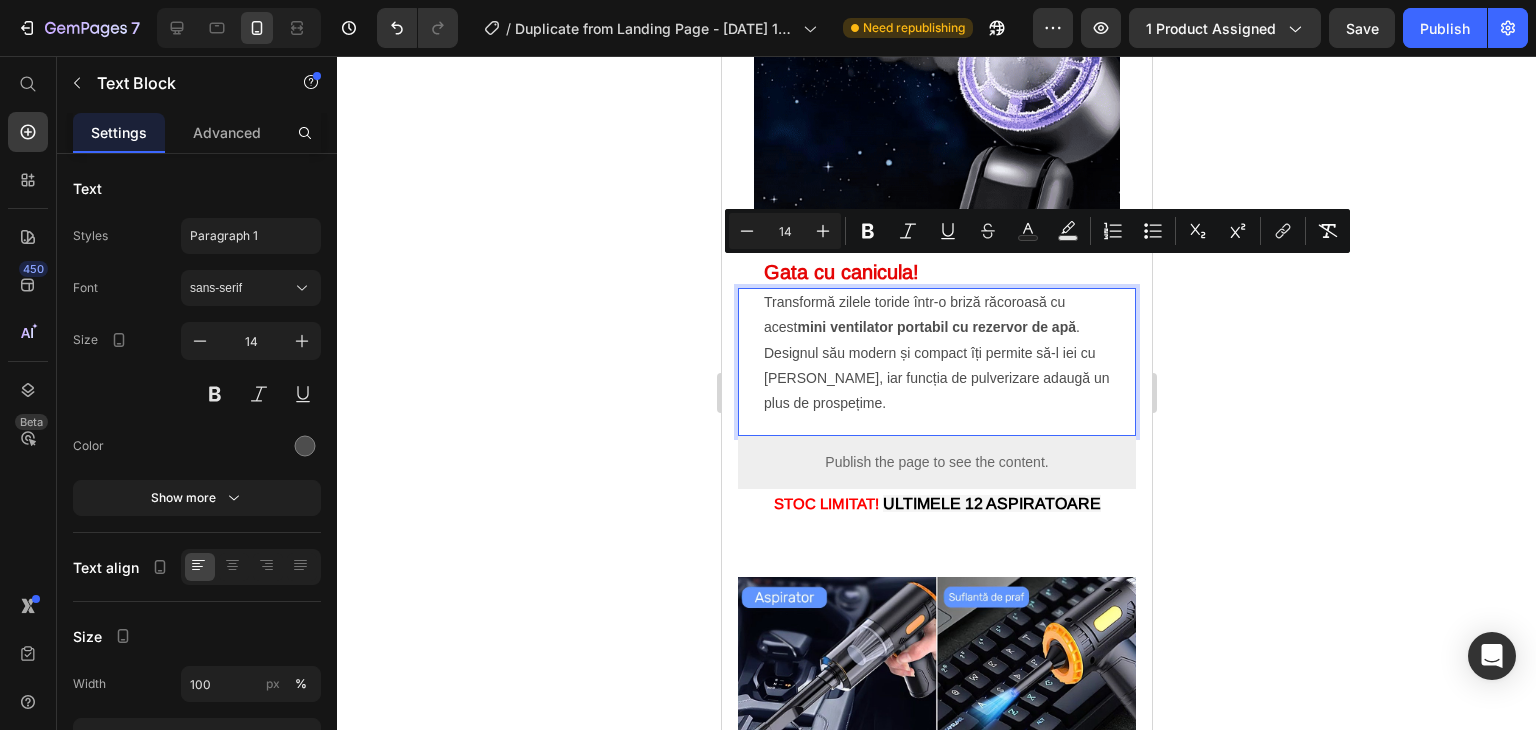 click on "Transformă zilele toride într-o briză răcoroasă cu acest  mini ventilator portabil cu rezervor de apă . Designul său modern și compact îți permite să-l iei cu [PERSON_NAME], iar funcția de pulverizare adaugă un plus de prospețime." at bounding box center [936, 353] 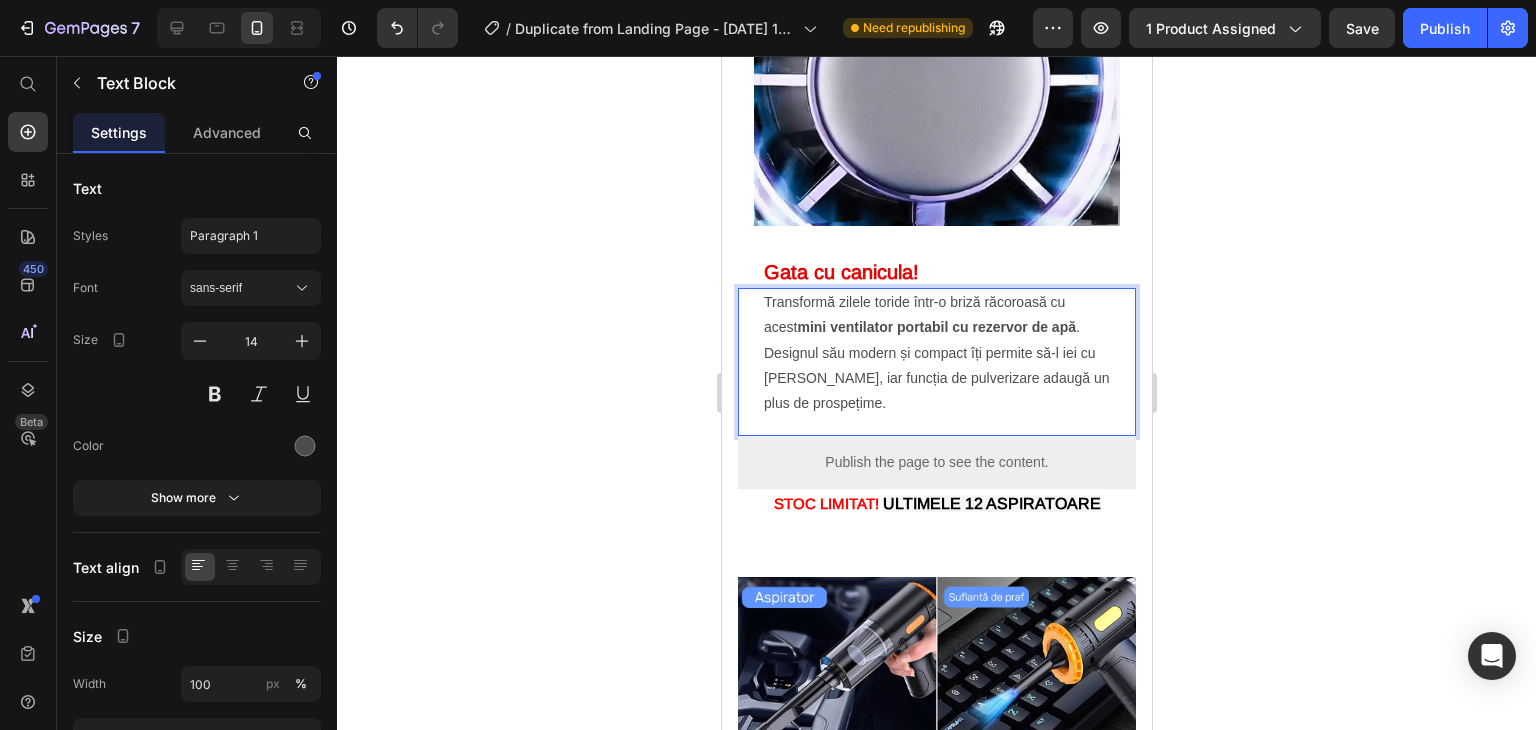 click on "Transformă zilele toride într-o briză răcoroasă cu acest  mini ventilator portabil cu rezervor de apă . Designul său modern și compact îți permite să-l iei cu [PERSON_NAME], iar funcția de pulverizare adaugă un plus de prospețime." at bounding box center (936, 353) 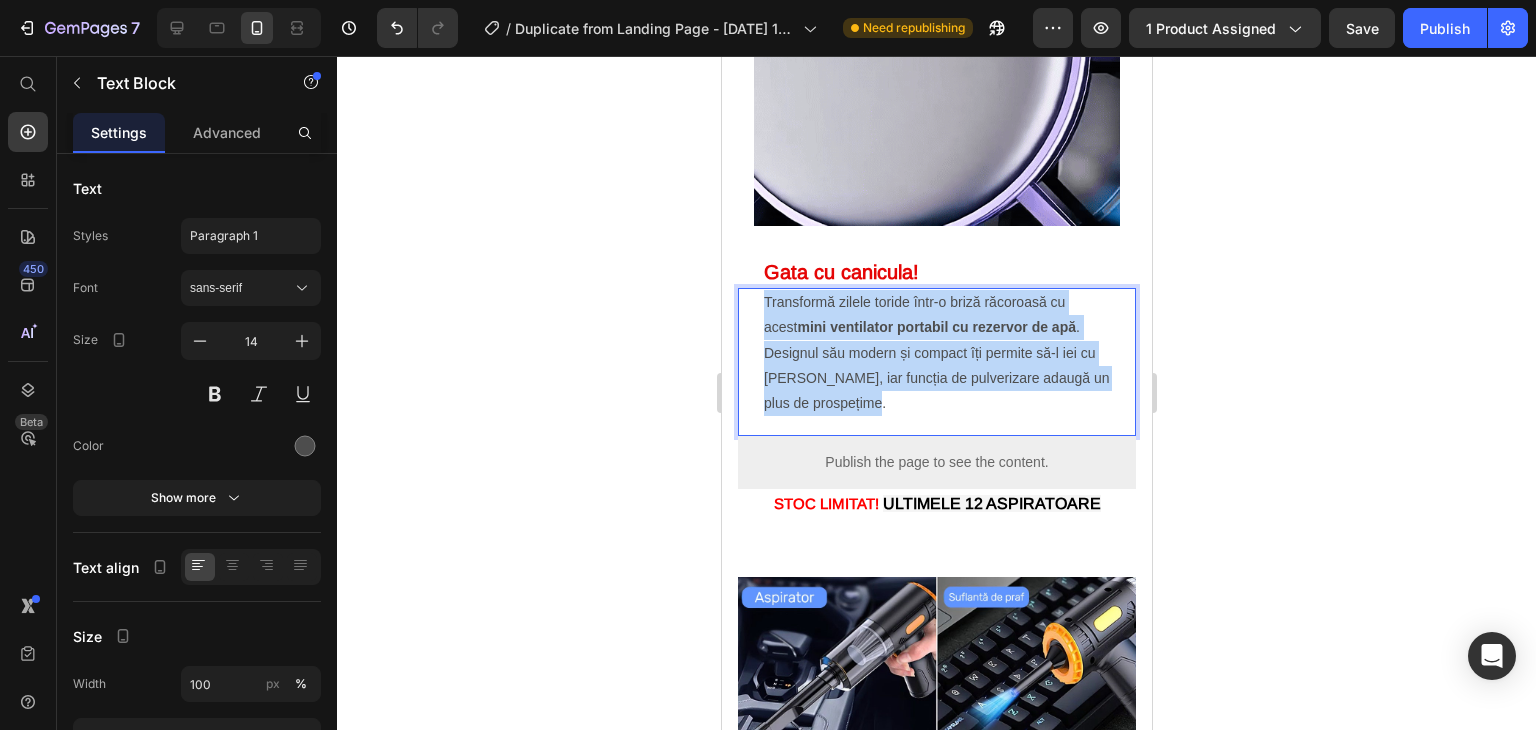 click on "Transformă zilele toride într-o briză răcoroasă cu acest  mini ventilator portabil cu rezervor de apă . Designul său modern și compact îți permite să-l iei cu [PERSON_NAME], iar funcția de pulverizare adaugă un plus de prospețime." at bounding box center [936, 353] 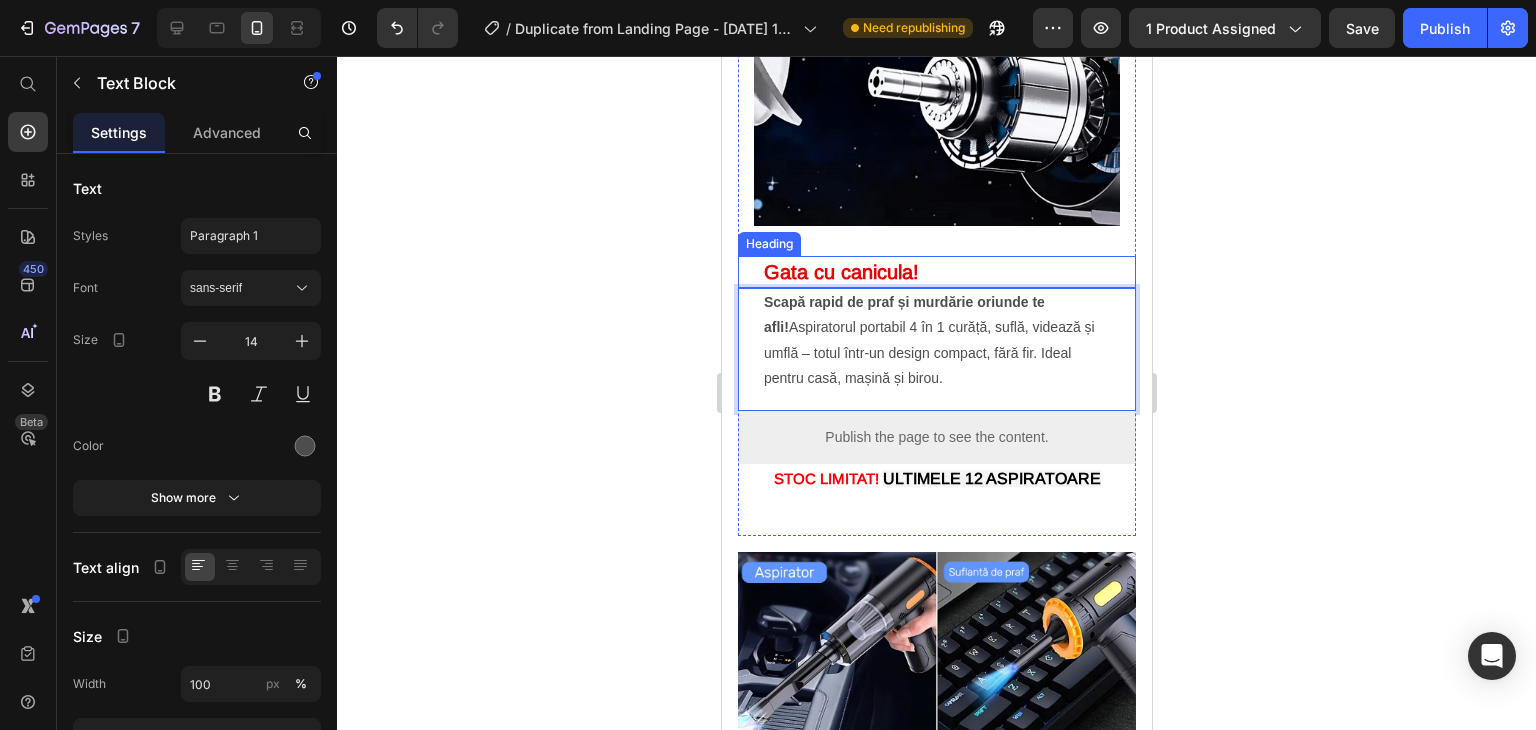 click on "Gata cu canicula!" at bounding box center [936, 272] 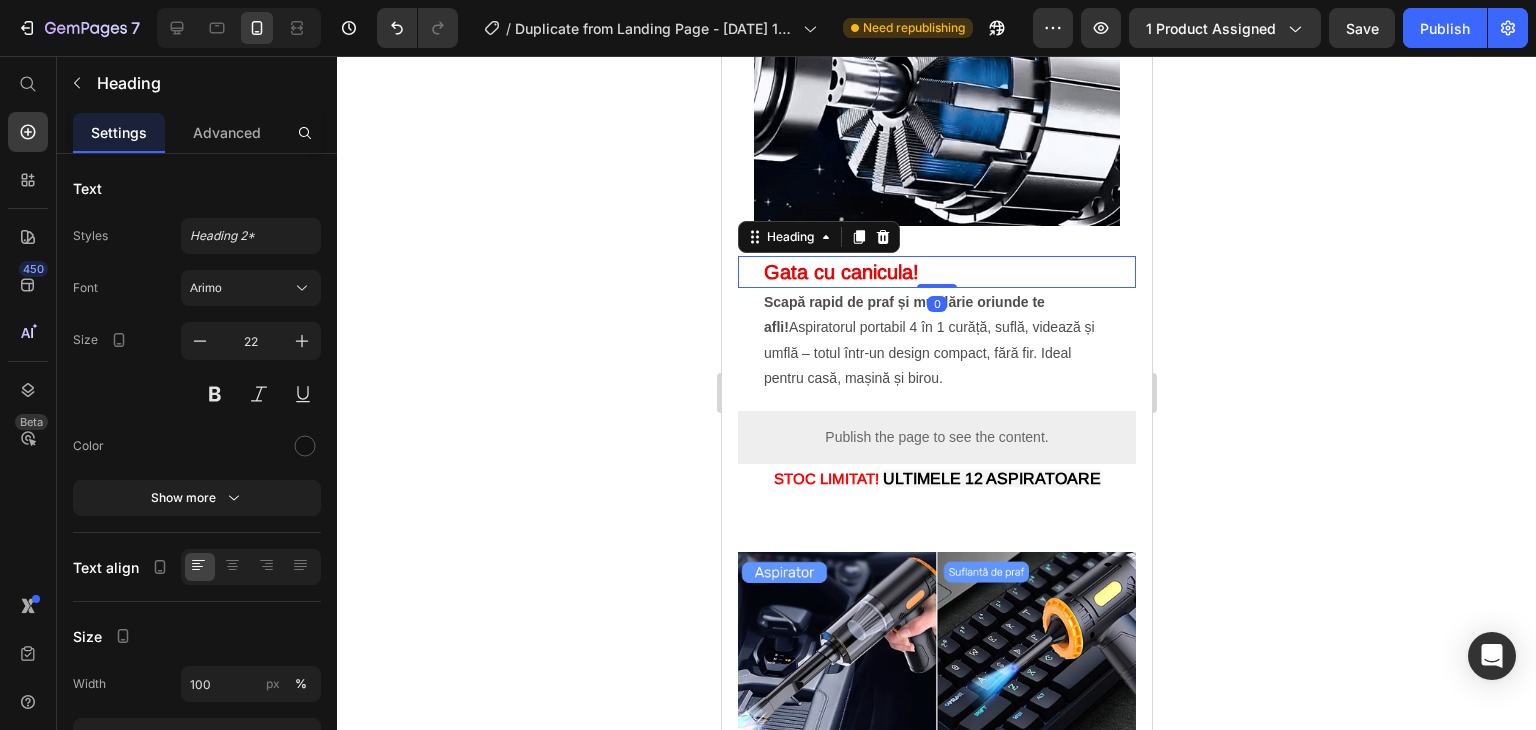 click on "Gata cu canicula!" at bounding box center [936, 272] 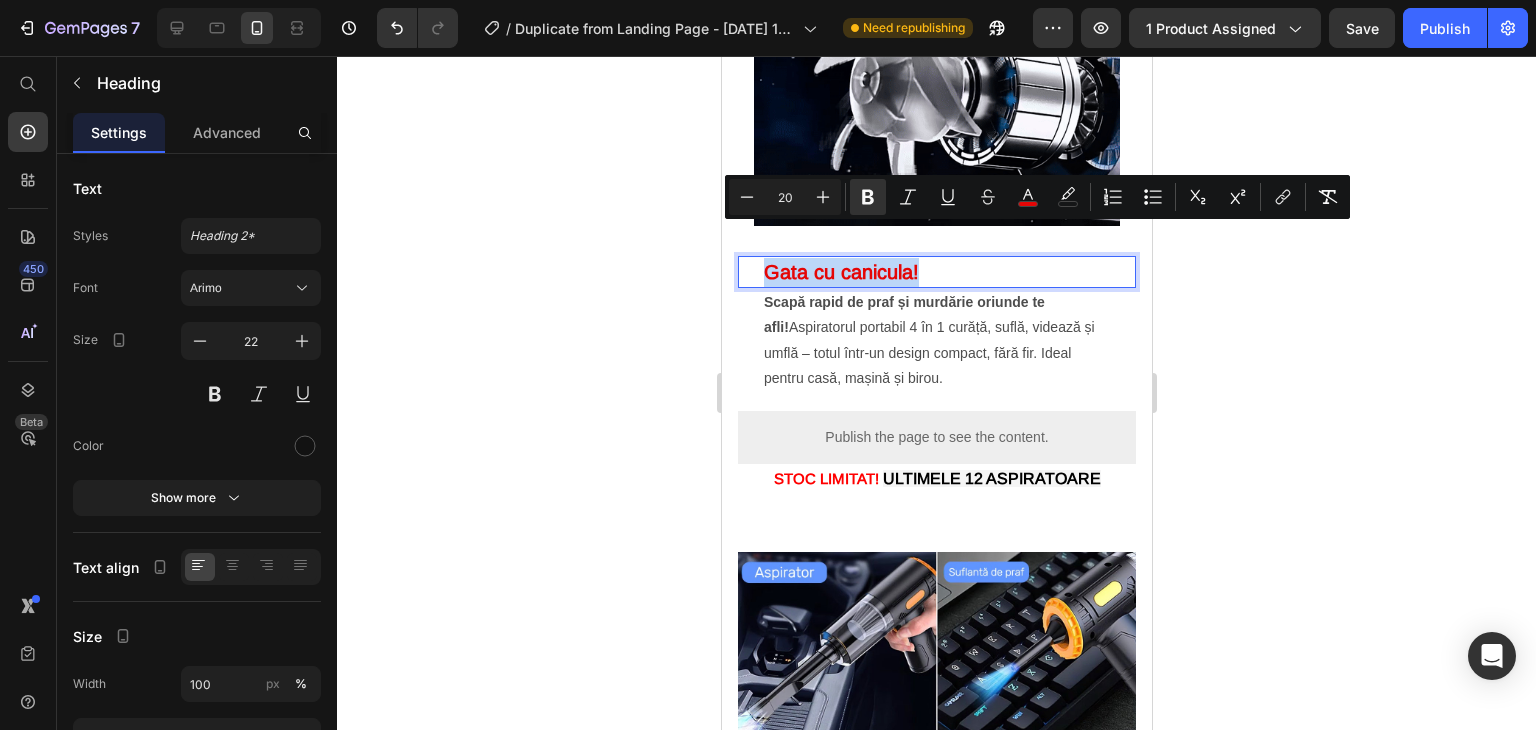 drag, startPoint x: 925, startPoint y: 234, endPoint x: 913, endPoint y: 236, distance: 12.165525 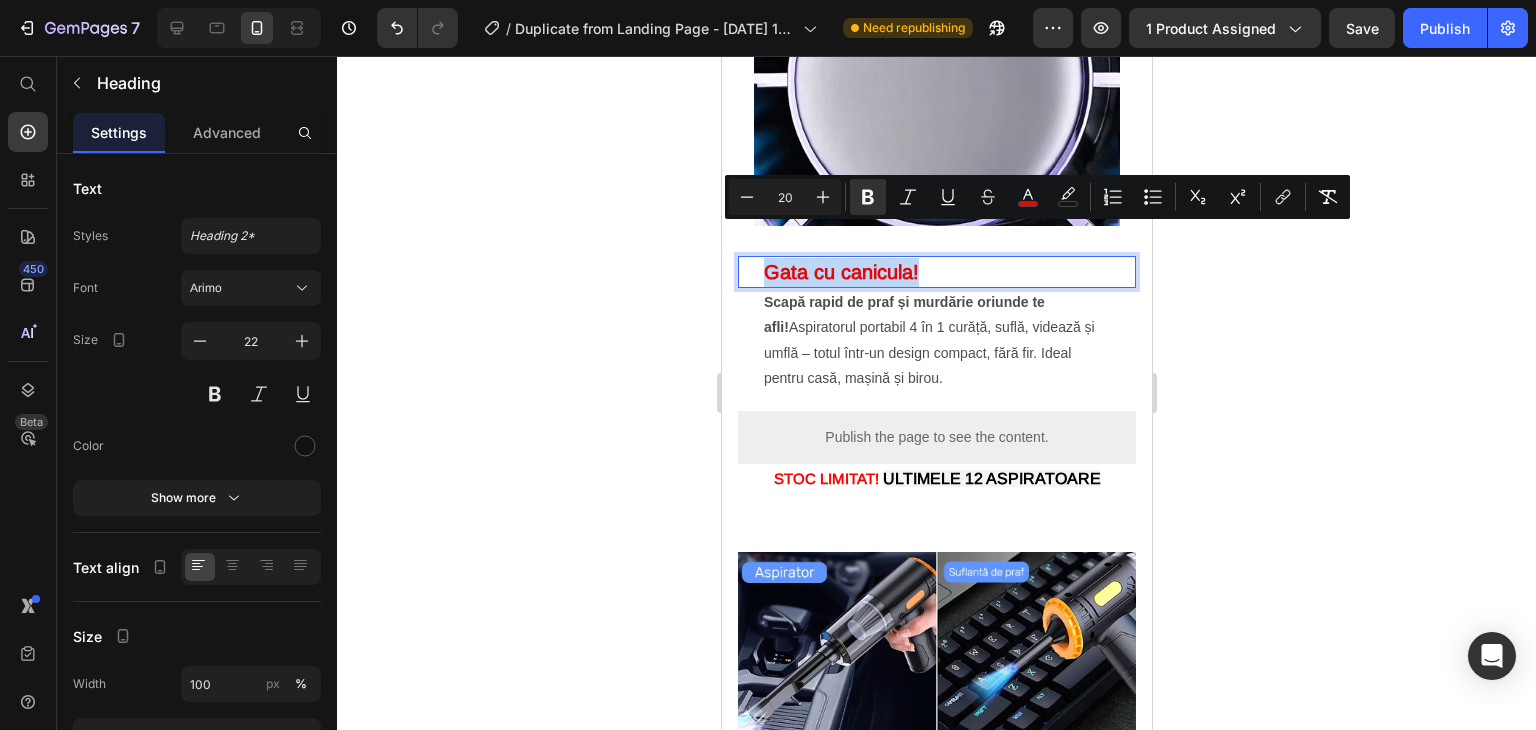 click on "Gata cu canicula!" at bounding box center (936, 272) 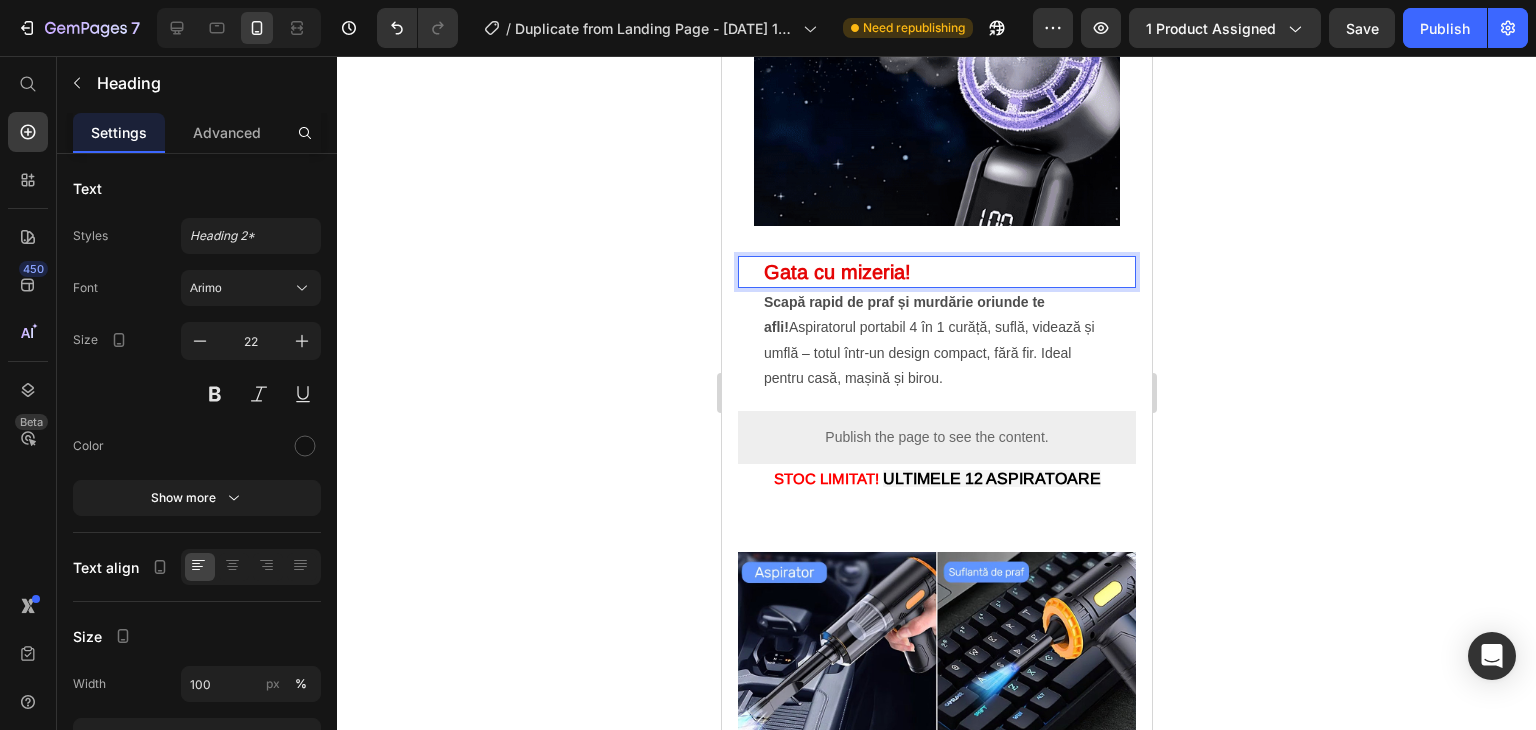 click 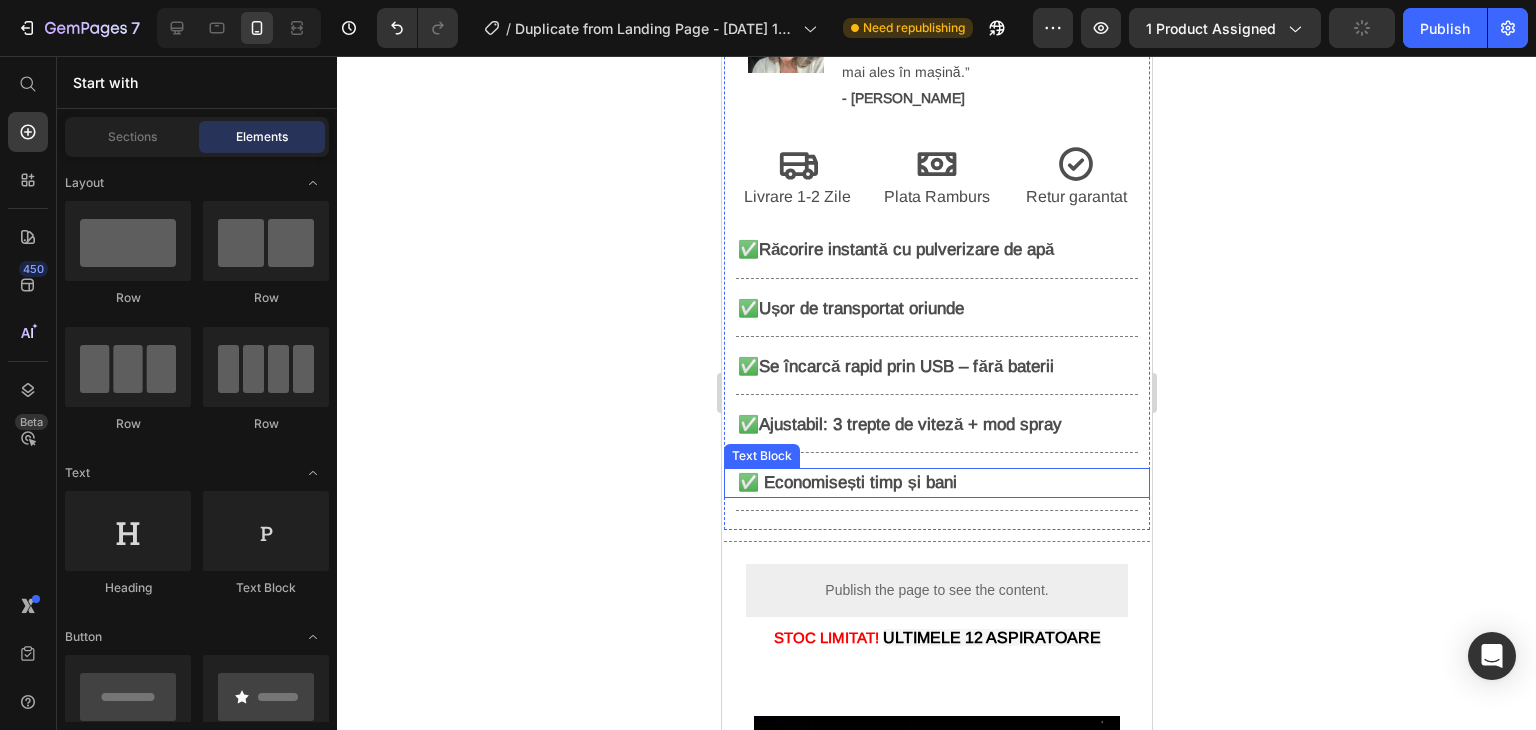 scroll, scrollTop: 1328, scrollLeft: 0, axis: vertical 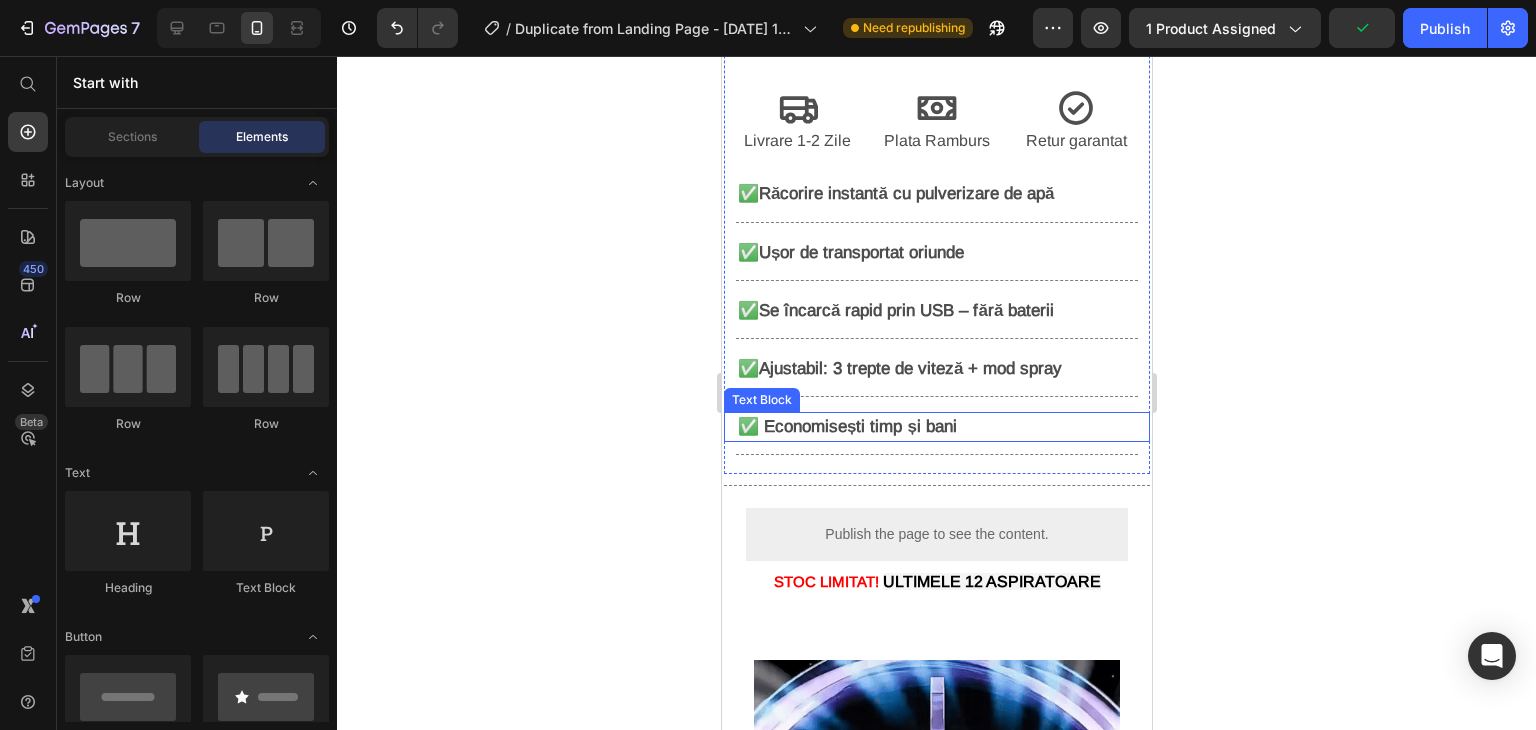 click on "⭐⭐⭐⭐⭐  4.8 din 1245 recenzii Text Block 🛒 5 0% REDUCERE  🛒 Heading 99,99 lei   200,00 lei  Text Block
Publish the page to see the content.
Custom Code STOC LIMITAT!   ULTIMELE 12 ASPIRATOARE Text Block REDUCEREA EXPIRA IN  Heading 14 minute 39 secunde Countdown Timer Row Image ⭐⭐⭐⭐⭐ „L-am luat din curiozitate, dar chiar funcționează! Răcorește rapid, pulverizarea e fină și îl pot lua oriunde. Super util vara, mai ales în mașină.” - [PERSON_NAME] Text Block Advanced List
Icon Livrare 1-2 Zile Text Block
Icon Plata Ramburs Text Block
Icon Retur garantat  Text Block Row ✅  Răcorire instantă cu pulverizare de apă Text Block                Title Line ✅  Ușor de transportat oriunde Text Block                Title Line ✅  Se încarcă rapid prin USB – fără baterii Text Block                Title Line ✅  Ajustabil: 3 trepte de viteză + mod spray Text Block                Title Line Title" at bounding box center [936, -25] 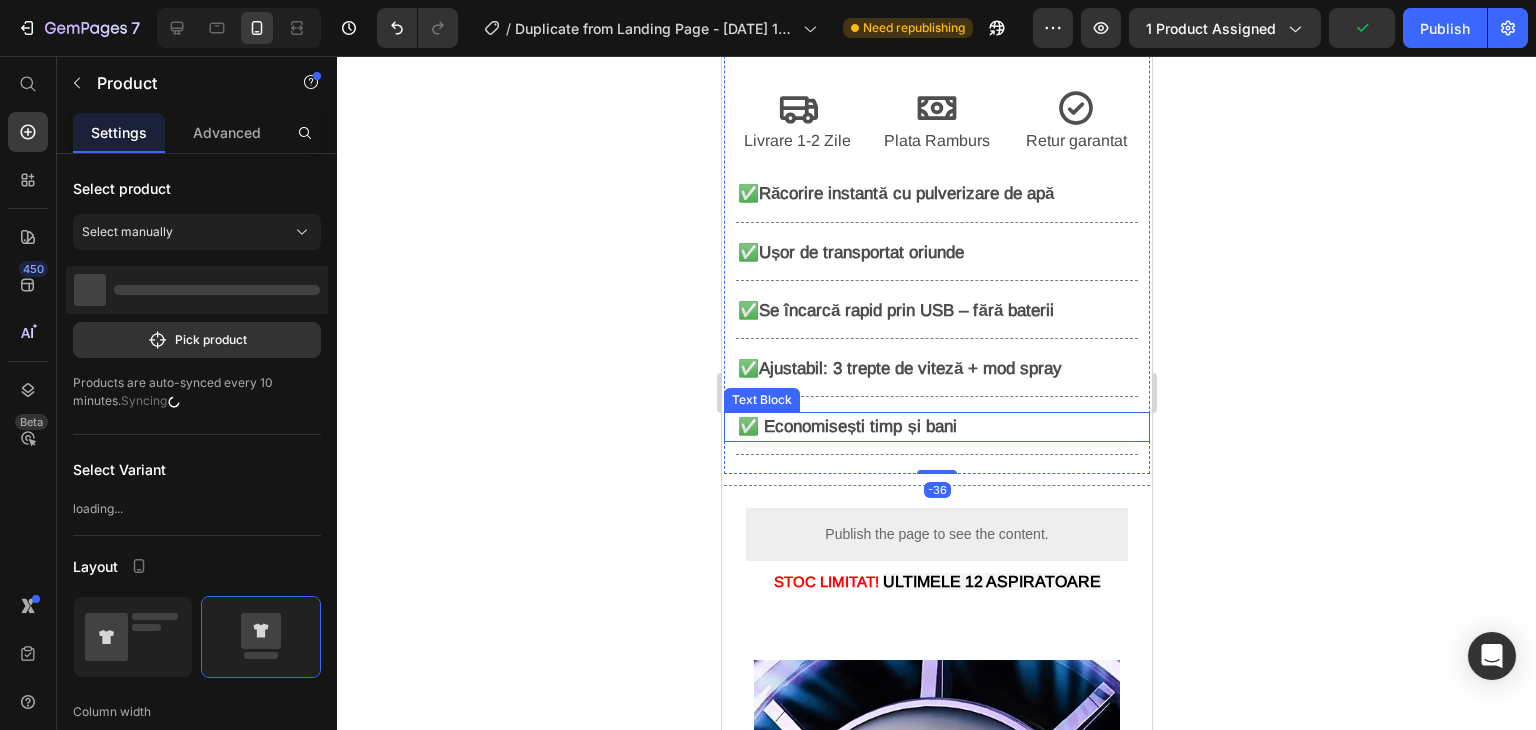 click on "✅ Economisești timp și bani" at bounding box center [936, 427] 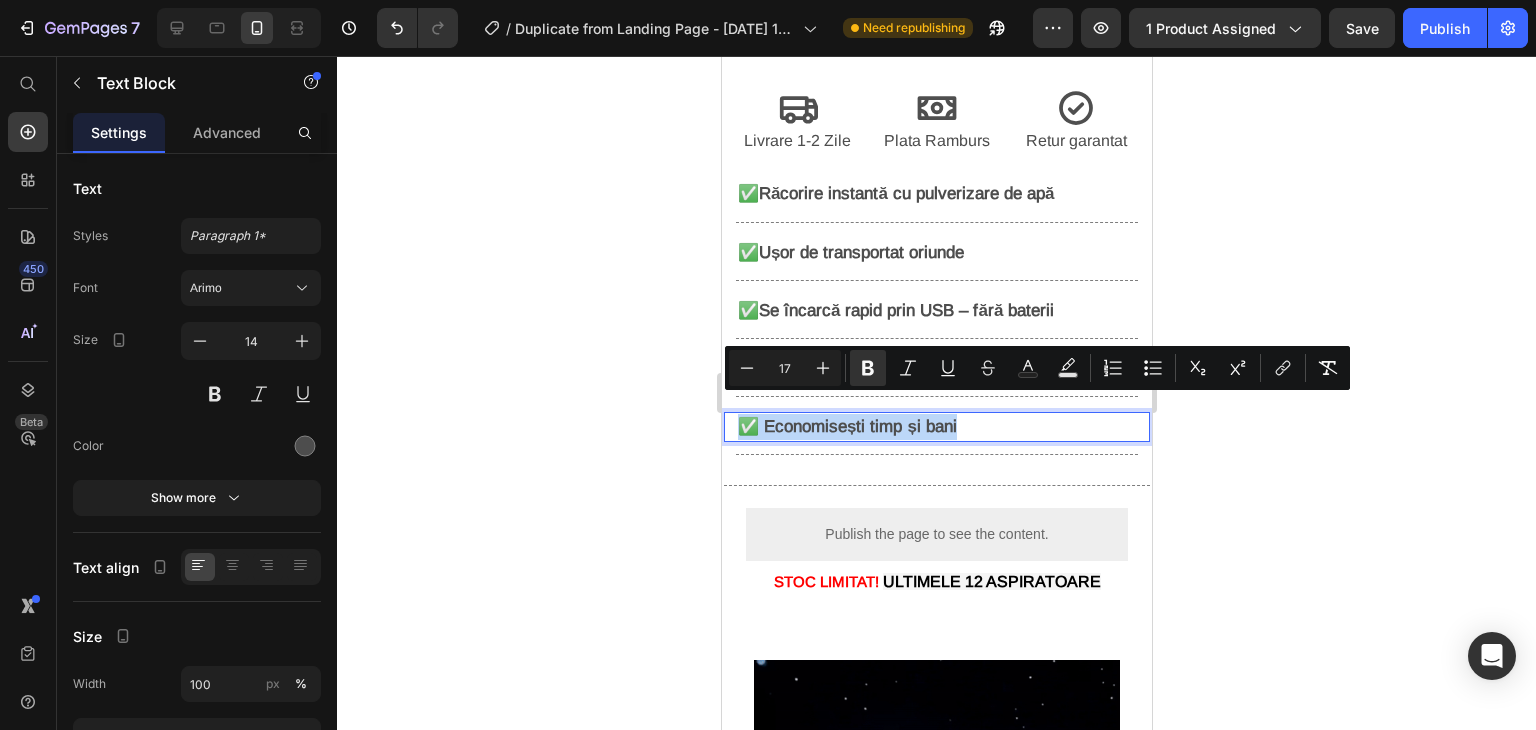 drag, startPoint x: 1012, startPoint y: 413, endPoint x: 1437, endPoint y: 209, distance: 471.42444 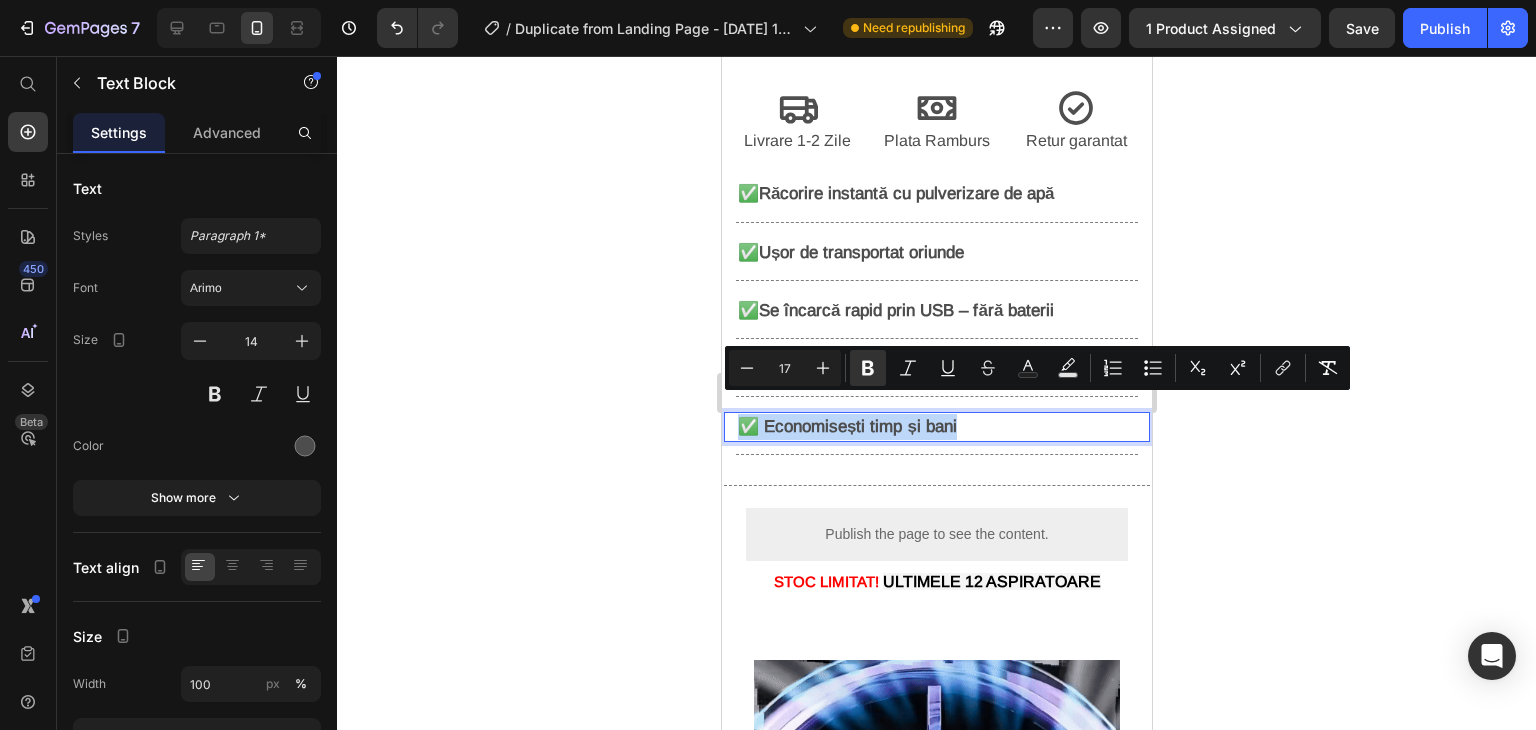 click on "iPhone 15 Pro Max  ( 430 px) iPhone 13 Mini iPhone 13 Pro iPhone 11 Pro Max iPhone 15 Pro Max Pixel 7 Galaxy S8+ Galaxy S20 Ultra iPad Mini iPad Air iPad Pro Header Product Images Aspirator Portabil 4 în 1 Heading ⭐⭐⭐⭐⭐  4.8 din 1245 recenzii Text Block 🛒 5 0% REDUCERE  🛒 Heading 99,99 lei   200,00 lei  Text Block
Publish the page to see the content.
Custom Code STOC LIMITAT!   ULTIMELE 12 ASPIRATOARE Text Block REDUCEREA EXPIRA IN  Heading 14 minute 37 secunde Countdown Timer Row Image ⭐⭐⭐⭐⭐ „L-am luat din curiozitate, dar chiar funcționează! Răcorește rapid, pulverizarea e fină și îl pot lua oriunde. Super util vara, mai ales în mașină.” - [PERSON_NAME] Text Block Advanced List
Icon Livrare 1-2 Zile Text Block
Icon Plata Ramburs Text Block
Icon Retur garantat  Text Block Row ✅  Răcorire instantă cu pulverizare de apă Text Block                Title Line ✅  Ușor de transportat oriunde Line" at bounding box center (936, 3161) 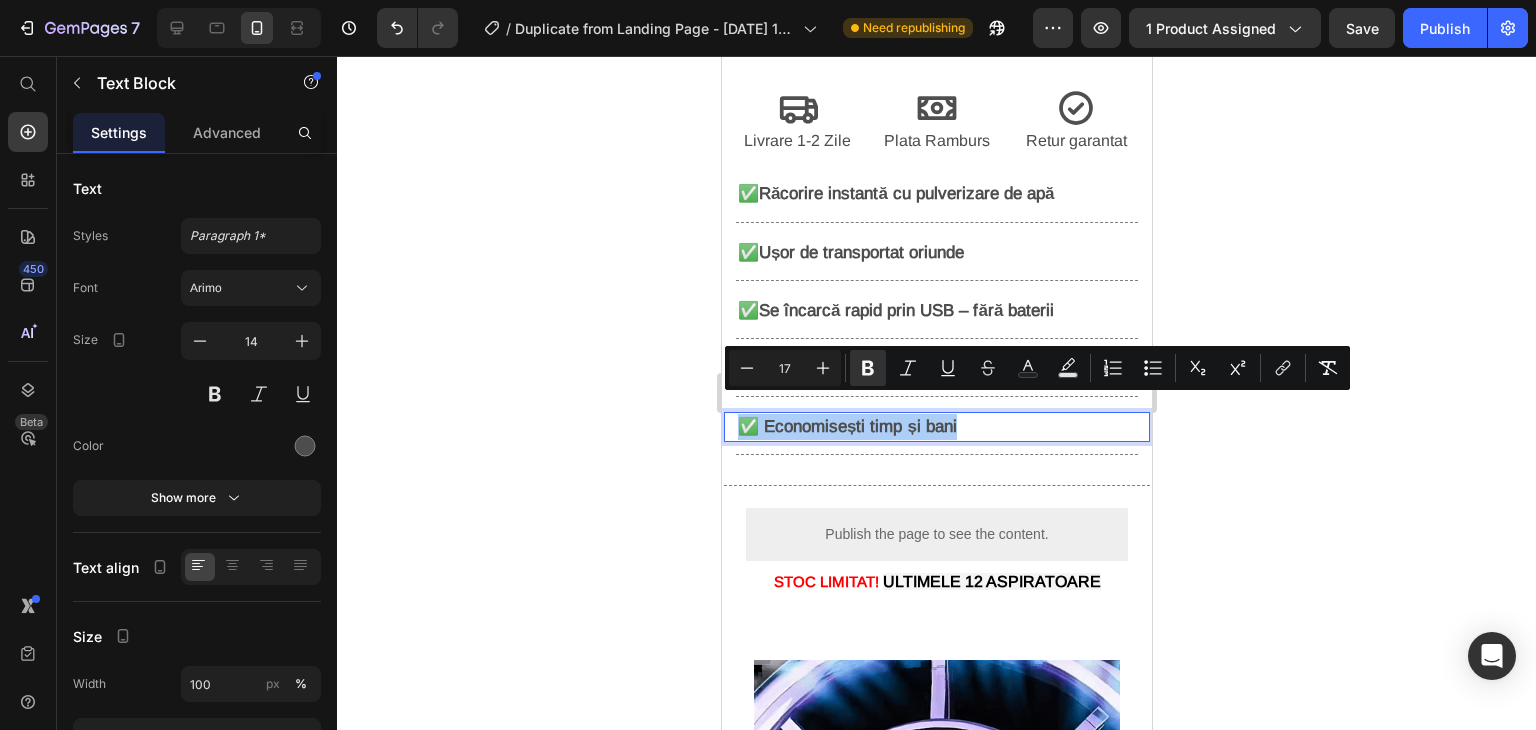 click 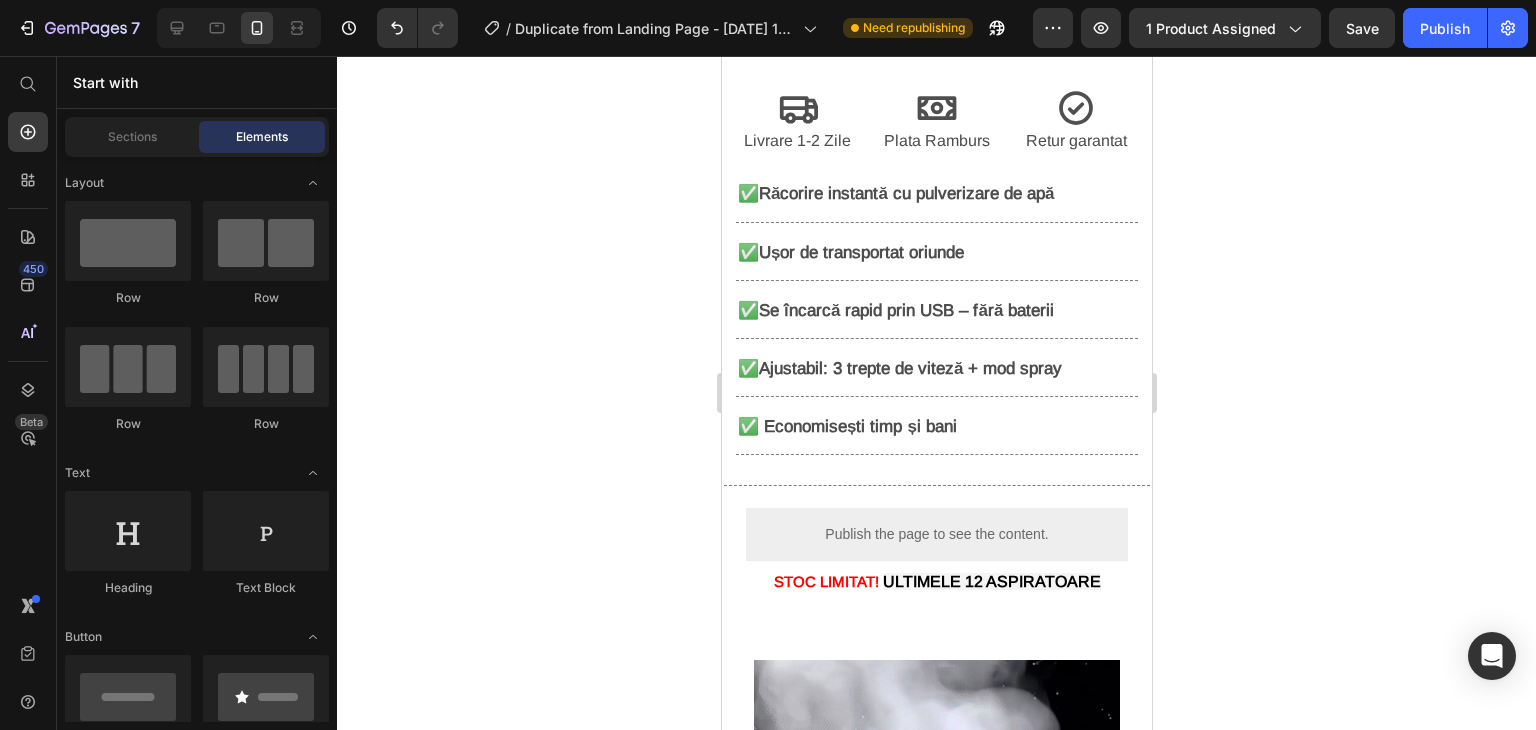 copy on "✅ Economisești timp și bani" 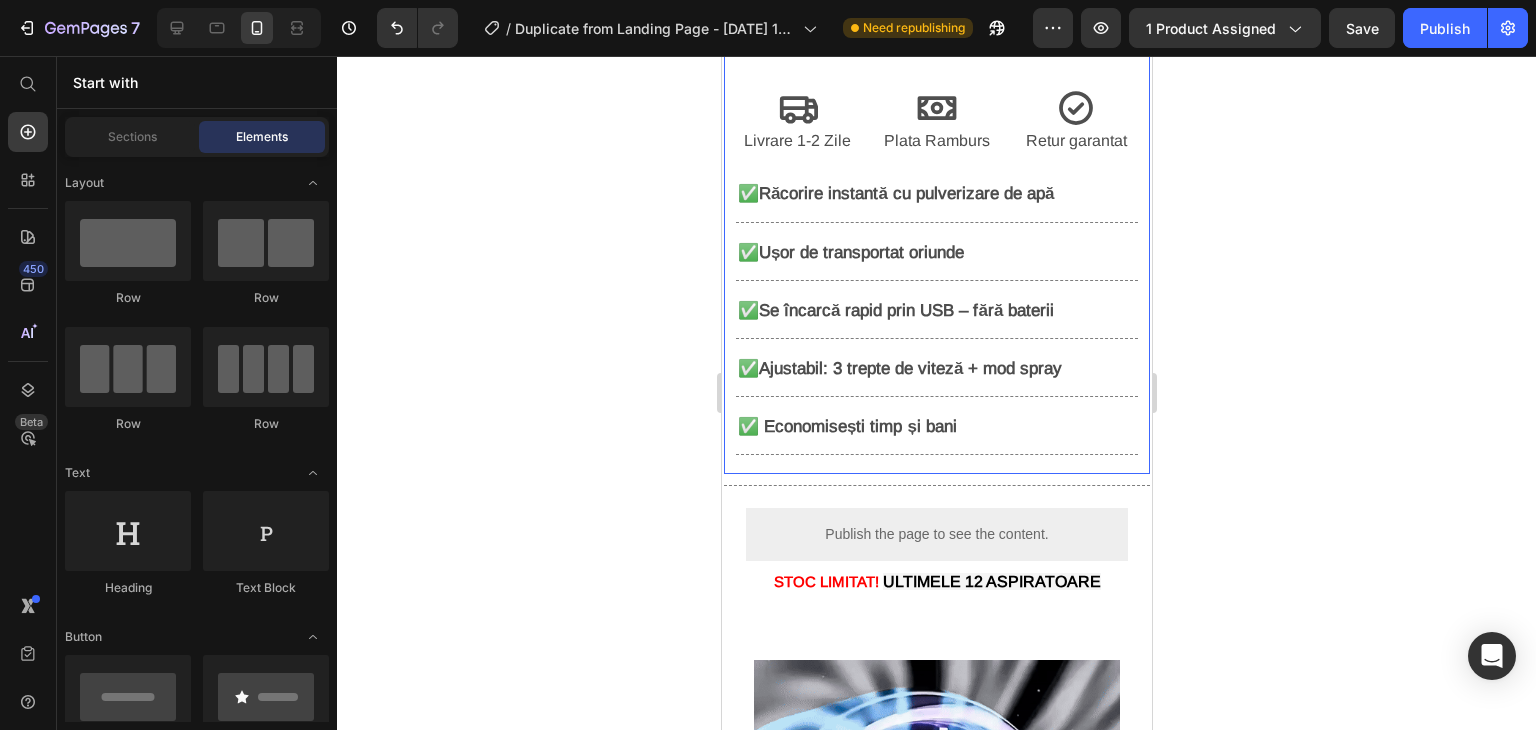 click on "Răcorire instantă cu pulverizare de apă" at bounding box center (905, 193) 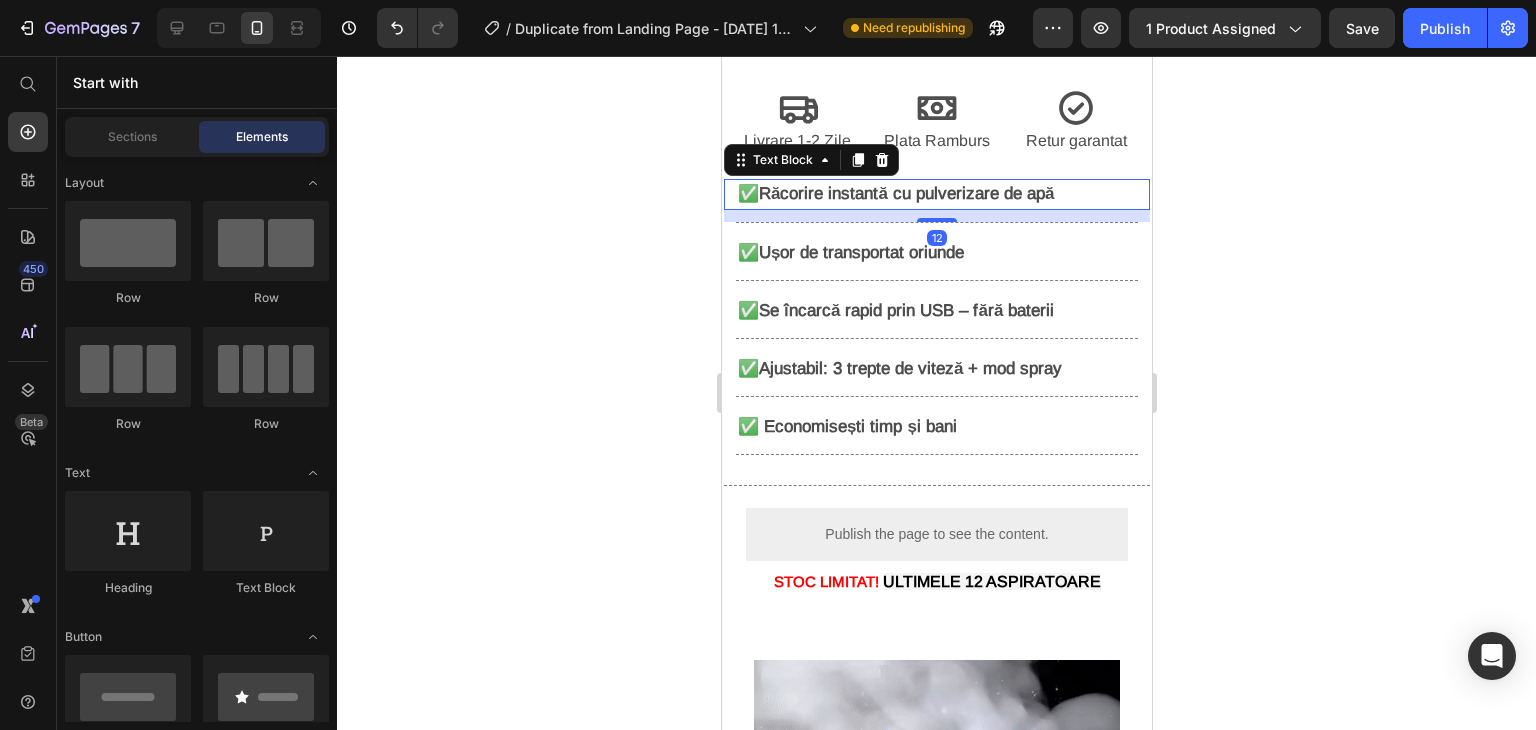 click on "Răcorire instantă cu pulverizare de apă" at bounding box center (905, 193) 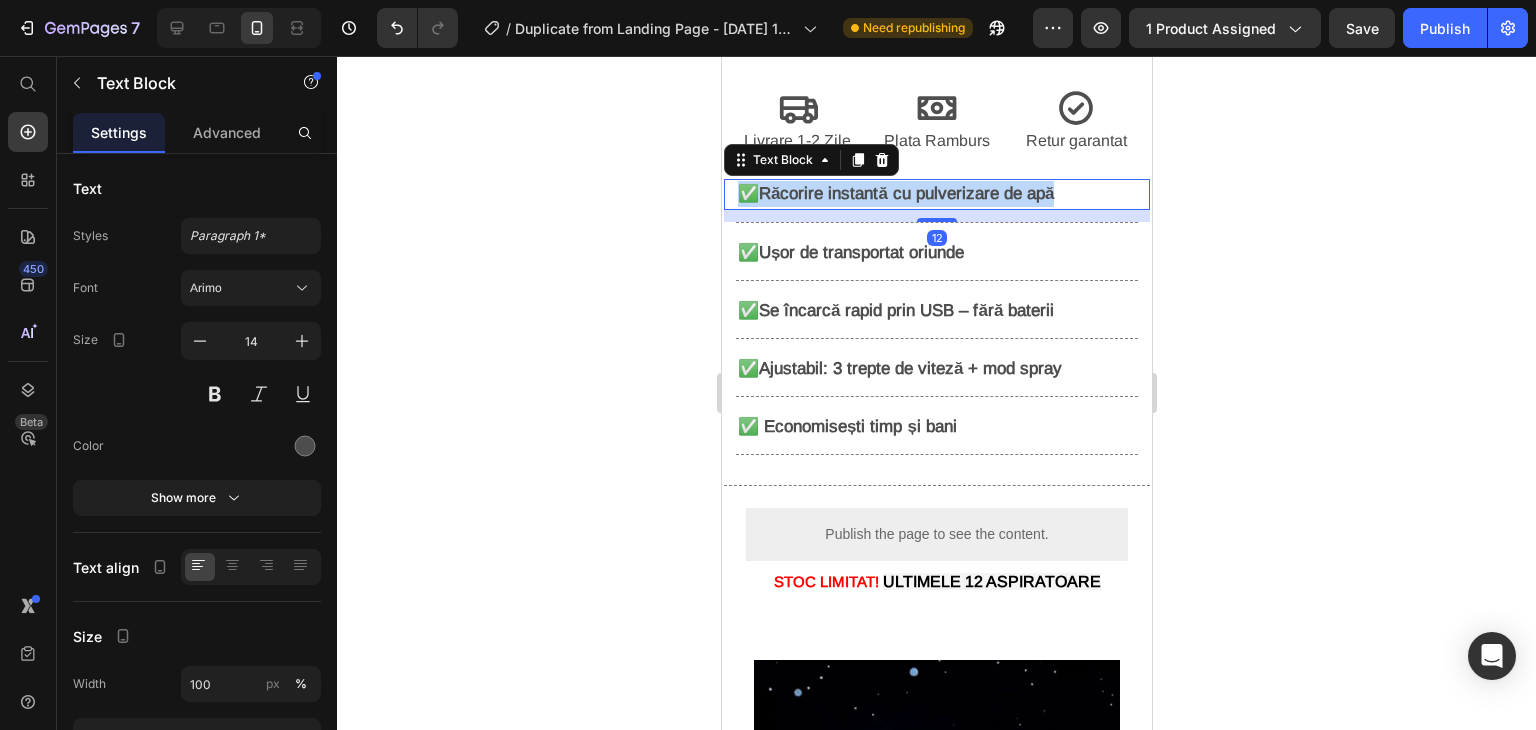 click on "Răcorire instantă cu pulverizare de apă" at bounding box center (905, 193) 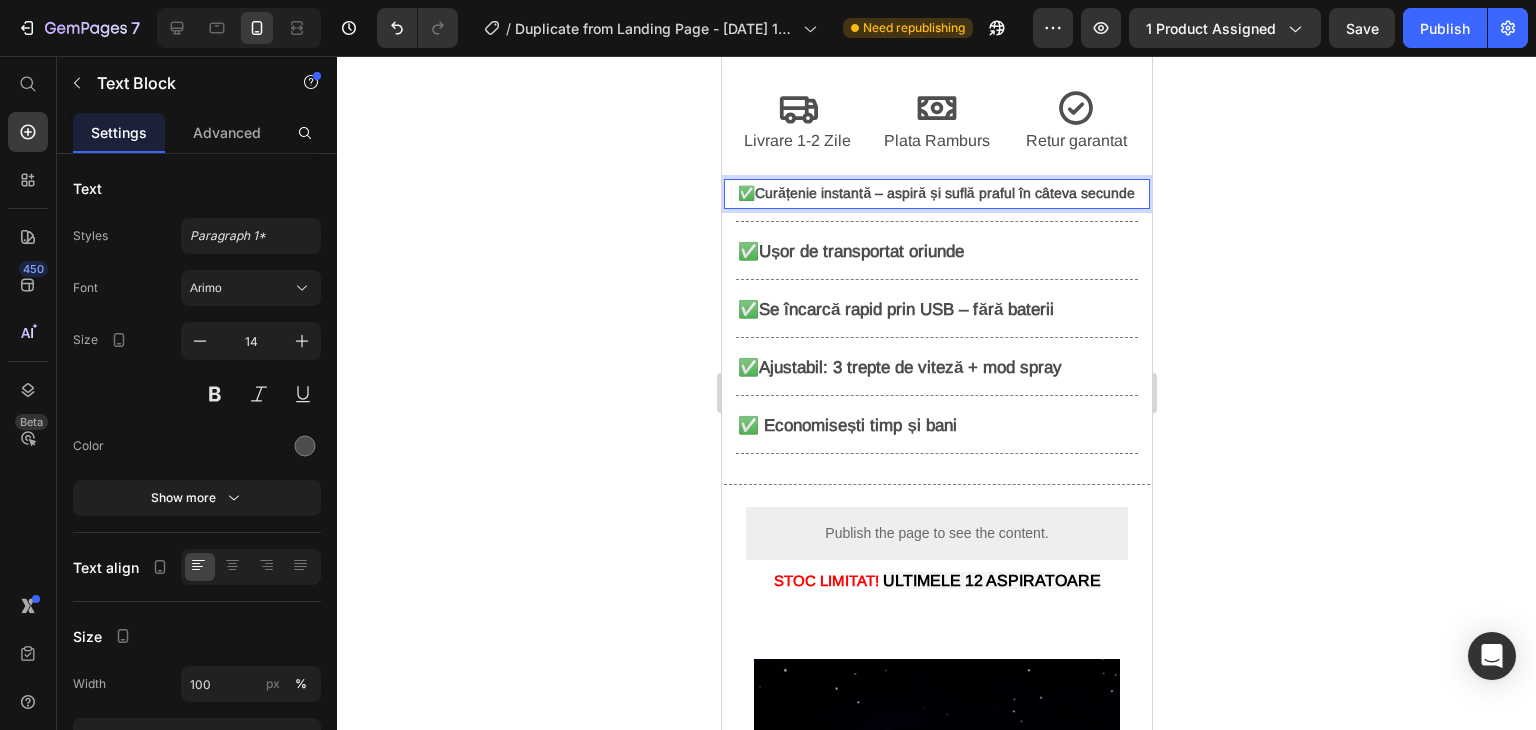 click 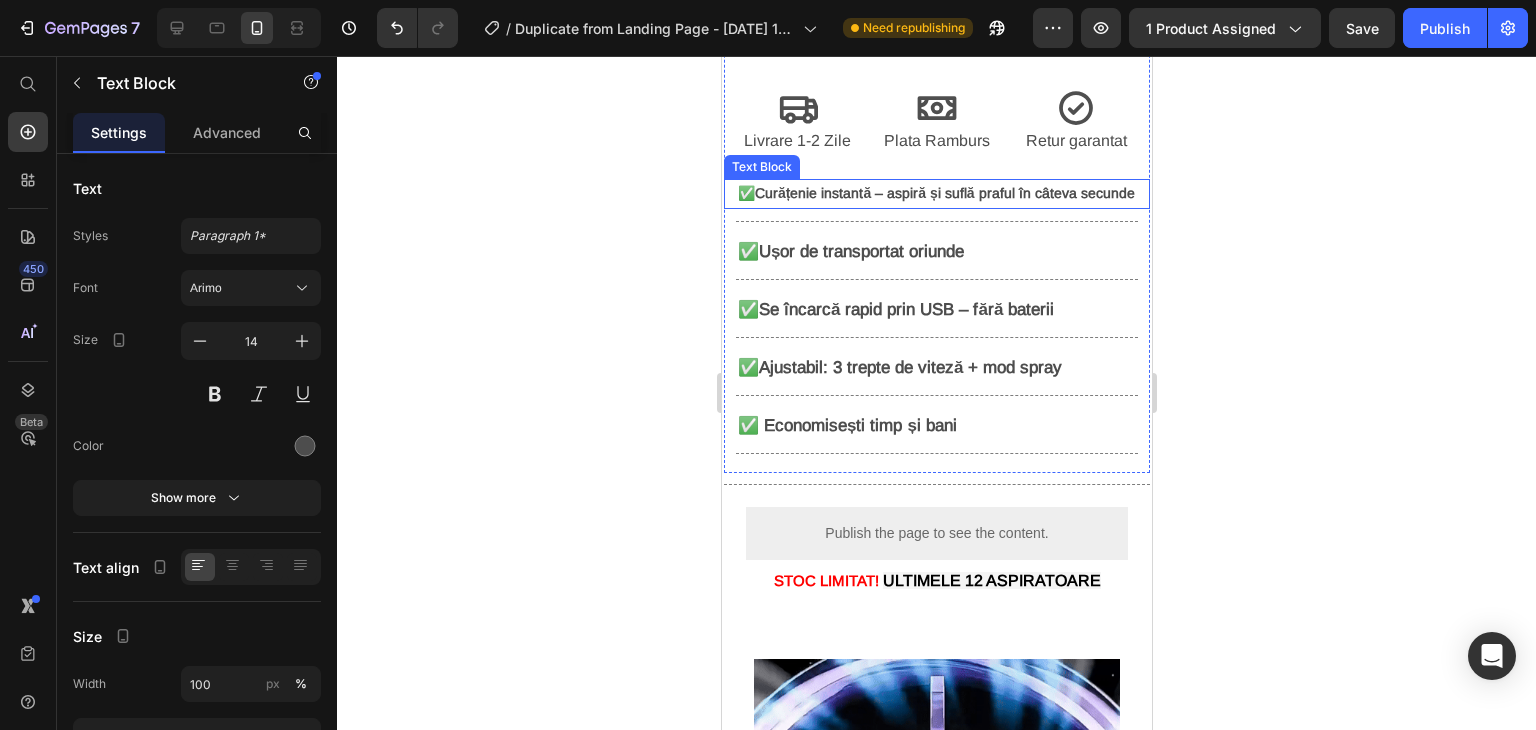 click on "Curățenie instantă – aspiră și suflă praful în câteva secunde" at bounding box center [944, 193] 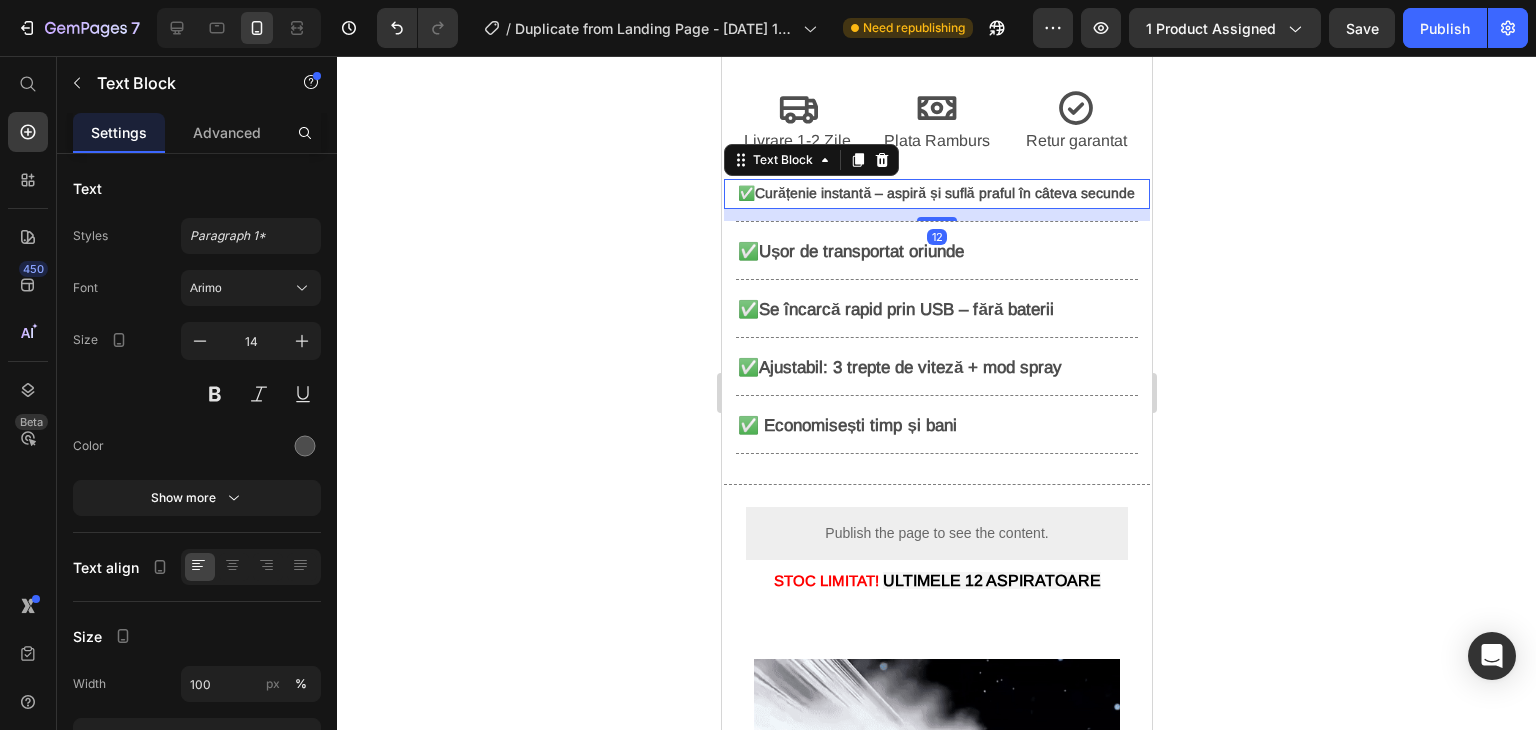 click on "✅  Curățenie instantă – aspiră și suflă praful în câteva secunde" at bounding box center (936, 193) 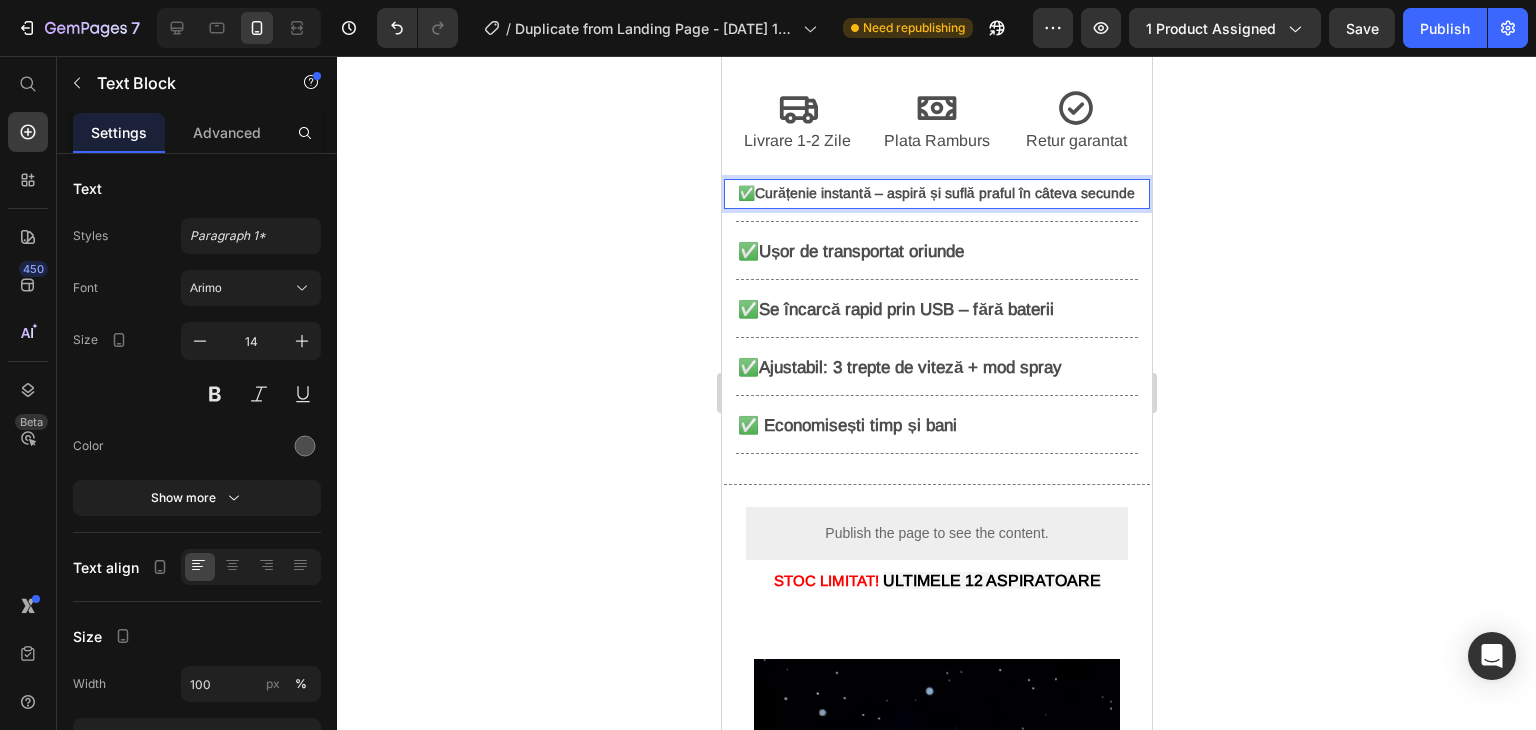 click on "✅  Curățenie instantă – aspiră și suflă praful în câteva secunde" at bounding box center (936, 193) 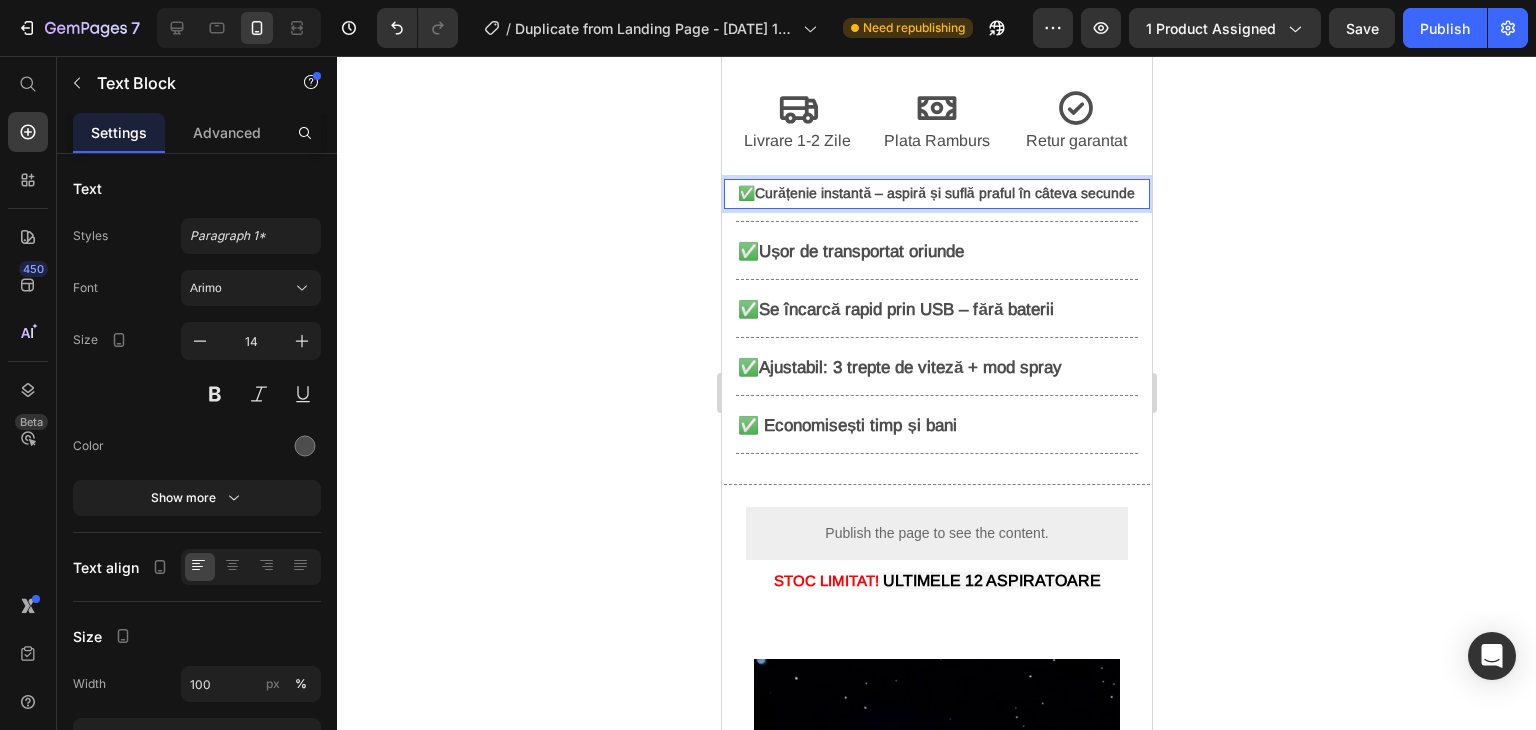 click on "✅  Curățenie instantă – aspiră și suflă praful în câteva secunde" at bounding box center [936, 193] 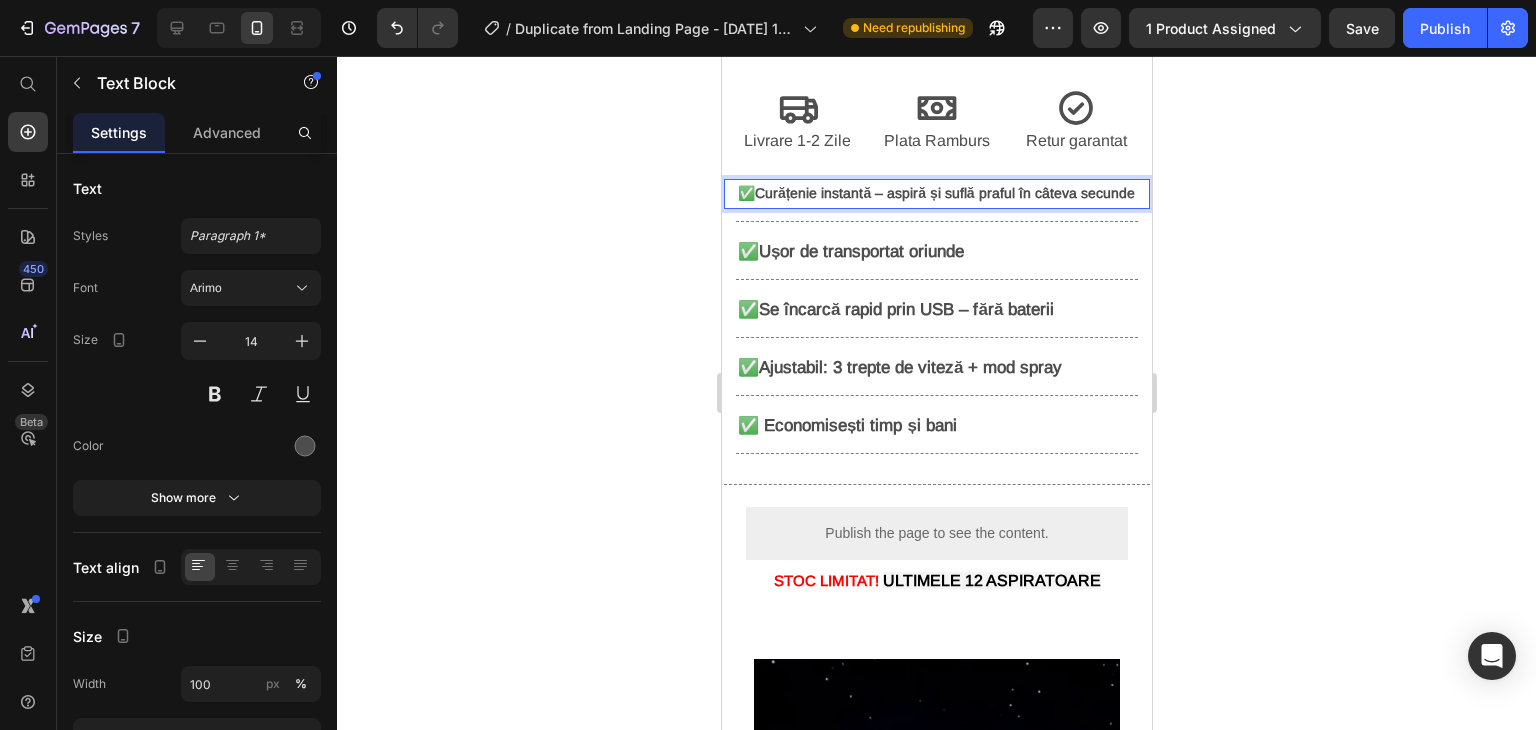 click on "✅  Curățenie instantă – aspiră și suflă praful în câteva secunde" at bounding box center [936, 193] 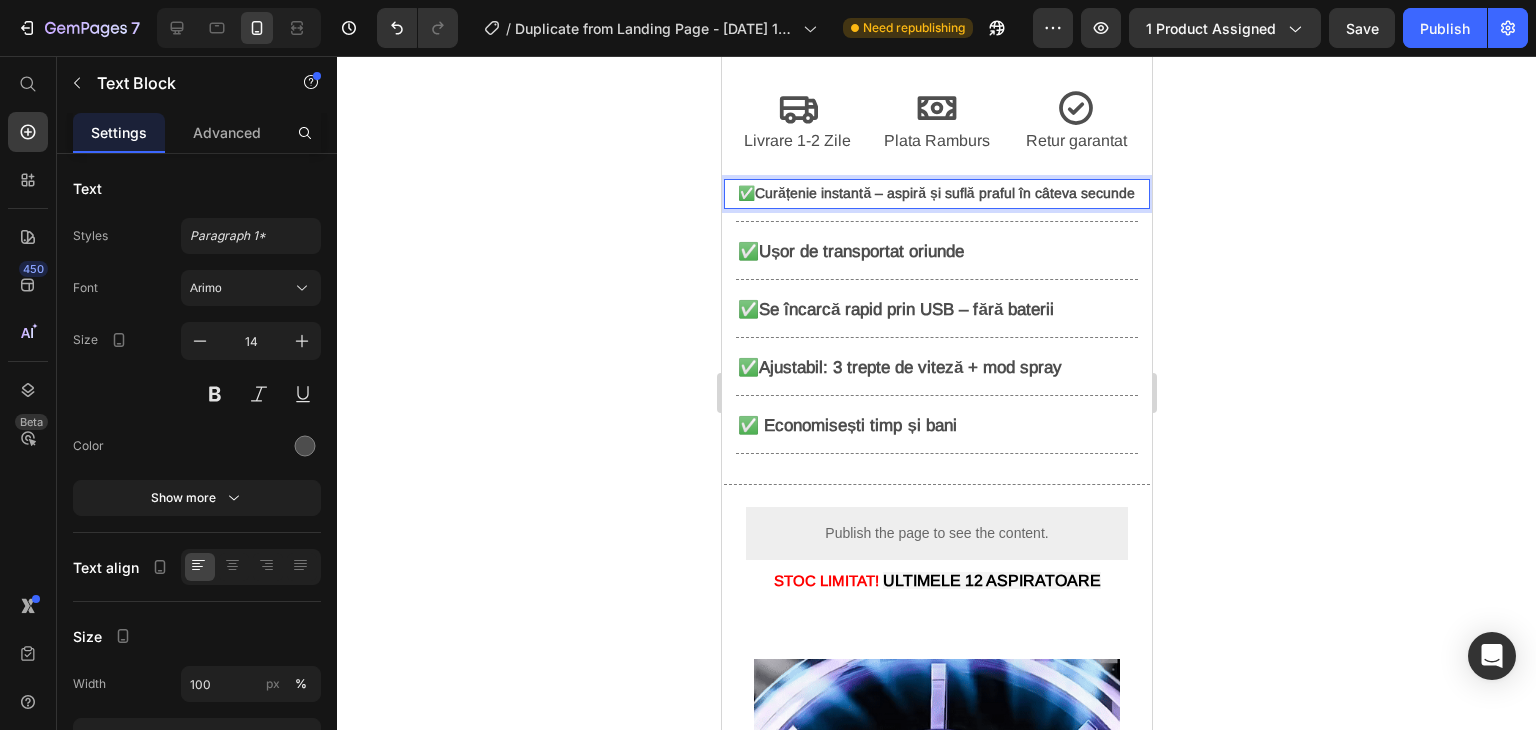 click 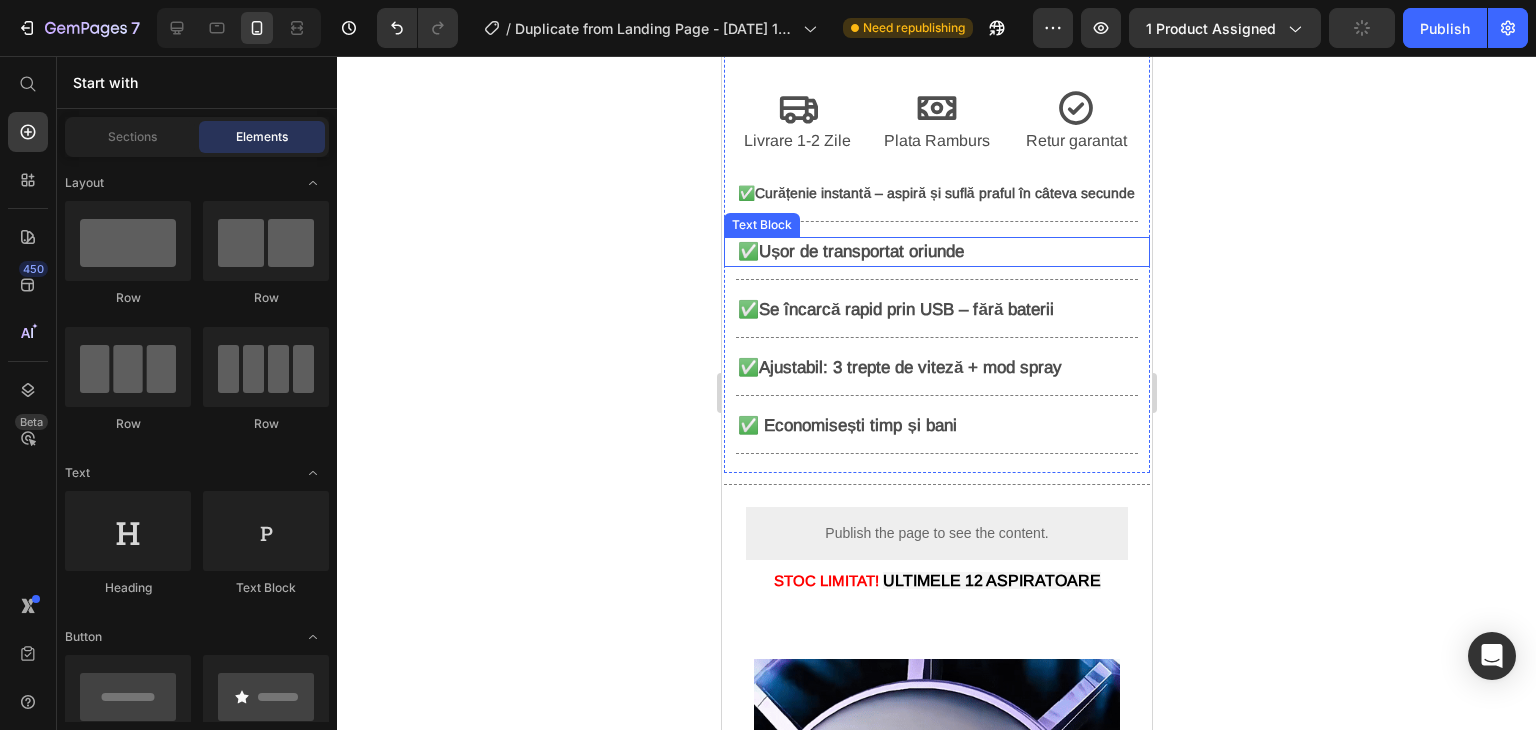 click on "Ușor de transportat oriunde" at bounding box center [860, 251] 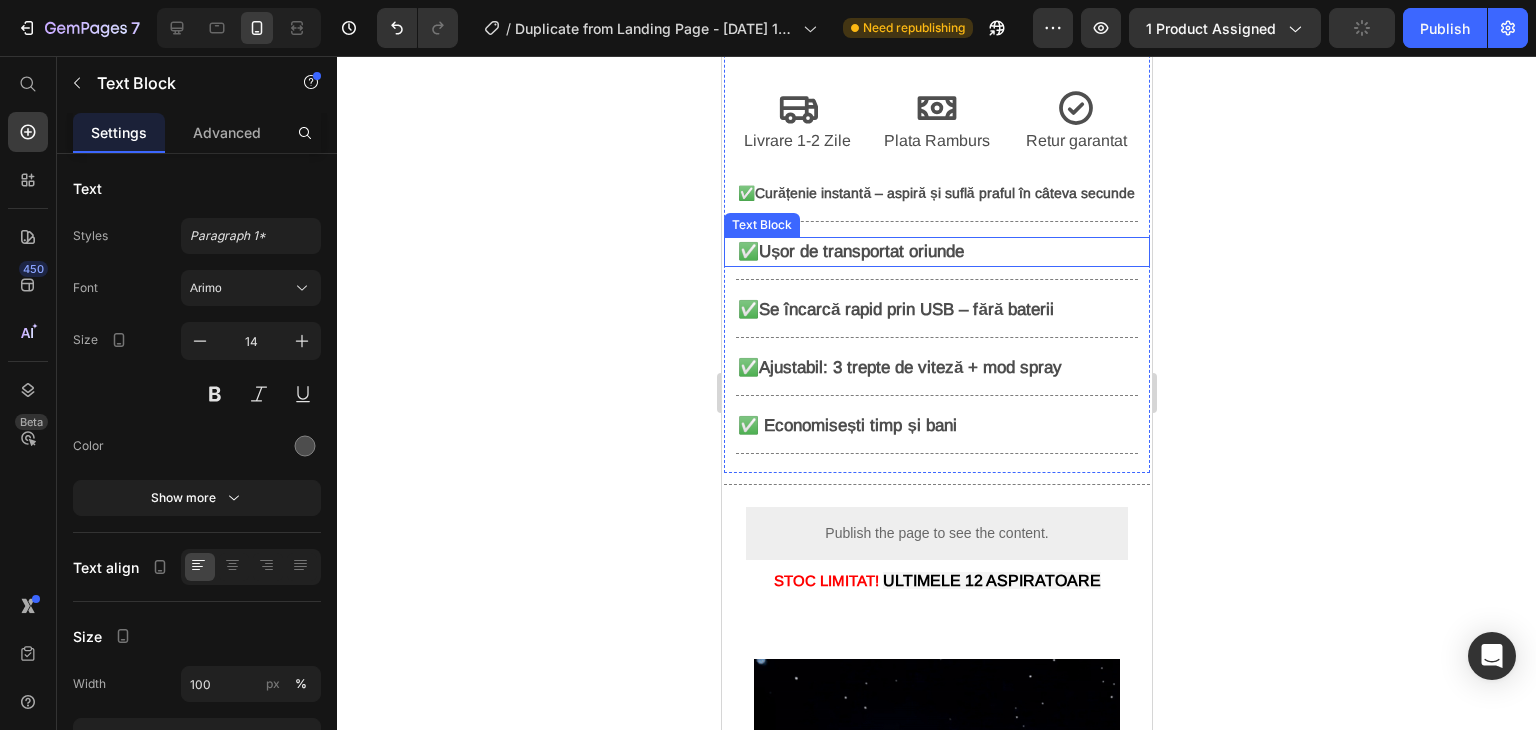click on "Ușor de transportat oriunde" at bounding box center (860, 251) 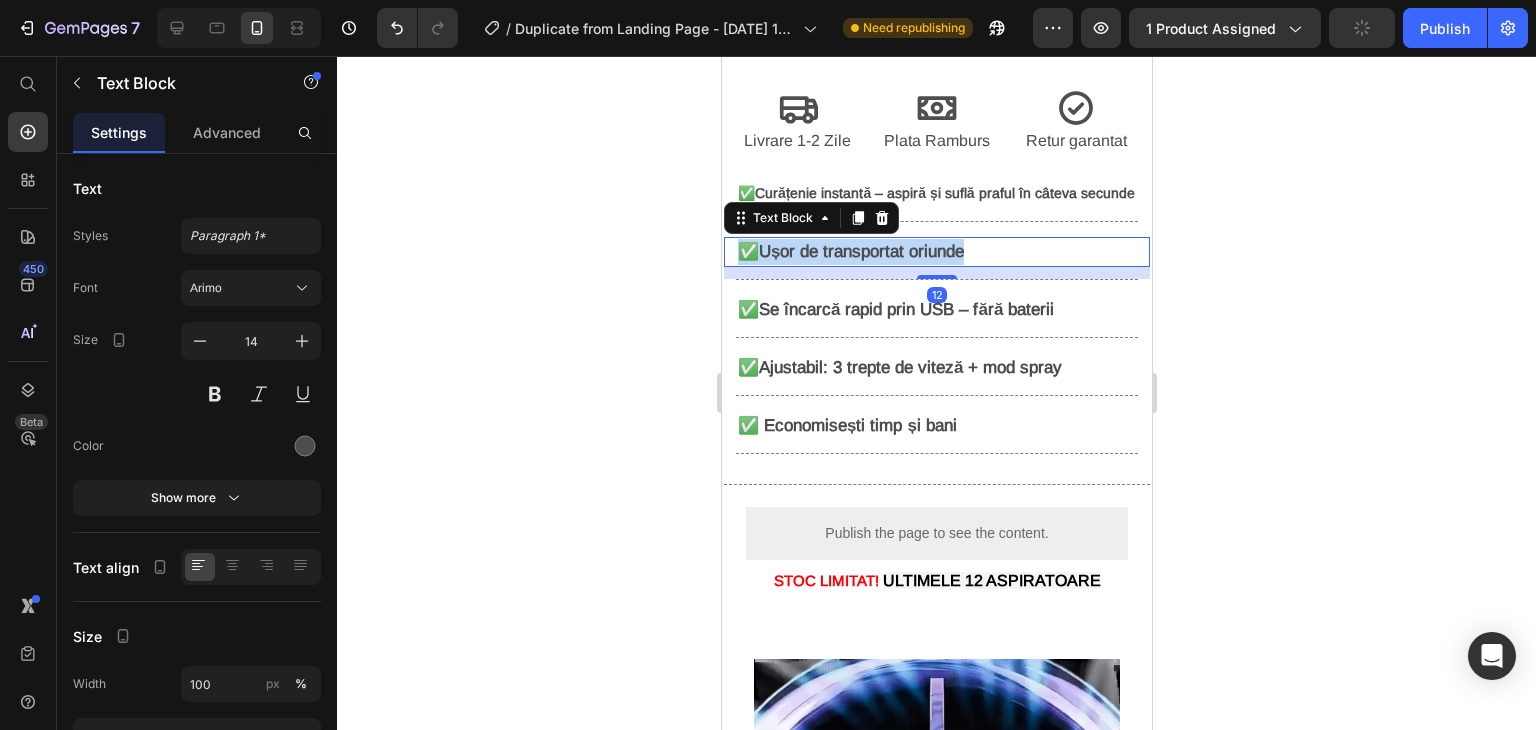 click on "Ușor de transportat oriunde" at bounding box center [860, 251] 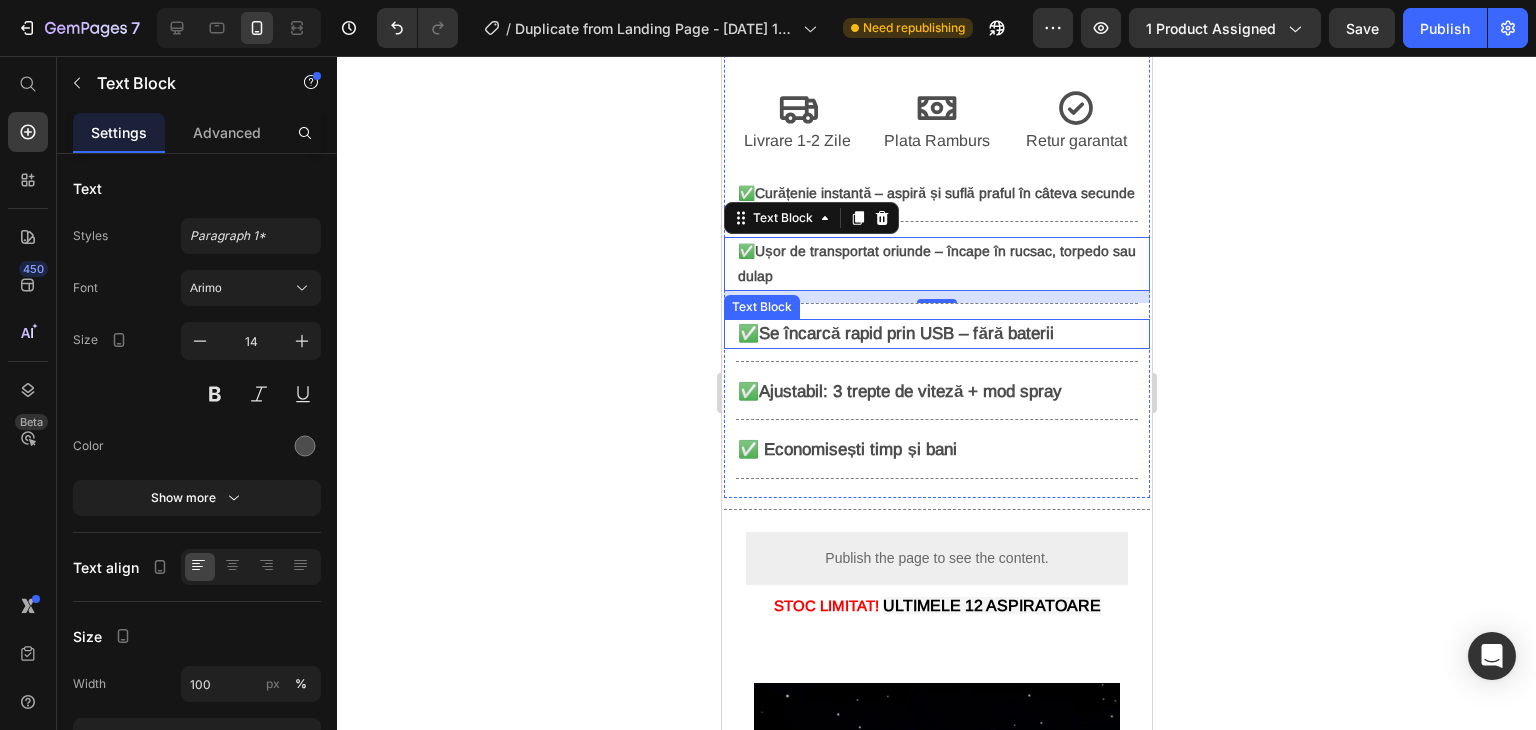 click on "Se încarcă rapid prin USB – fără baterii" at bounding box center [905, 333] 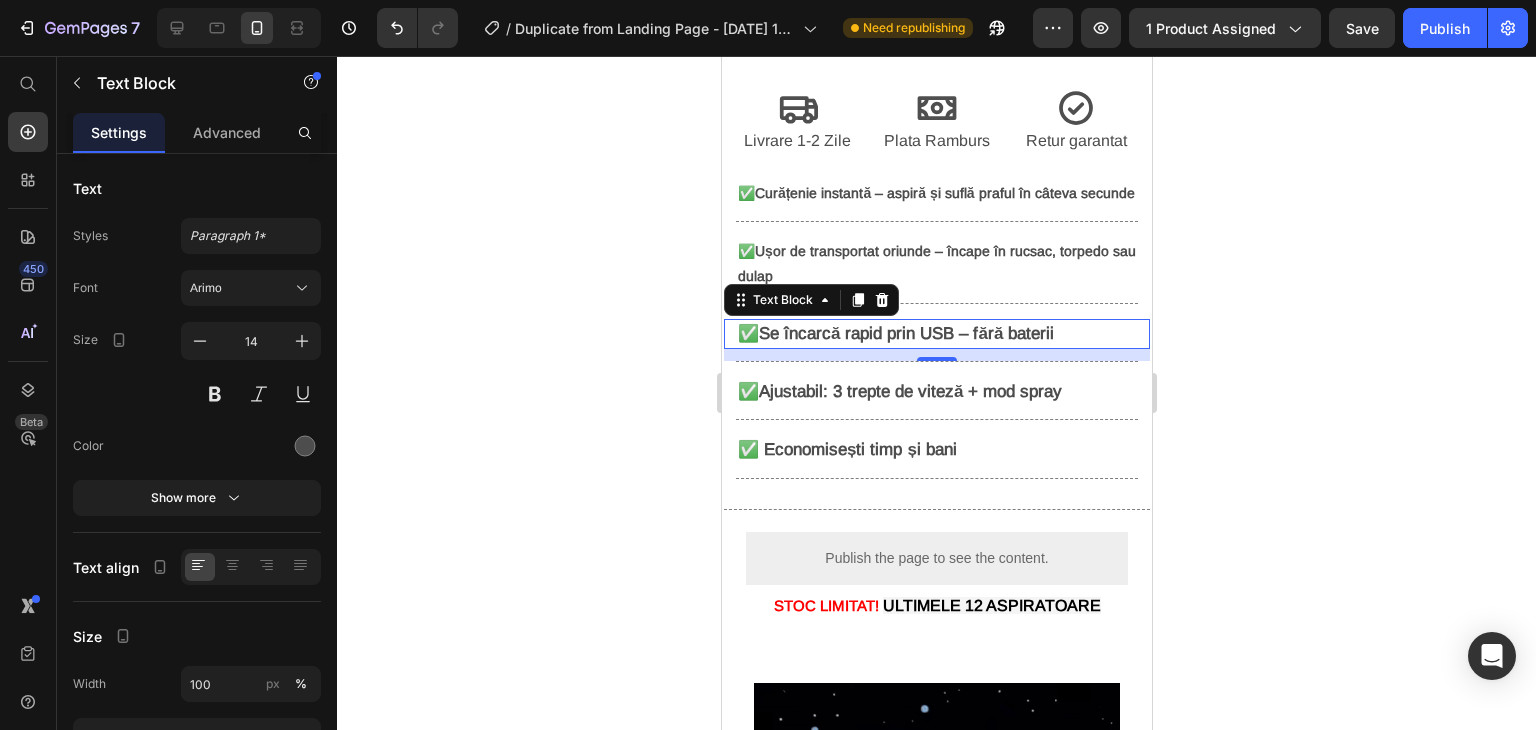 click on "Se încarcă rapid prin USB – fără baterii" at bounding box center [905, 333] 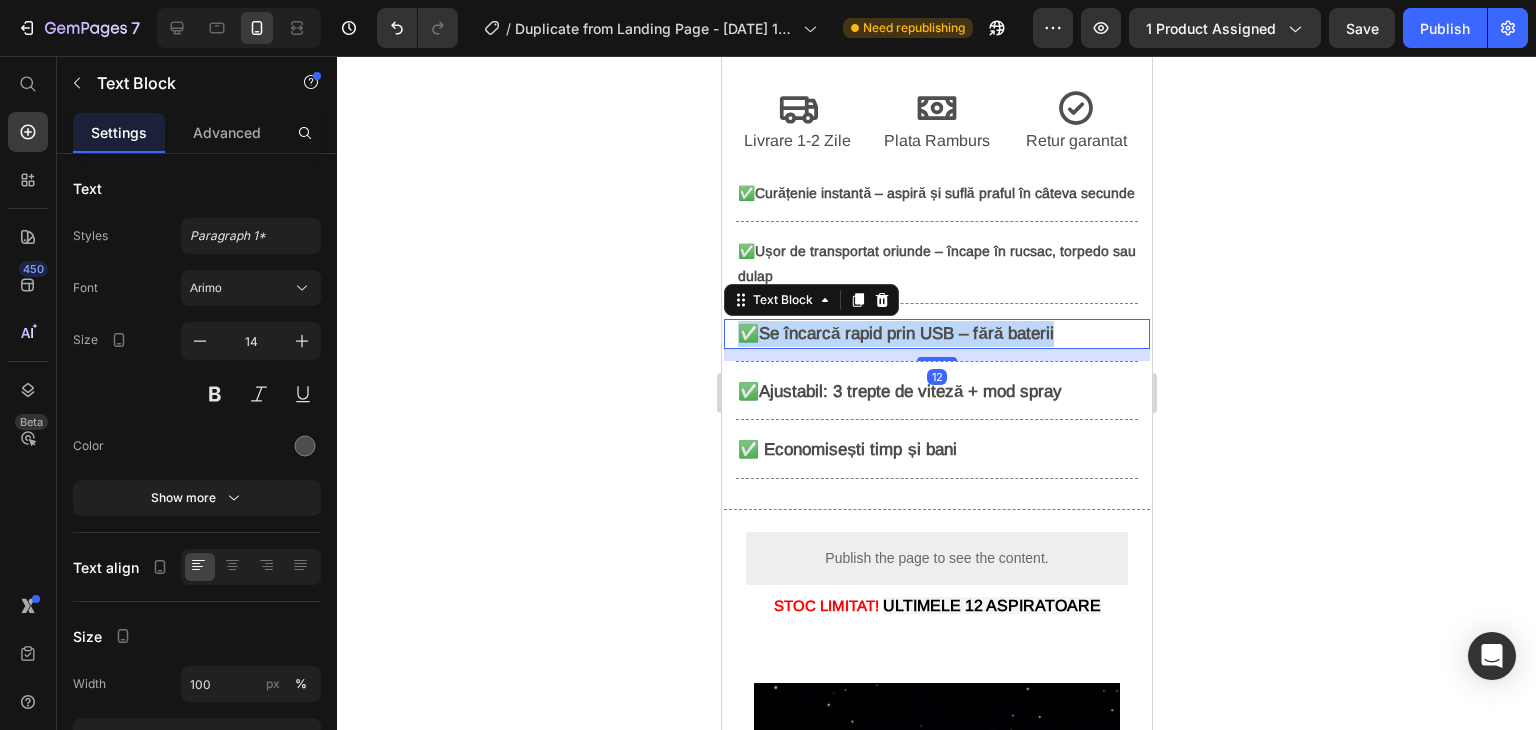 click on "Se încarcă rapid prin USB – fără baterii" at bounding box center (905, 333) 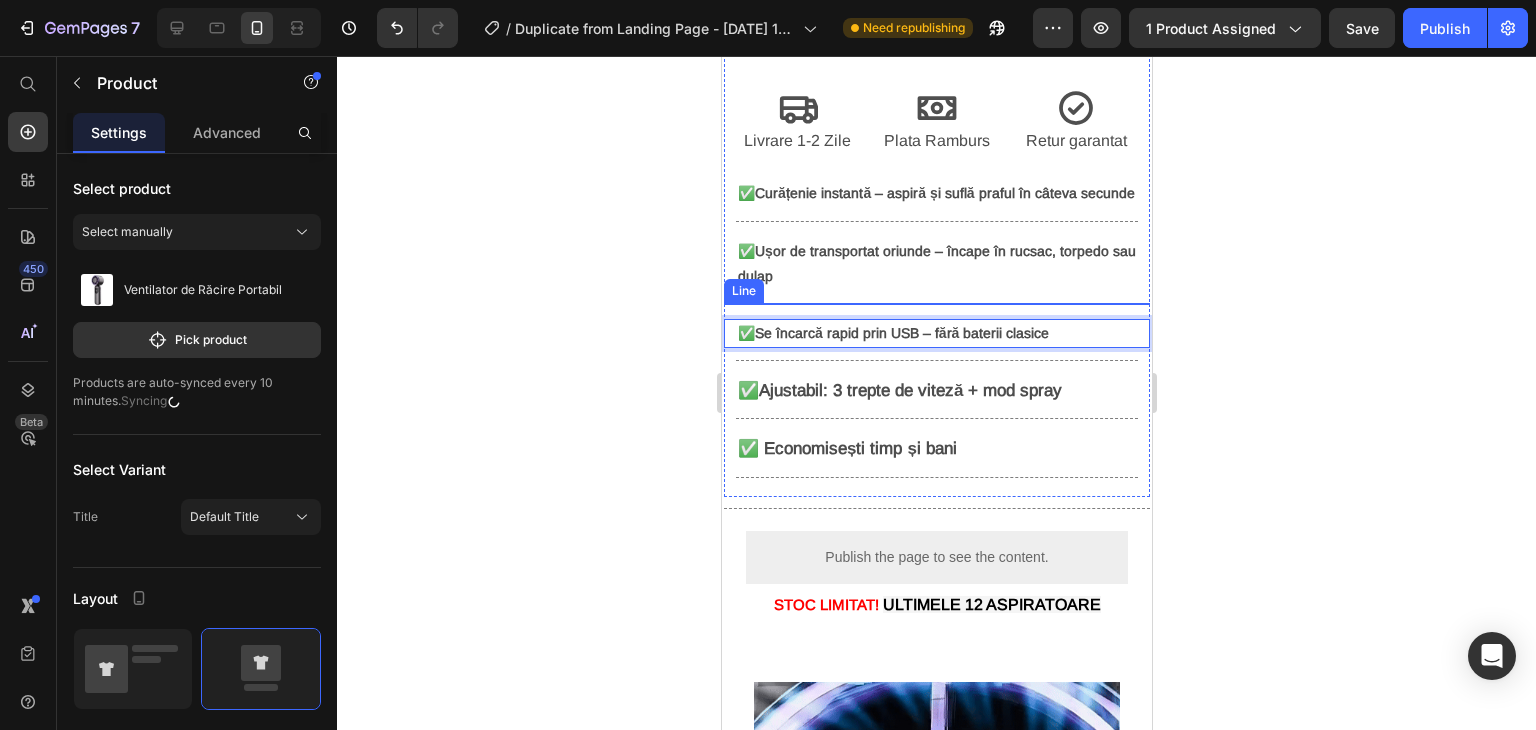 click on "⭐⭐⭐⭐⭐  4.8 din 1245 recenzii Text Block 🛒 5 0% REDUCERE  🛒 Heading 99,99 lei   200,00 lei  Text Block
Publish the page to see the content.
Custom Code STOC LIMITAT!   ULTIMELE 12 ASPIRATOARE Text Block REDUCEREA EXPIRA IN  Heading 13 minute 59 secunde Countdown Timer Row Image ⭐⭐⭐⭐⭐ „L-am luat din curiozitate, dar chiar funcționează! Răcorește rapid, pulverizarea e fină și îl pot lua oriunde. Super util vara, mai ales în mașină.” - [PERSON_NAME] Text Block Advanced List
Icon Livrare 1-2 Zile Text Block
Icon Plata Ramburs Text Block
Icon Retur garantat  Text Block Row ✅  Curățenie instantă – aspiră și suflă praful în câteva secunde Text Block                Title Line ✅  Ușor de transportat oriunde – încape în rucsac, torpedo sau dulap Text Block                Title Line ✅  Se încarcă rapid prin USB – fără baterii clasice Text Block   12                Title Line ✅  Line" at bounding box center [936, -14] 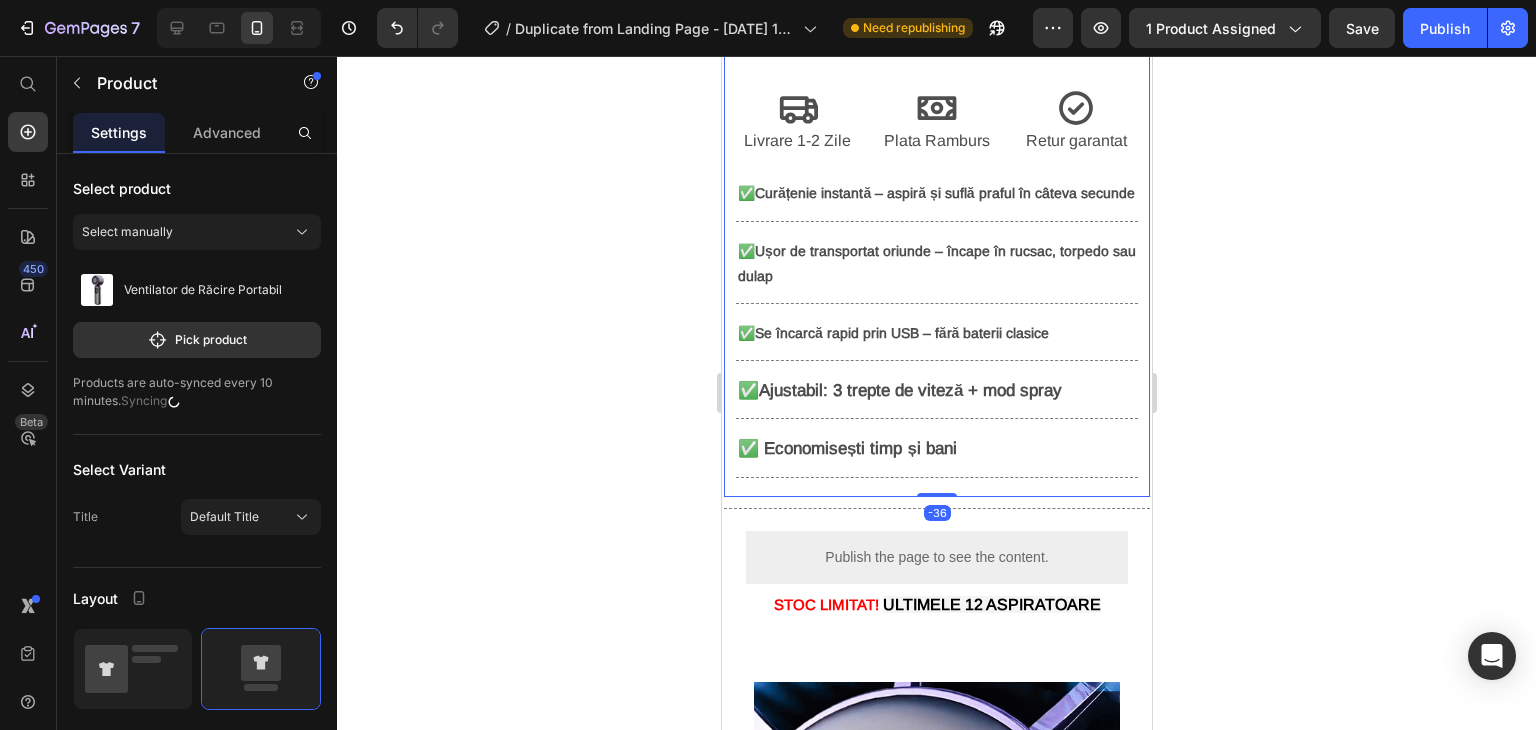 click on "⭐⭐⭐⭐⭐  4.8 din 1245 recenzii Text Block 🛒 5 0% REDUCERE  🛒 Heading 99,99 lei   200,00 lei  Text Block
Publish the page to see the content.
Custom Code STOC LIMITAT!   ULTIMELE 12 ASPIRATOARE Text Block REDUCEREA EXPIRA IN  Heading 13 minute 59 secunde Countdown Timer Row Image ⭐⭐⭐⭐⭐ „L-am luat din curiozitate, dar chiar funcționează! Răcorește rapid, pulverizarea e fină și îl pot lua oriunde. Super util vara, mai ales în mașină.” - [PERSON_NAME] Text Block Advanced List
Icon Livrare 1-2 Zile Text Block
Icon Plata Ramburs Text Block
Icon Retur garantat  Text Block Row ✅  Curățenie instantă – aspiră și suflă praful în câteva secunde Text Block                Title Line ✅  Ușor de transportat oriunde – încape în rucsac, torpedo sau dulap Text Block                Title Line ✅  Se încarcă rapid prin USB – fără baterii clasice Text Block                Title Line ✅  Title" at bounding box center (936, -14) 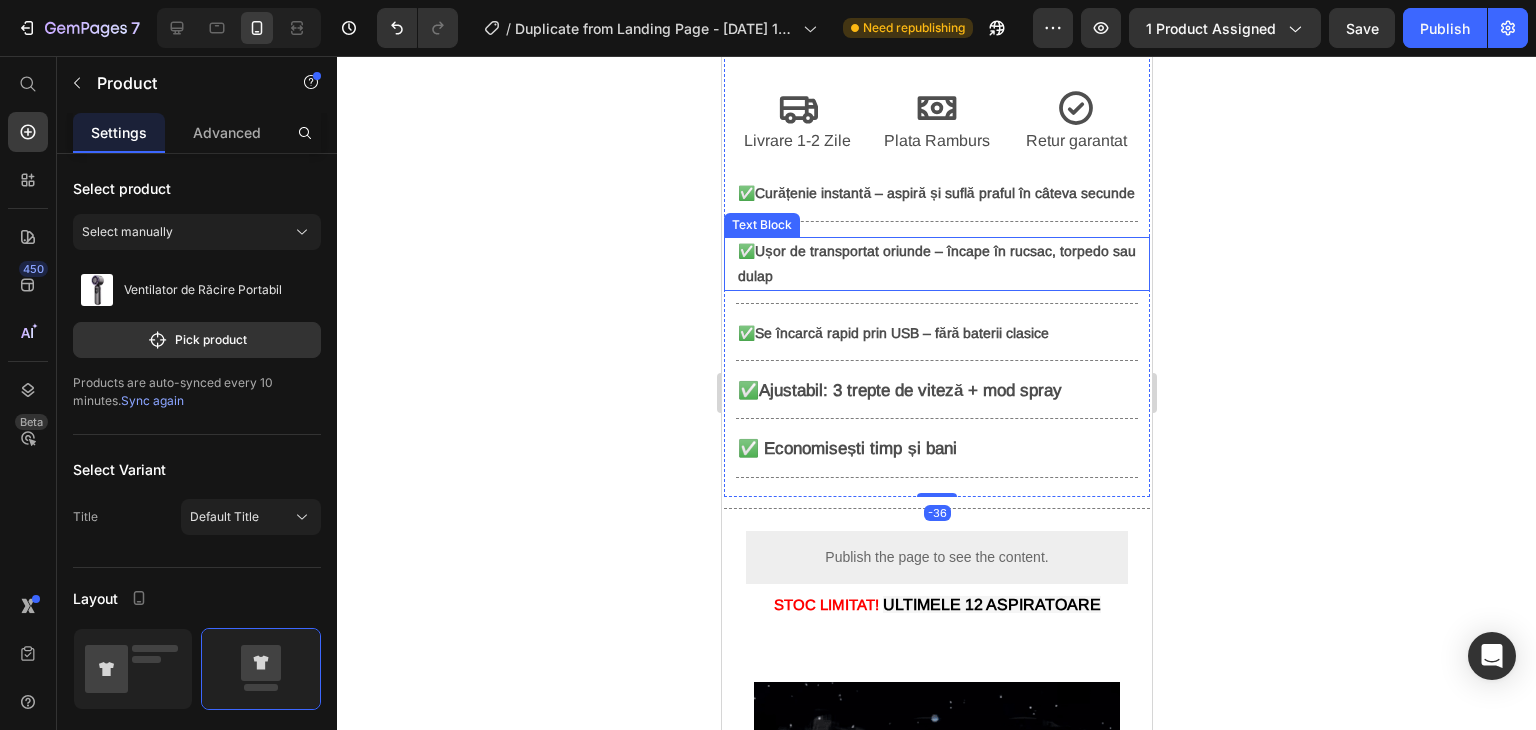 click on "✅  Ușor de transportat oriunde – încape în rucsac, torpedo sau dulap" at bounding box center [936, 264] 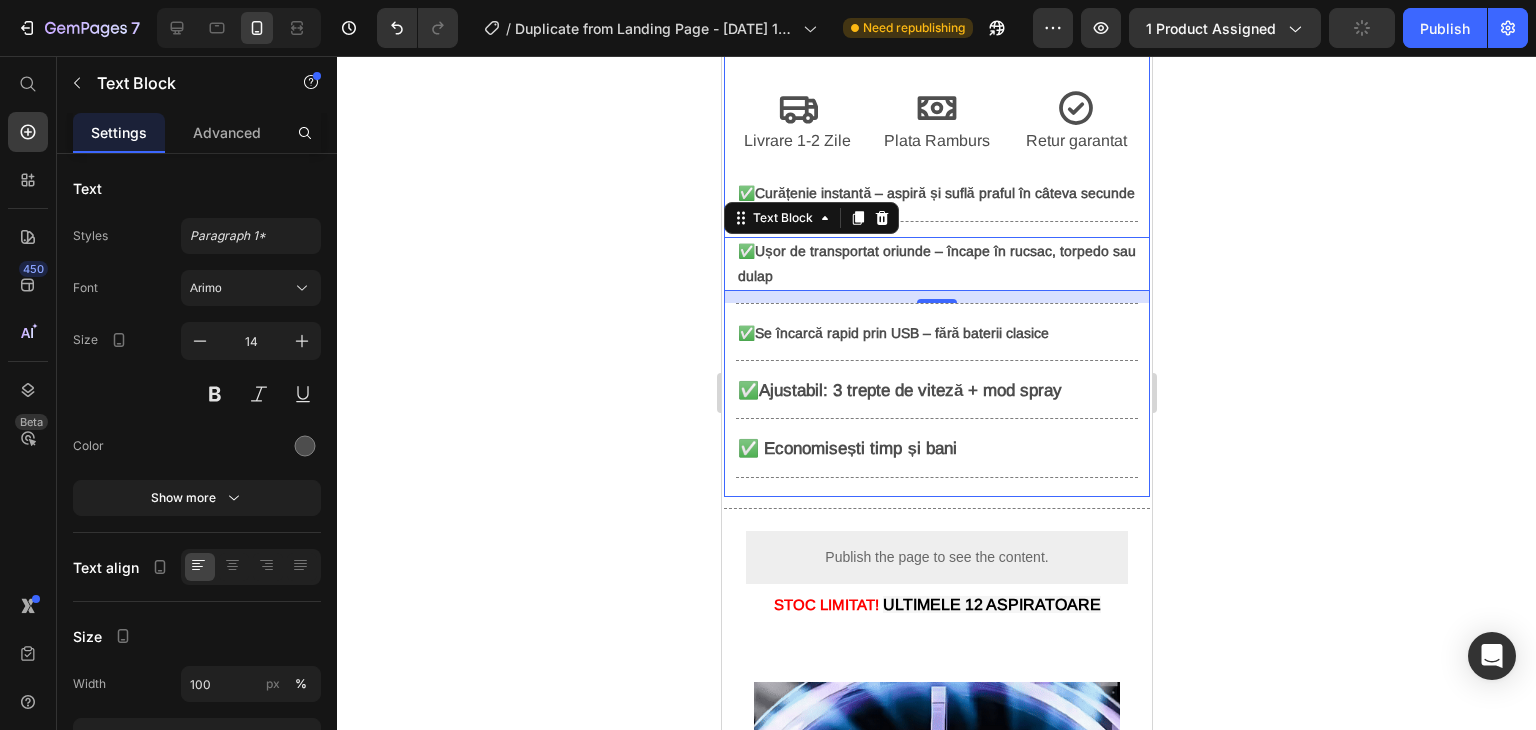 click on "Ajustabil: 3 trepte de viteză + mod spray" at bounding box center [909, 390] 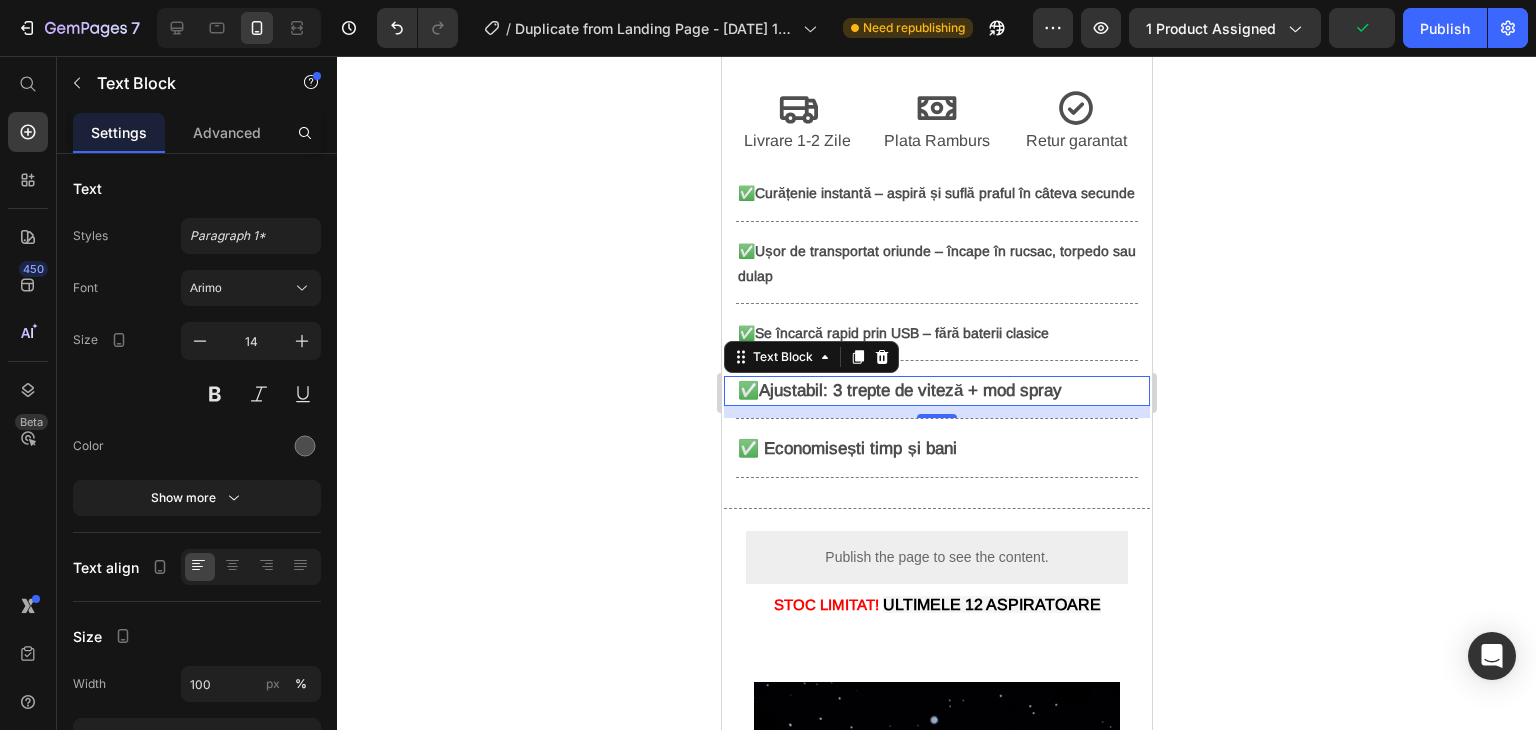 click on "Ajustabil: 3 trepte de viteză + mod spray" at bounding box center [909, 390] 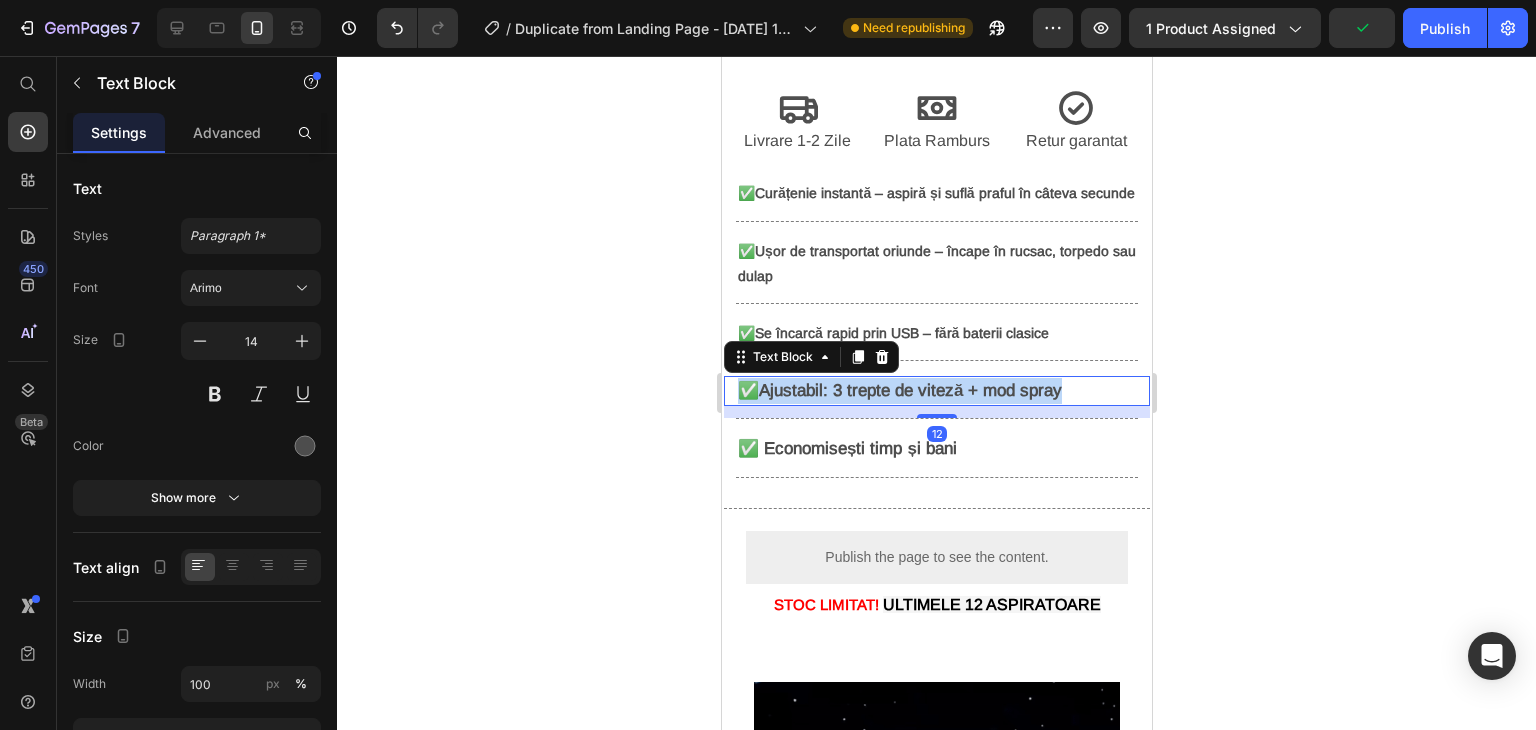 click on "Ajustabil: 3 trepte de viteză + mod spray" at bounding box center [909, 390] 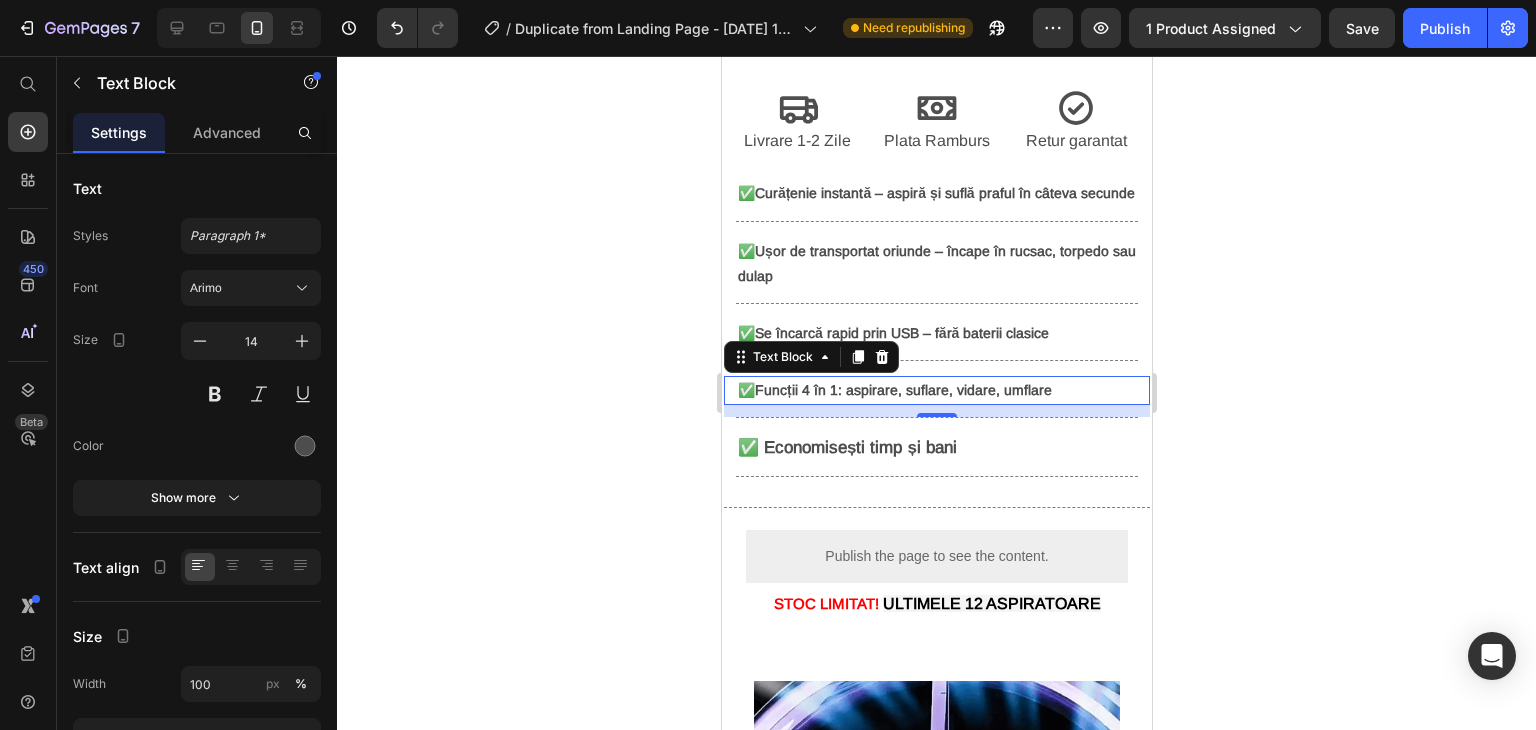click 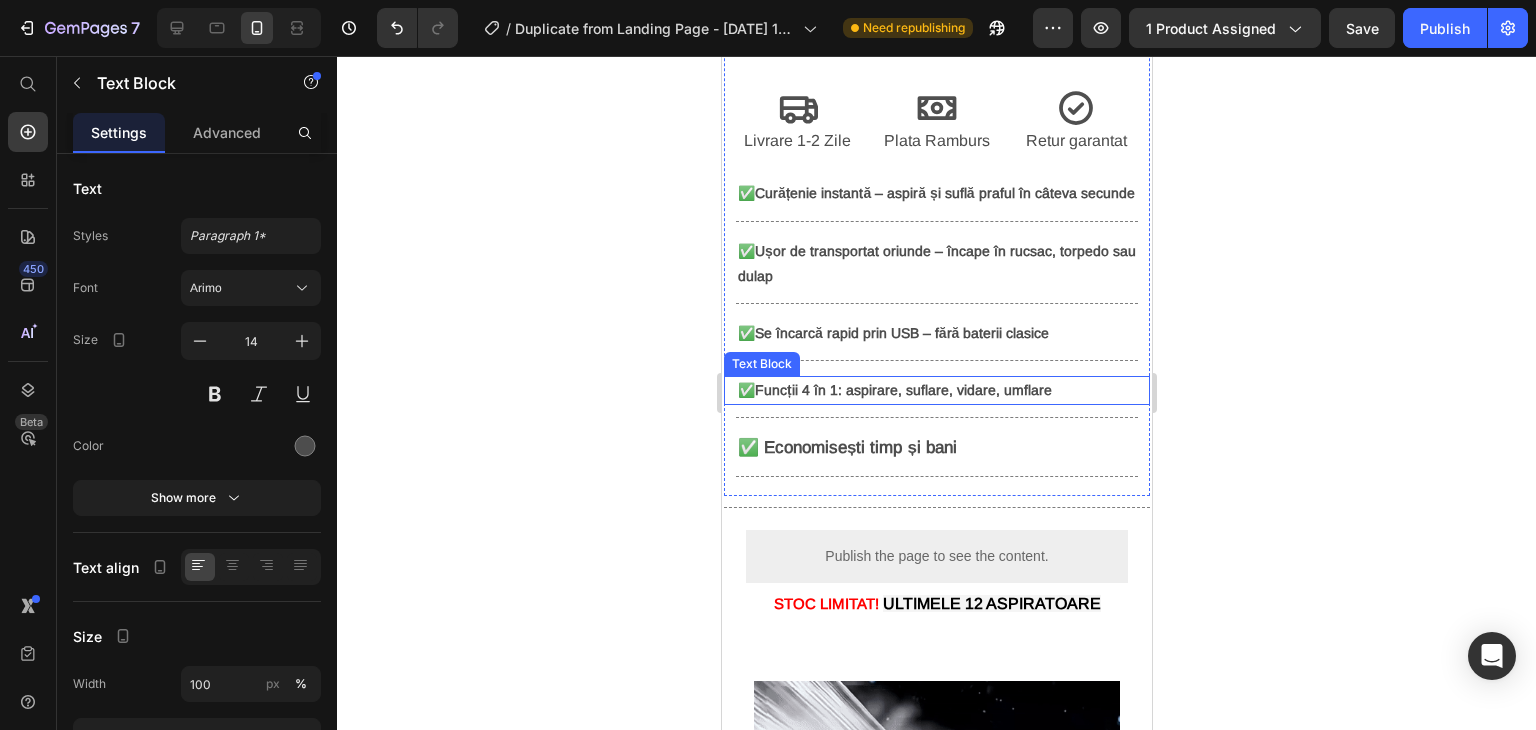 click on "Funcții 4 în 1: aspirare, suflare, vidare, umflare" at bounding box center (902, 390) 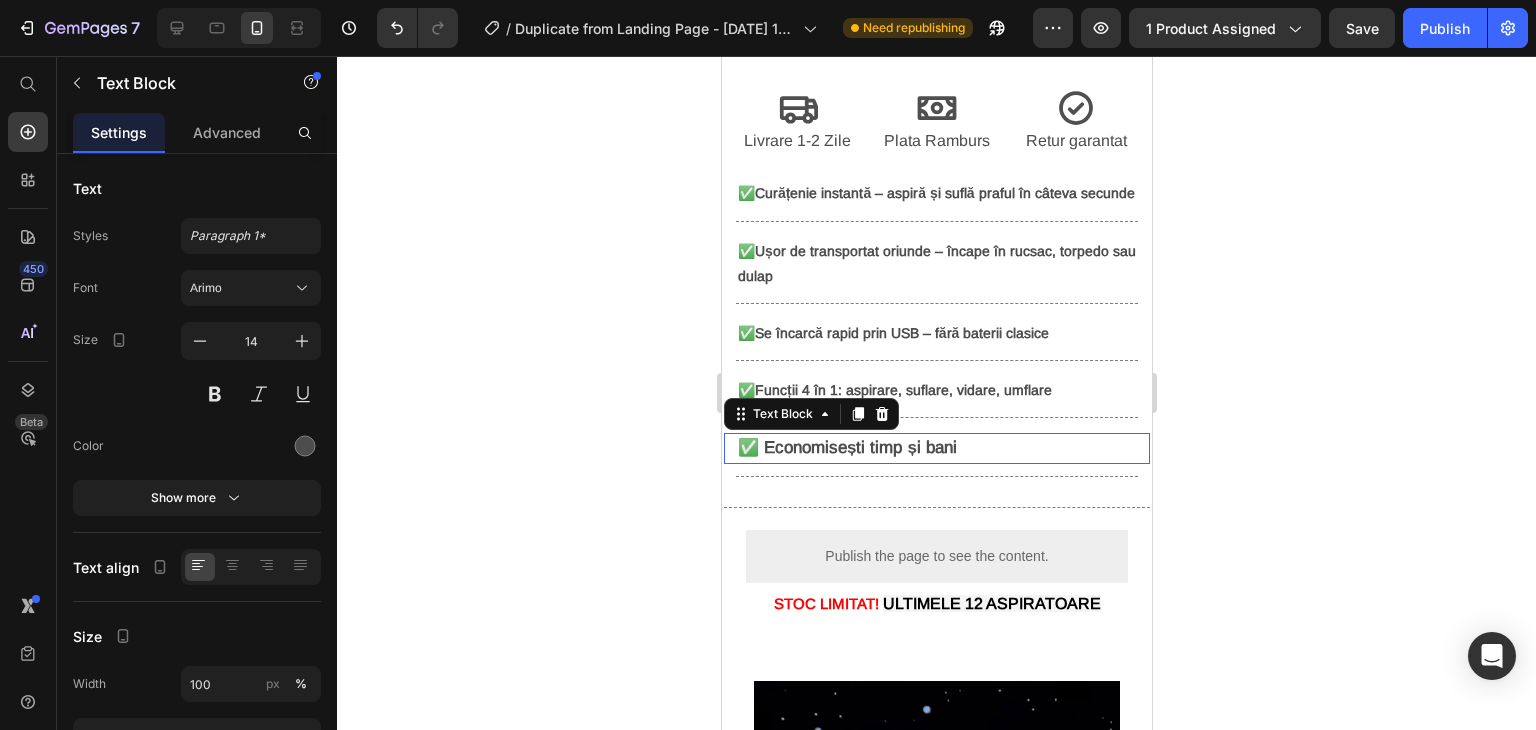 click on "✅ Economisești timp și bani" at bounding box center [846, 447] 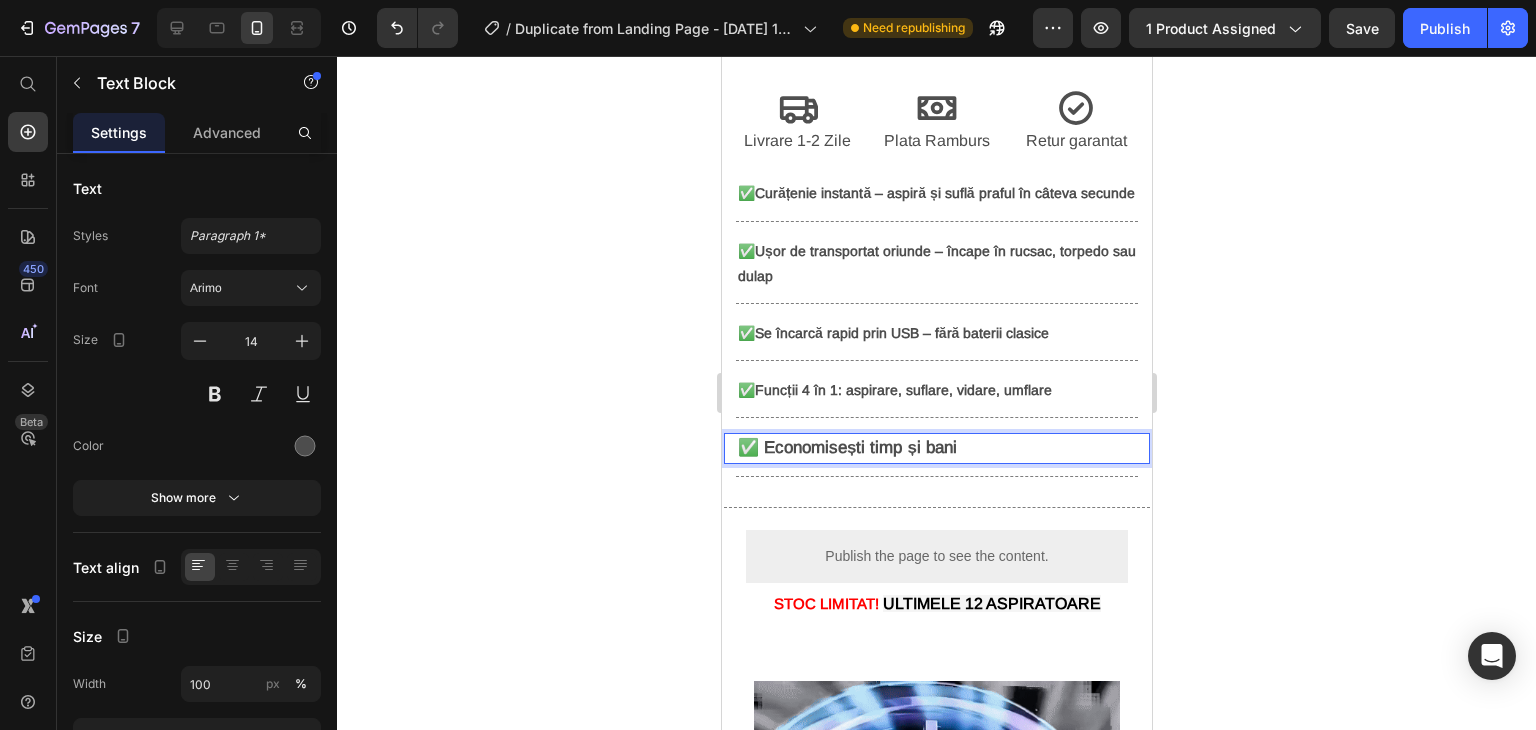 click on "✅ Economisești timp și bani" at bounding box center (846, 447) 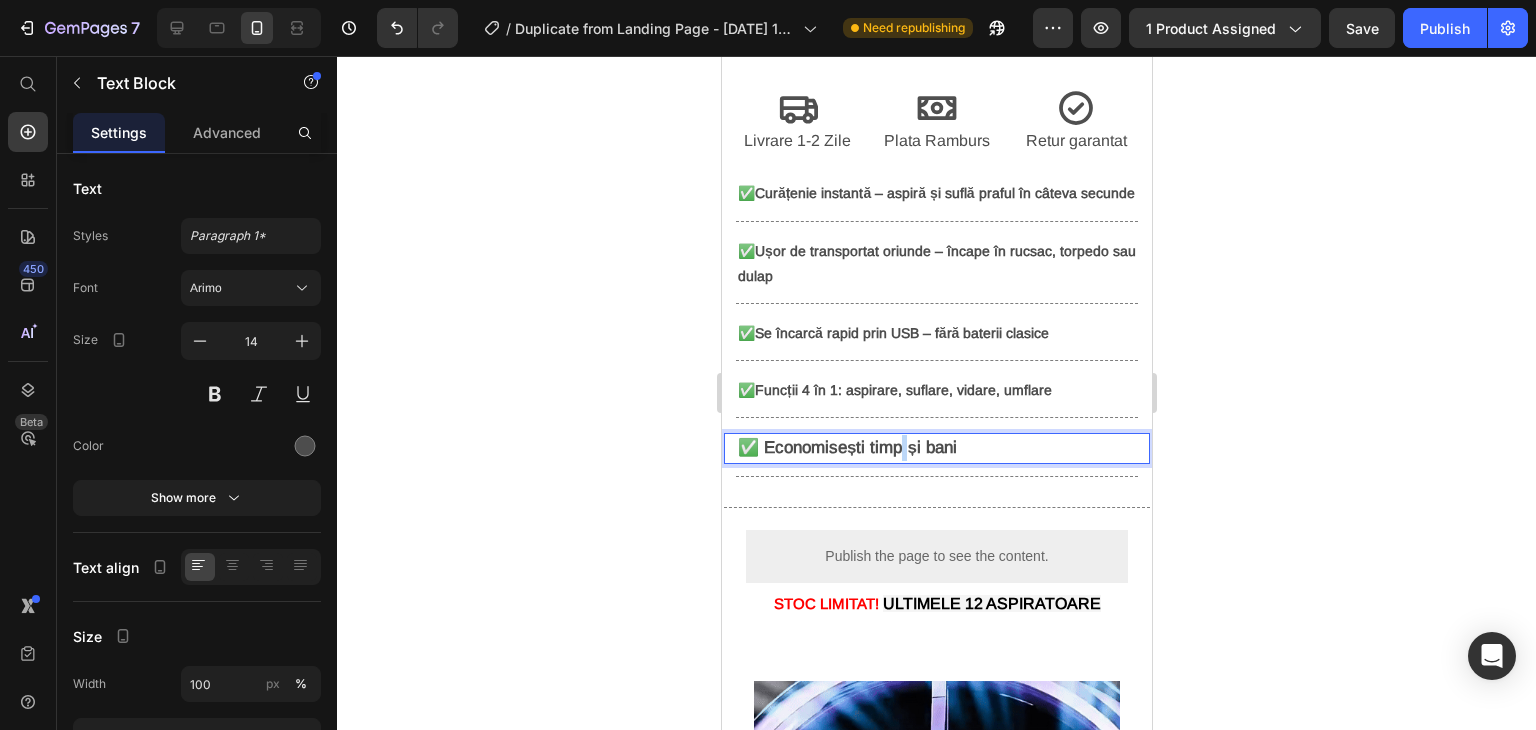 click on "✅ Economisești timp și bani" at bounding box center [846, 447] 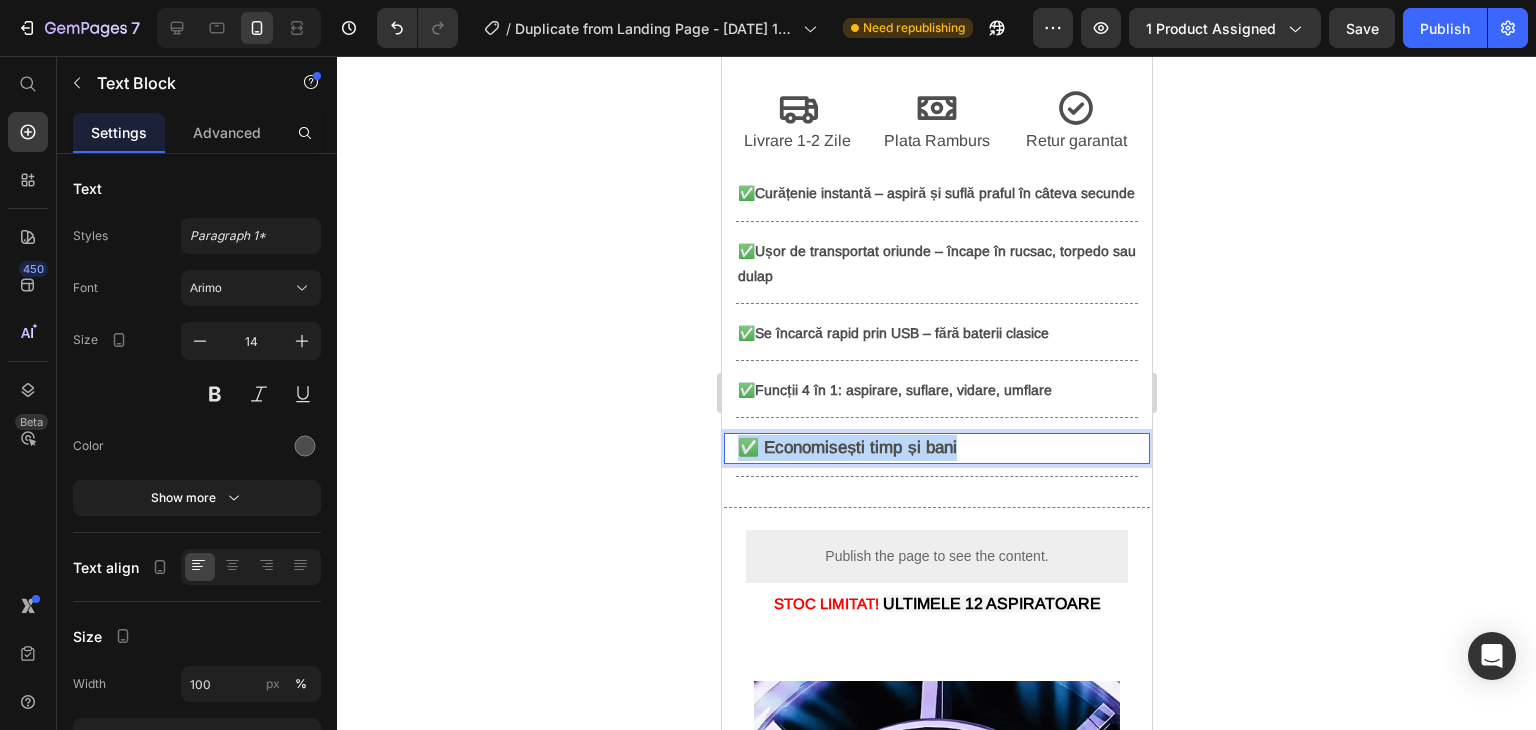 click on "✅ Economisești timp și bani" at bounding box center [846, 447] 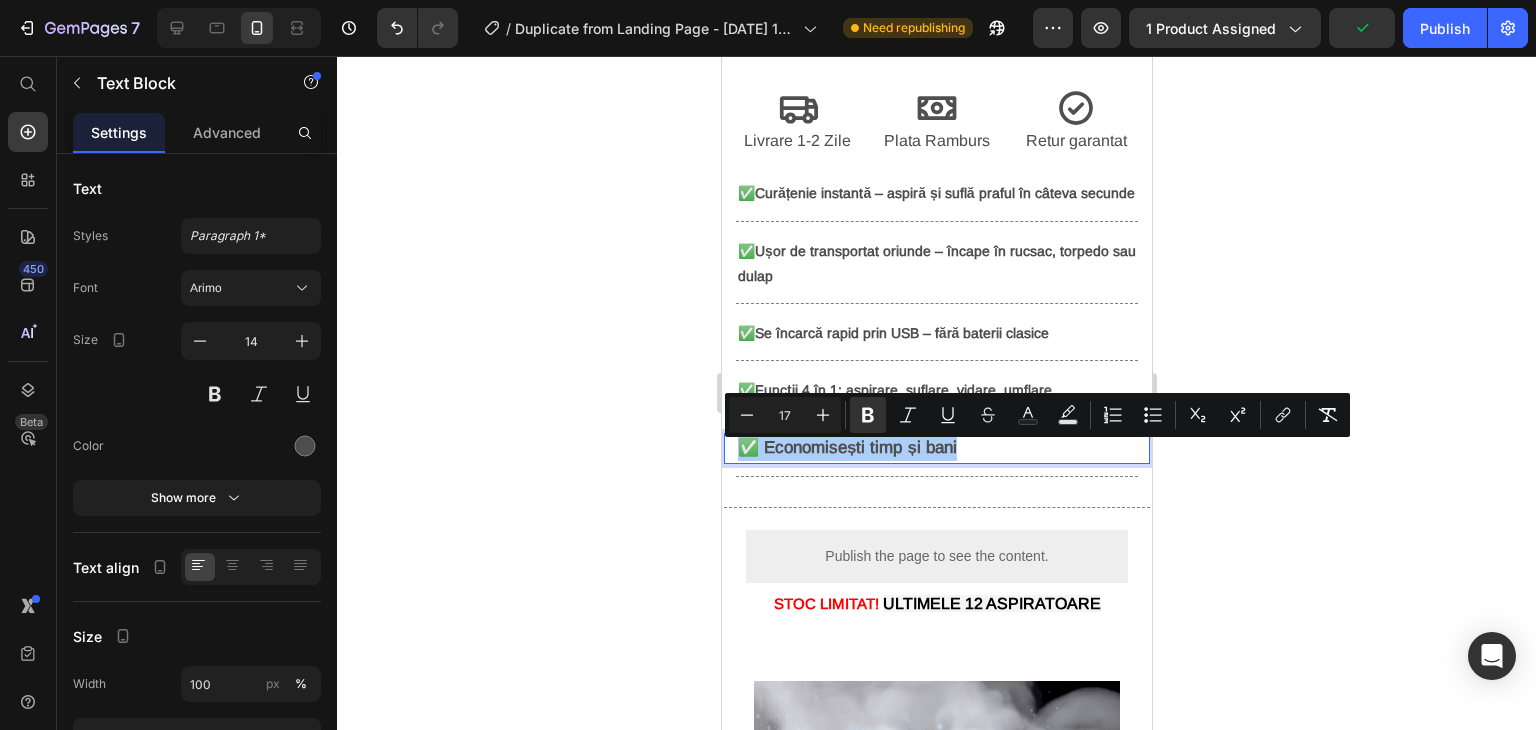 click 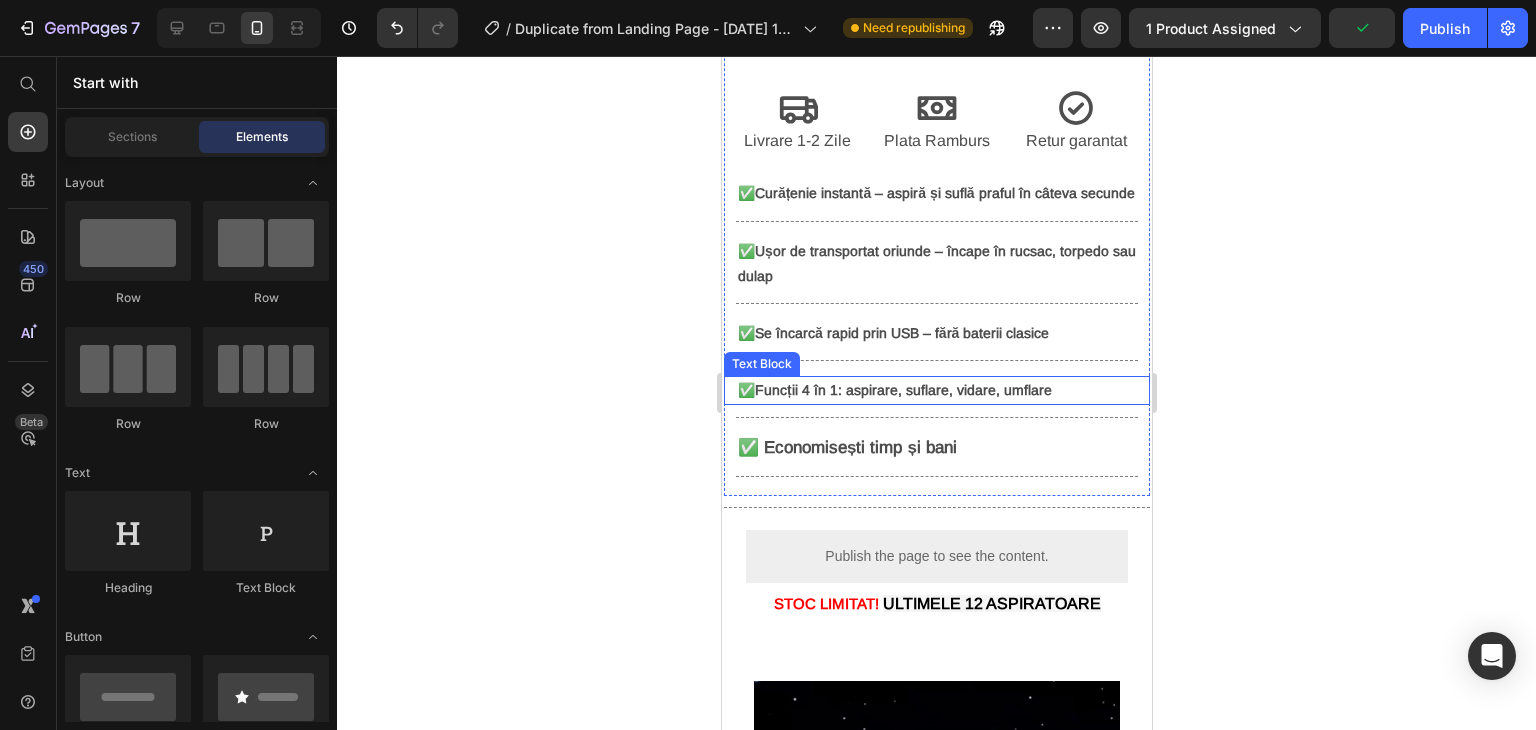 click on "Funcții 4 în 1: aspirare, suflare, vidare, umflare" at bounding box center [902, 390] 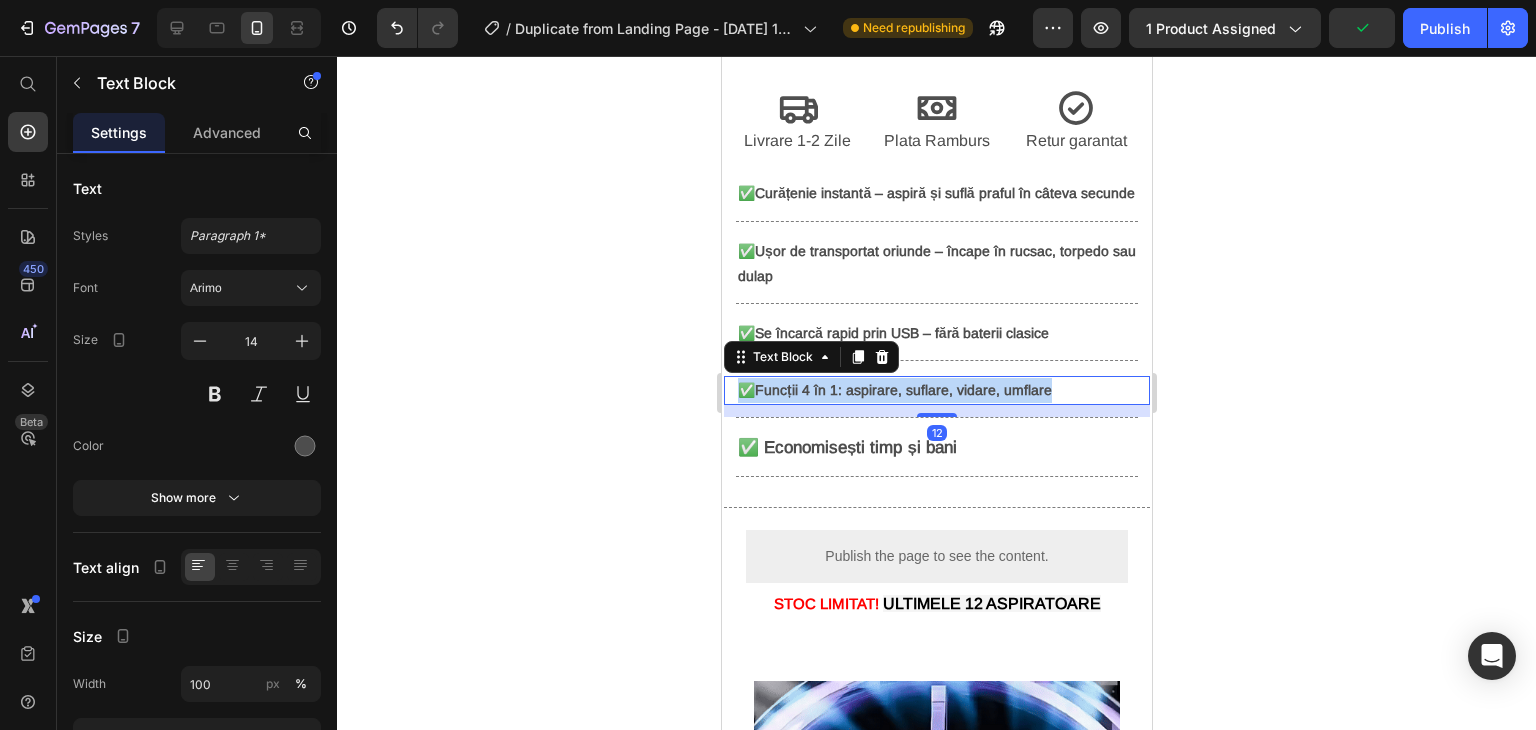 click on "Funcții 4 în 1: aspirare, suflare, vidare, umflare" at bounding box center (902, 390) 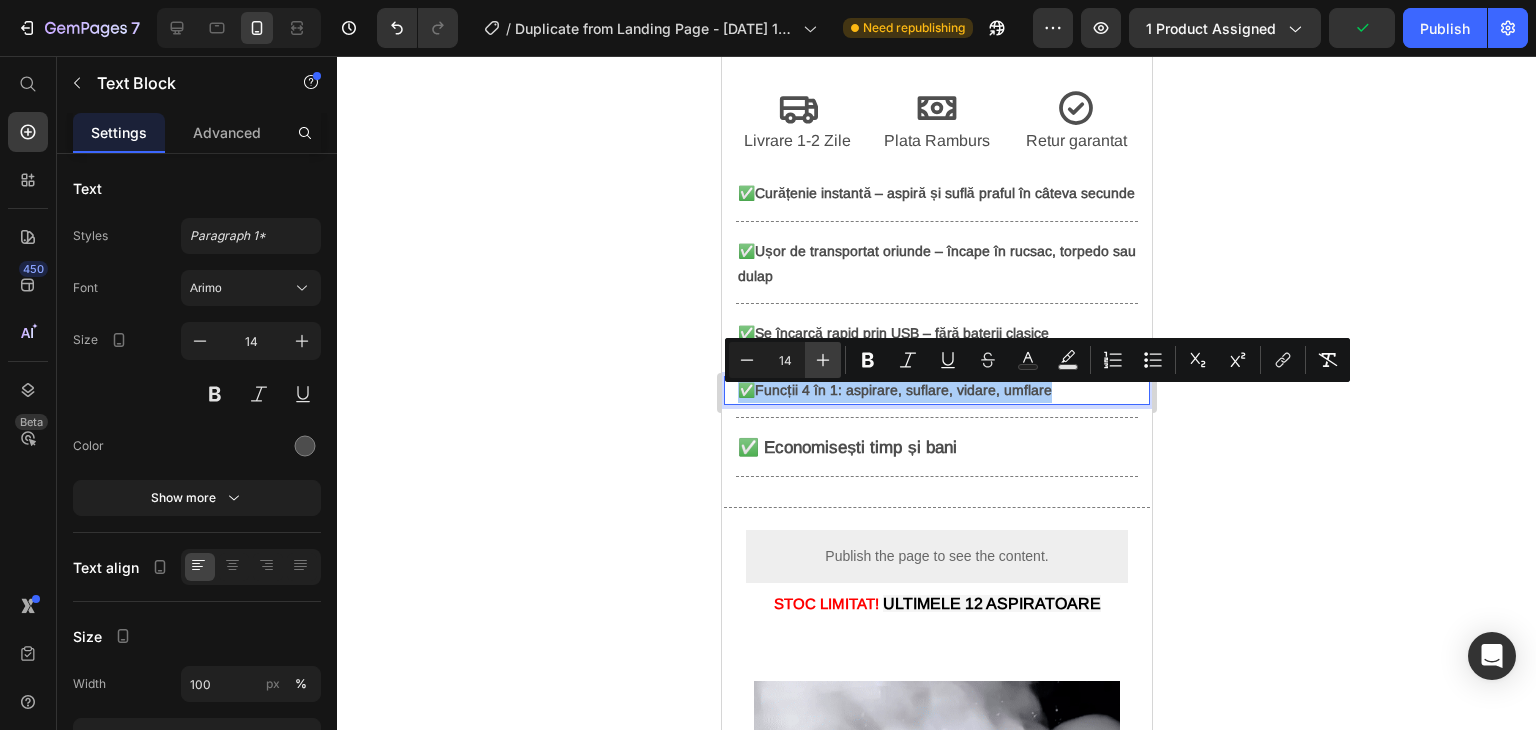 click 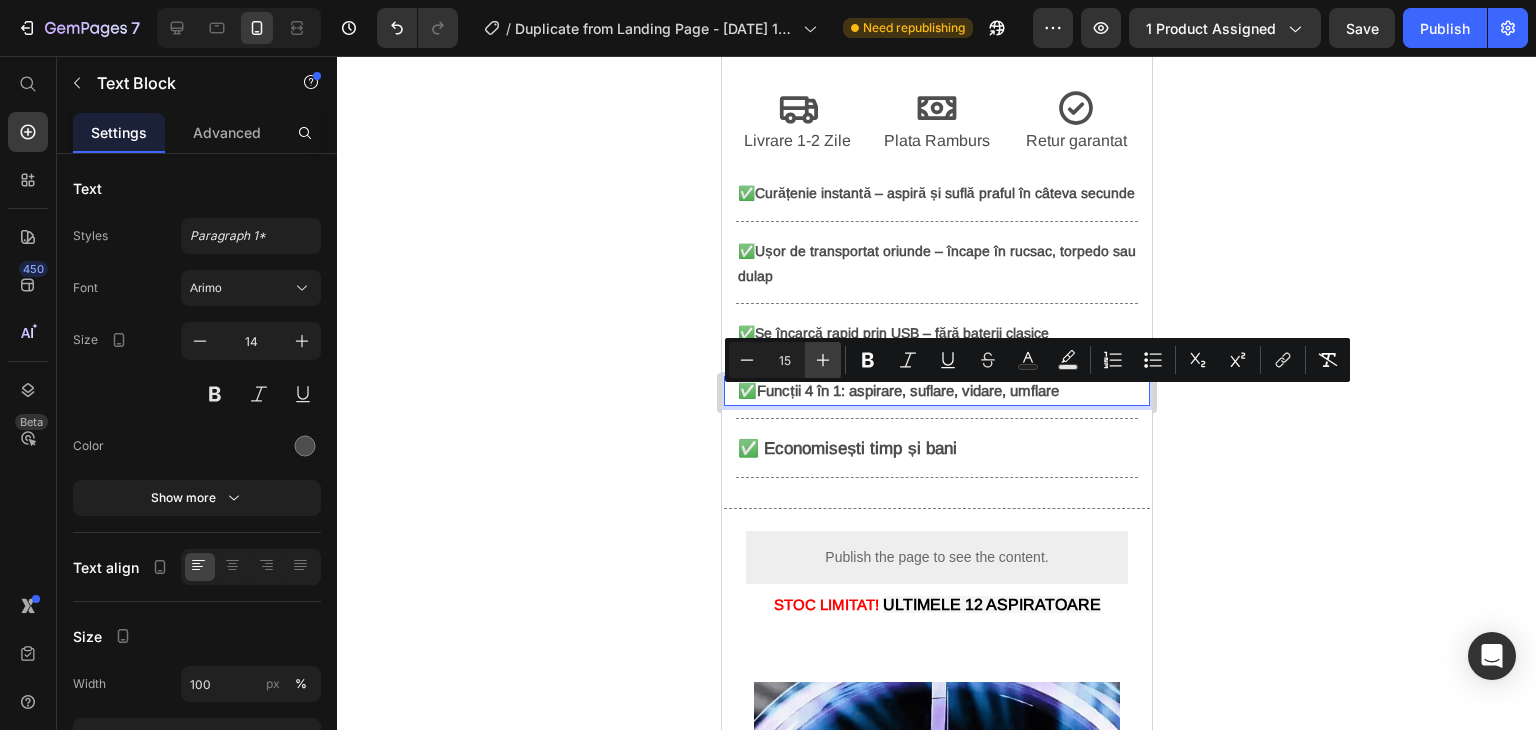 click 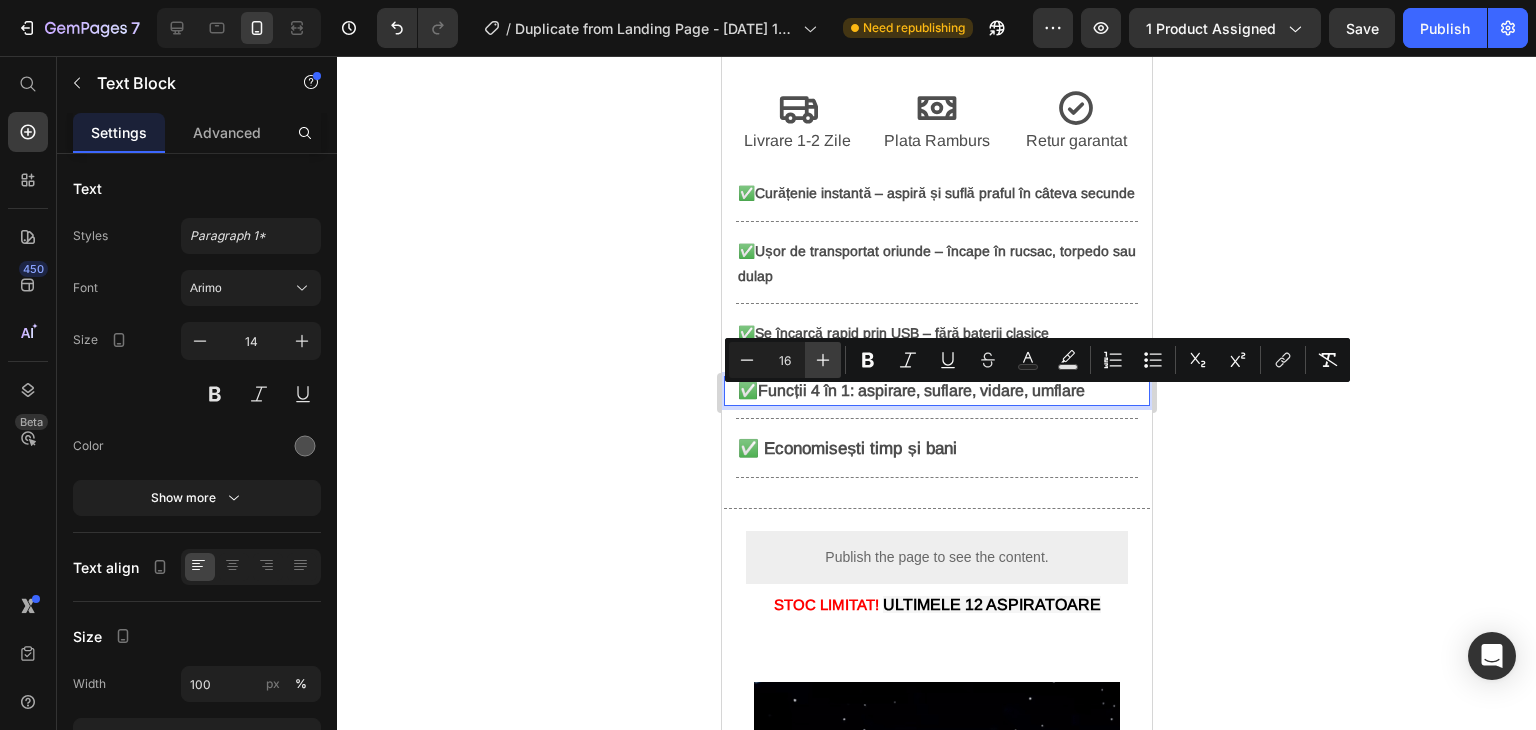 click 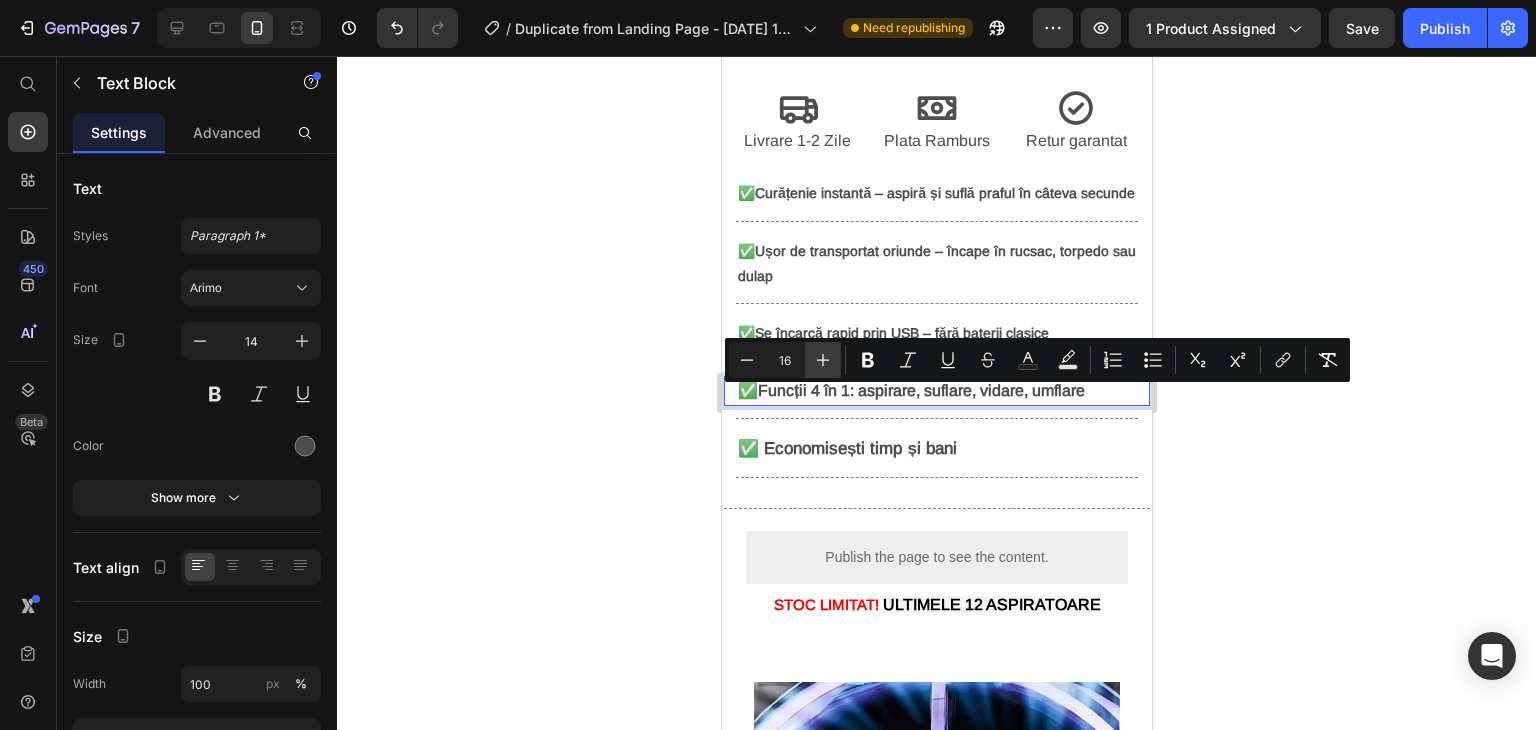 type on "17" 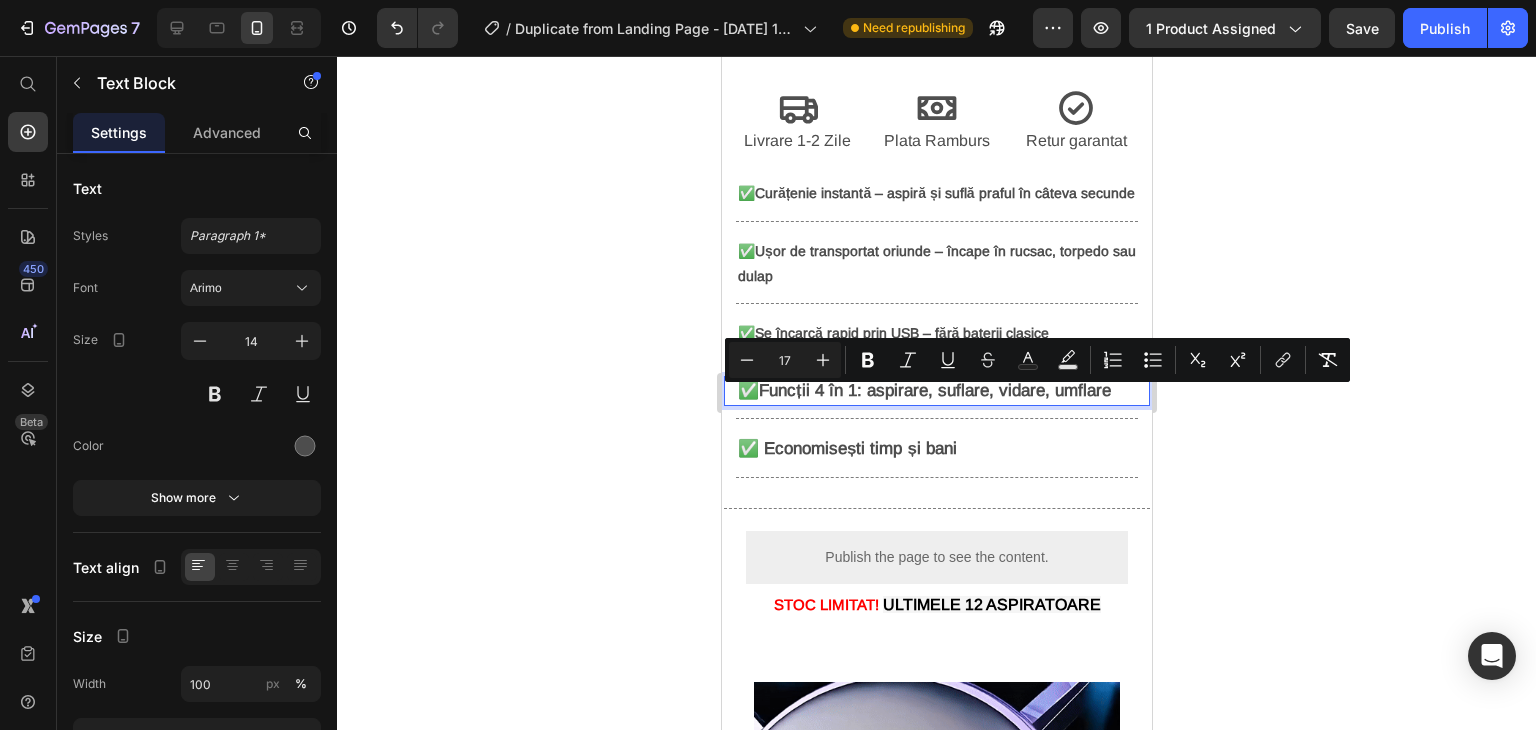 click 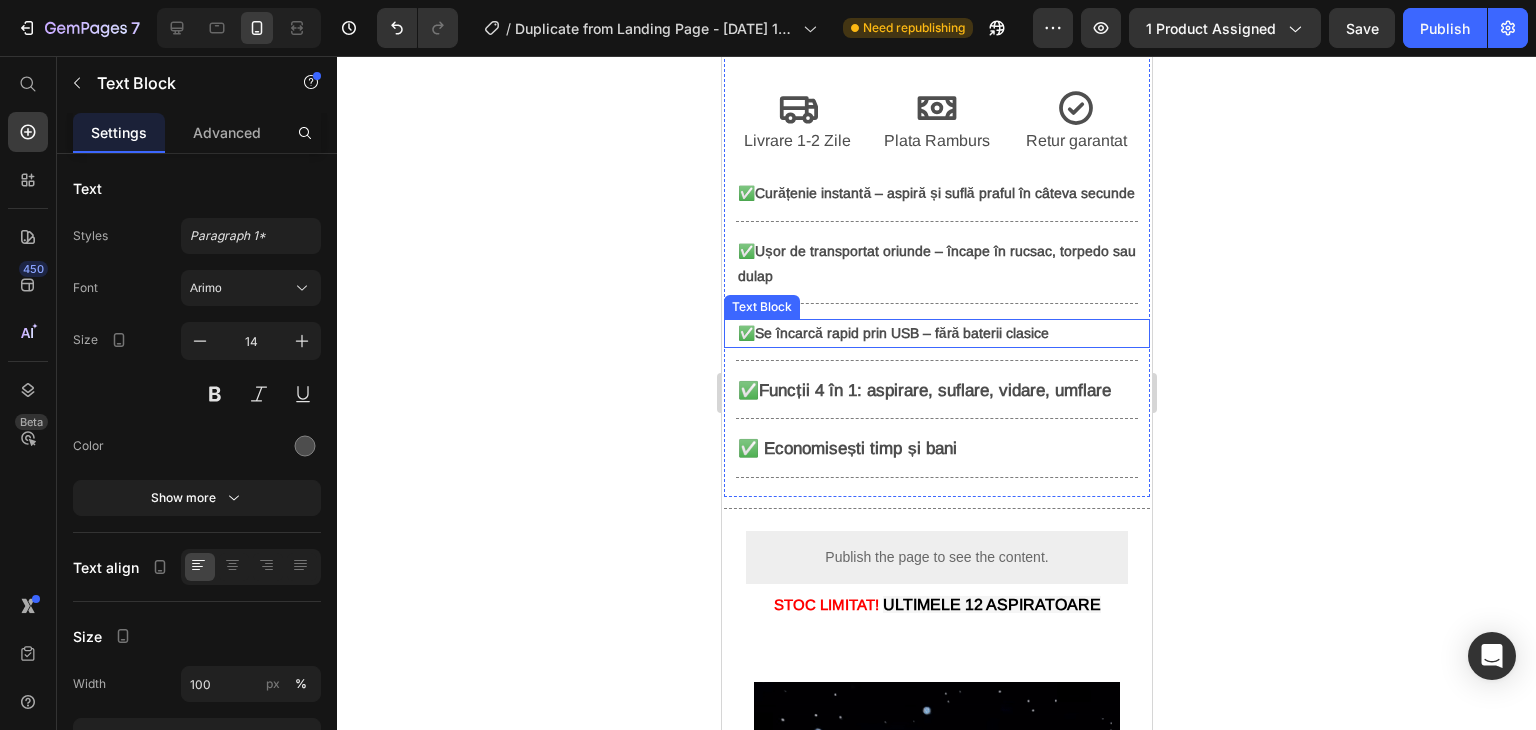 click on "Se încarcă rapid prin USB – fără baterii clasice" at bounding box center (901, 333) 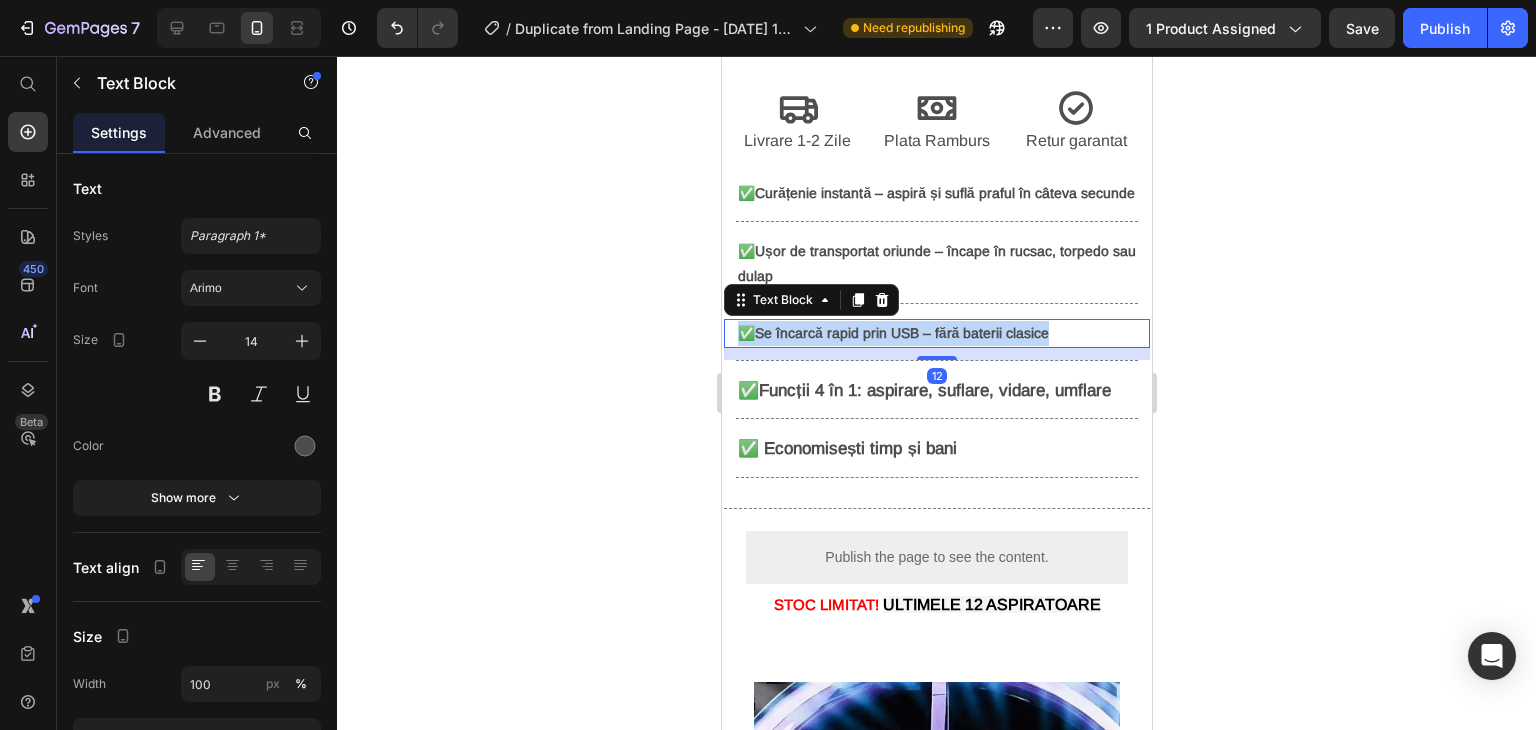 click on "Se încarcă rapid prin USB – fără baterii clasice" at bounding box center (901, 333) 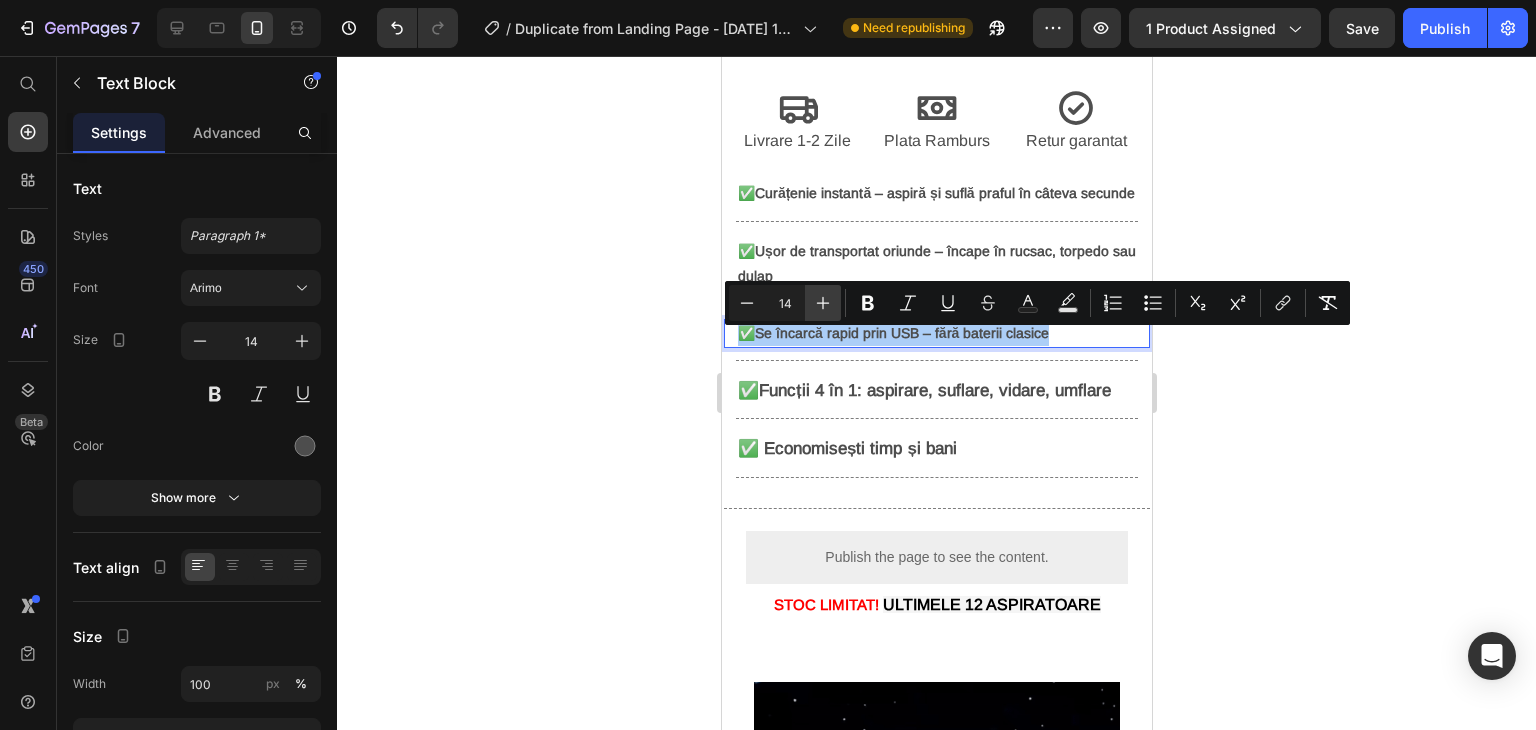 click 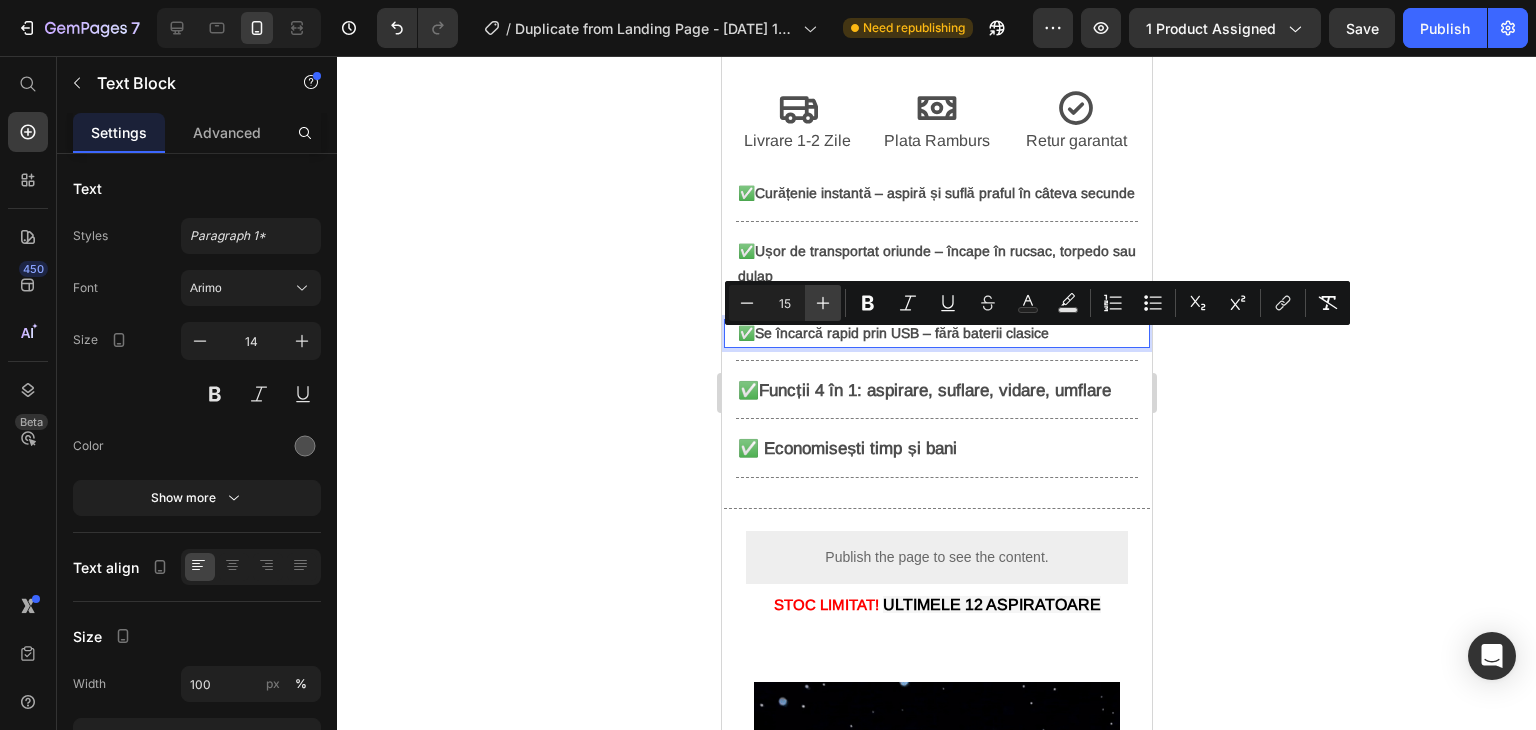 click 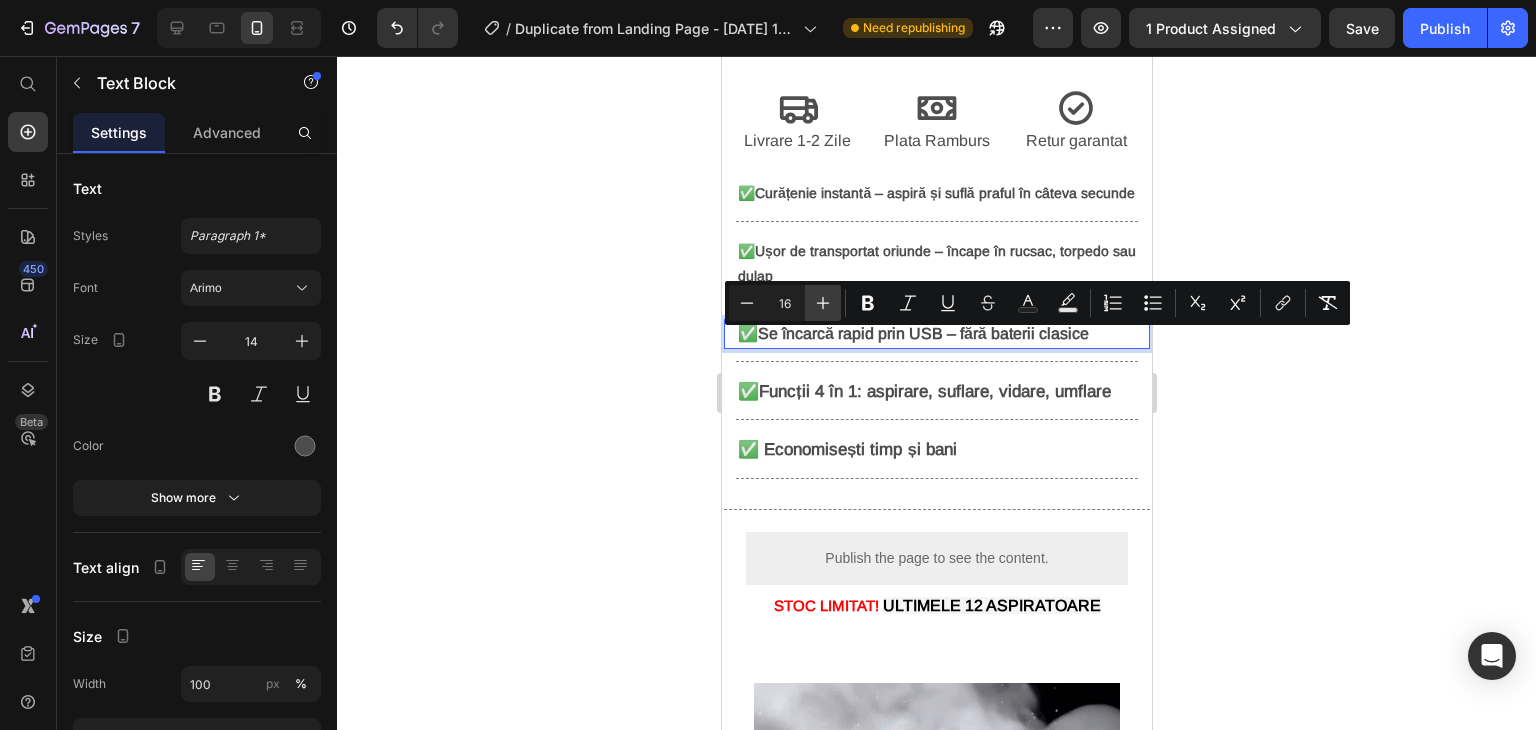 click 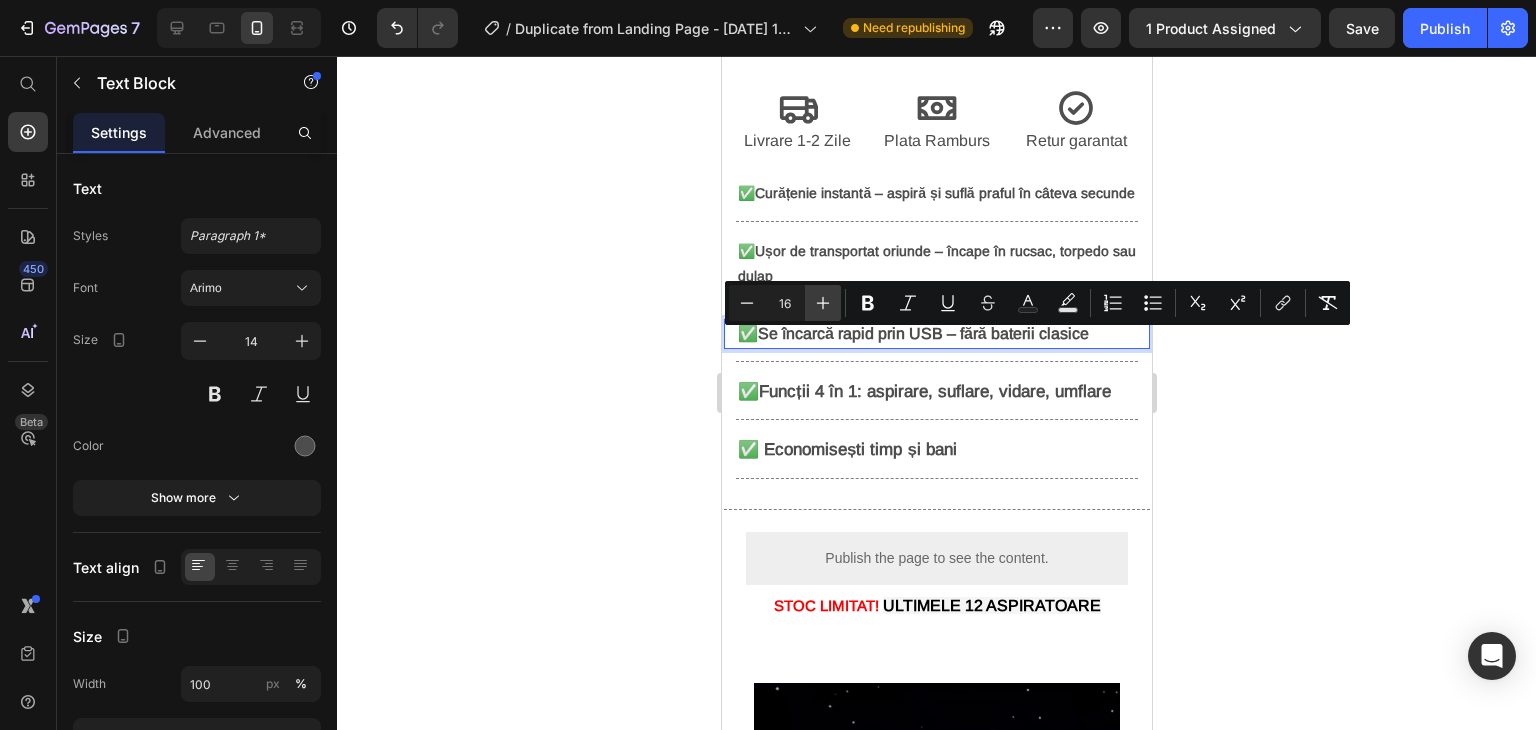 type on "17" 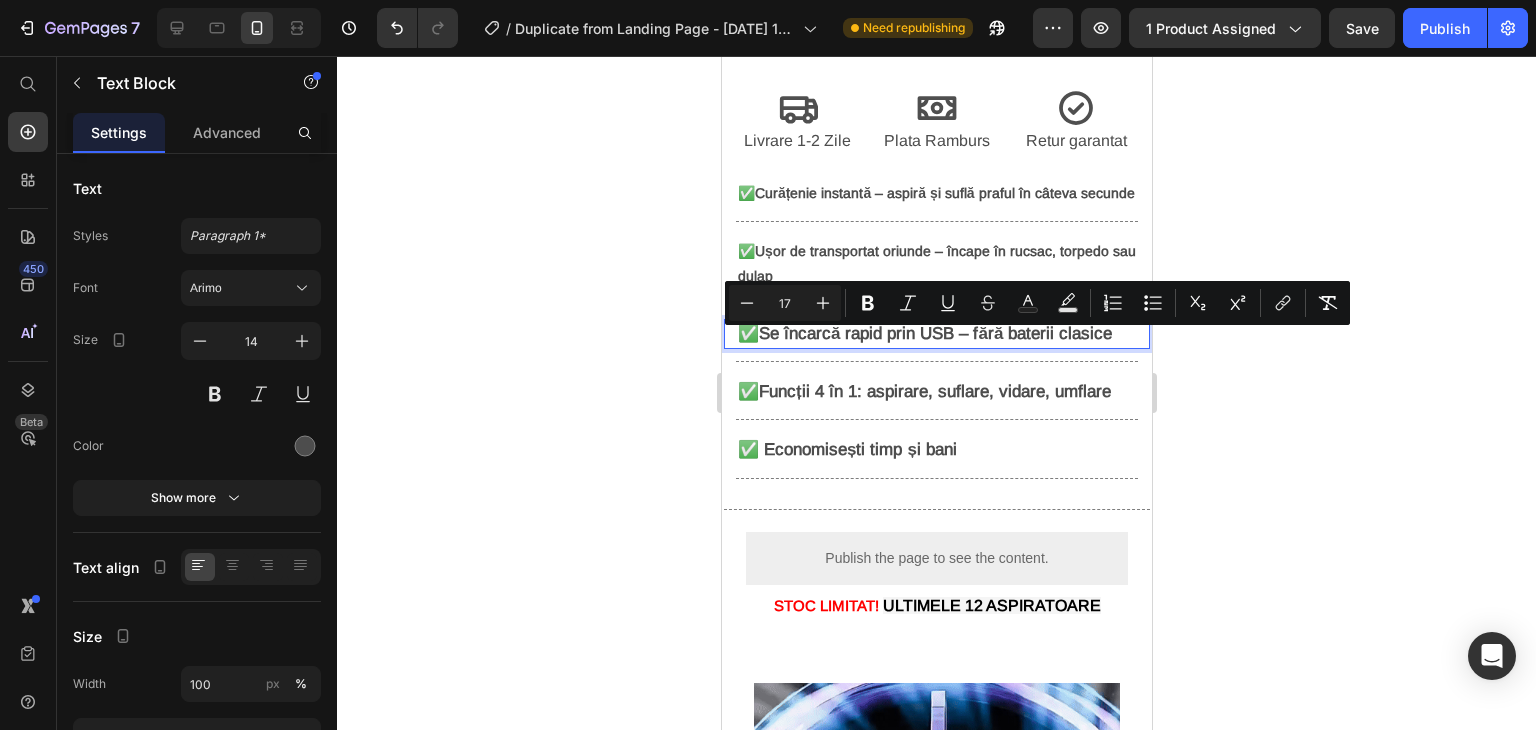 click 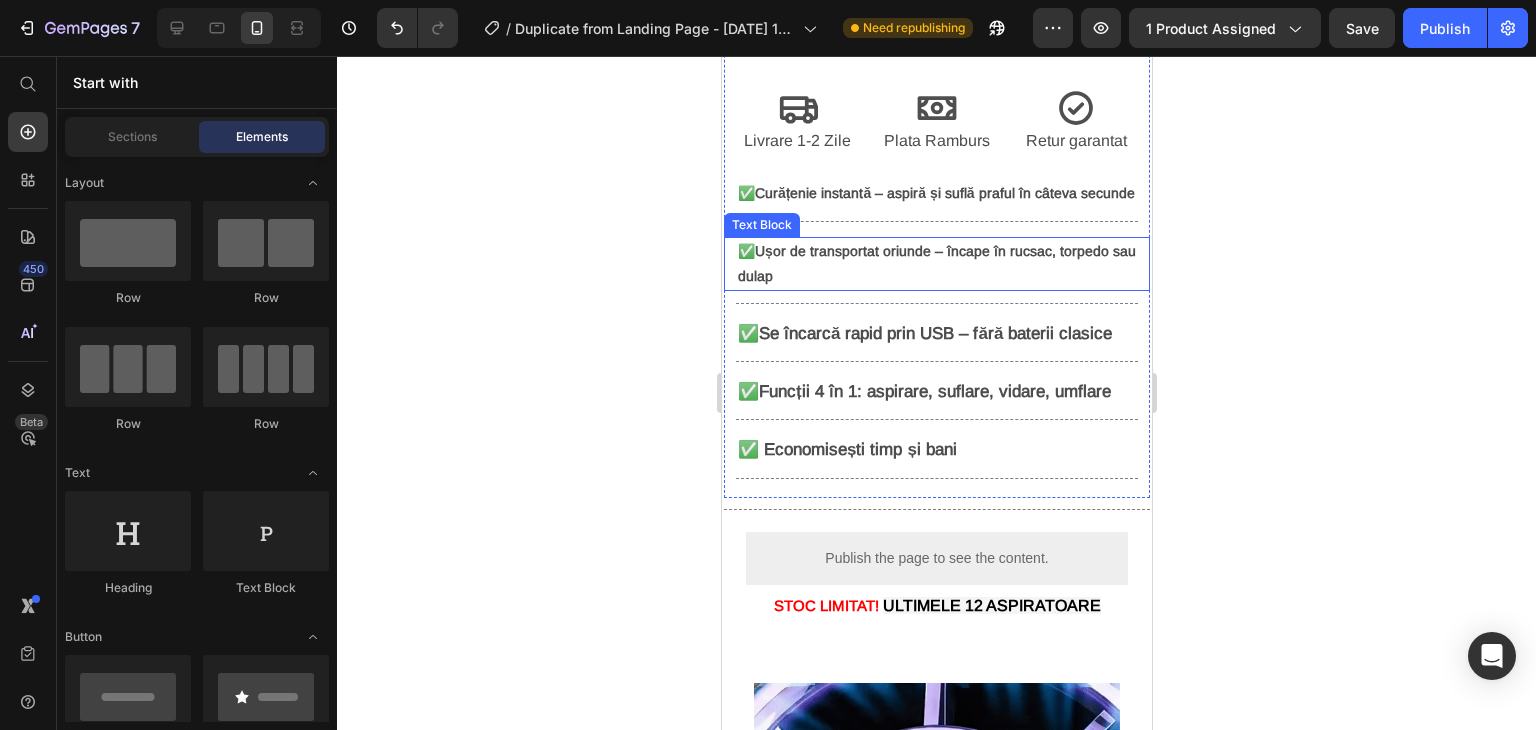 click on "✅  Ușor de transportat oriunde – încape în rucsac, torpedo sau dulap" at bounding box center (936, 264) 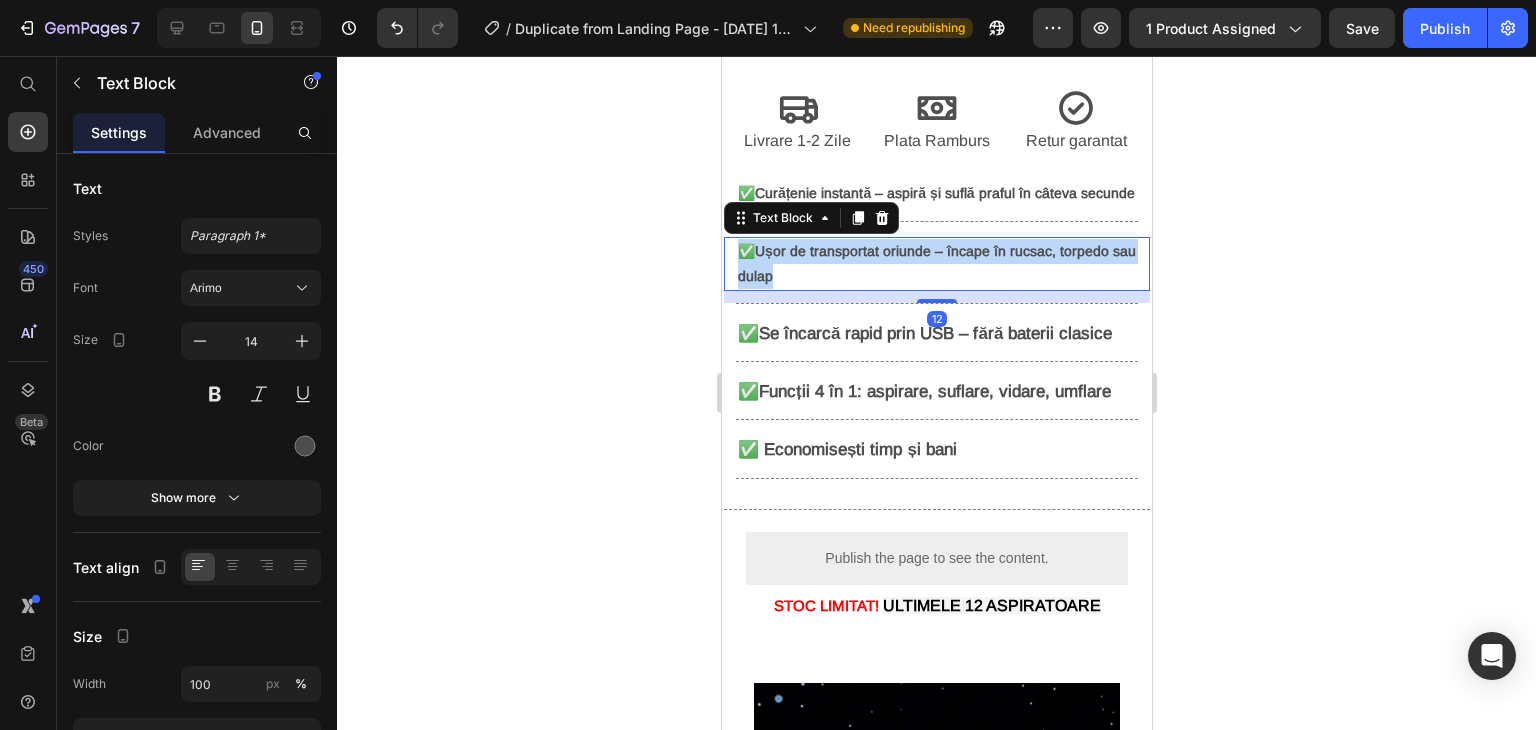 click on "✅  Ușor de transportat oriunde – încape în rucsac, torpedo sau dulap" at bounding box center [936, 264] 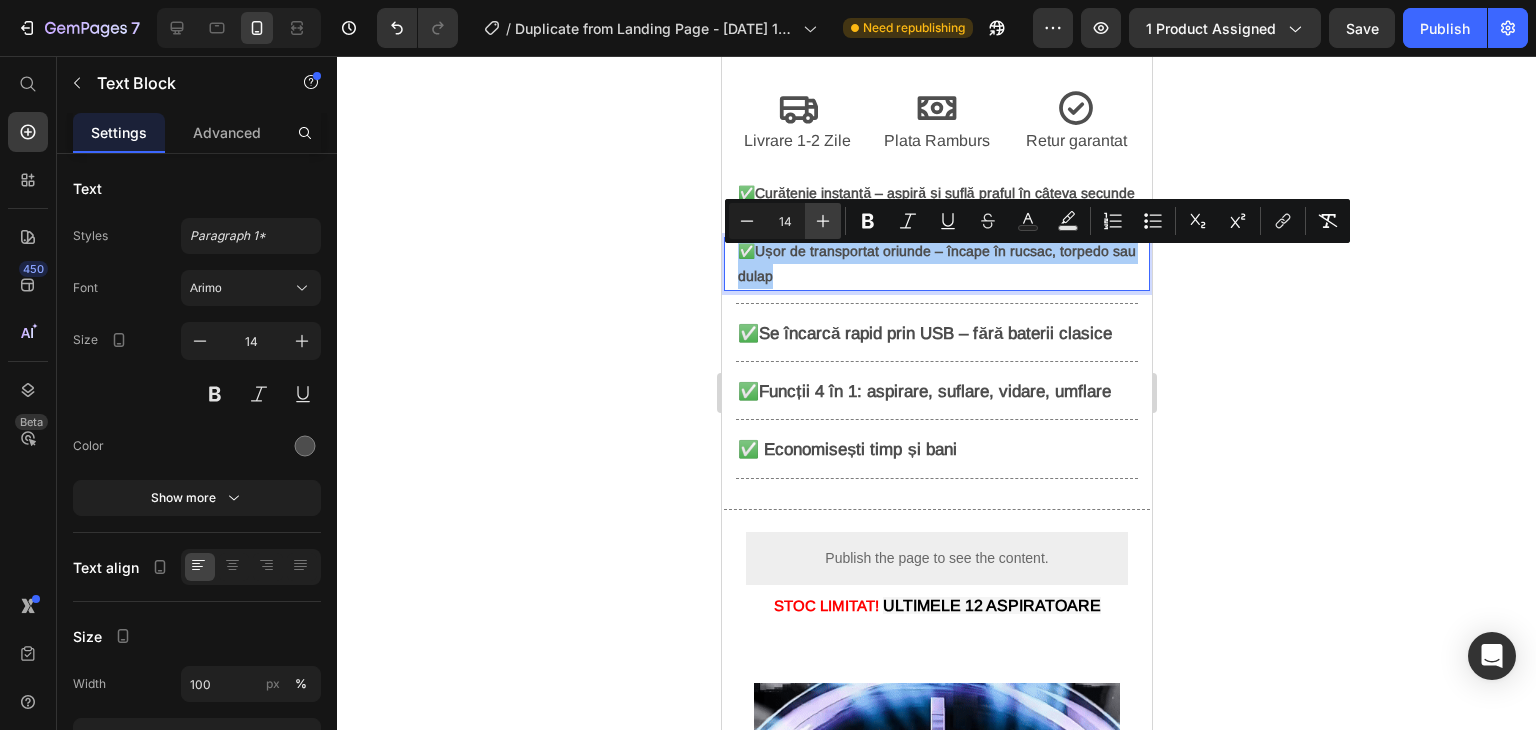 click 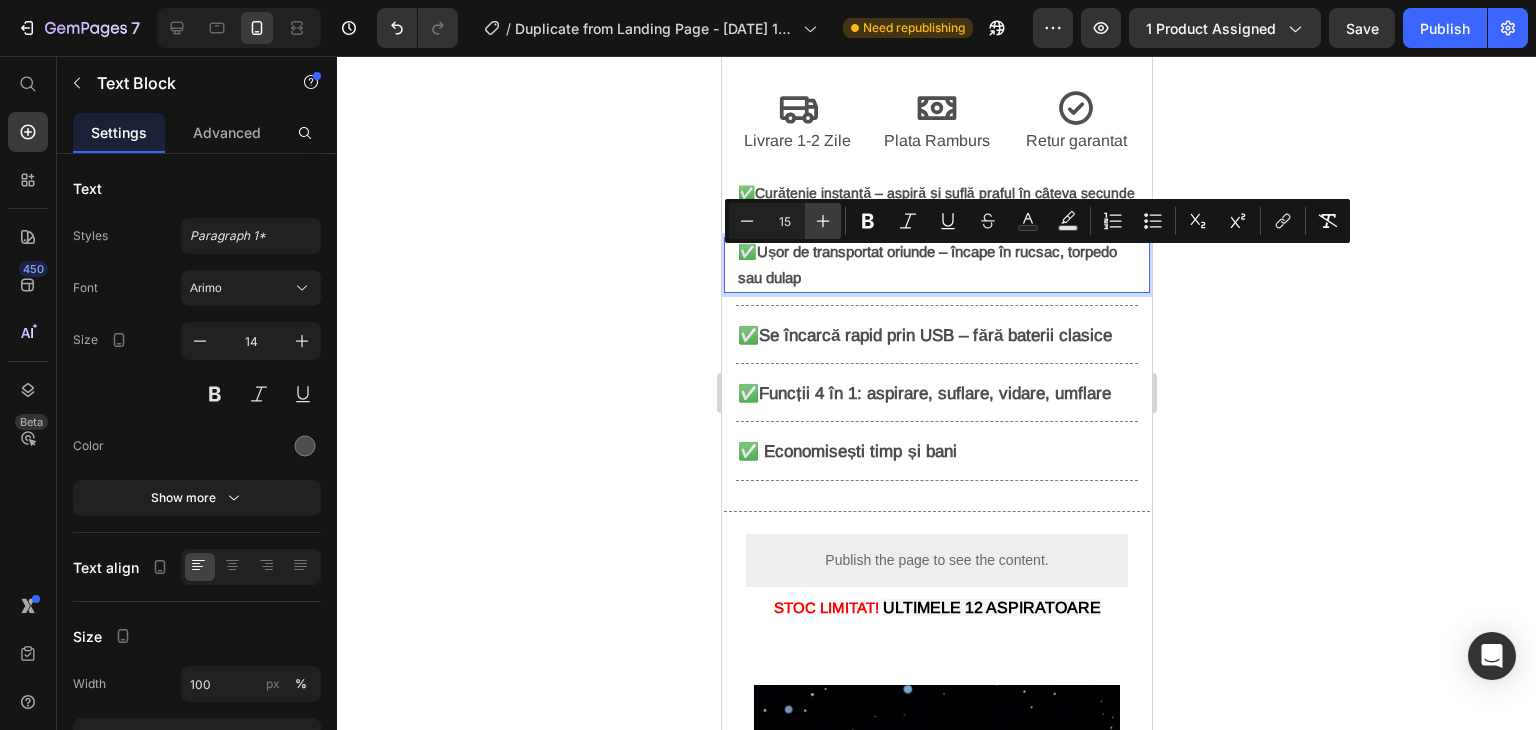 click 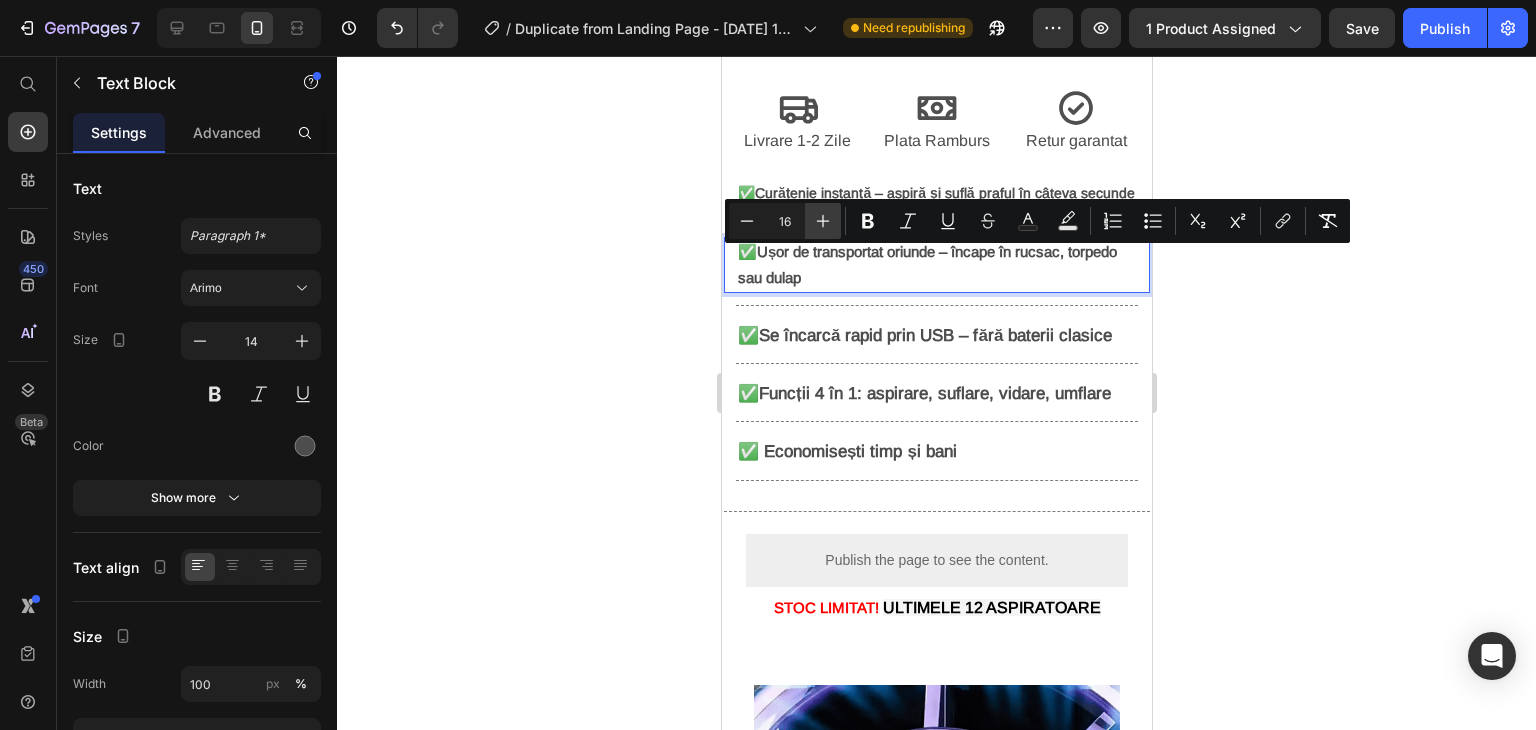 click 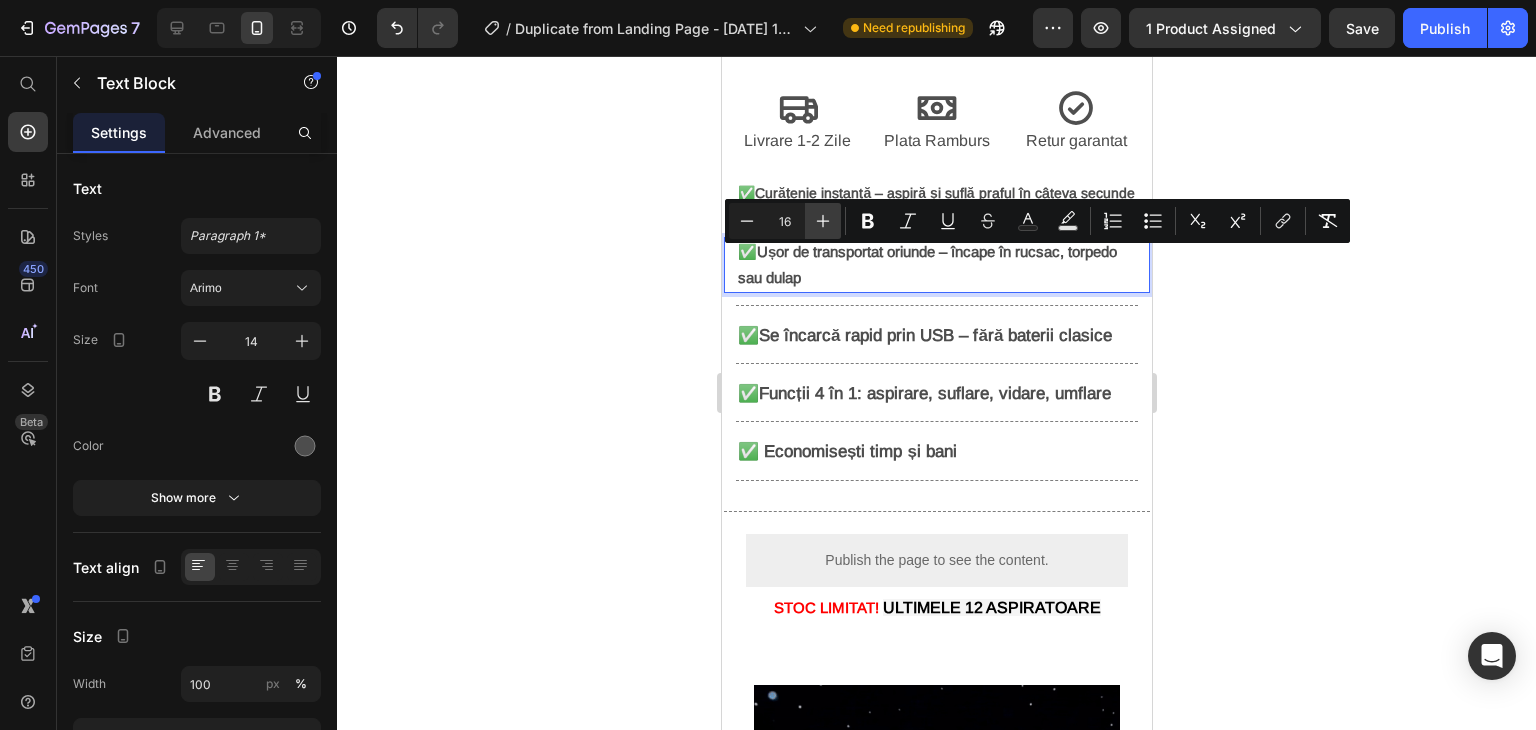type on "17" 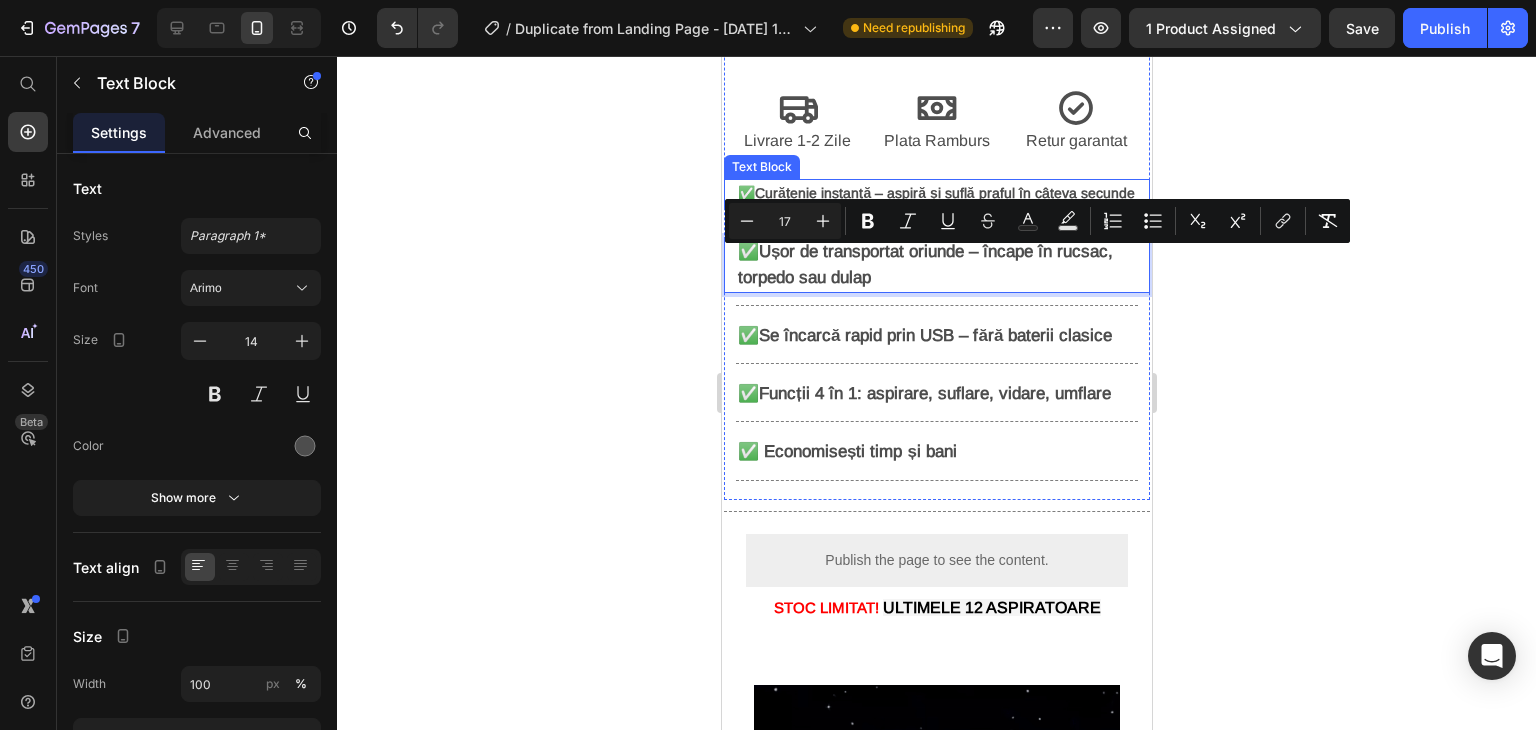 click on "Curățenie instantă – aspiră și suflă praful în câteva secunde" at bounding box center [944, 193] 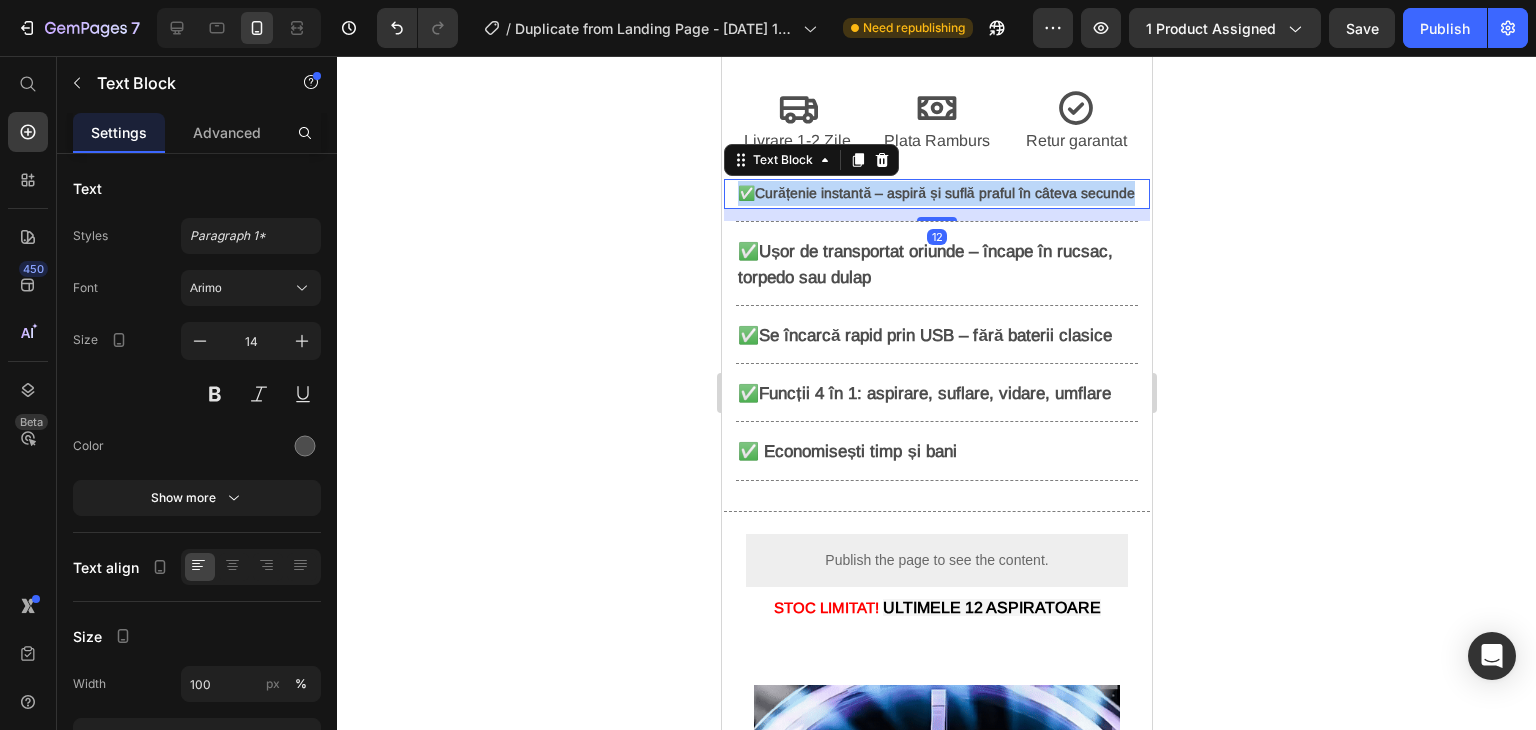 click on "Curățenie instantă – aspiră și suflă praful în câteva secunde" at bounding box center [944, 193] 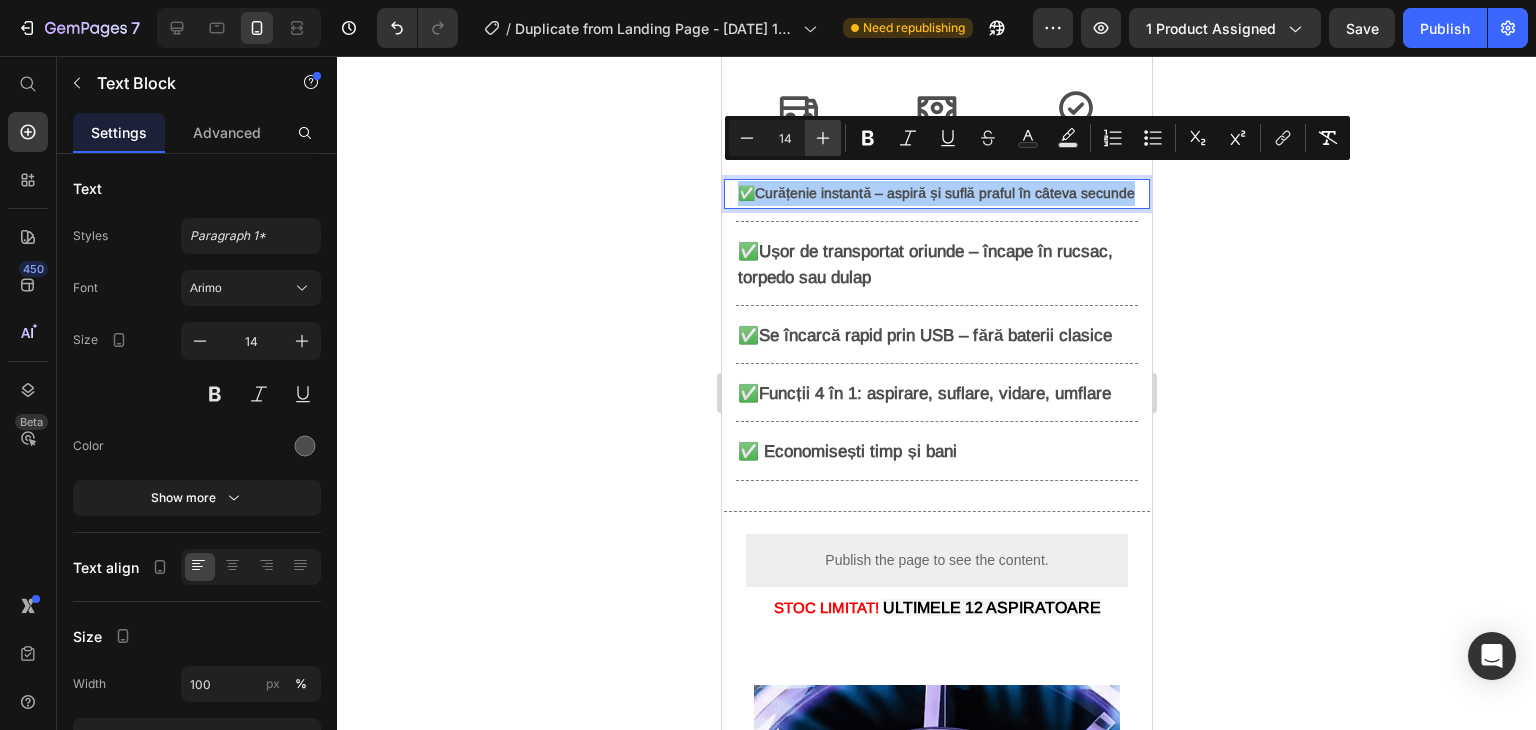 click 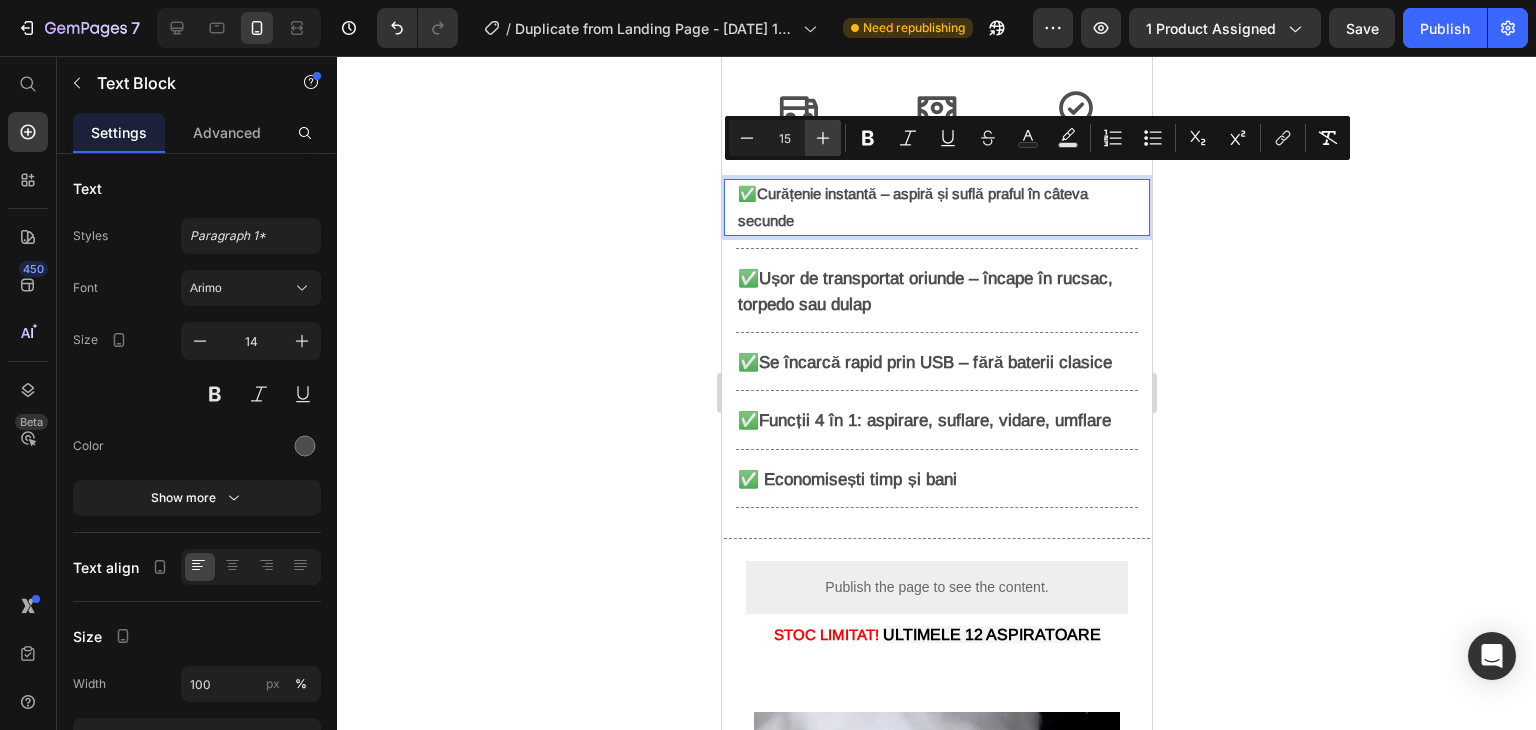 click 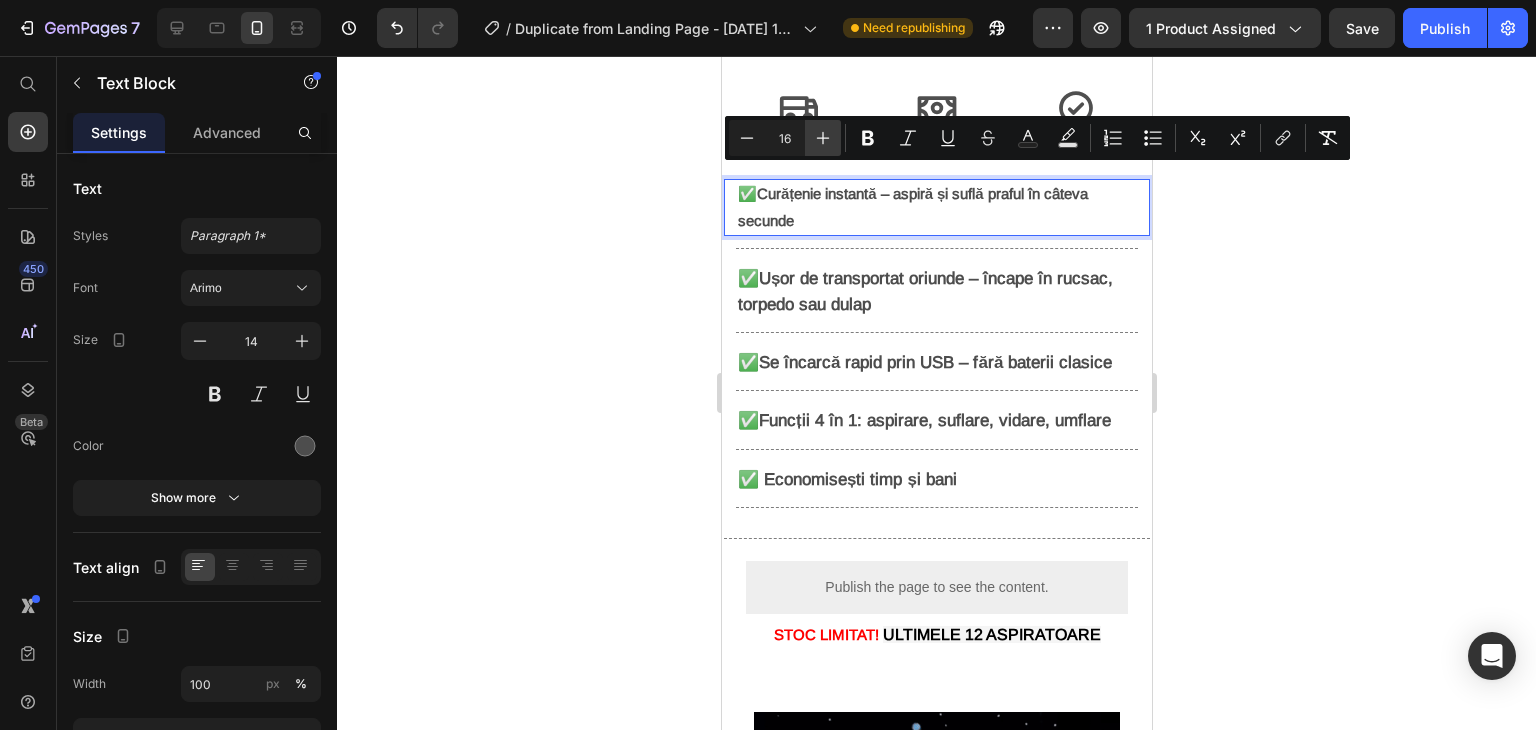 click 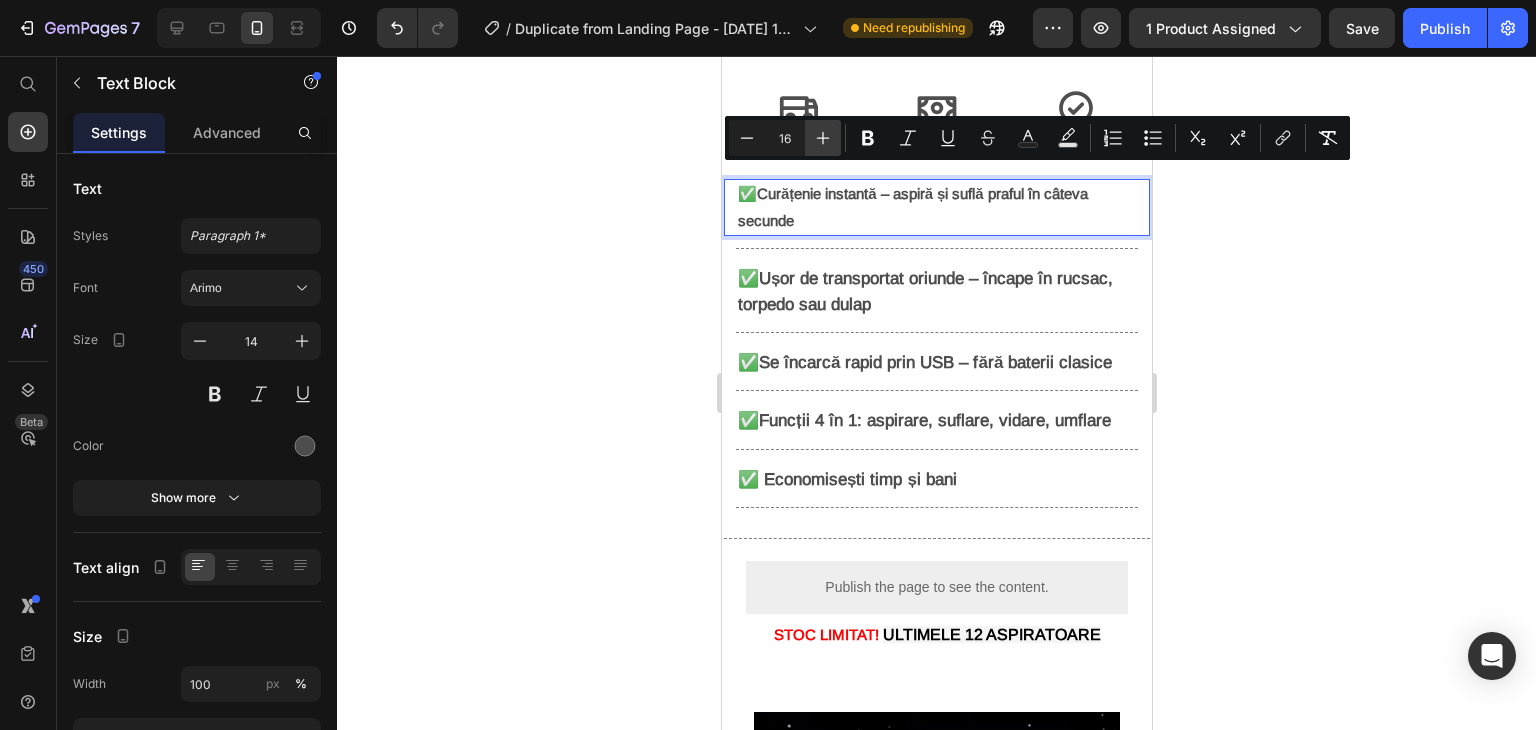 type on "17" 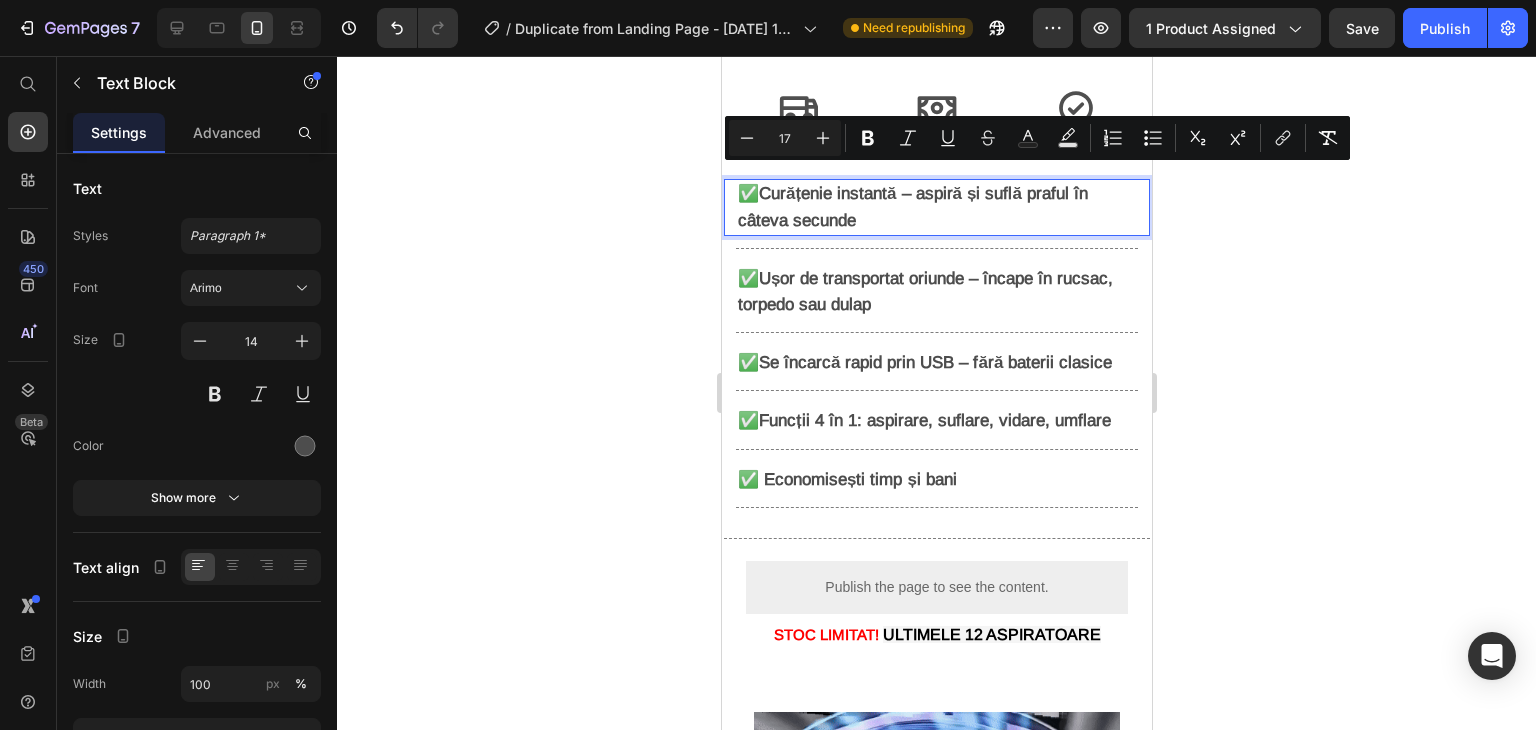 click 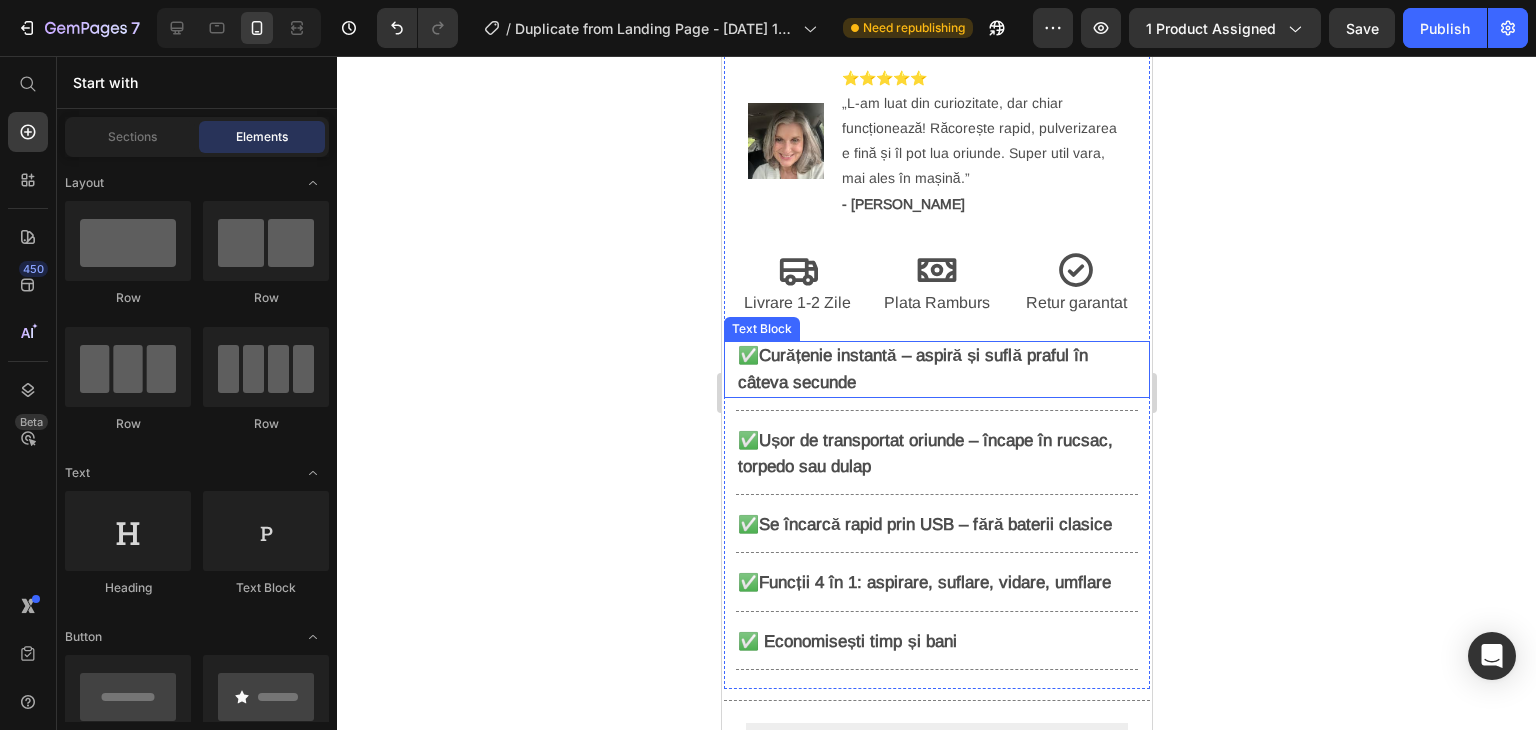 scroll, scrollTop: 928, scrollLeft: 0, axis: vertical 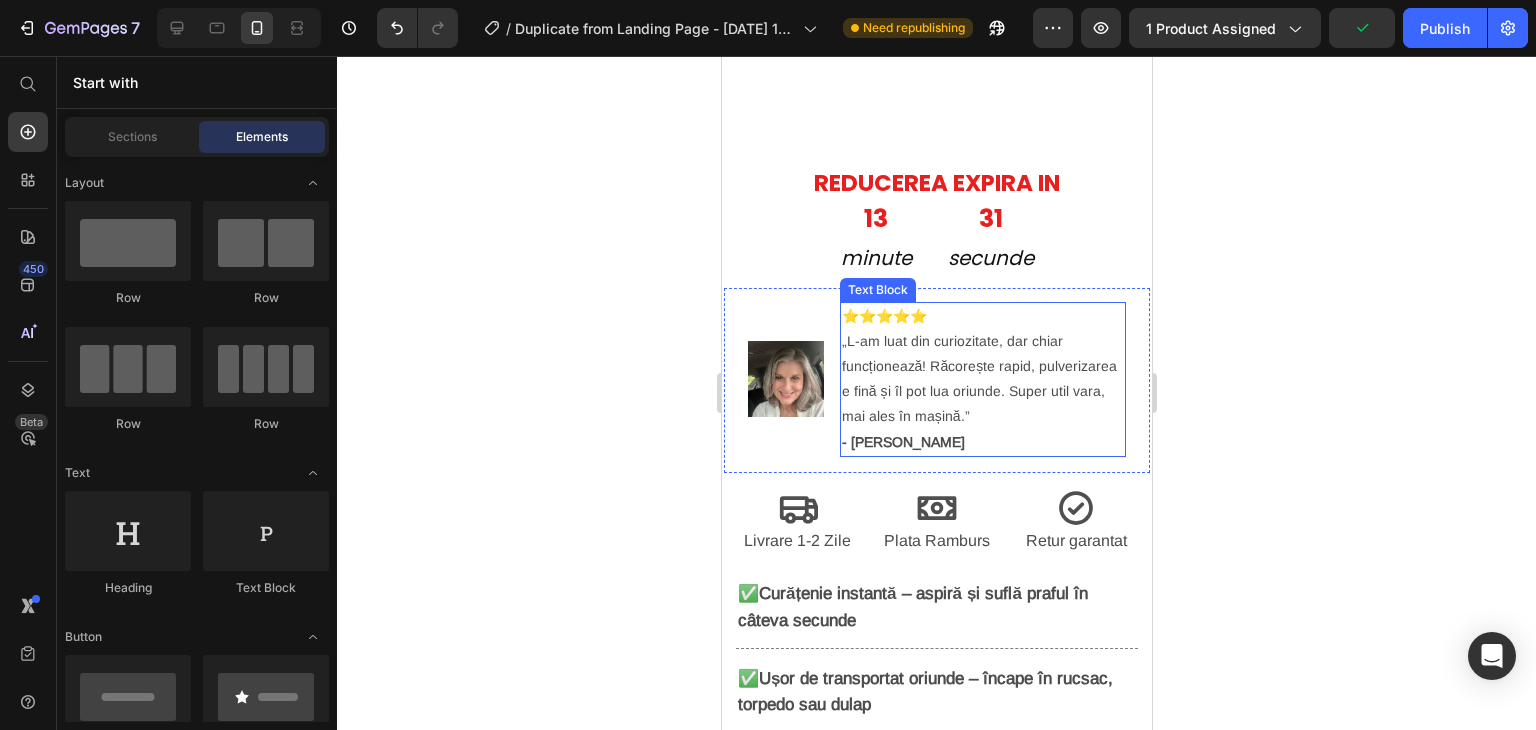 click on "⭐⭐⭐⭐⭐ „L-am luat din curiozitate, dar chiar funcționează! Răcorește rapid, pulverizarea e fină și îl pot lua oriunde. Super util vara, mai ales în mașină.” - [PERSON_NAME]" at bounding box center (982, 379) 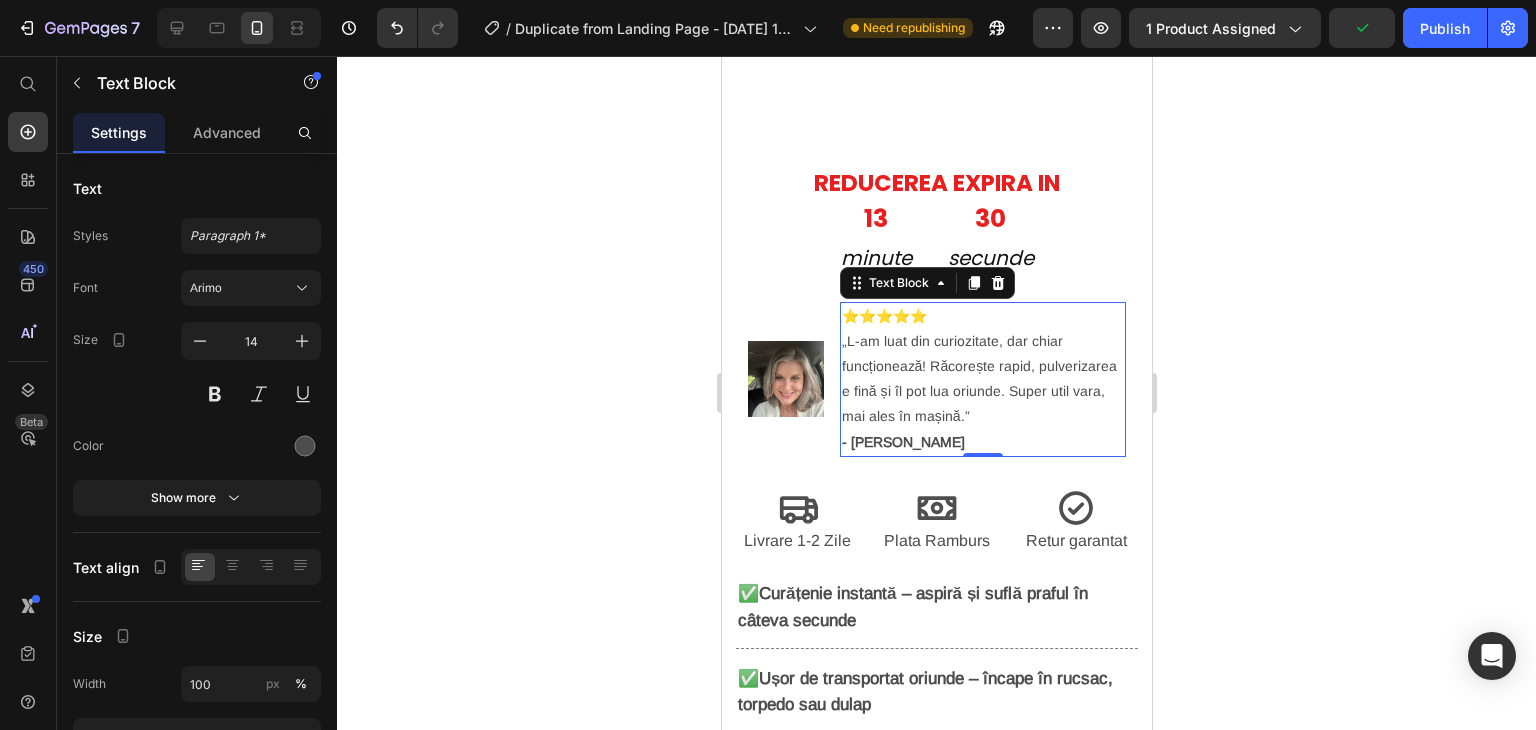 click on "⭐⭐⭐⭐⭐ „L-am luat din curiozitate, dar chiar funcționează! Răcorește rapid, pulverizarea e fină și îl pot lua oriunde. Super util vara, mai ales în mașină.” - [PERSON_NAME]" at bounding box center [982, 379] 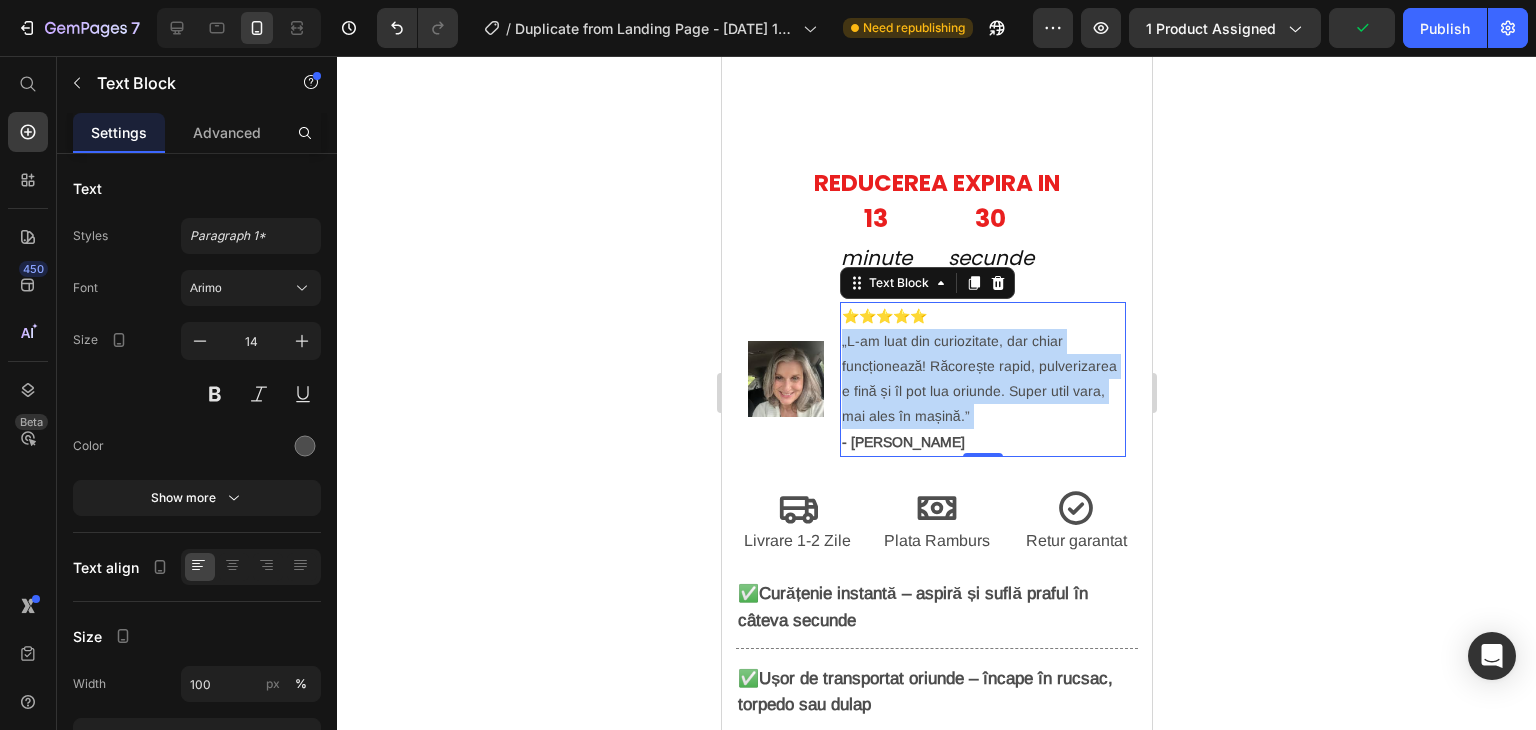 click on "⭐⭐⭐⭐⭐ „L-am luat din curiozitate, dar chiar funcționează! Răcorește rapid, pulverizarea e fină și îl pot lua oriunde. Super util vara, mai ales în mașină.” - [PERSON_NAME]" at bounding box center [982, 379] 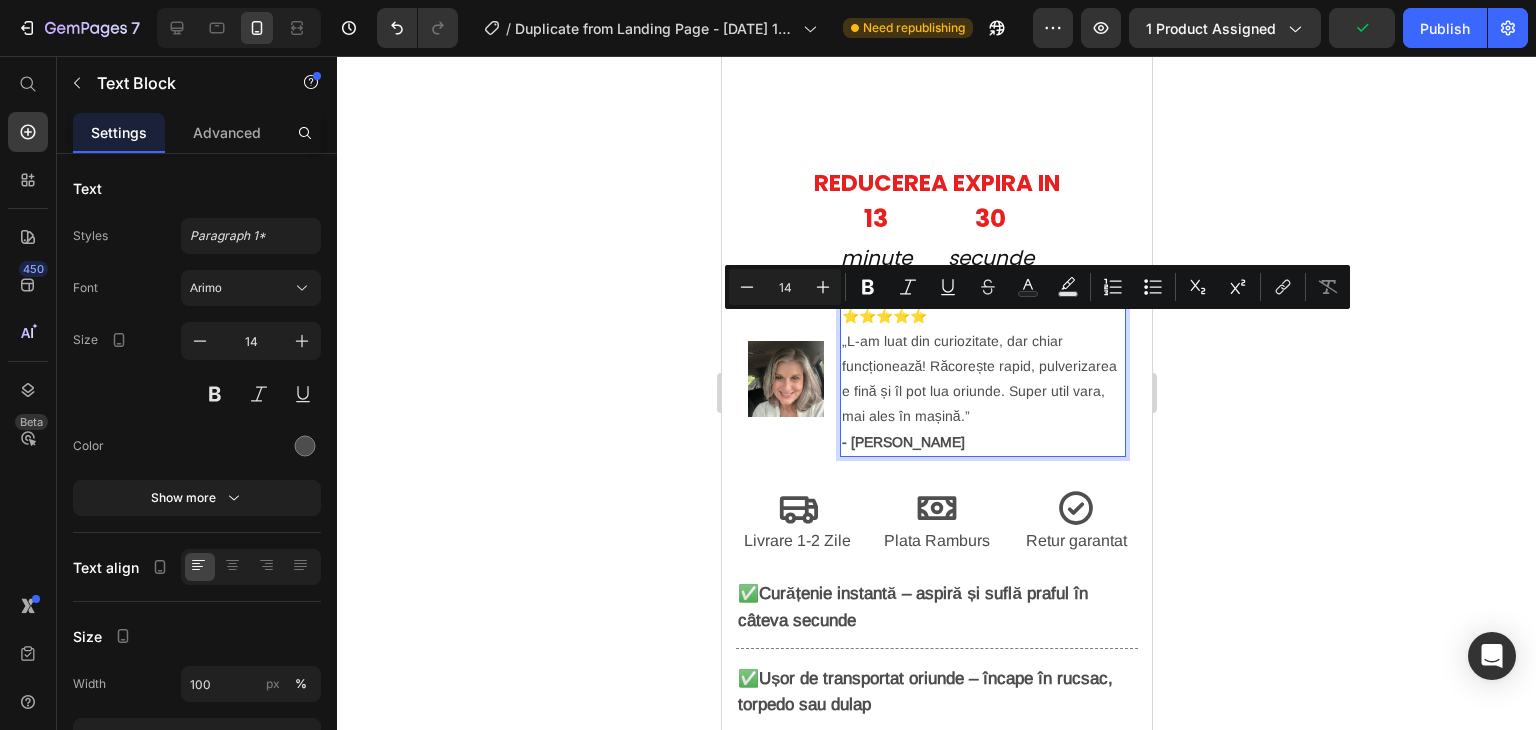click on "⭐⭐⭐⭐⭐ „L-am luat din curiozitate, dar chiar funcționează! Răcorește rapid, pulverizarea e fină și îl pot lua oriunde. Super util vara, mai ales în mașină.” - [PERSON_NAME]" at bounding box center (982, 379) 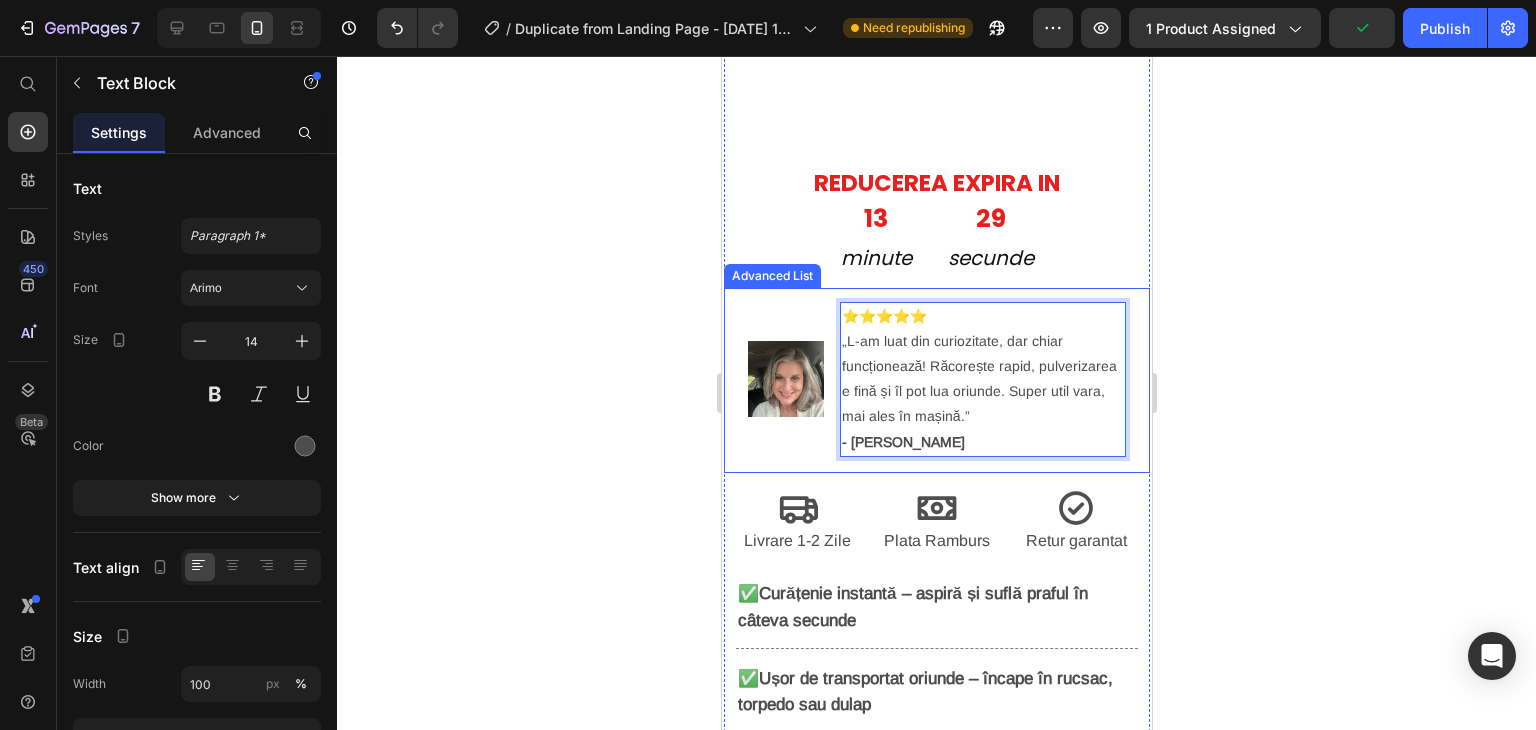 drag, startPoint x: 958, startPoint y: 425, endPoint x: 804, endPoint y: 307, distance: 194.01031 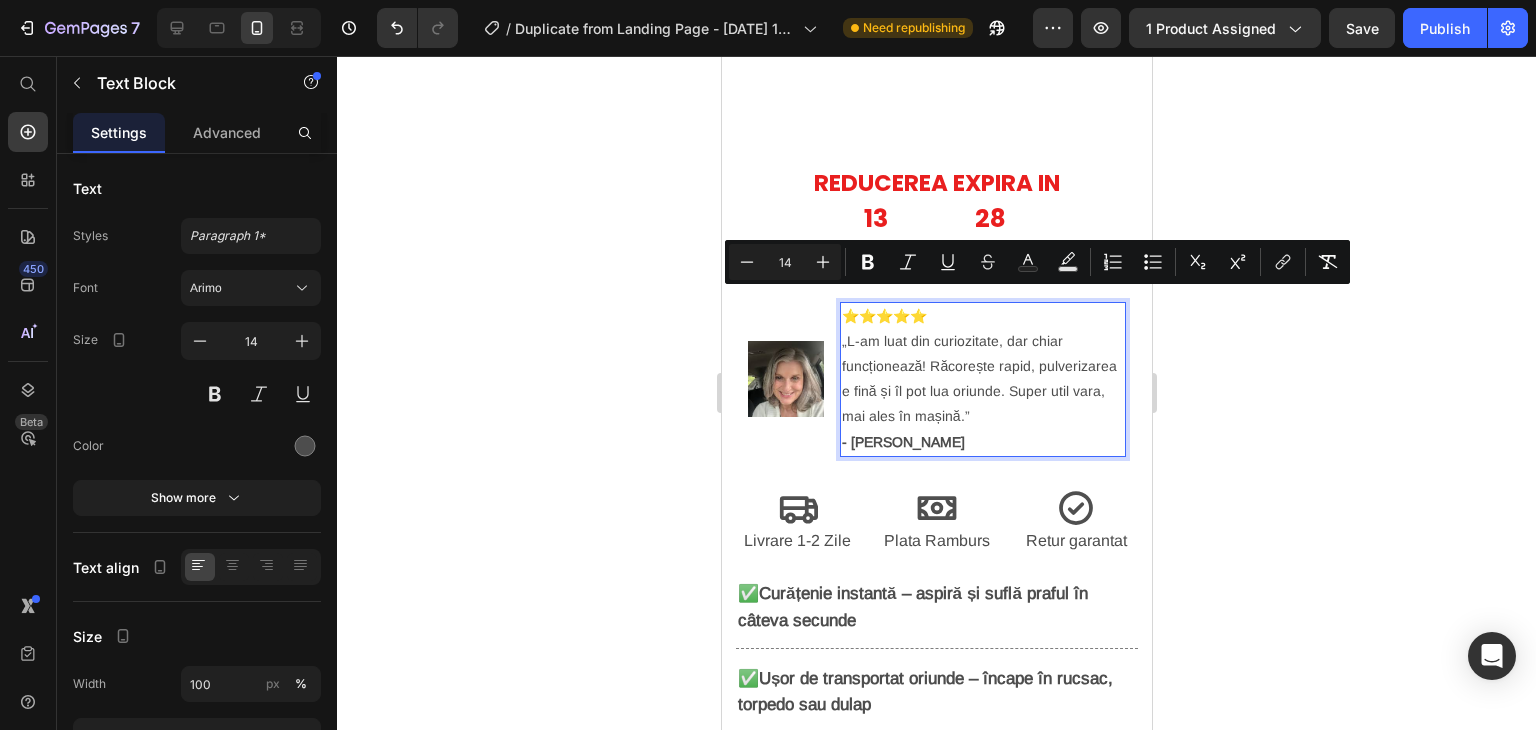 copy on "⭐⭐⭐⭐⭐ „L-am luat din curiozitate, dar chiar funcționează! Răcorește rapid, pulverizarea e fină și îl pot lua oriunde. Super util vara, mai ales în mașină.” - [PERSON_NAME]" 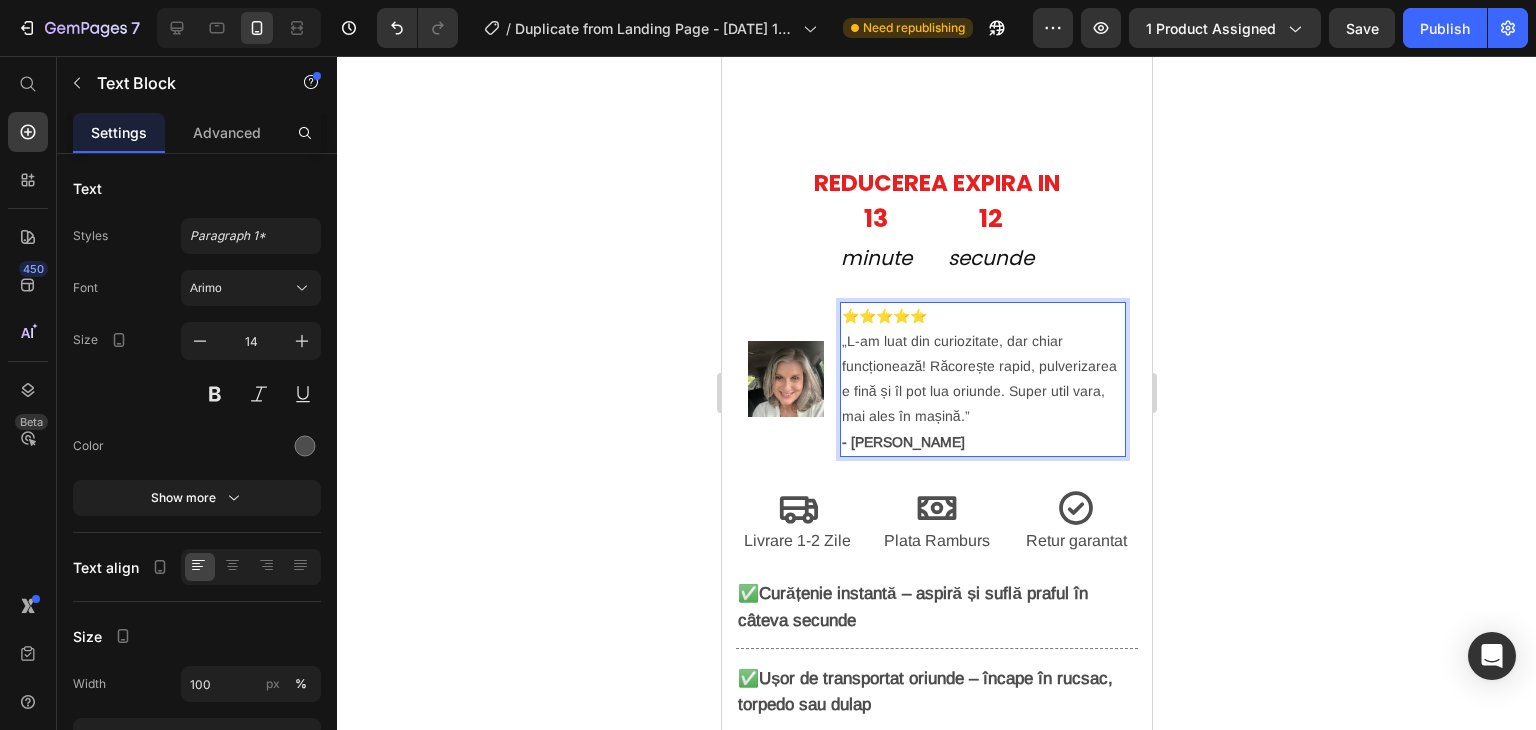 click on "⭐⭐⭐⭐⭐ „L-am luat din curiozitate, dar chiar funcționează! Răcorește rapid, pulverizarea e fină și îl pot lua oriunde. Super util vara, mai ales în mașină.” - [PERSON_NAME]" at bounding box center [982, 379] 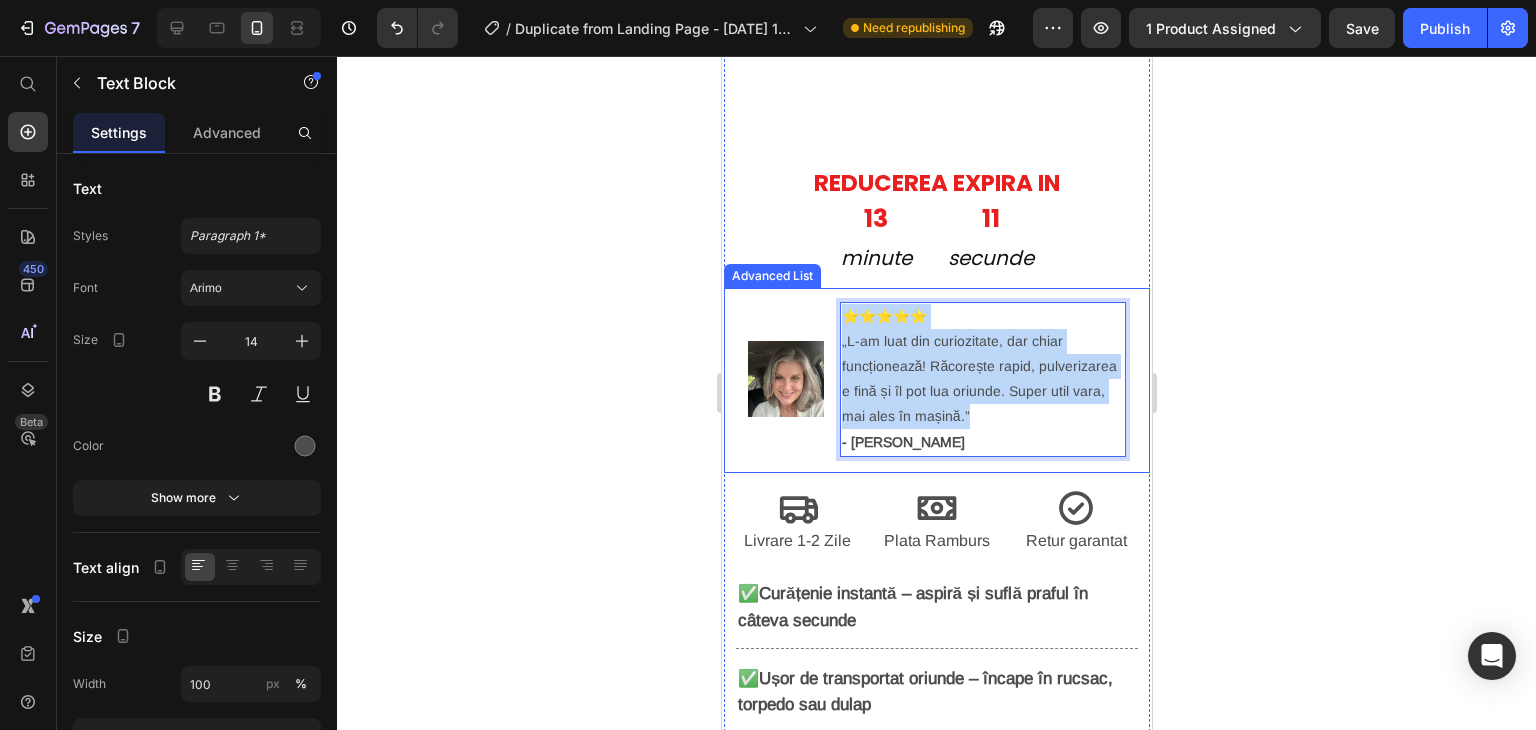 drag, startPoint x: 1079, startPoint y: 405, endPoint x: 780, endPoint y: 295, distance: 318.59222 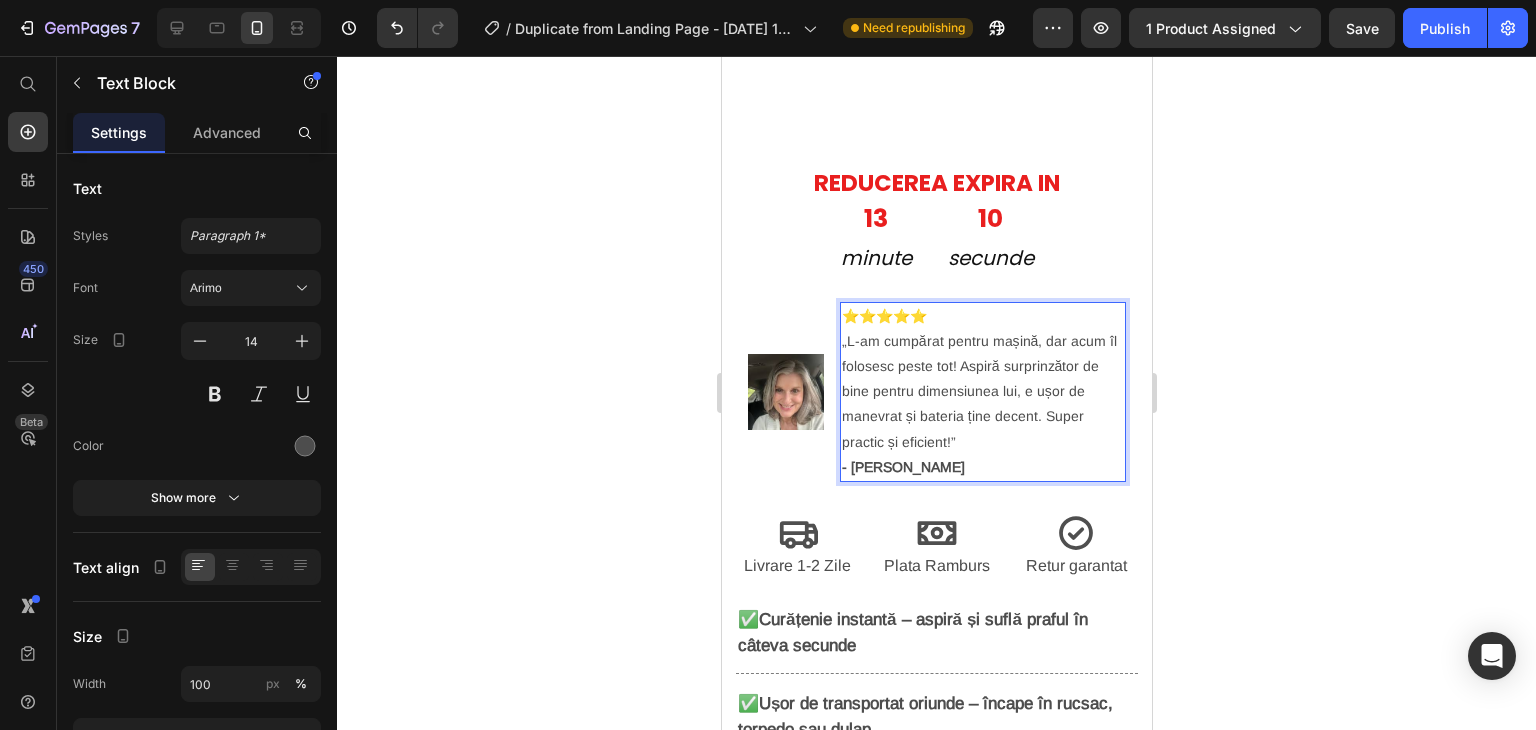 click 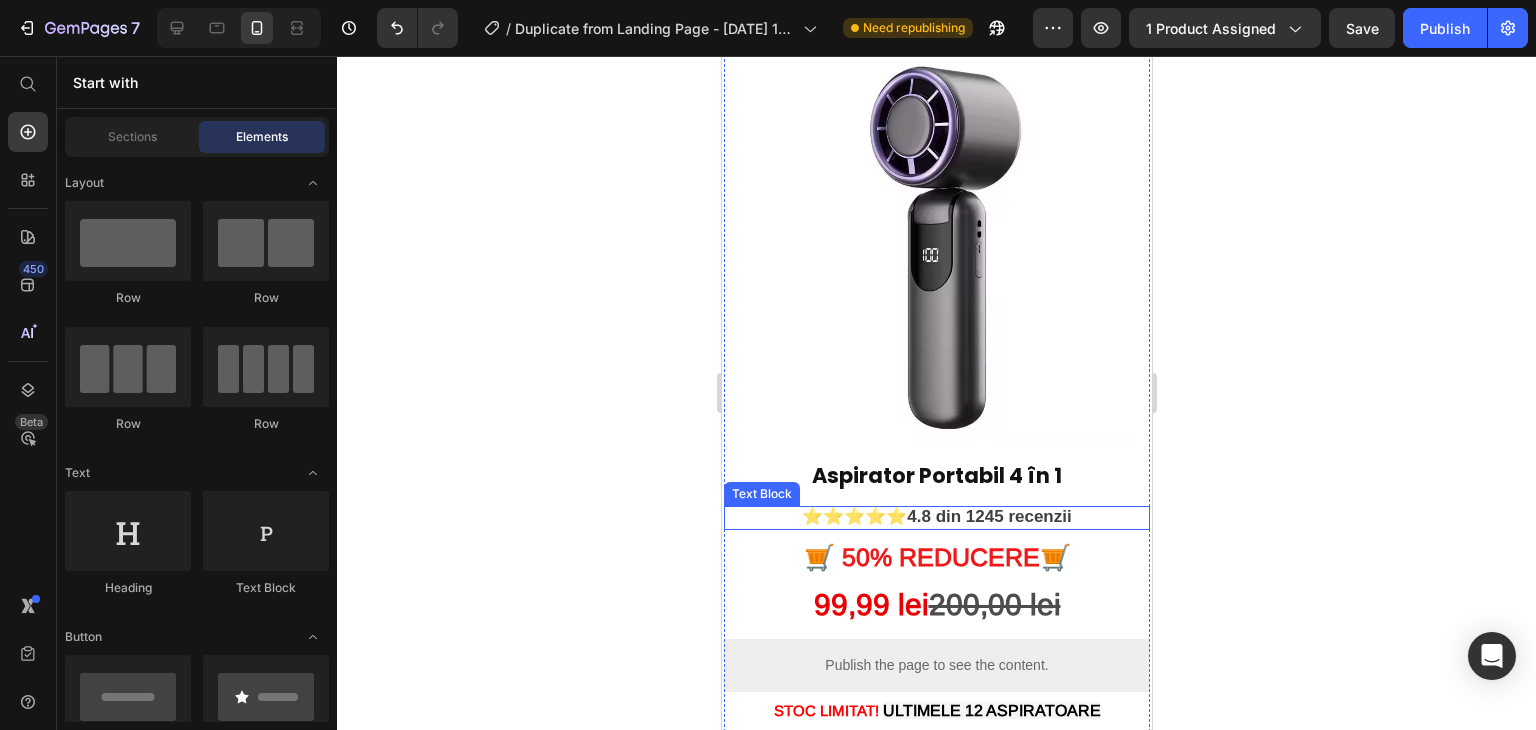 scroll, scrollTop: 228, scrollLeft: 0, axis: vertical 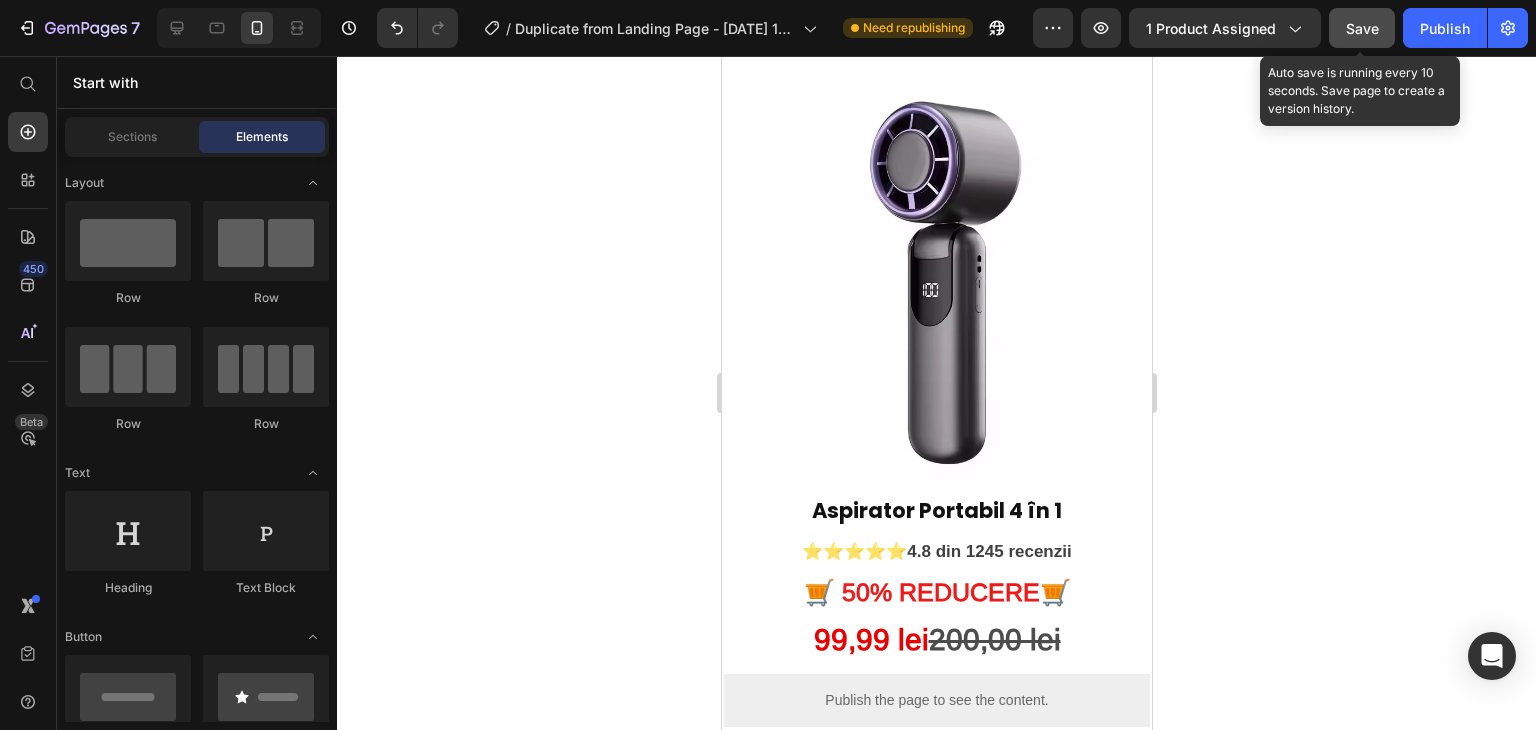 click on "Save" 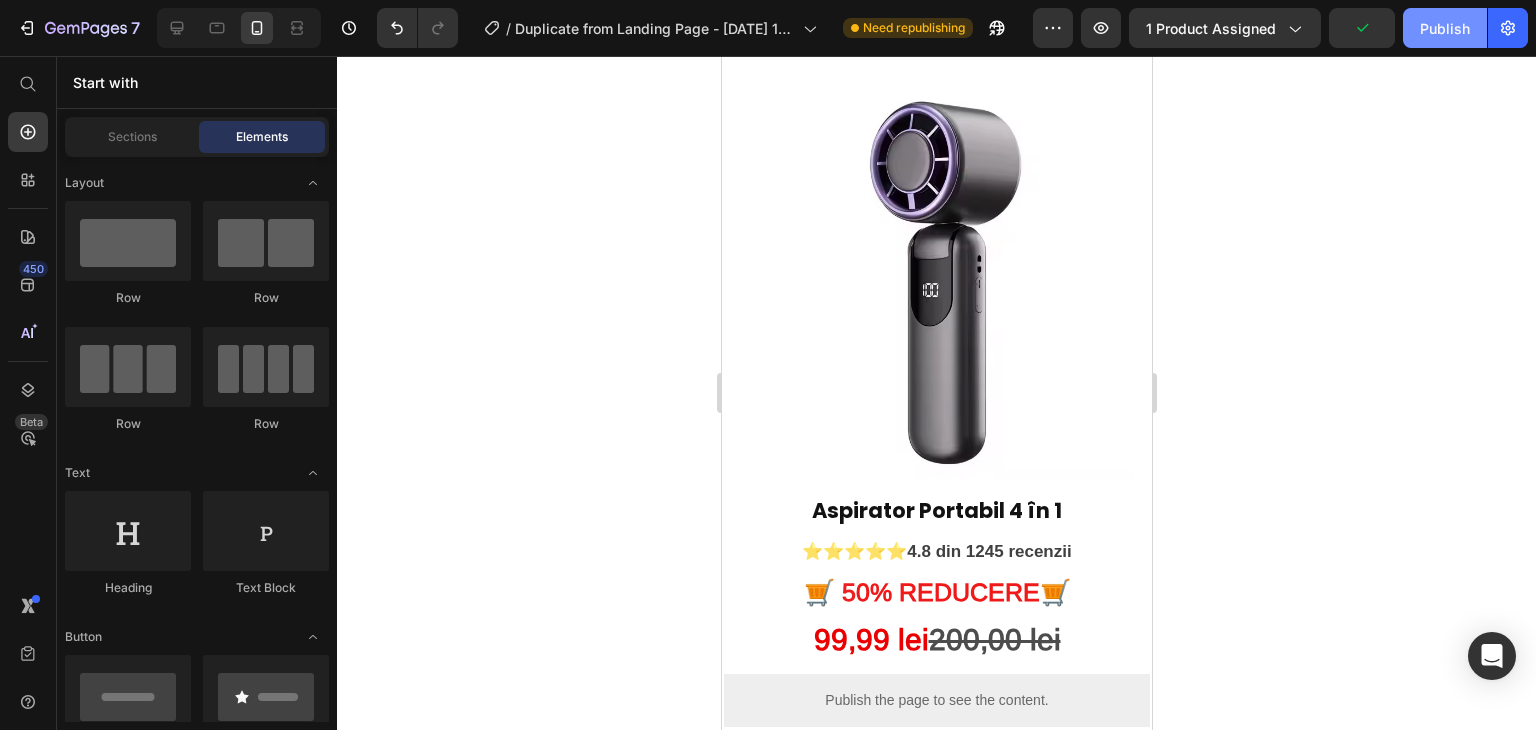 click on "Publish" at bounding box center (1445, 28) 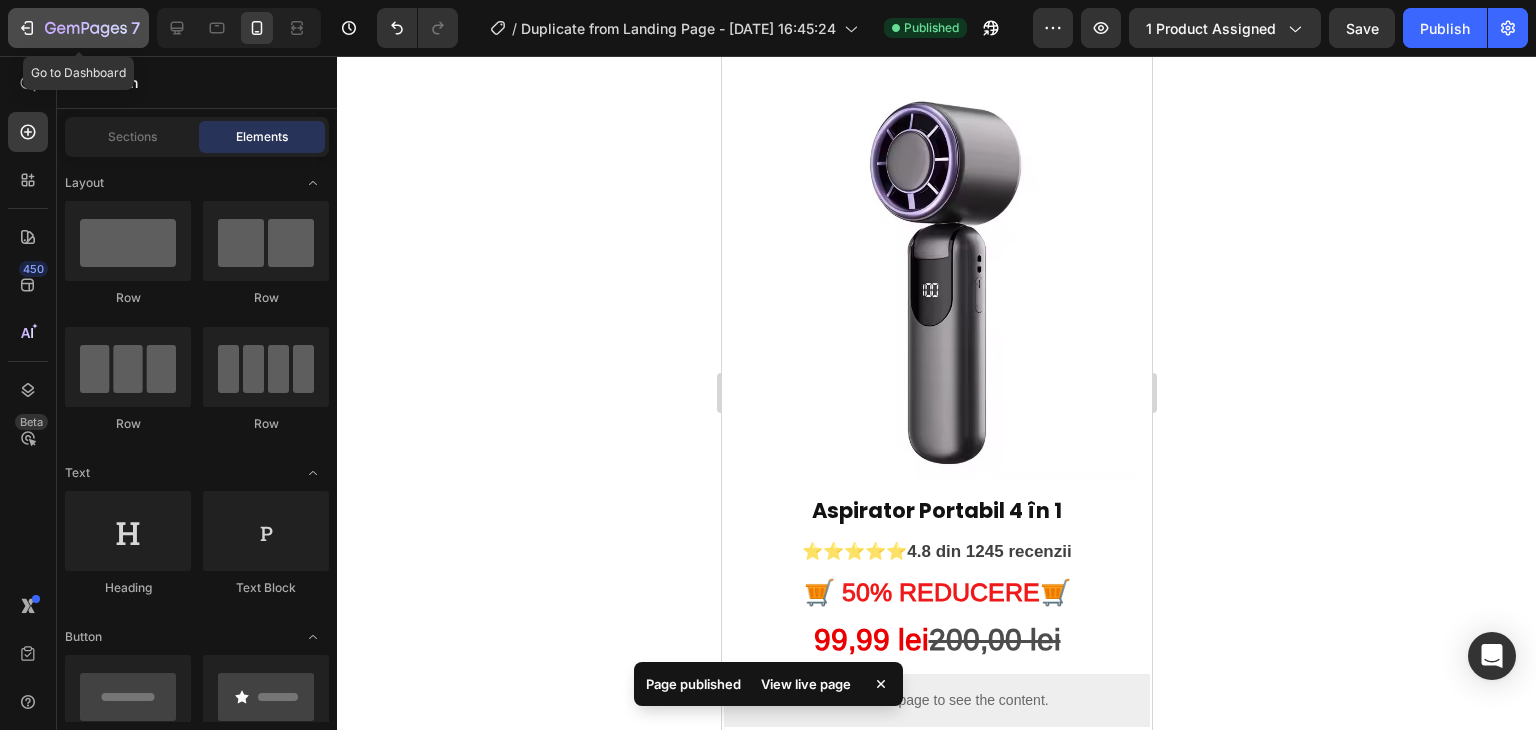 click on "7" 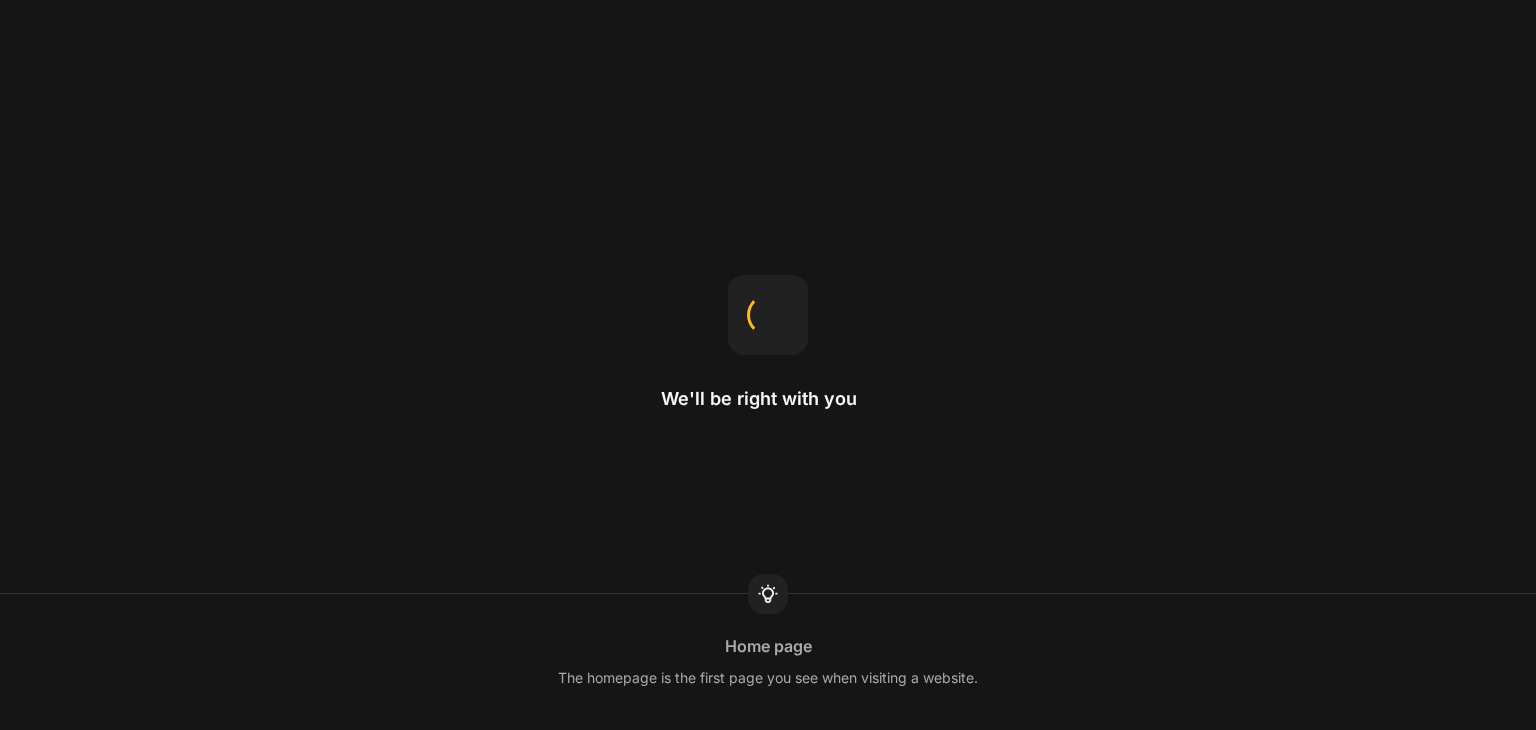 scroll, scrollTop: 0, scrollLeft: 0, axis: both 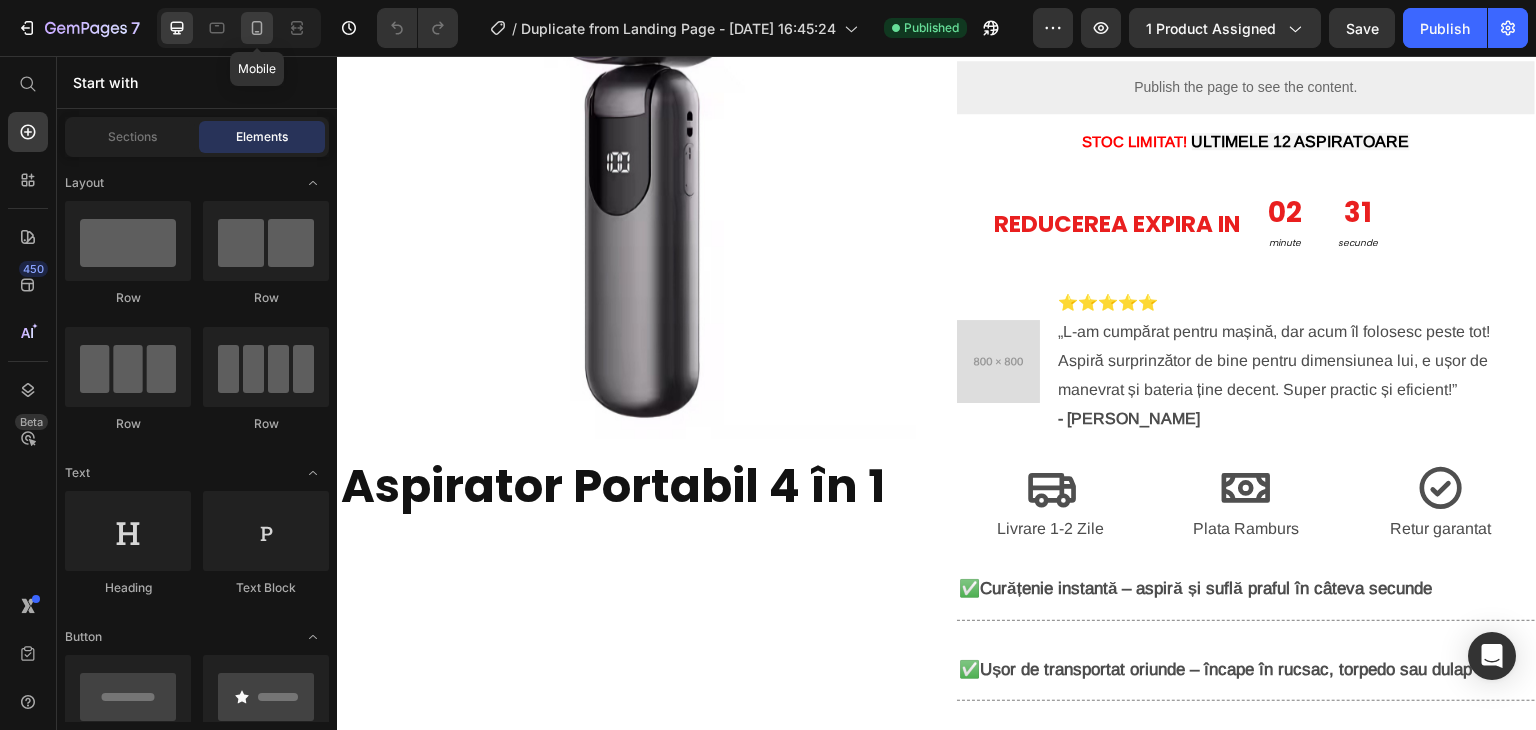 click 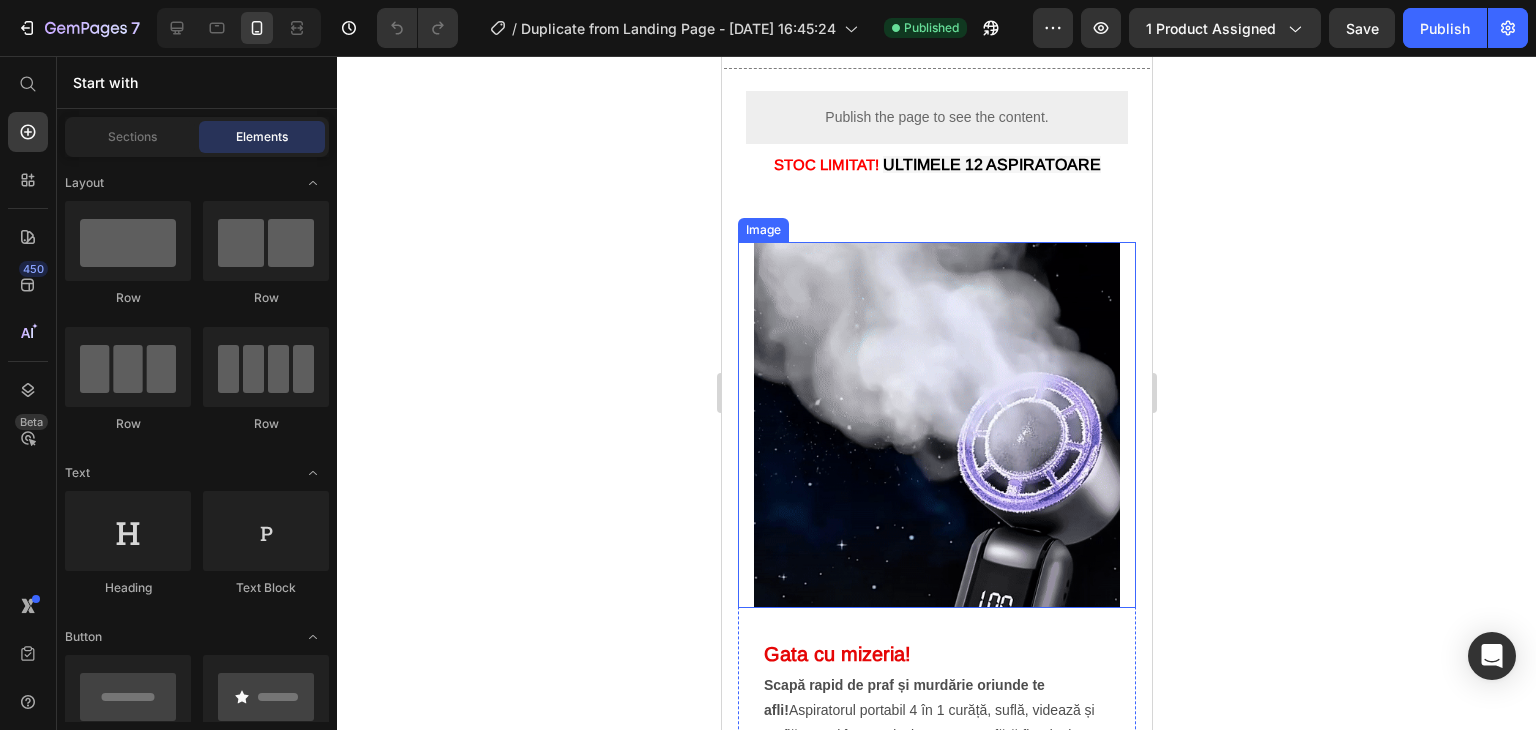 scroll, scrollTop: 2000, scrollLeft: 0, axis: vertical 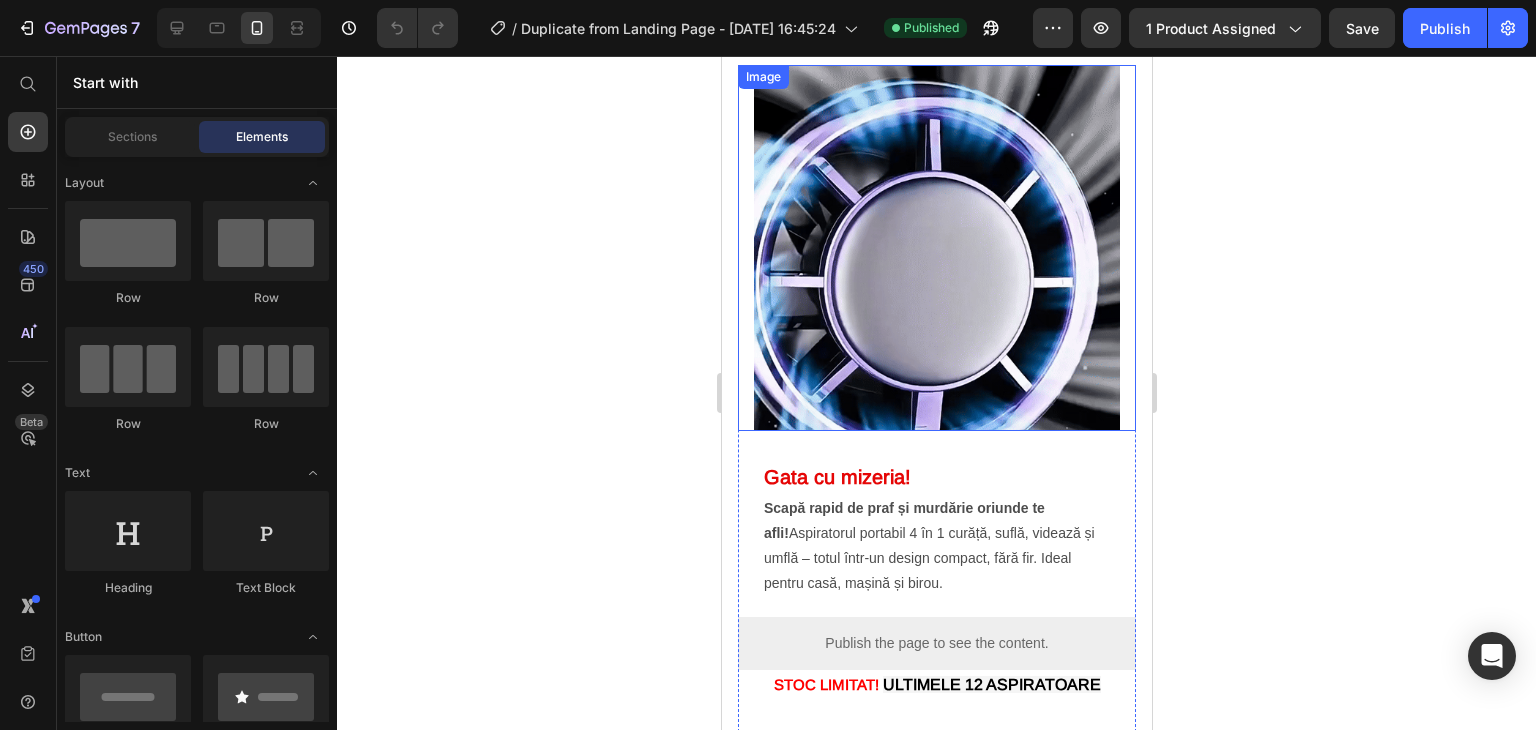 click at bounding box center [936, 248] 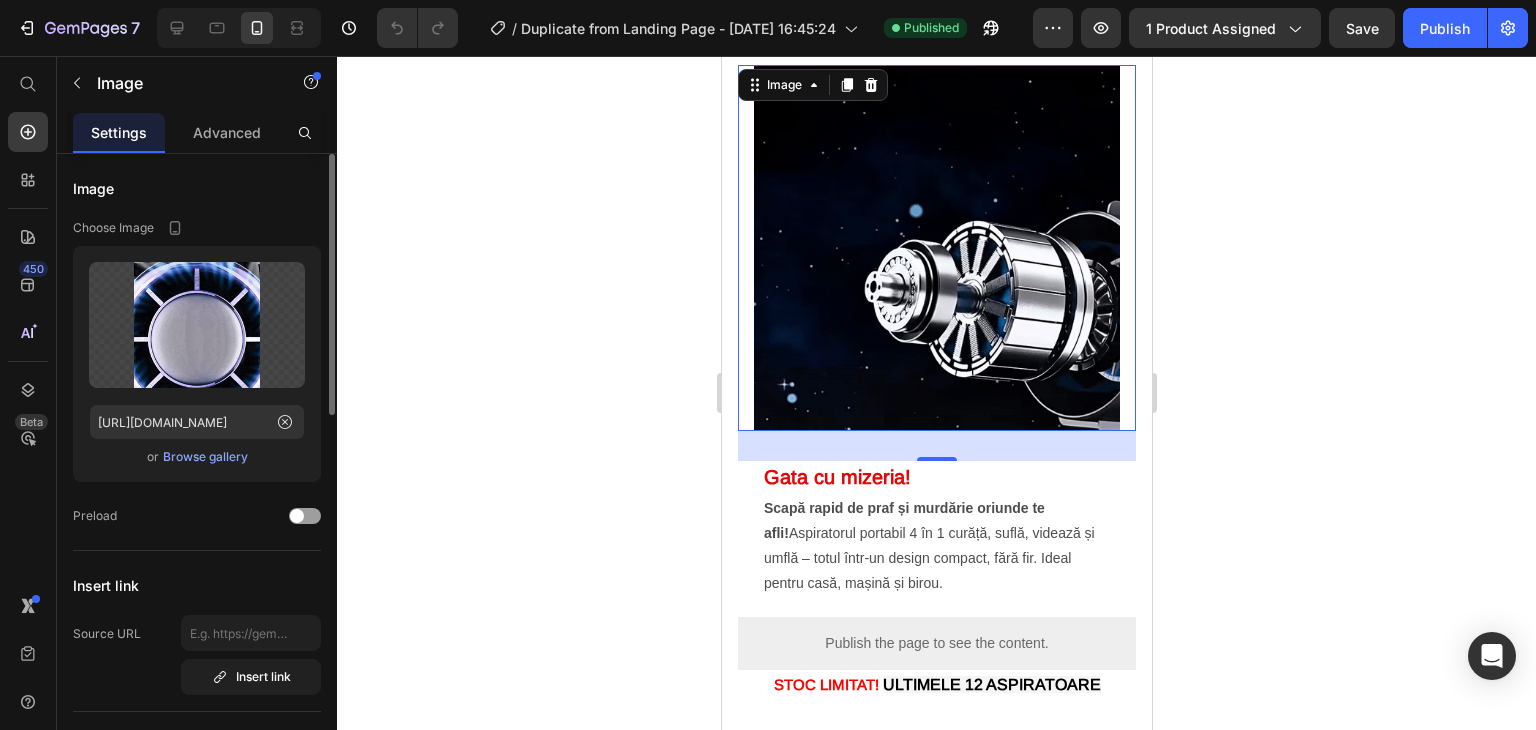 click on "Browse gallery" at bounding box center [205, 457] 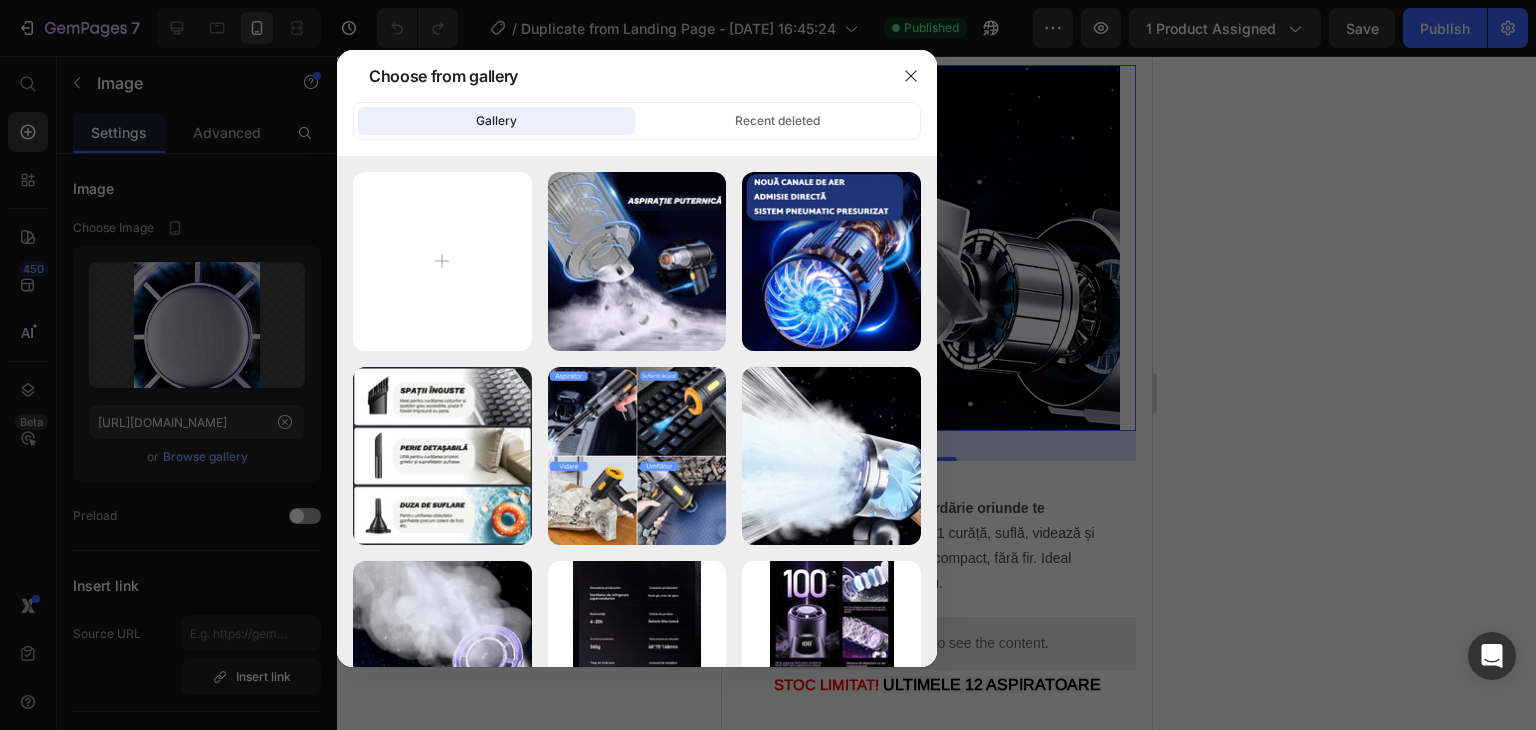 type on "C:\fakepath\ezgif.com-video-to-gif-converter (2).gif" 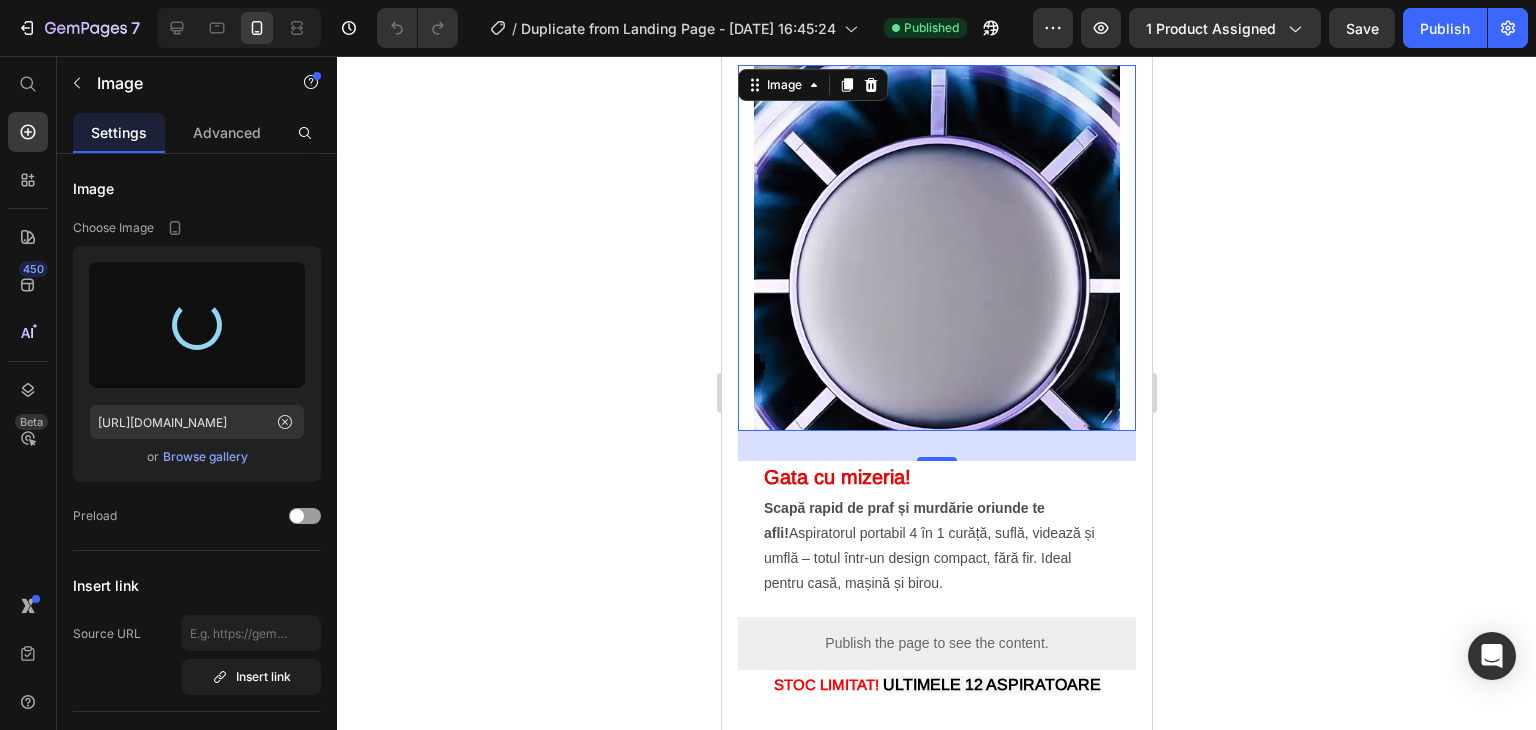 type on "https://cdn.shopify.com/s/files/1/0926/8720/4739/files/gempages_566585669795710033-9ac658b7-dd39-430a-ba3c-59d479a6b01a.gif" 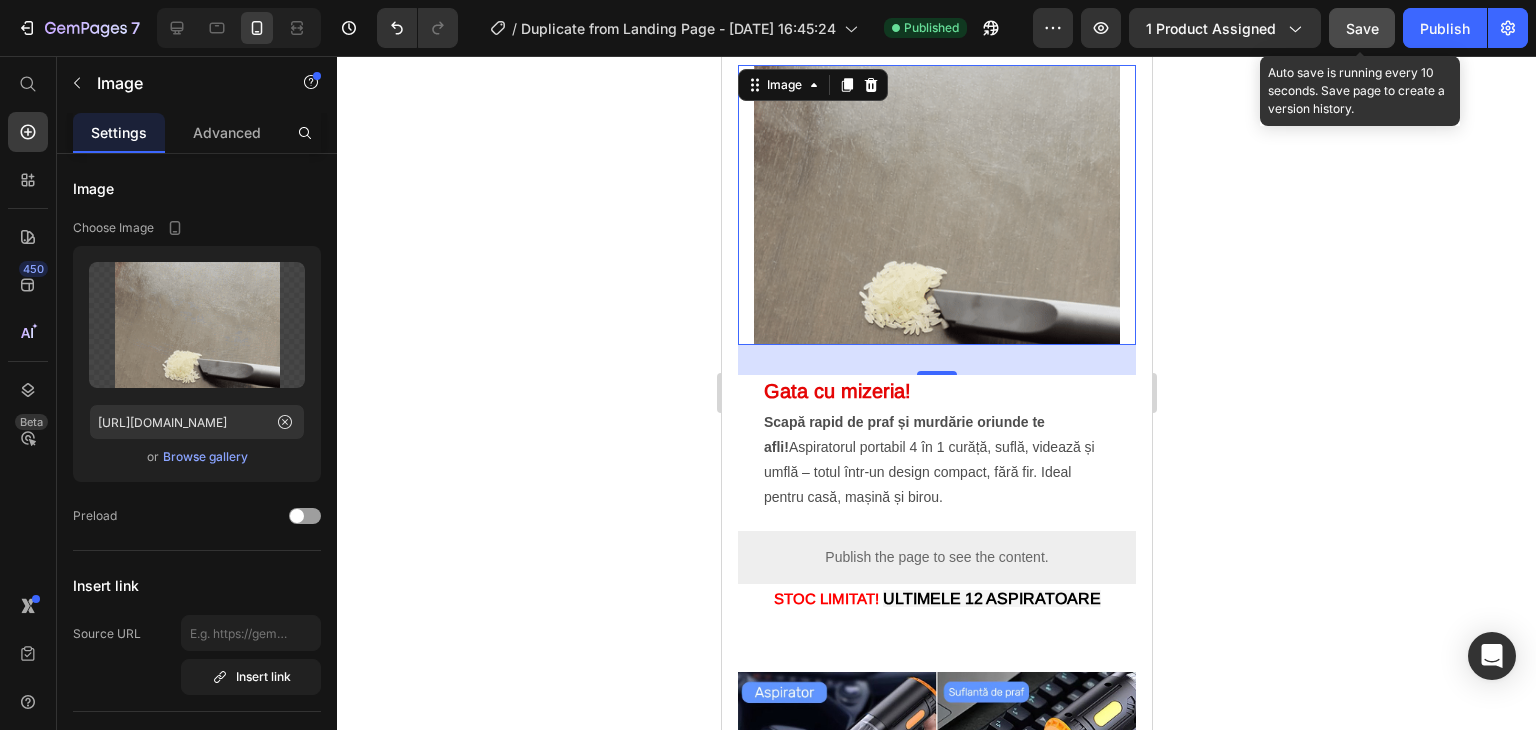 click on "Save" 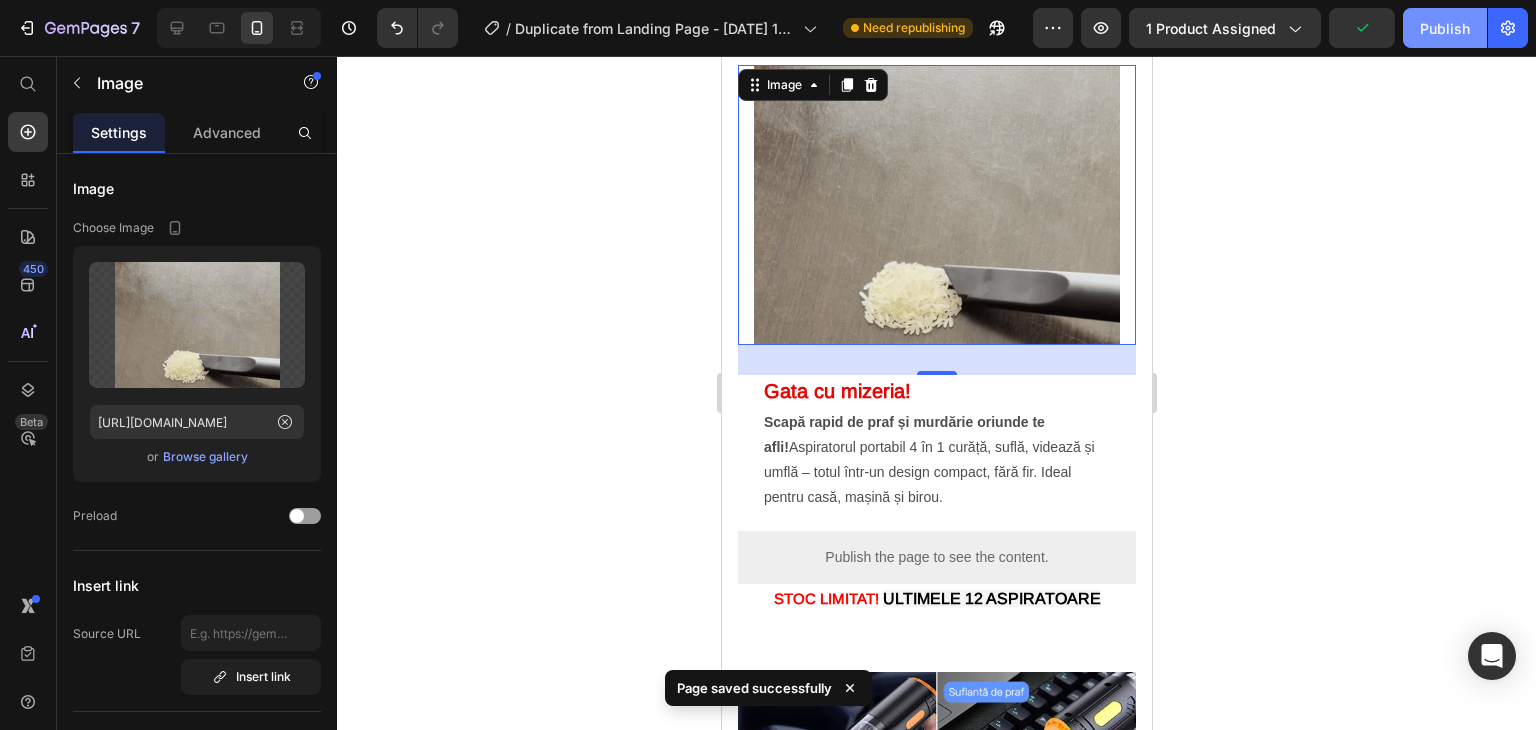 click on "Publish" 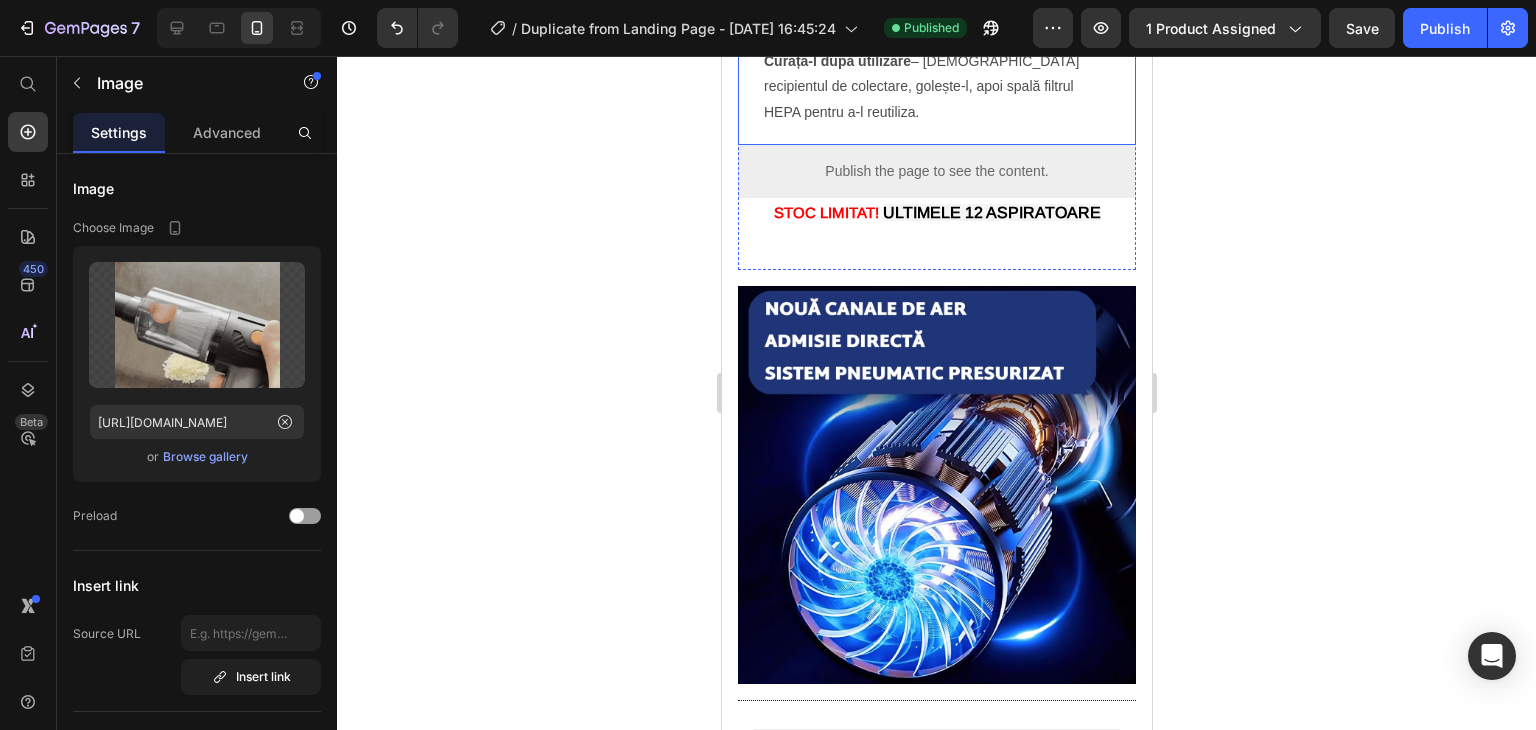 scroll, scrollTop: 3800, scrollLeft: 0, axis: vertical 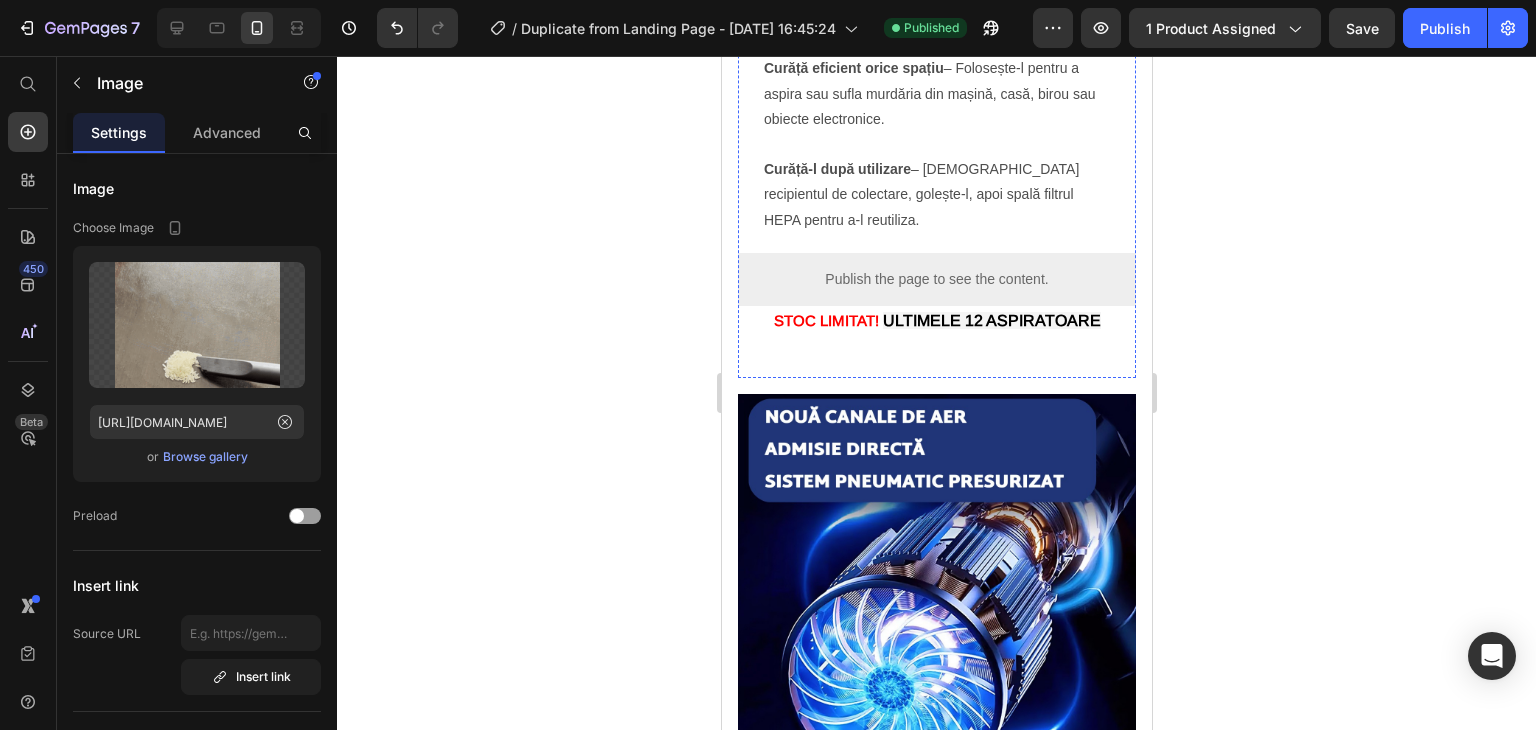 click at bounding box center [936, -309] 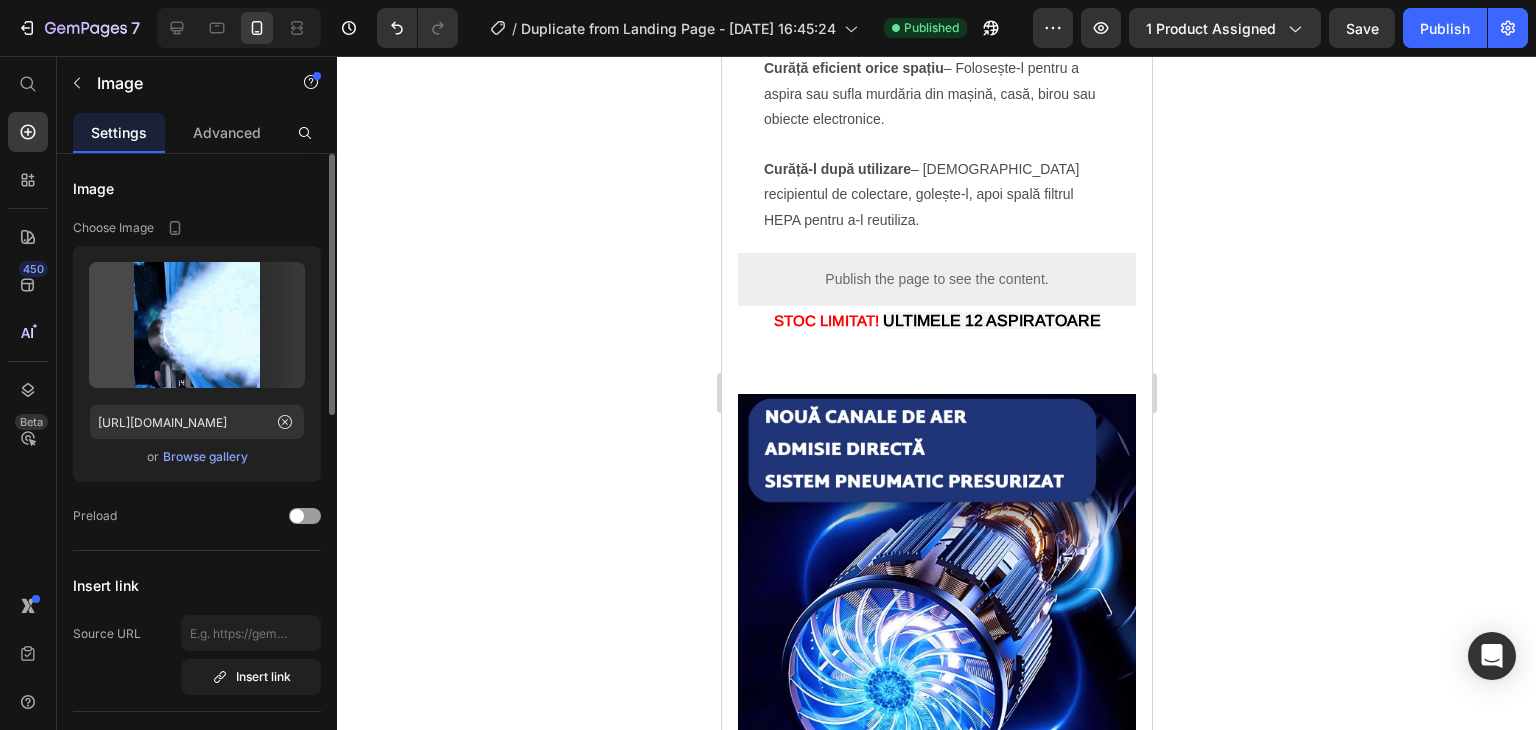 click on "Browse gallery" at bounding box center [205, 457] 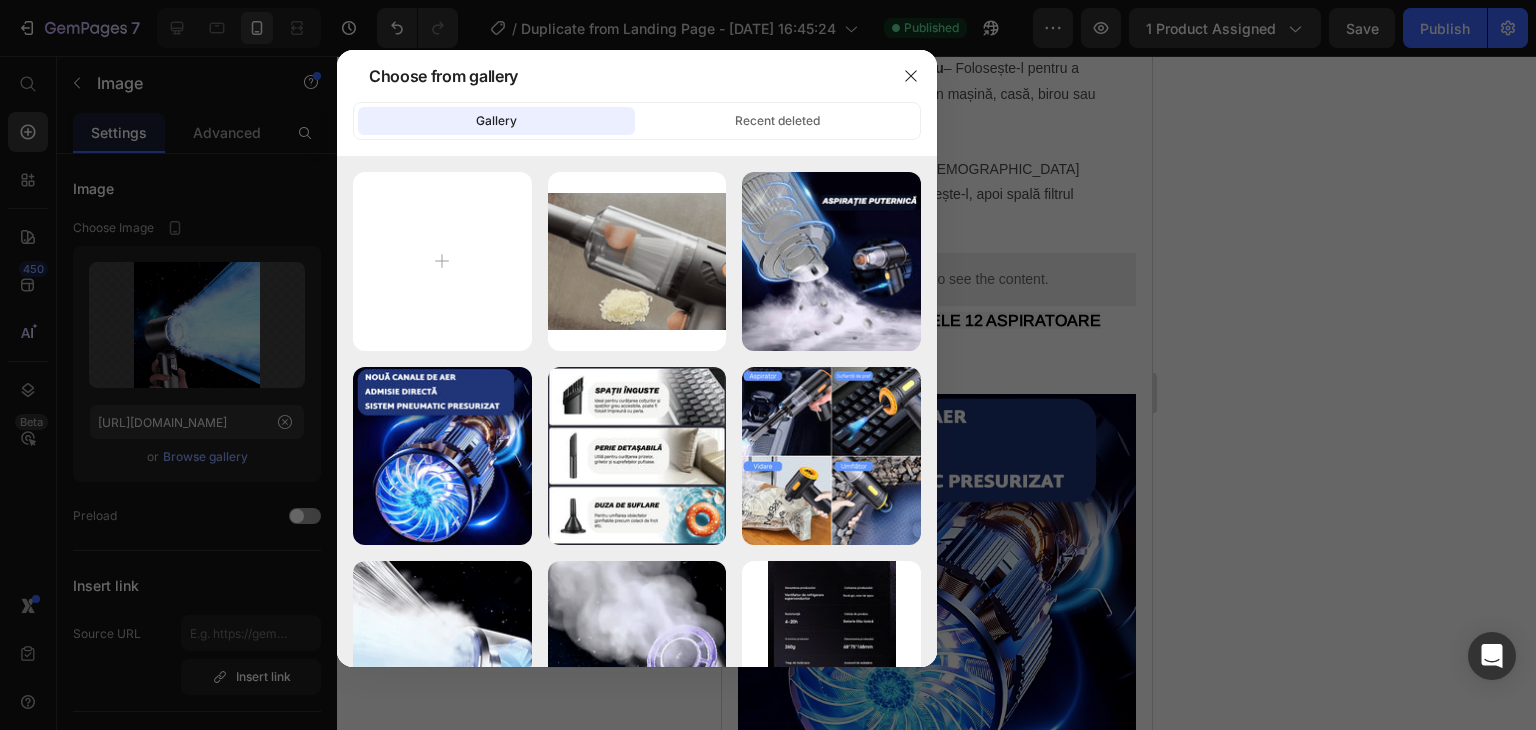 type on "C:\fakepath\gif-ezgif.com-video-to-gif-converter.gif" 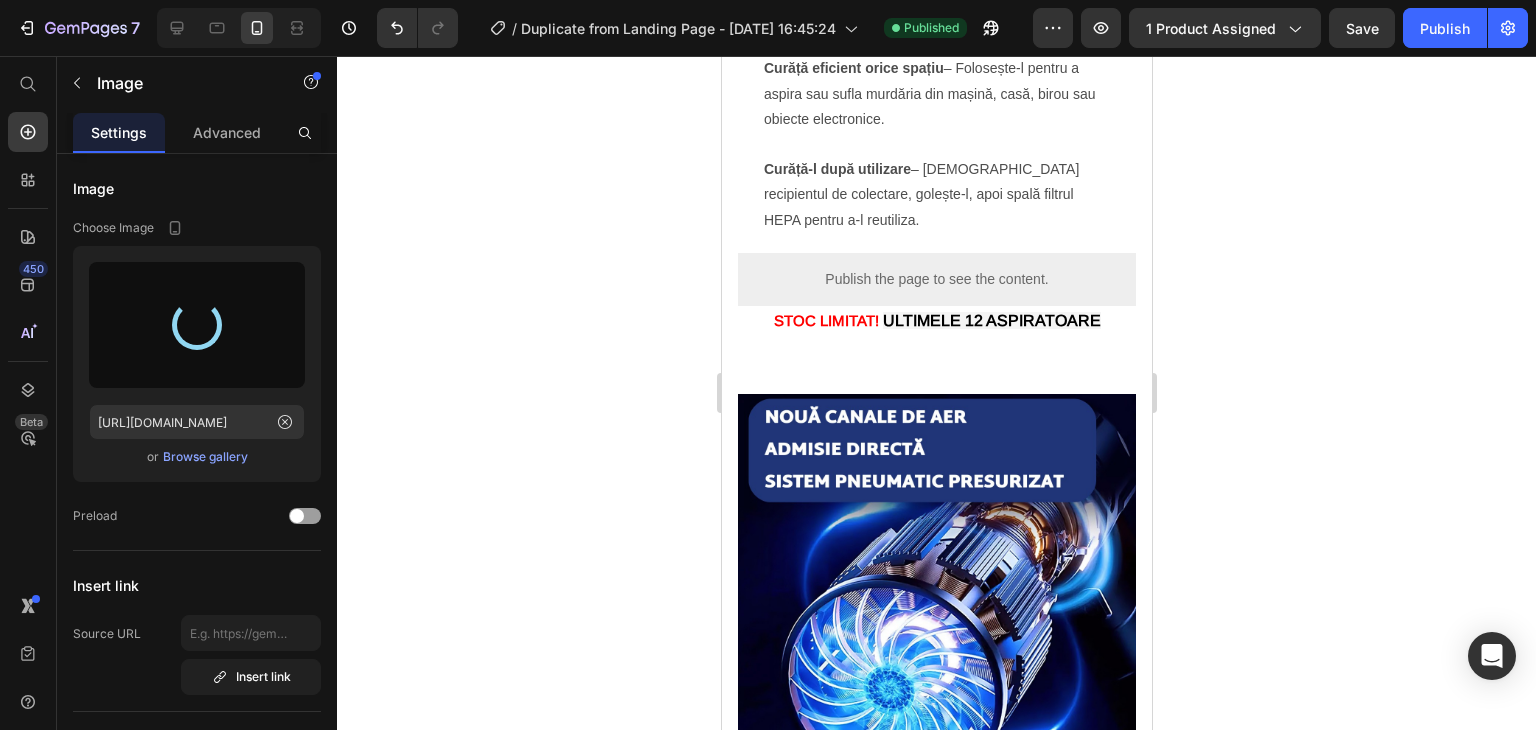 type on "https://cdn.shopify.com/s/files/1/0926/8720/4739/files/gempages_566585669795710033-2a3d8956-ae36-4c8d-b15e-285a917d5cd8.gif" 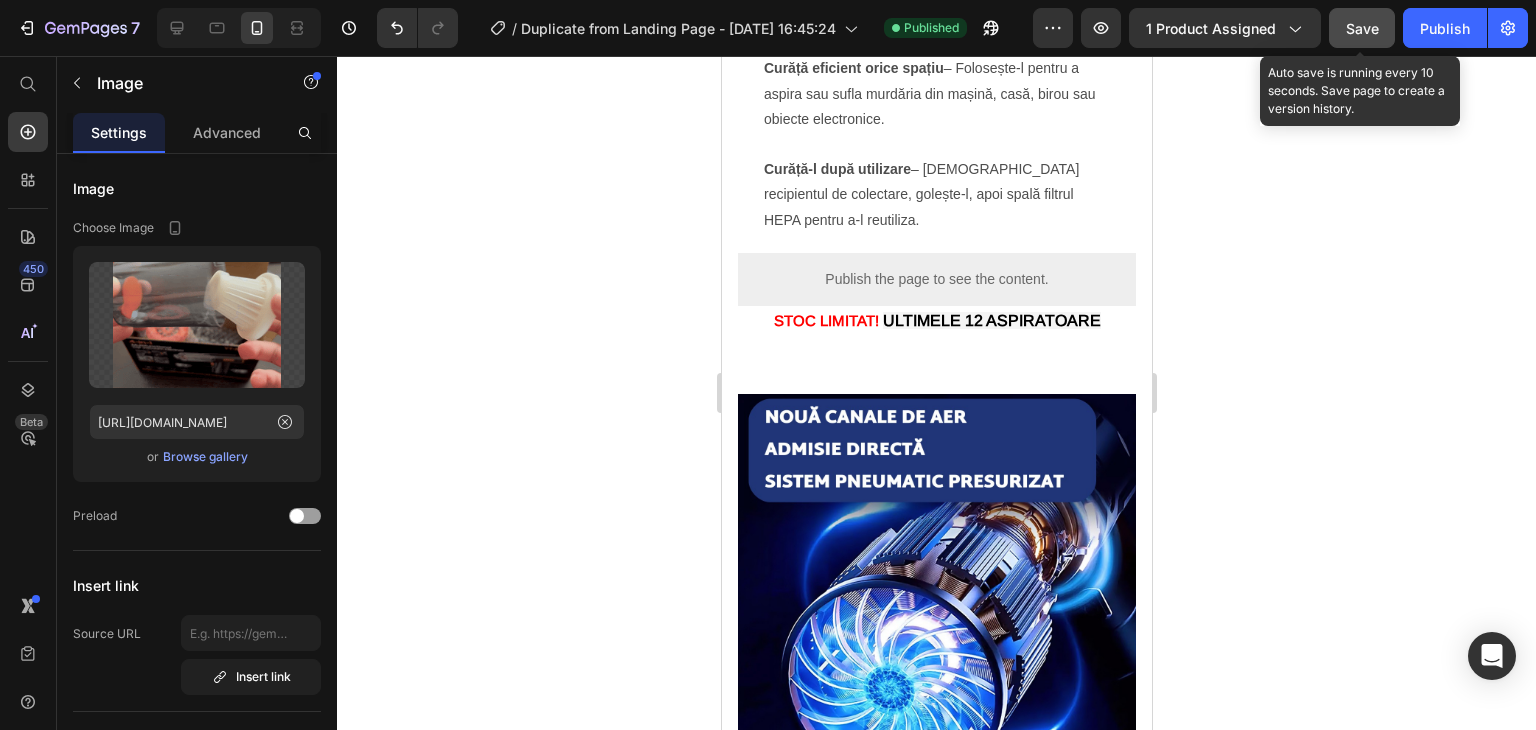 click on "Save" at bounding box center (1362, 28) 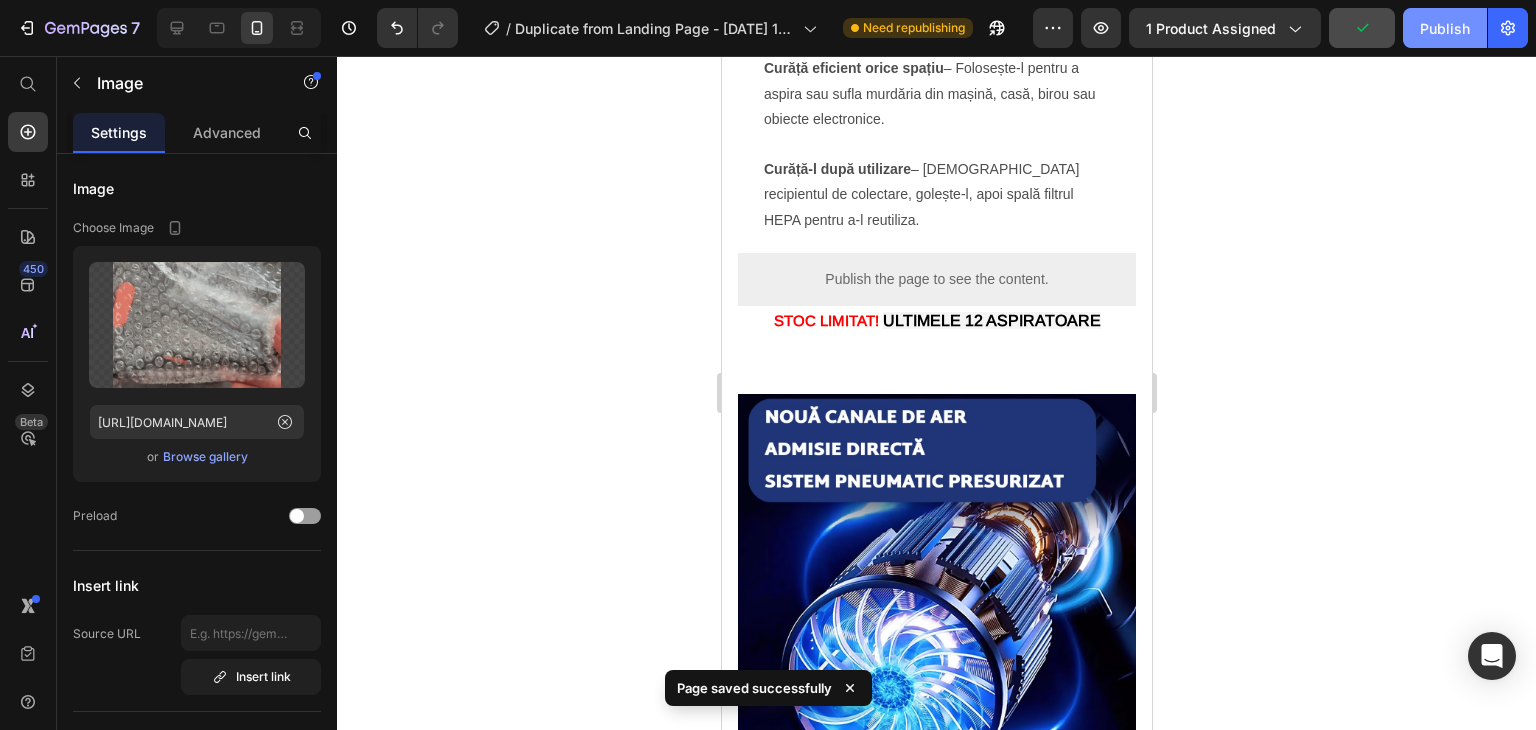 click on "Publish" at bounding box center [1445, 28] 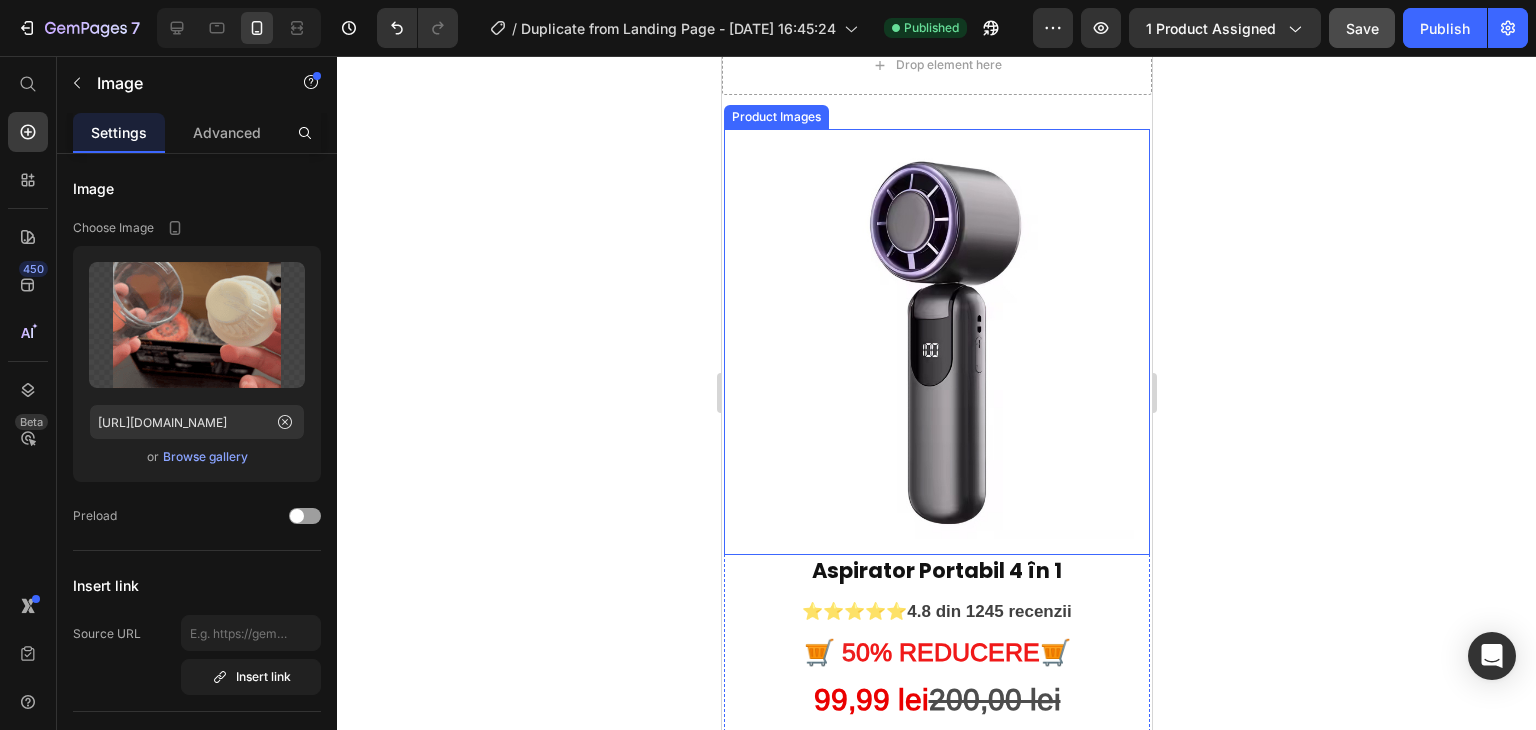scroll, scrollTop: 400, scrollLeft: 0, axis: vertical 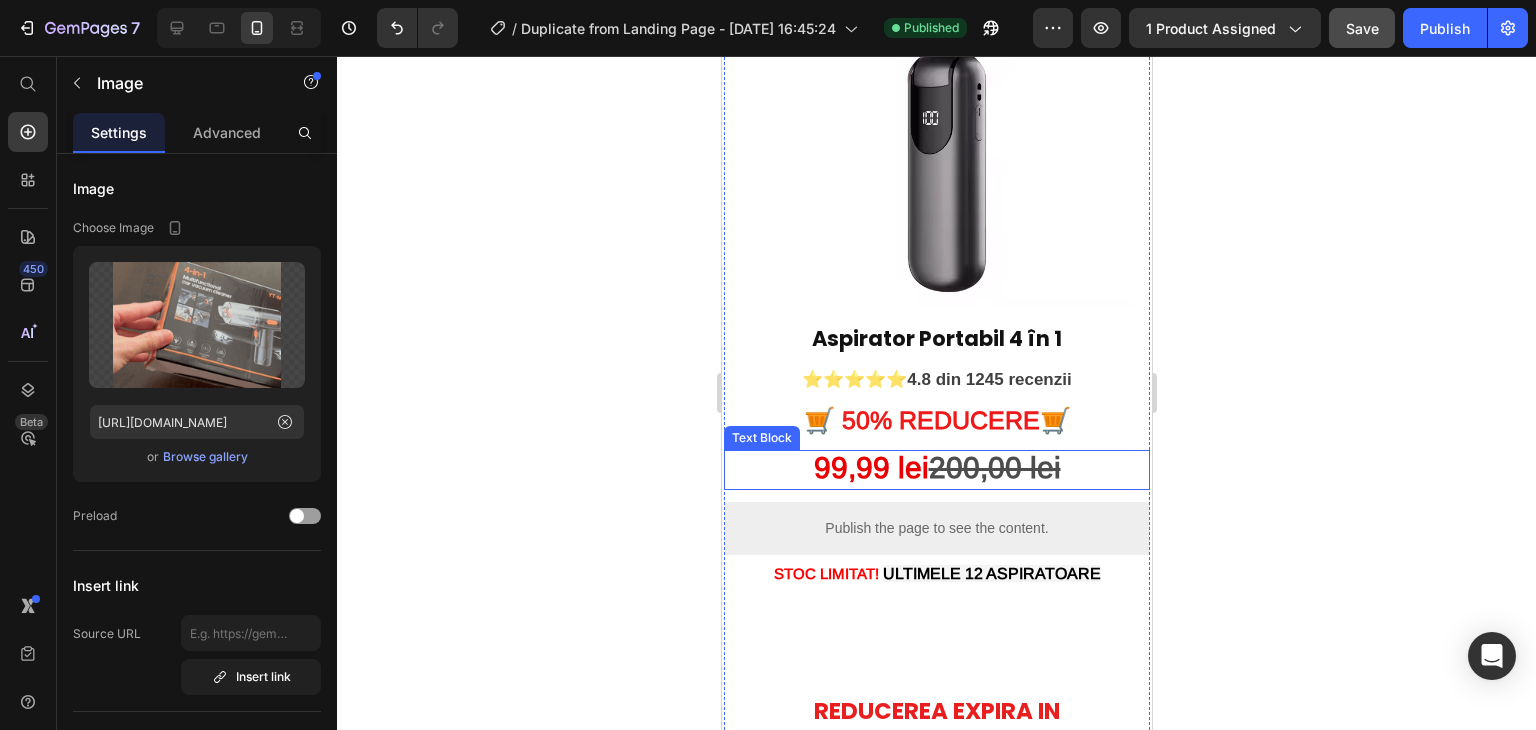 click on "99,99 lei" at bounding box center (870, 467) 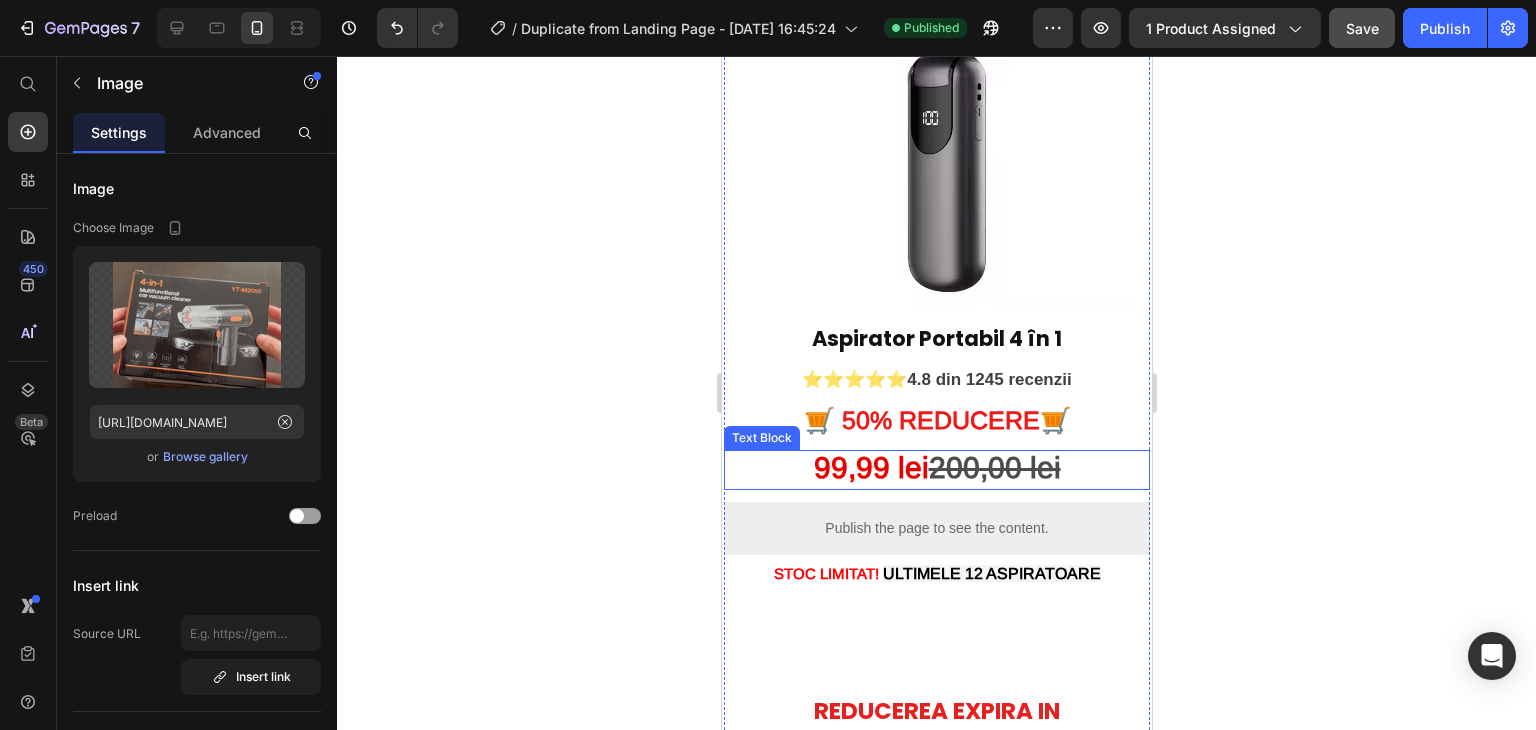 click on "99,99 lei" at bounding box center (870, 467) 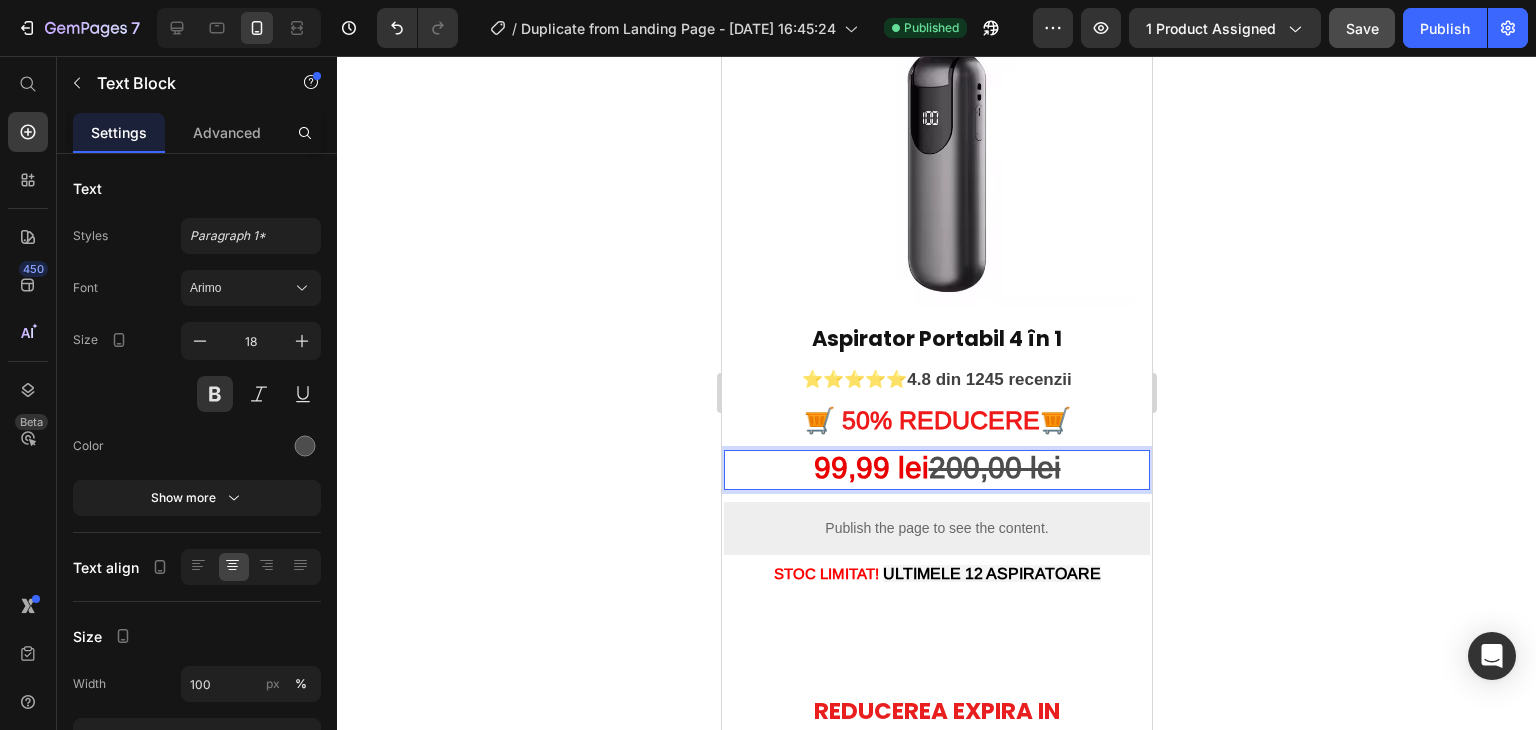 click on "99,99 lei" at bounding box center (870, 467) 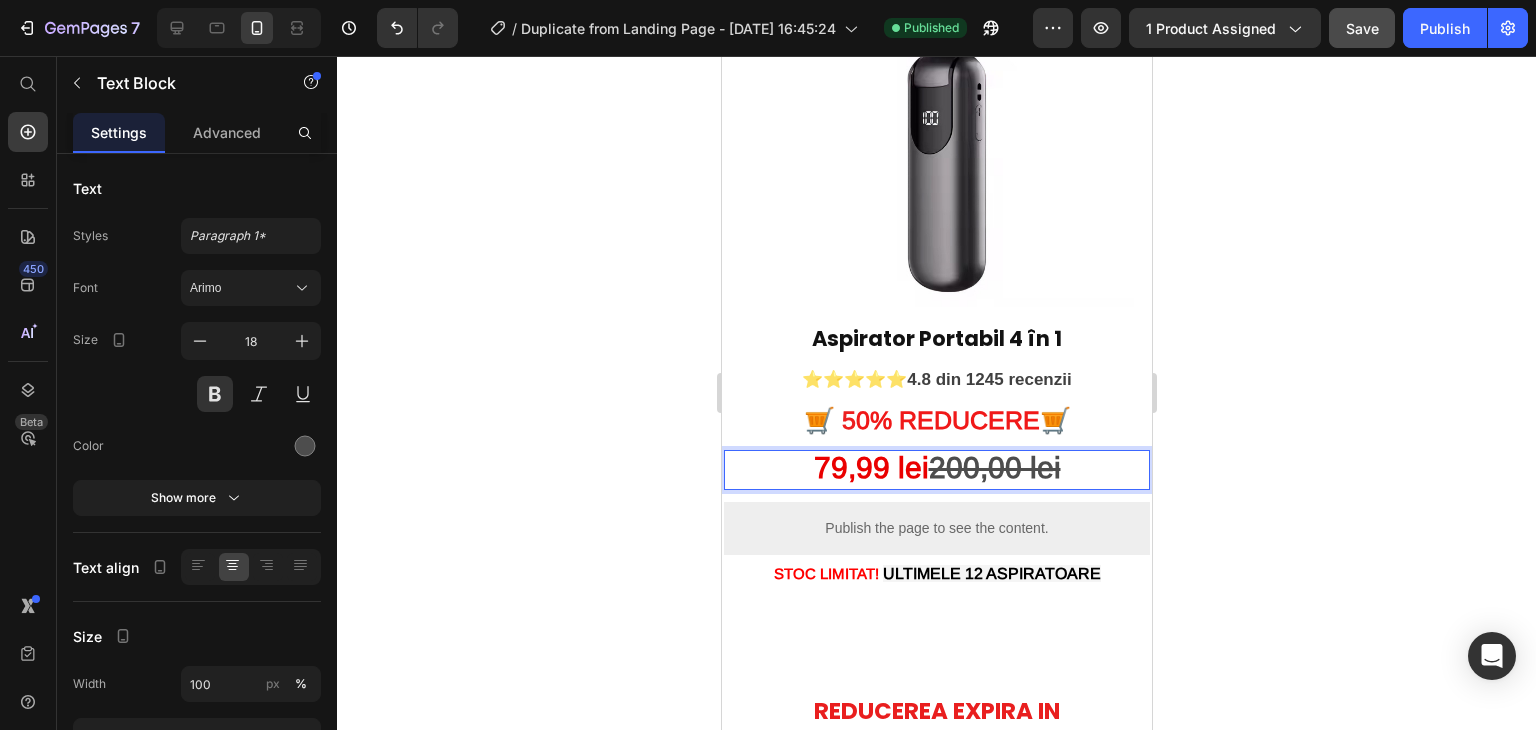 drag, startPoint x: 961, startPoint y: 453, endPoint x: 951, endPoint y: 456, distance: 10.440307 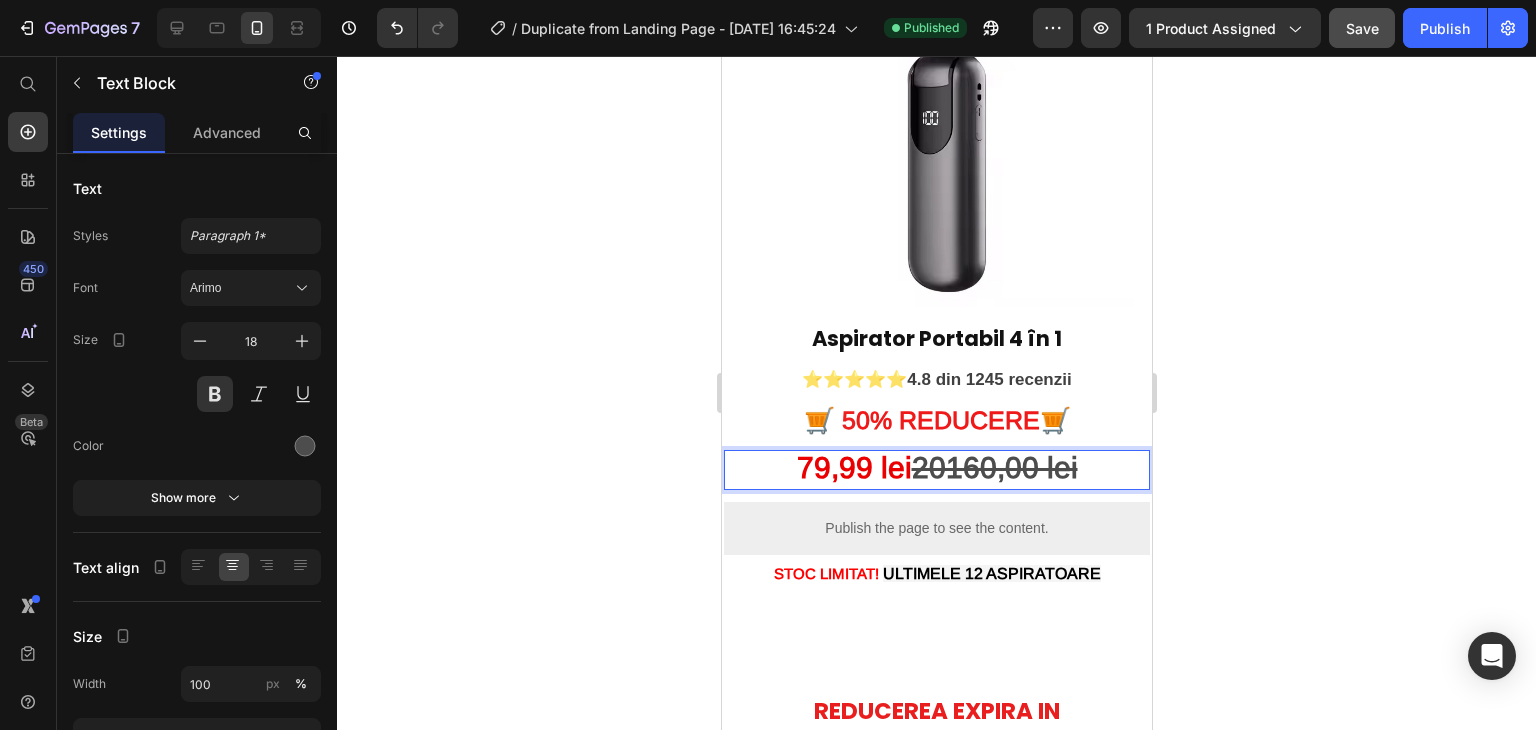 click on "20160,00 lei" at bounding box center [994, 467] 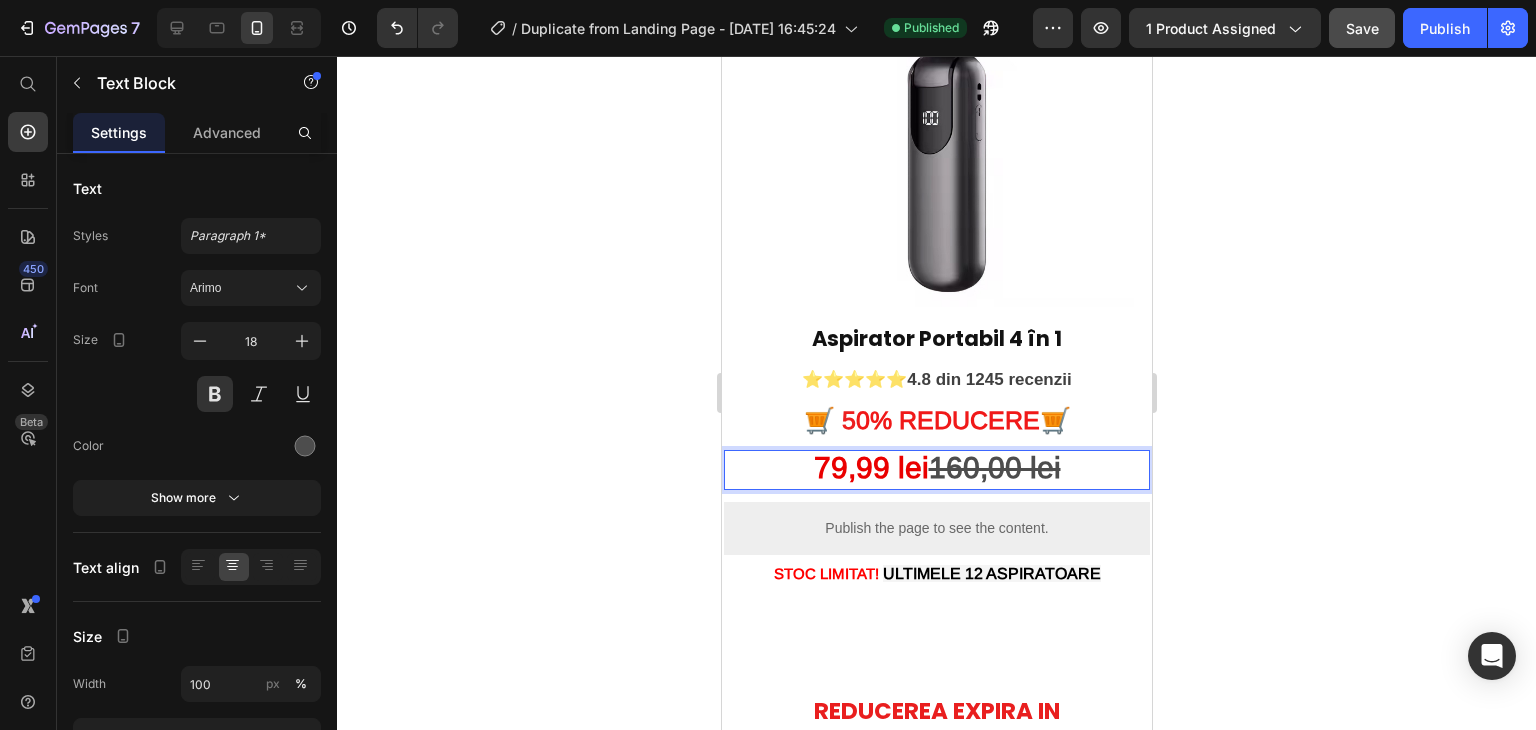 click 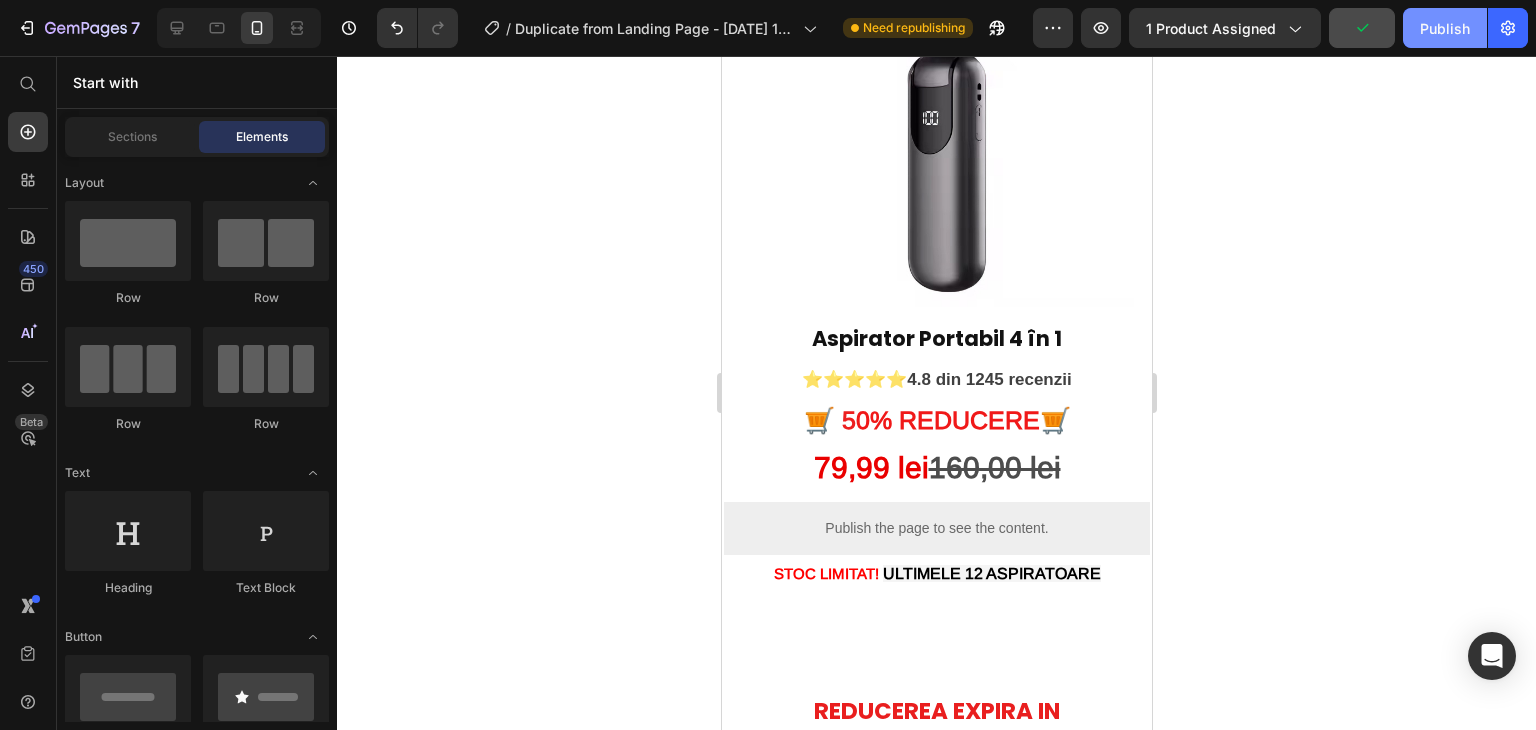 click on "Publish" at bounding box center (1445, 28) 